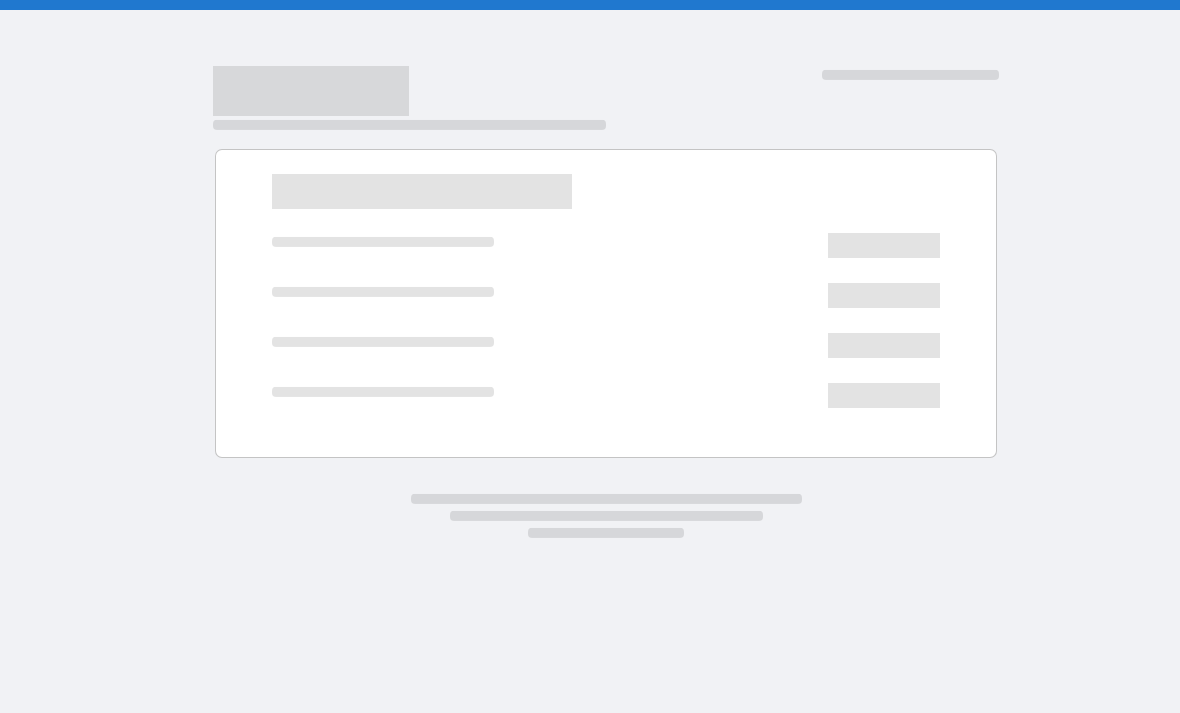scroll, scrollTop: 0, scrollLeft: 0, axis: both 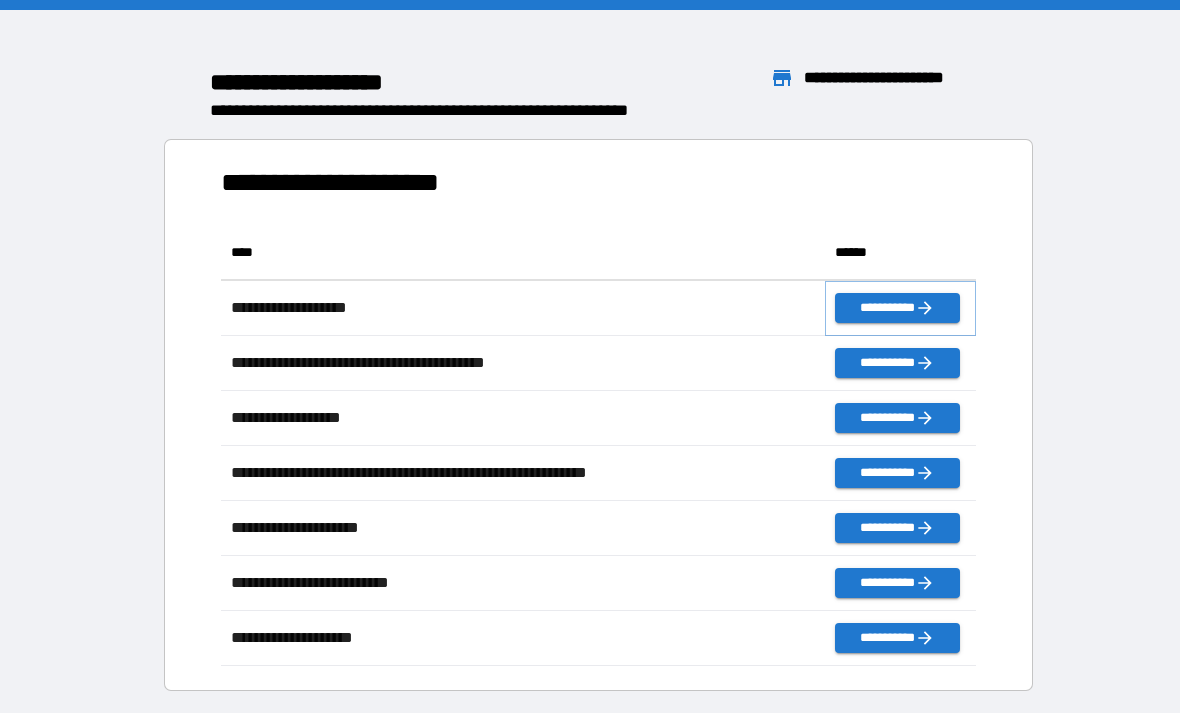 click on "**********" at bounding box center [897, 308] 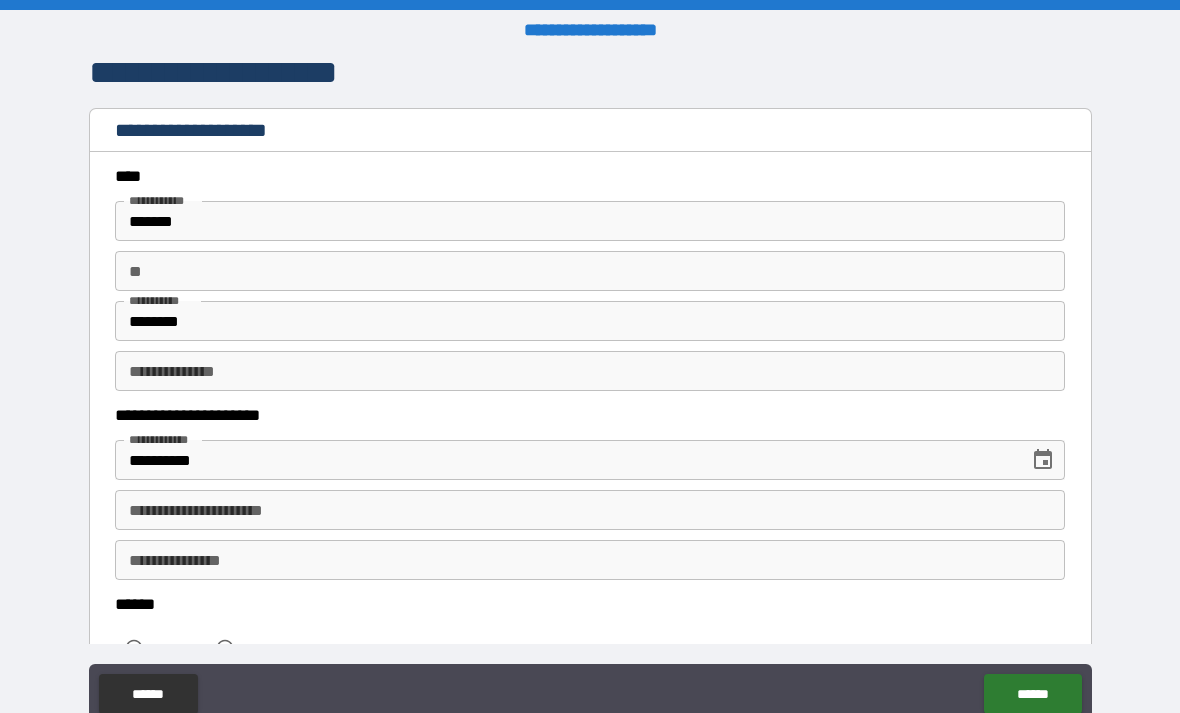 click on "**********" at bounding box center (590, 510) 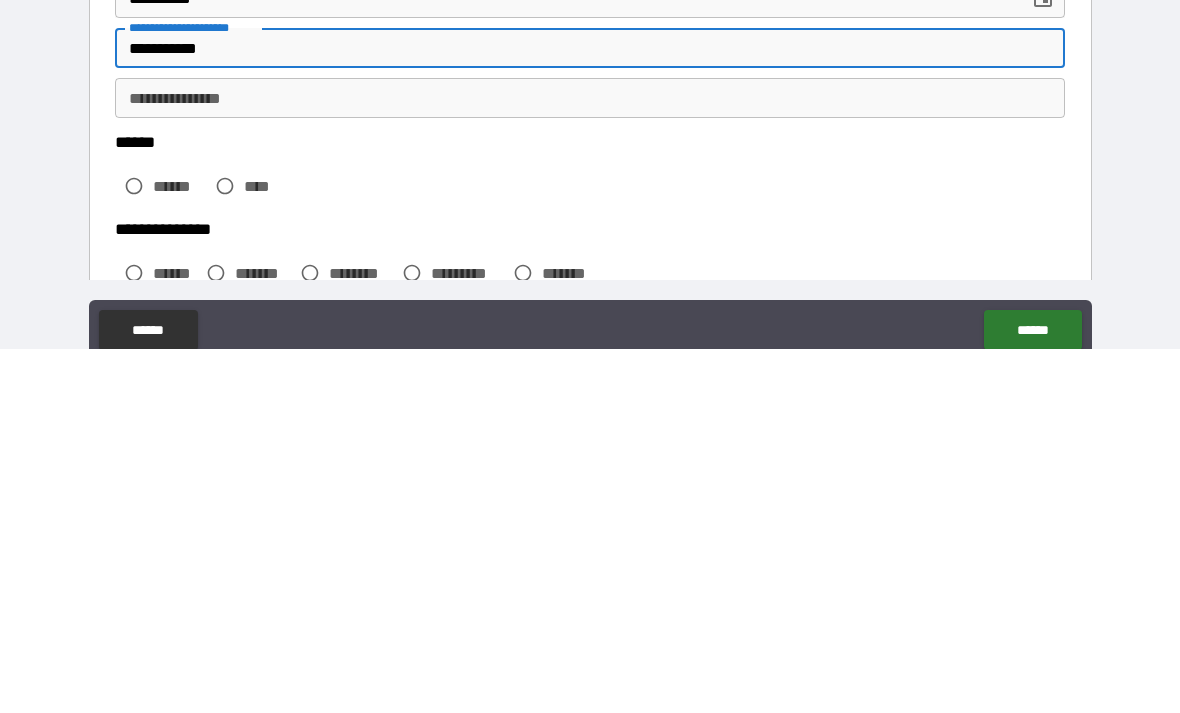 scroll, scrollTop: 113, scrollLeft: 0, axis: vertical 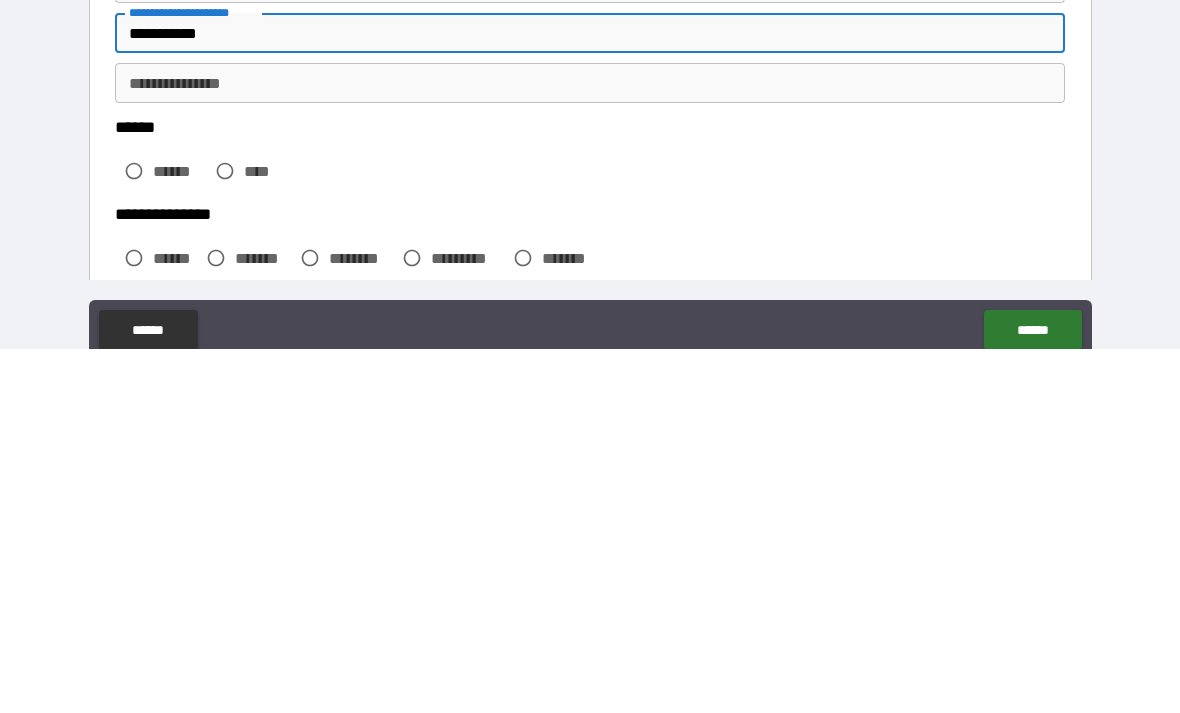 type on "**********" 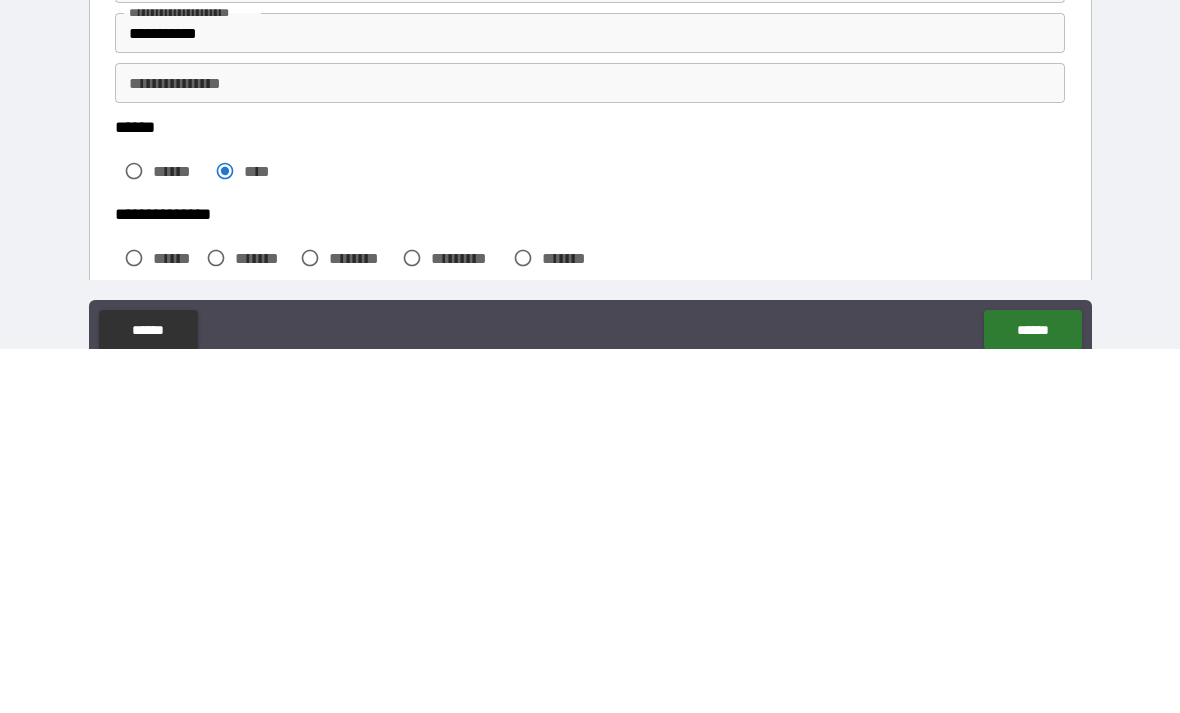 scroll, scrollTop: 64, scrollLeft: 0, axis: vertical 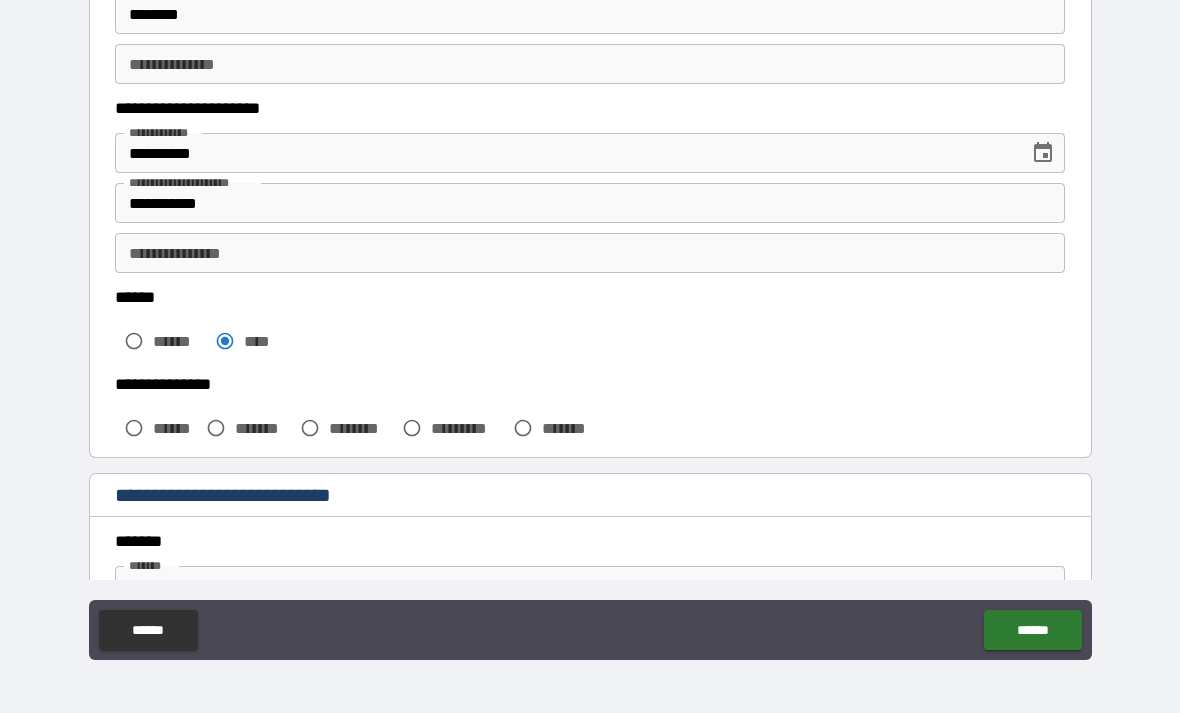 click on "**********" at bounding box center [590, 253] 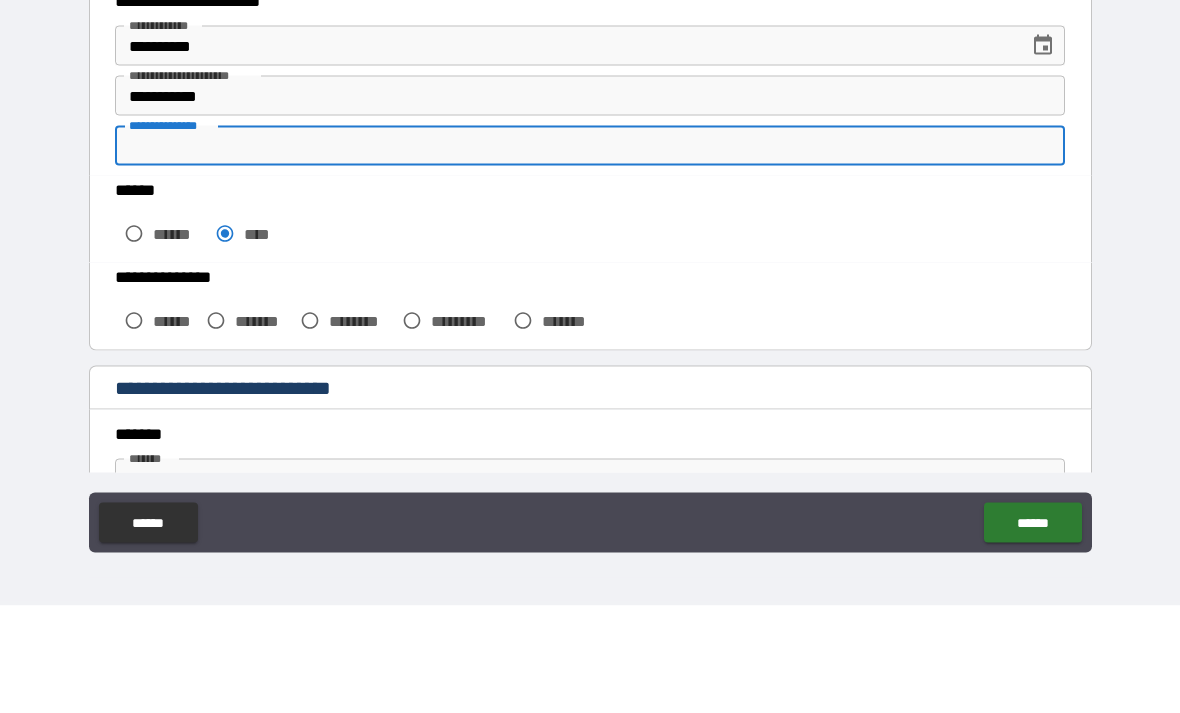click on "****** ****** ****" at bounding box center [590, 326] 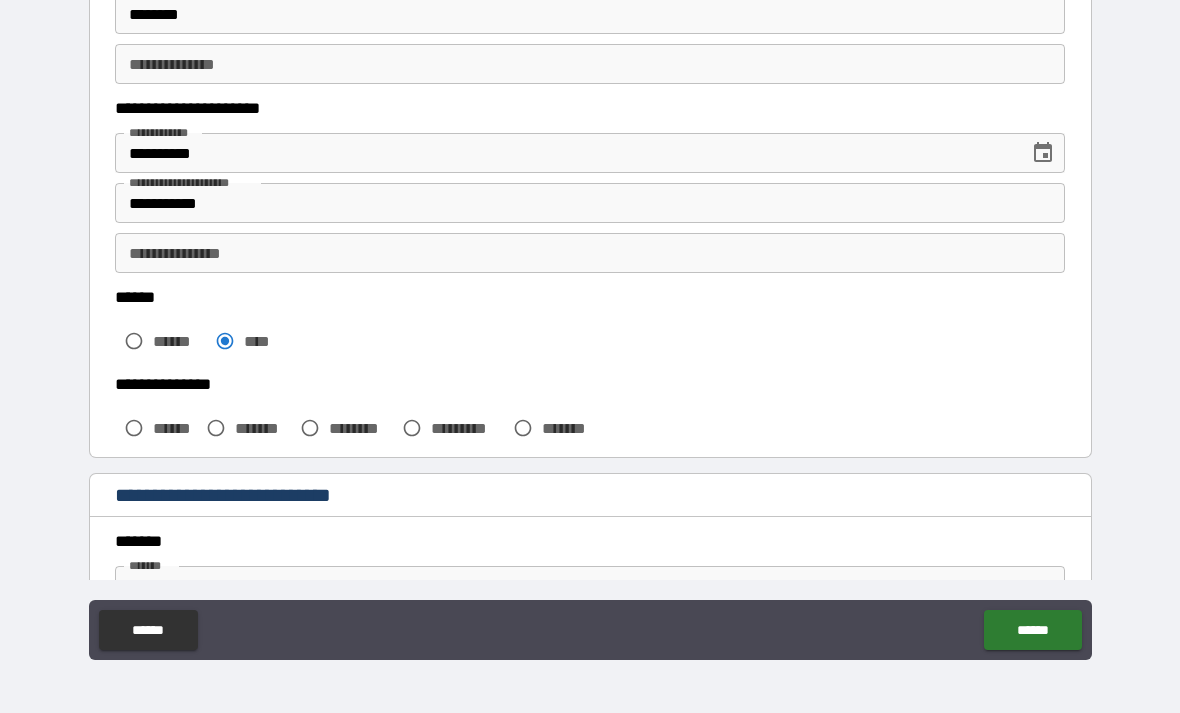 click on "**********" at bounding box center (590, 253) 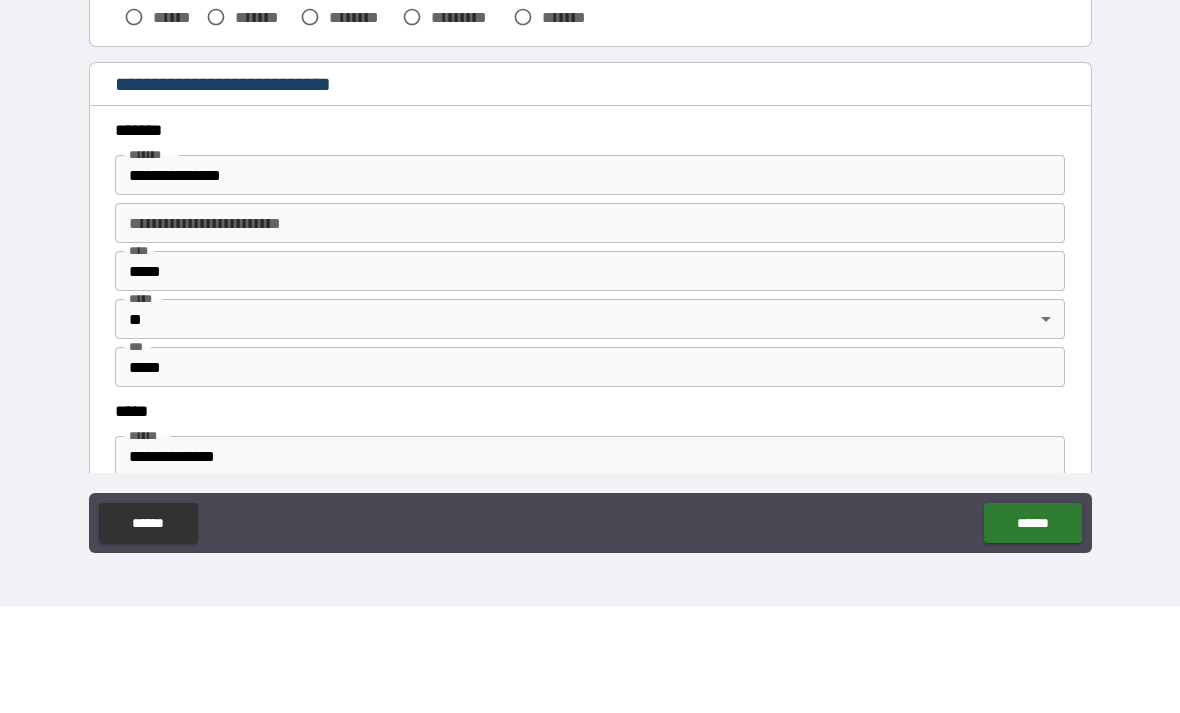 scroll, scrollTop: 546, scrollLeft: 0, axis: vertical 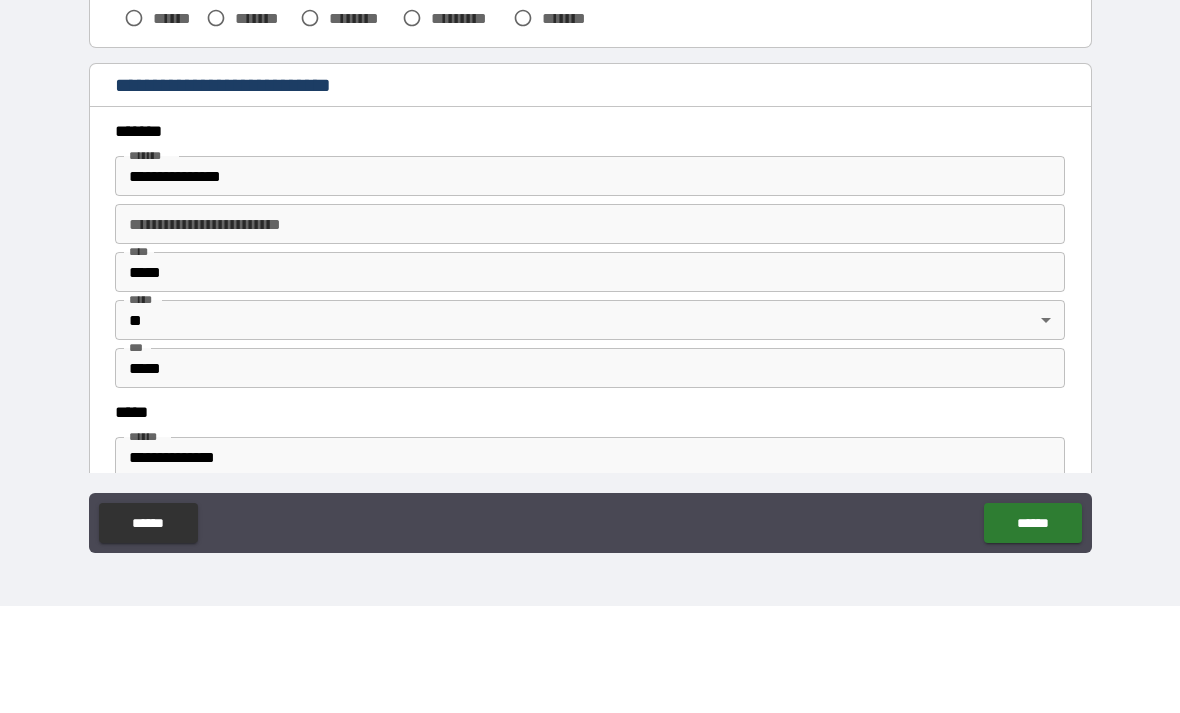 type on "**********" 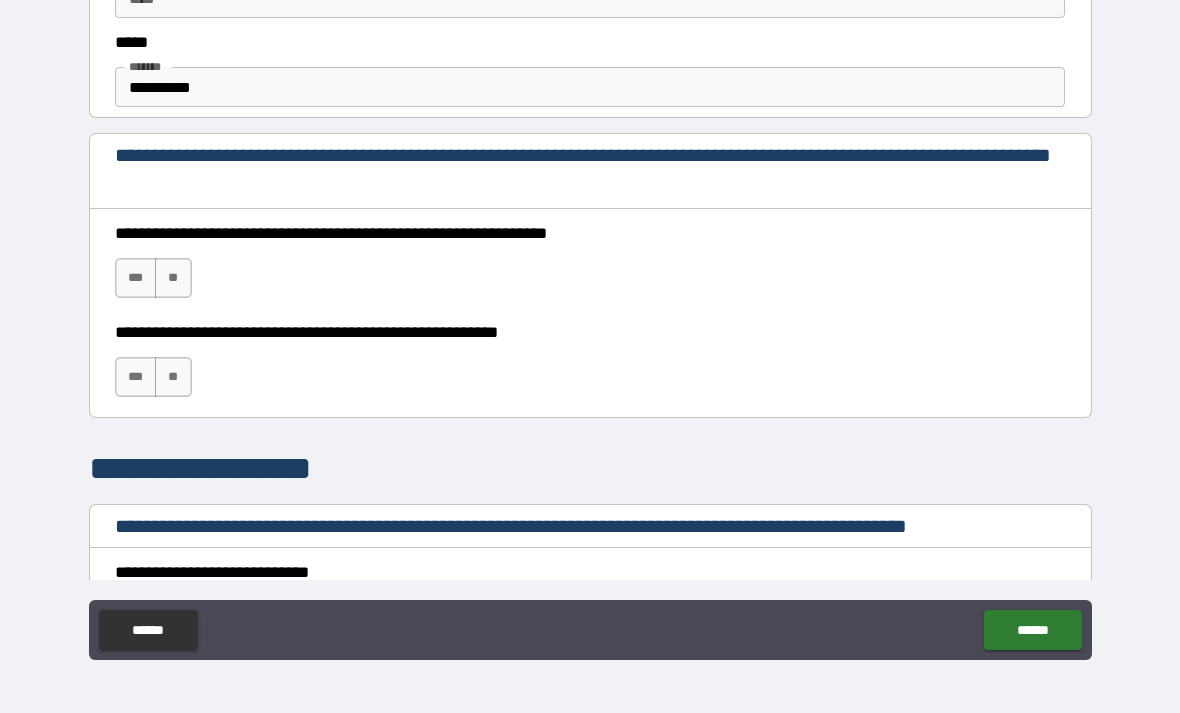 scroll, scrollTop: 1219, scrollLeft: 0, axis: vertical 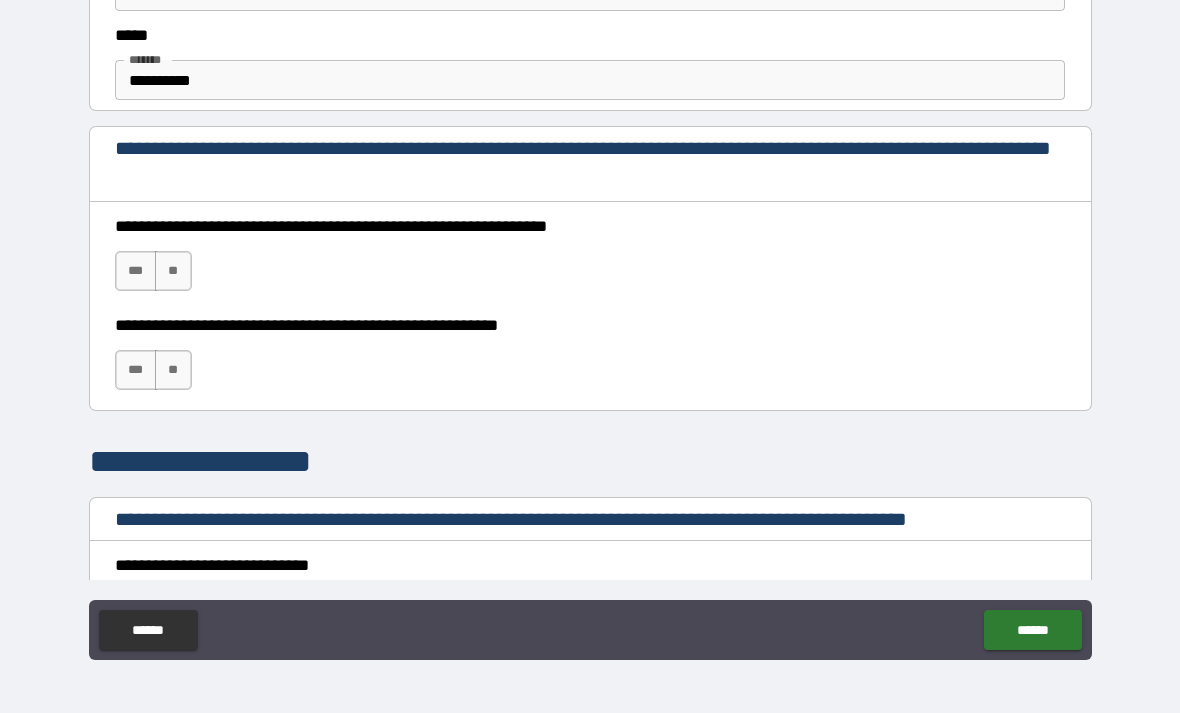 click on "***" at bounding box center (136, 271) 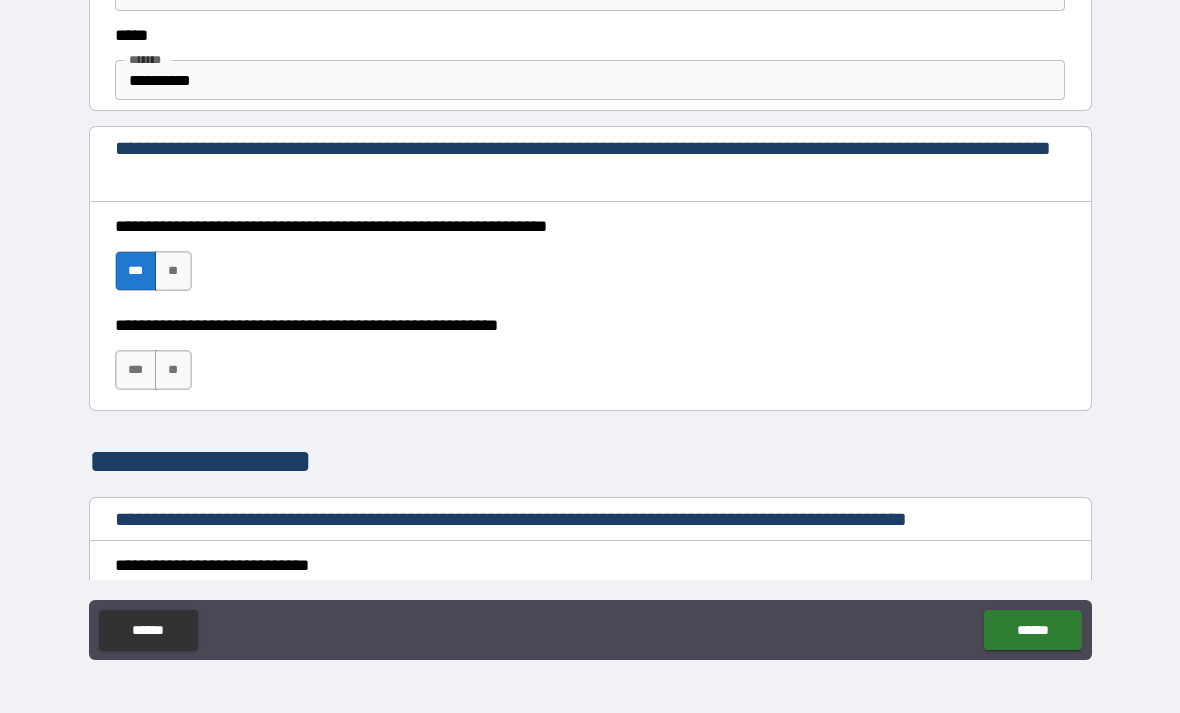 click on "***" at bounding box center (136, 370) 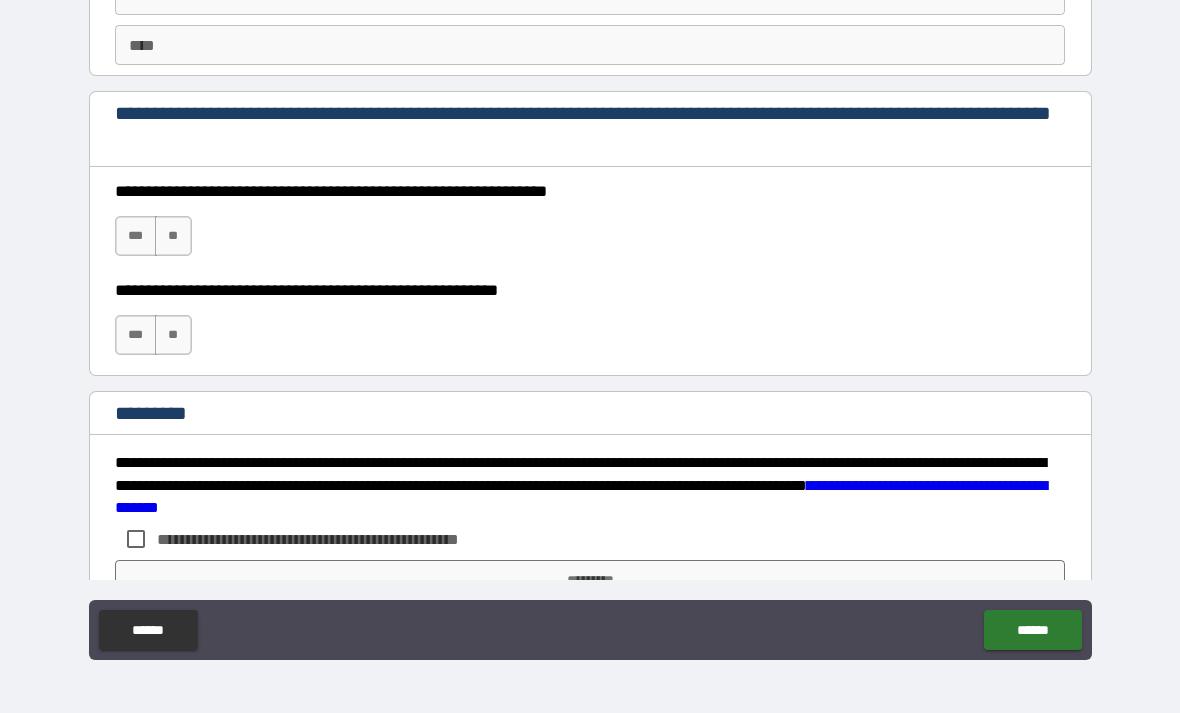 scroll, scrollTop: 2853, scrollLeft: 0, axis: vertical 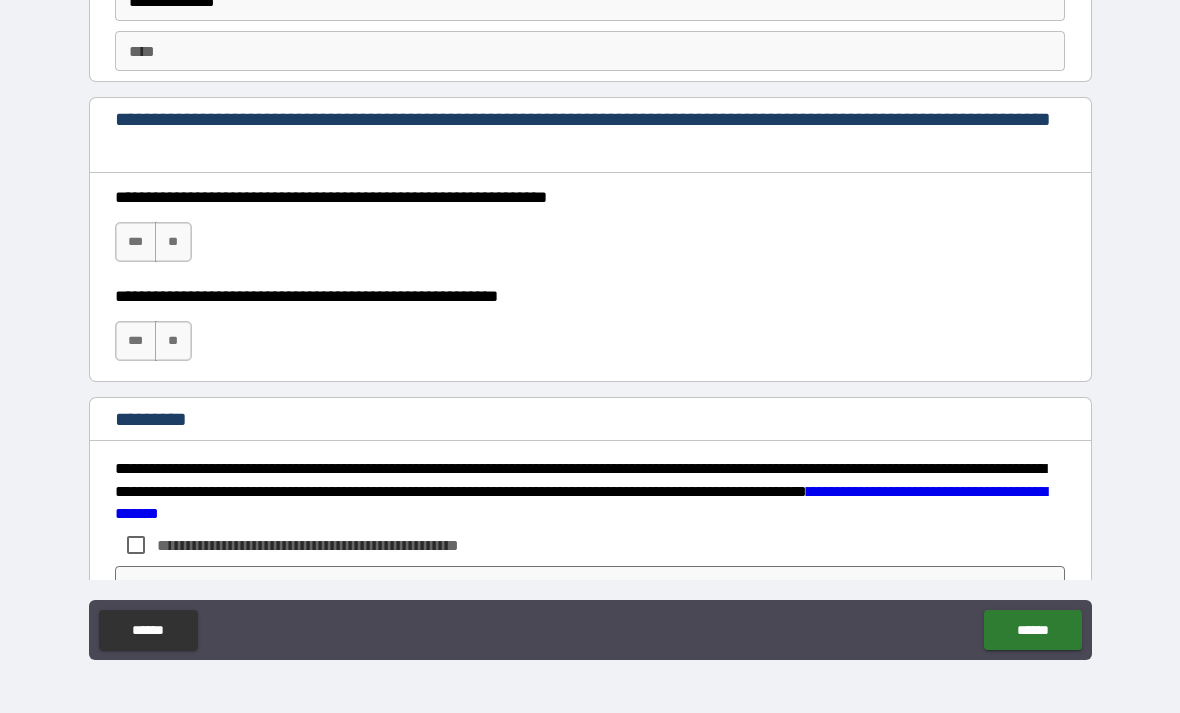 click on "***" at bounding box center [136, 242] 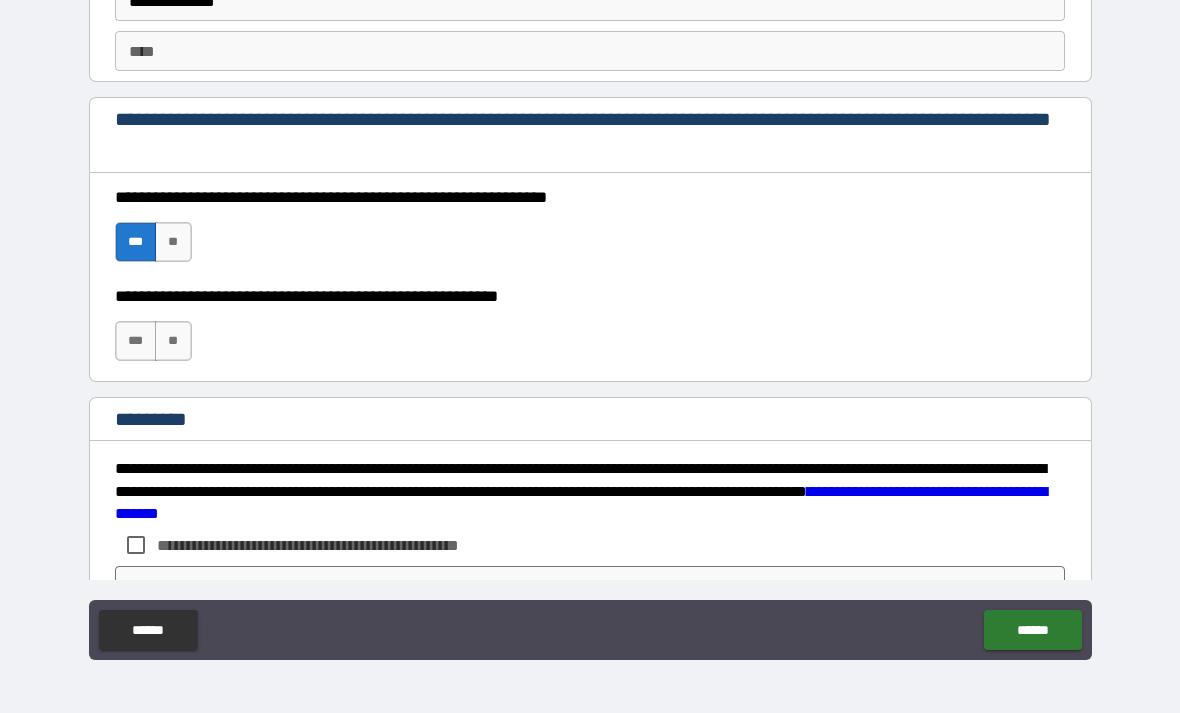 click on "***" at bounding box center [136, 341] 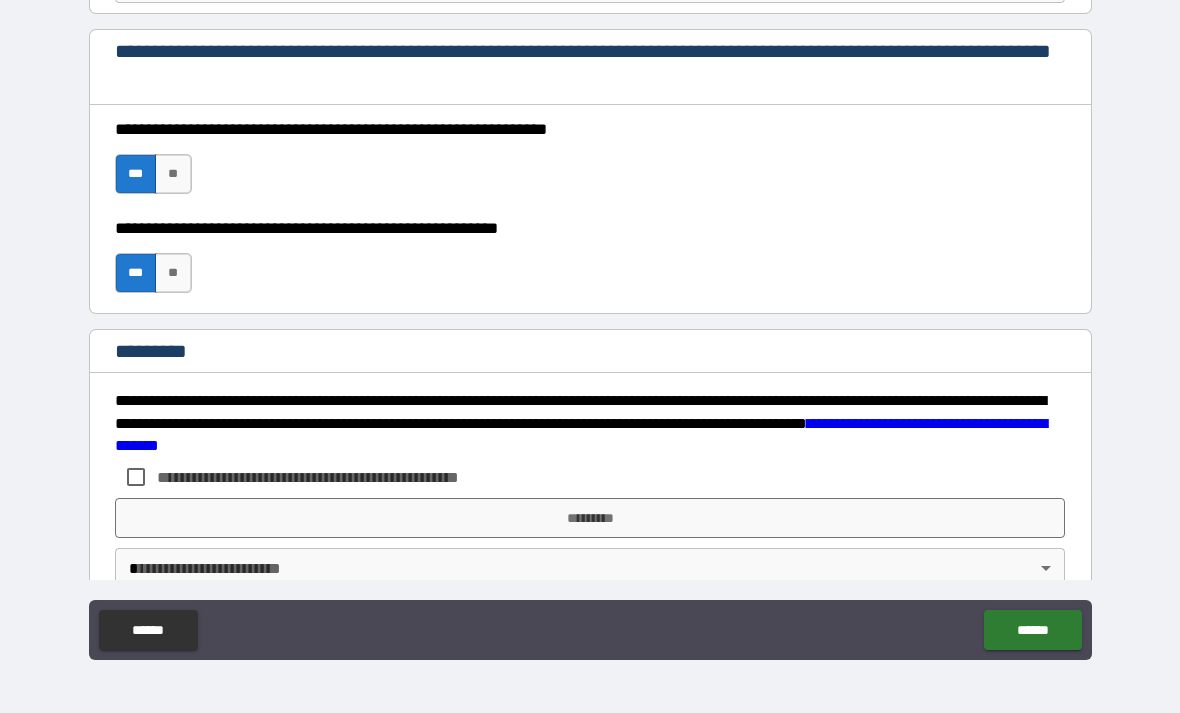 scroll, scrollTop: 2929, scrollLeft: 0, axis: vertical 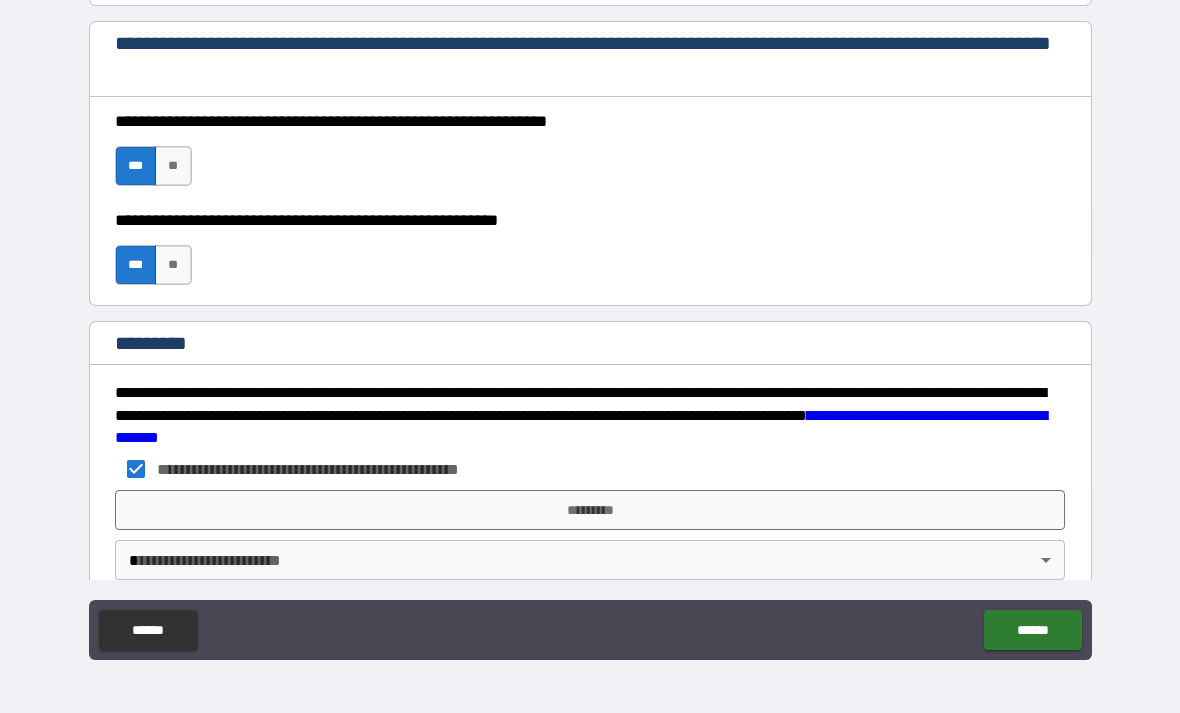 click on "**********" at bounding box center [590, 327] 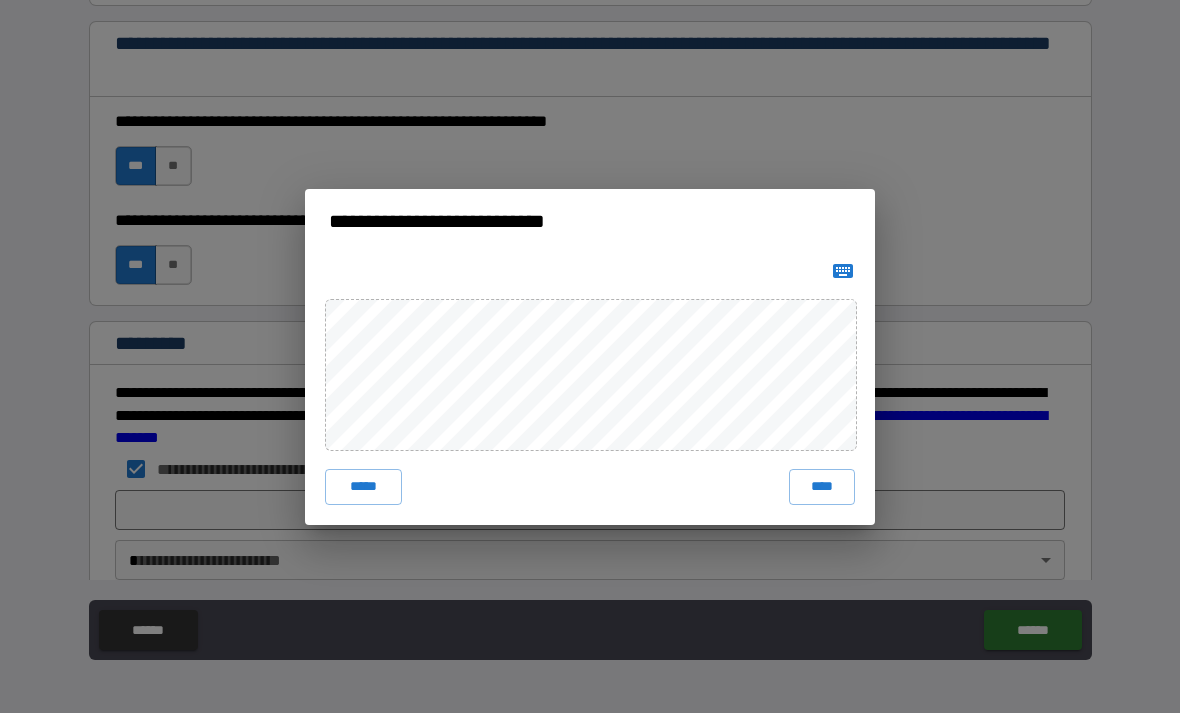 click on "****" at bounding box center [822, 487] 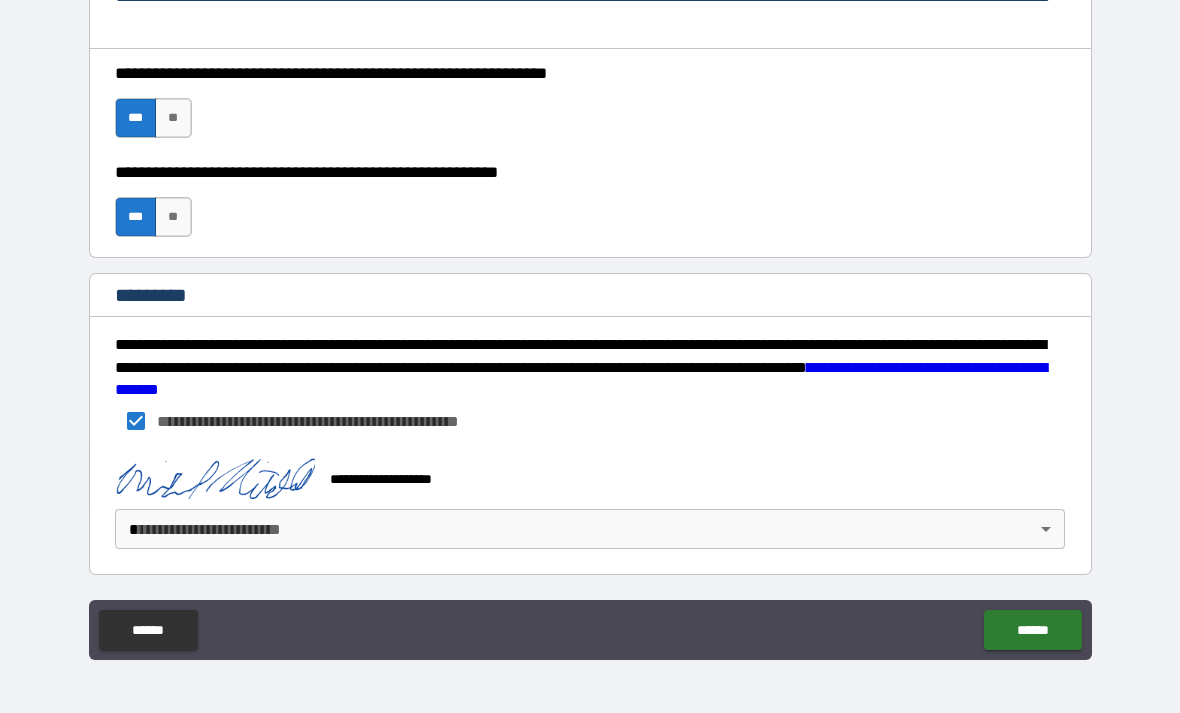 click on "******" at bounding box center (1032, 630) 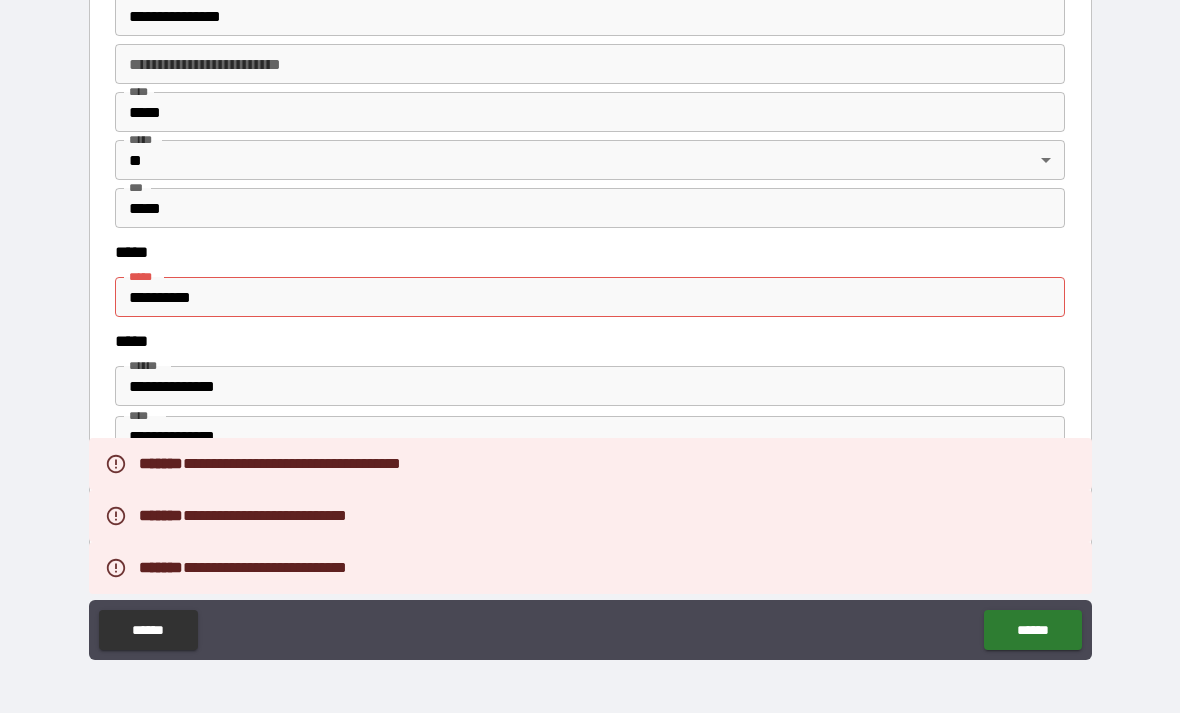 scroll, scrollTop: 2455, scrollLeft: 0, axis: vertical 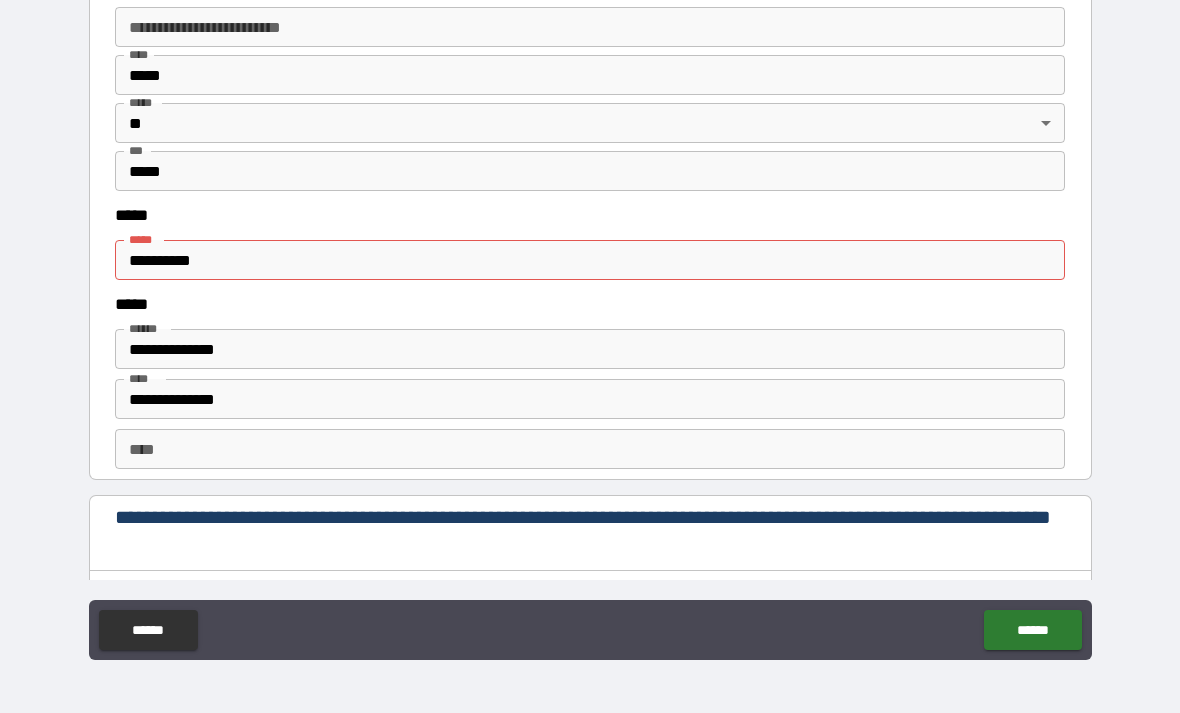 click on "**********" at bounding box center (590, 260) 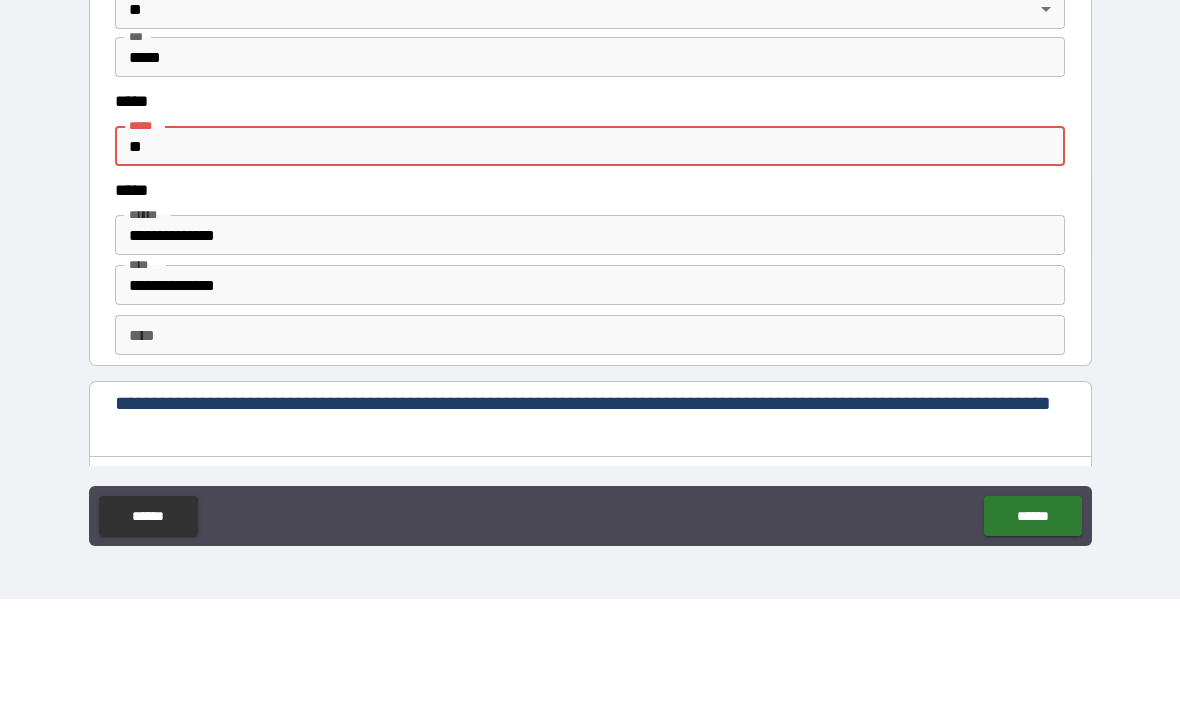 type on "*" 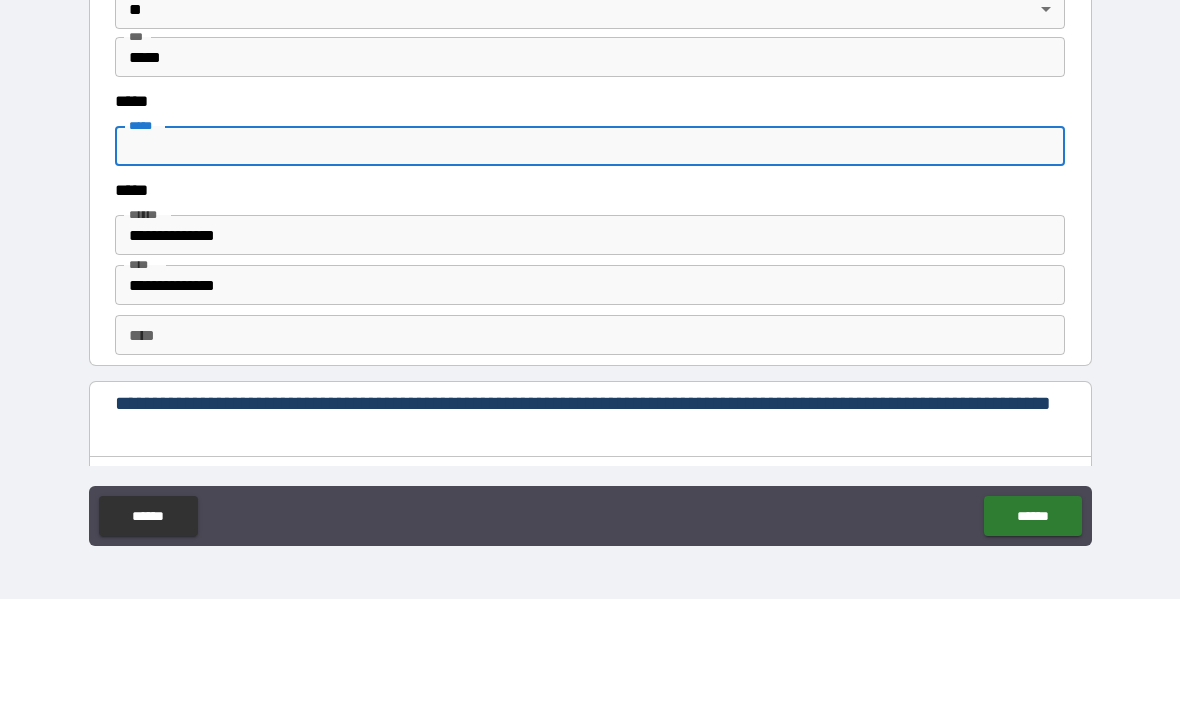 click on "**********" at bounding box center (590, 327) 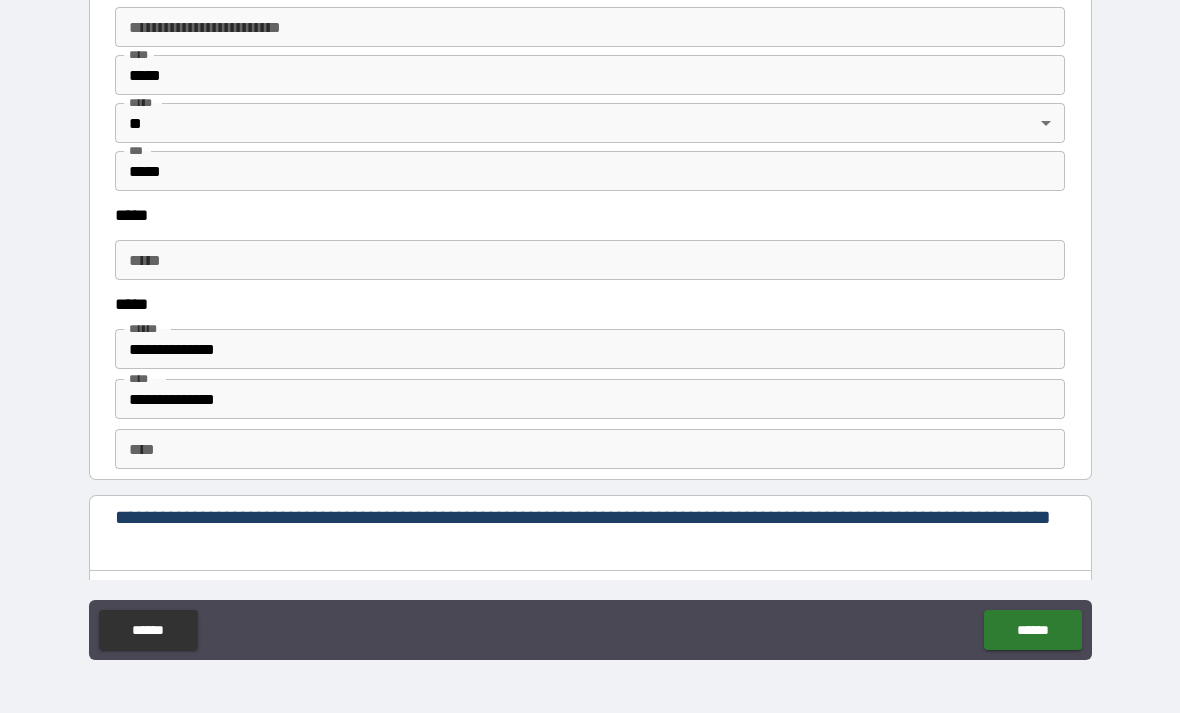 click on "**********" at bounding box center (590, 327) 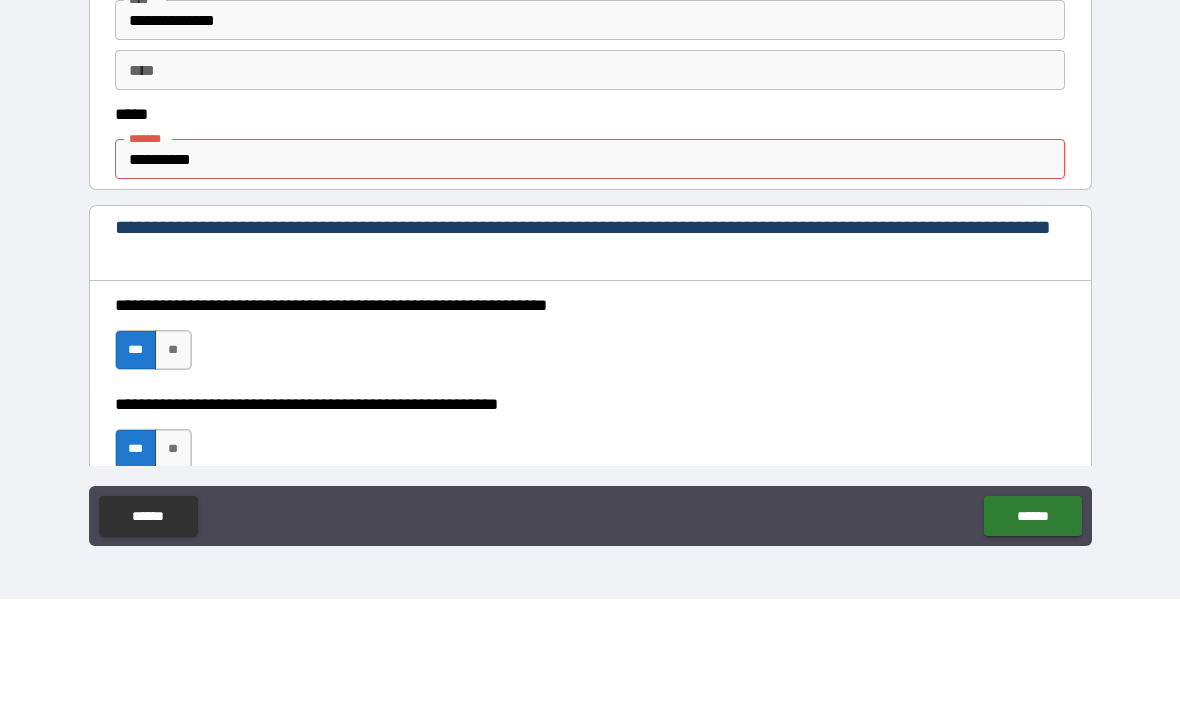 scroll, scrollTop: 982, scrollLeft: 0, axis: vertical 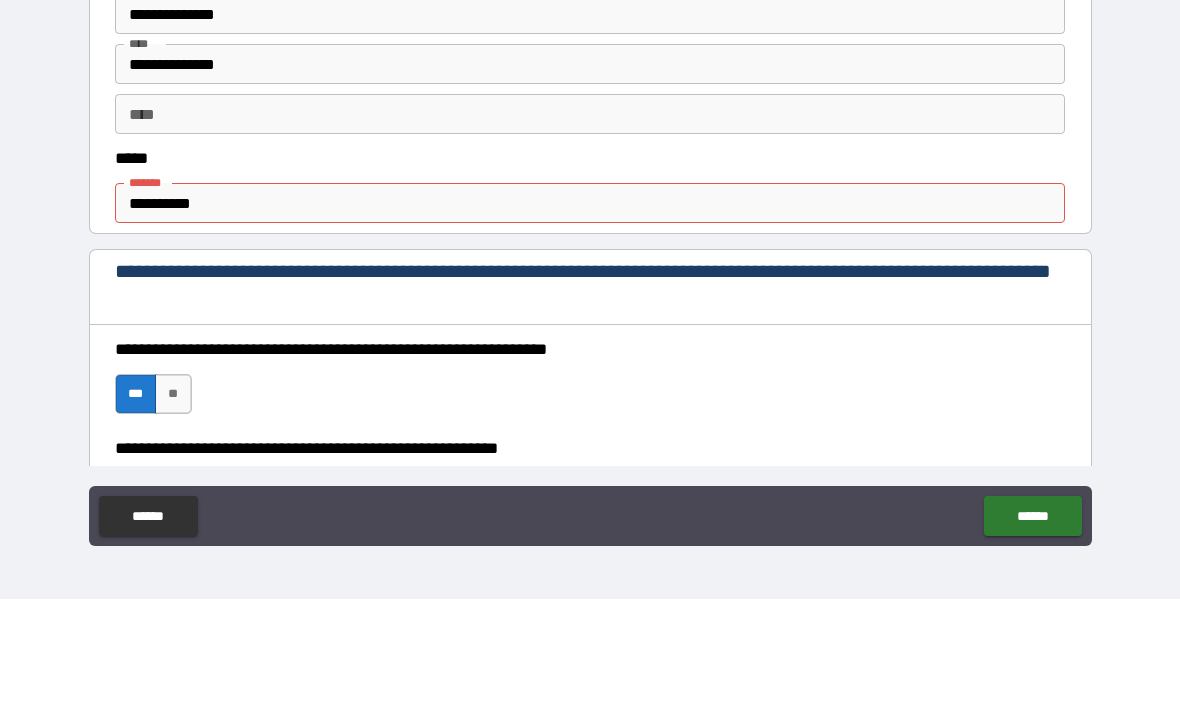 type on "**********" 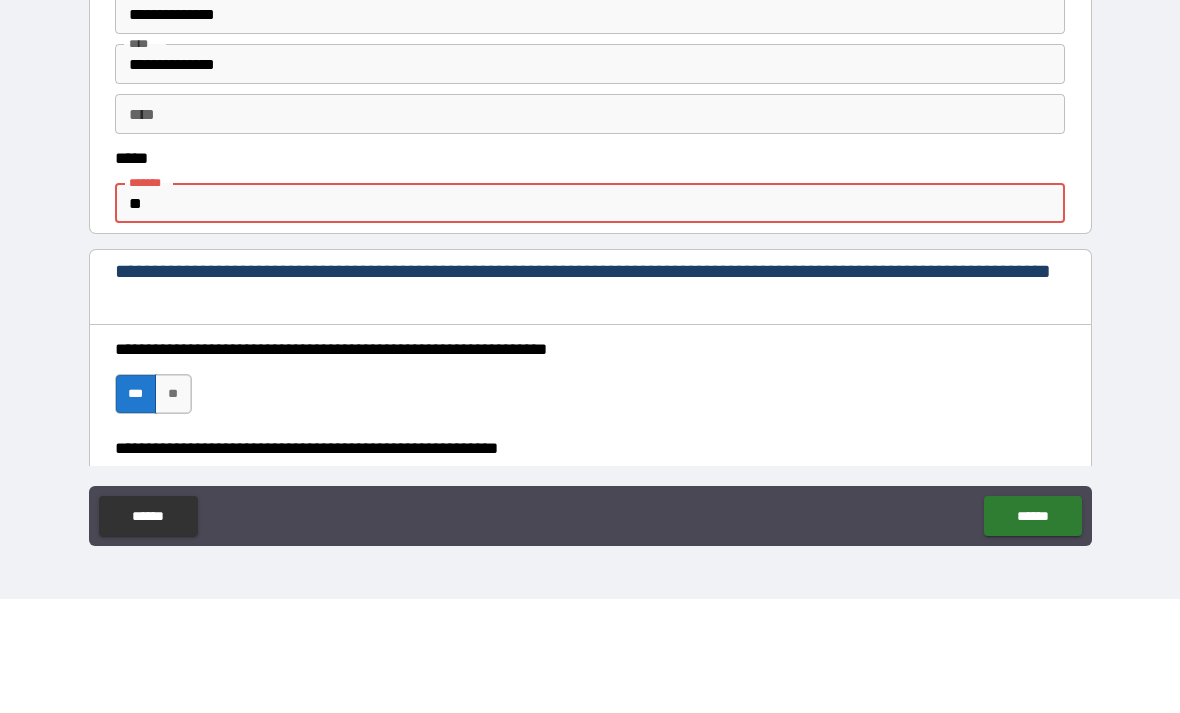 type on "*" 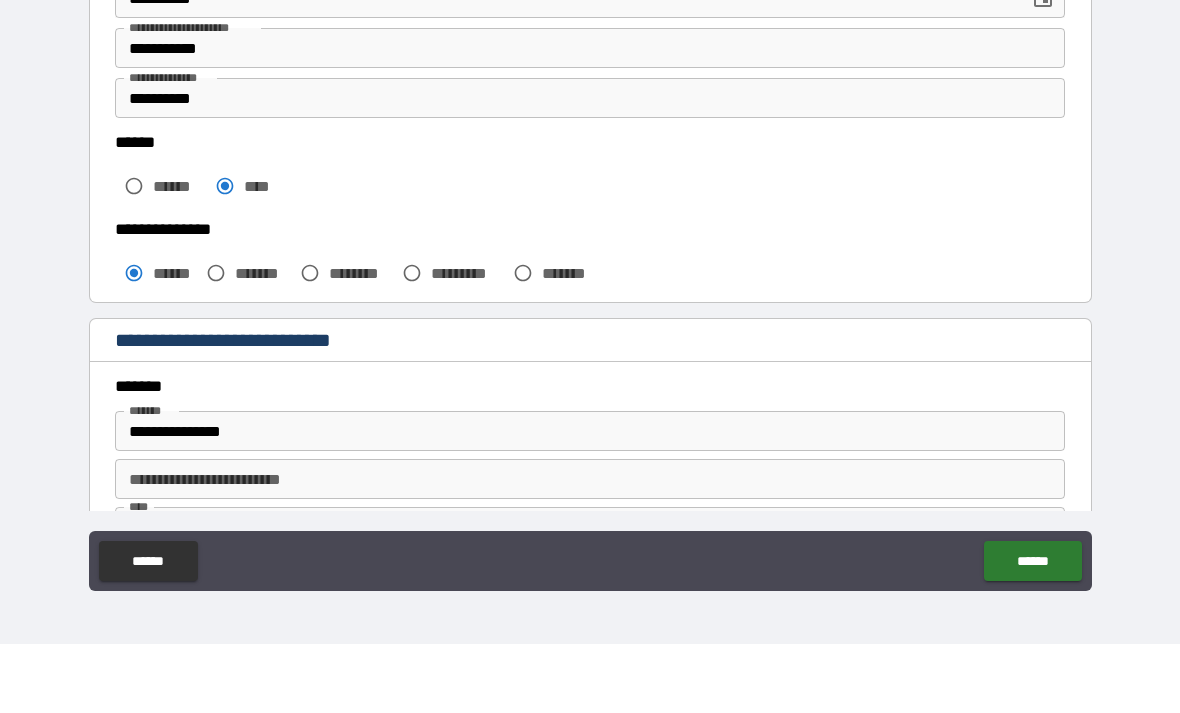 scroll, scrollTop: 347, scrollLeft: 0, axis: vertical 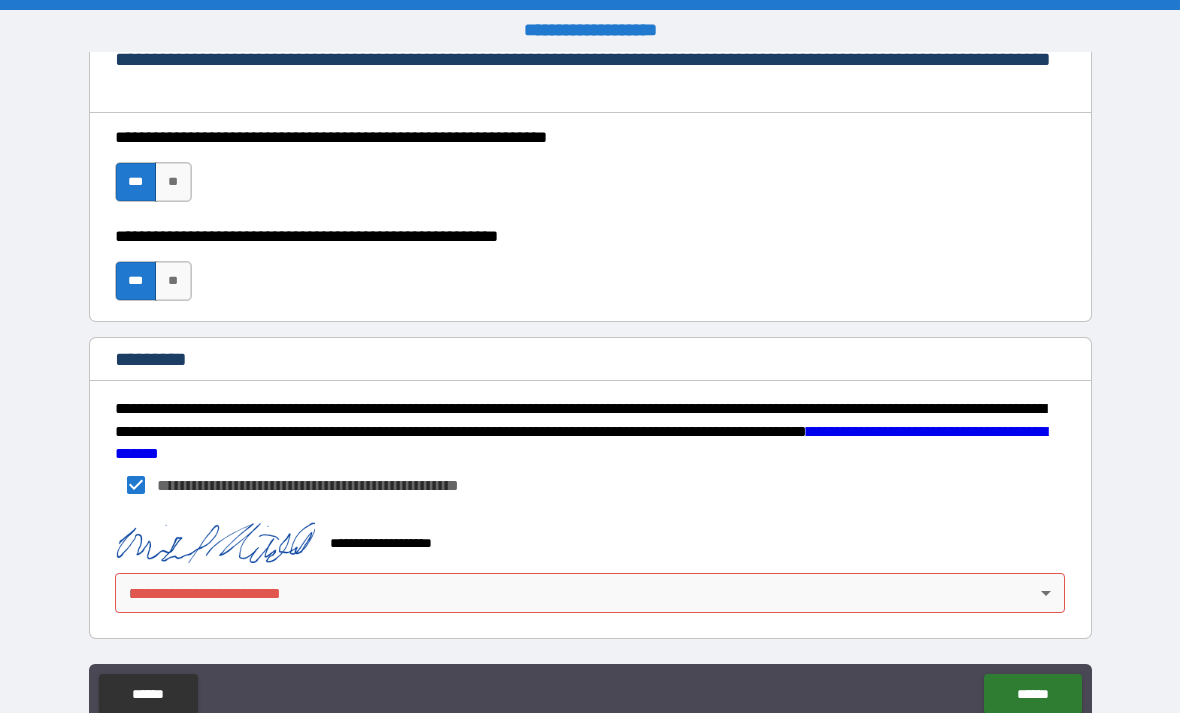 type on "**********" 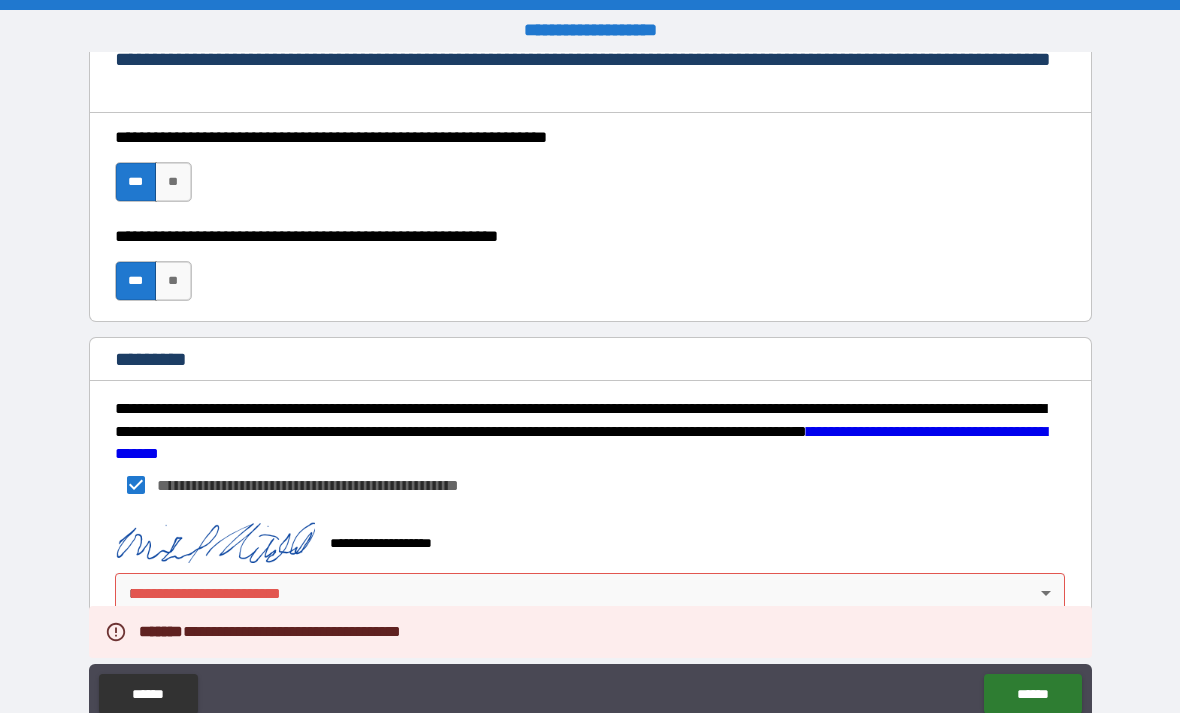 scroll, scrollTop: 2977, scrollLeft: 0, axis: vertical 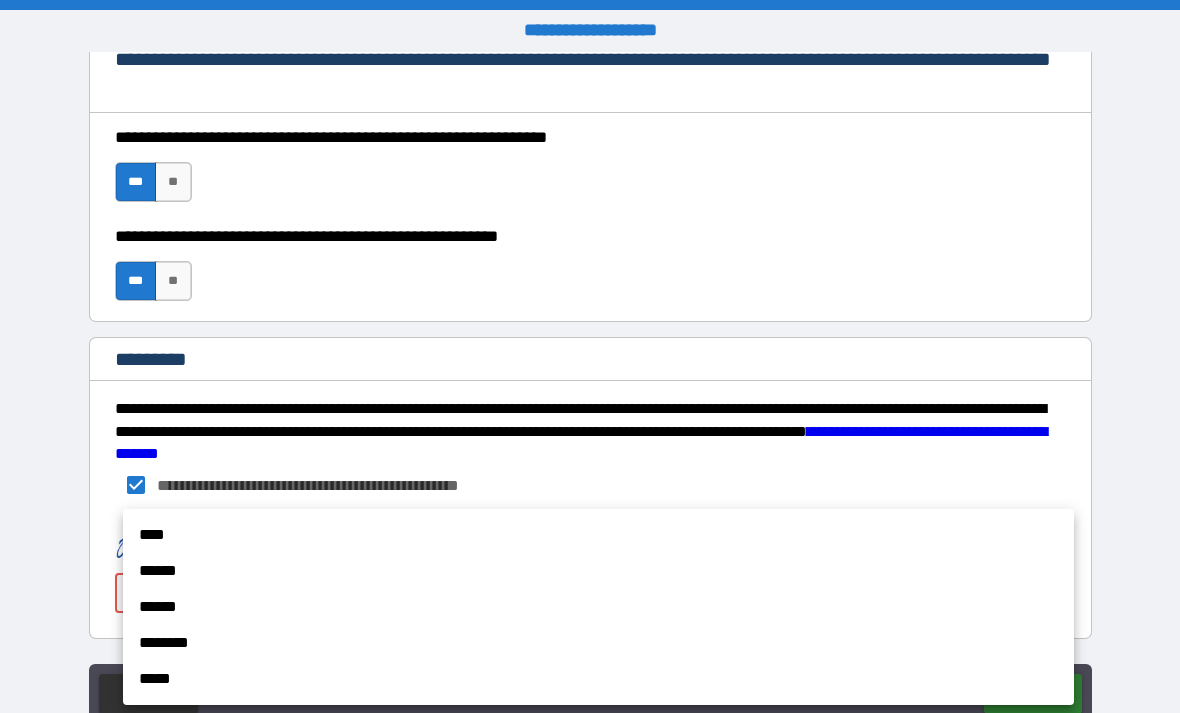 click on "****" at bounding box center (598, 535) 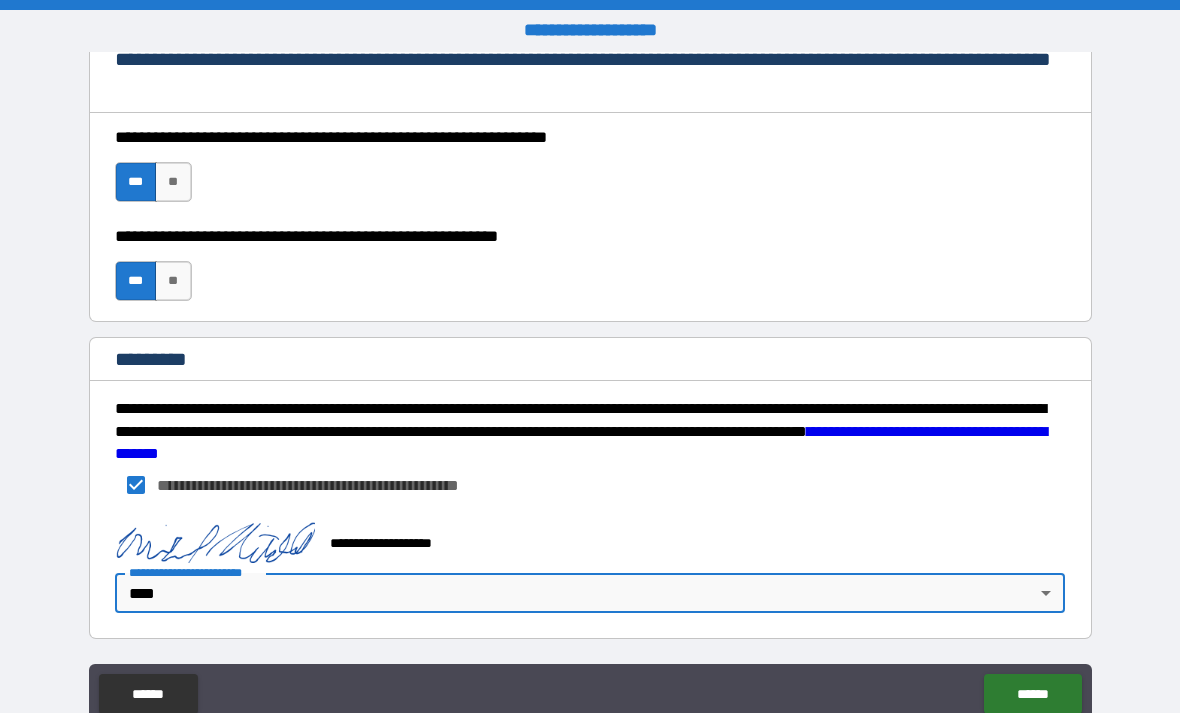click on "******" at bounding box center [1032, 694] 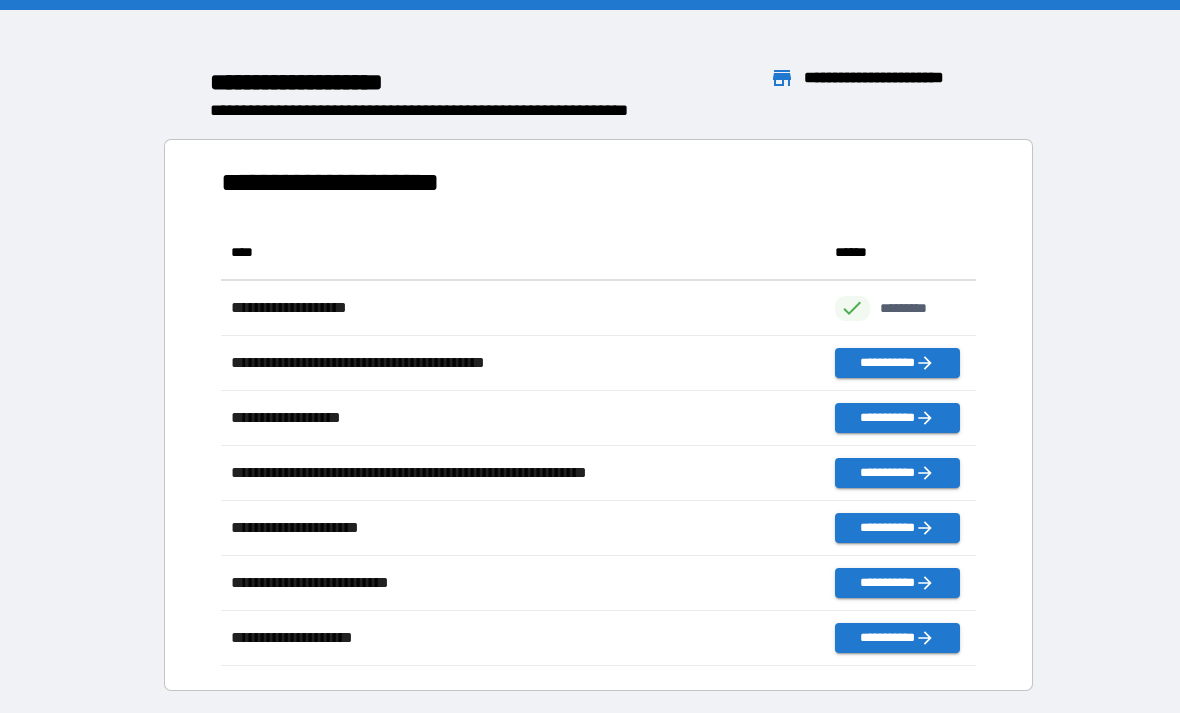 scroll, scrollTop: 1, scrollLeft: 1, axis: both 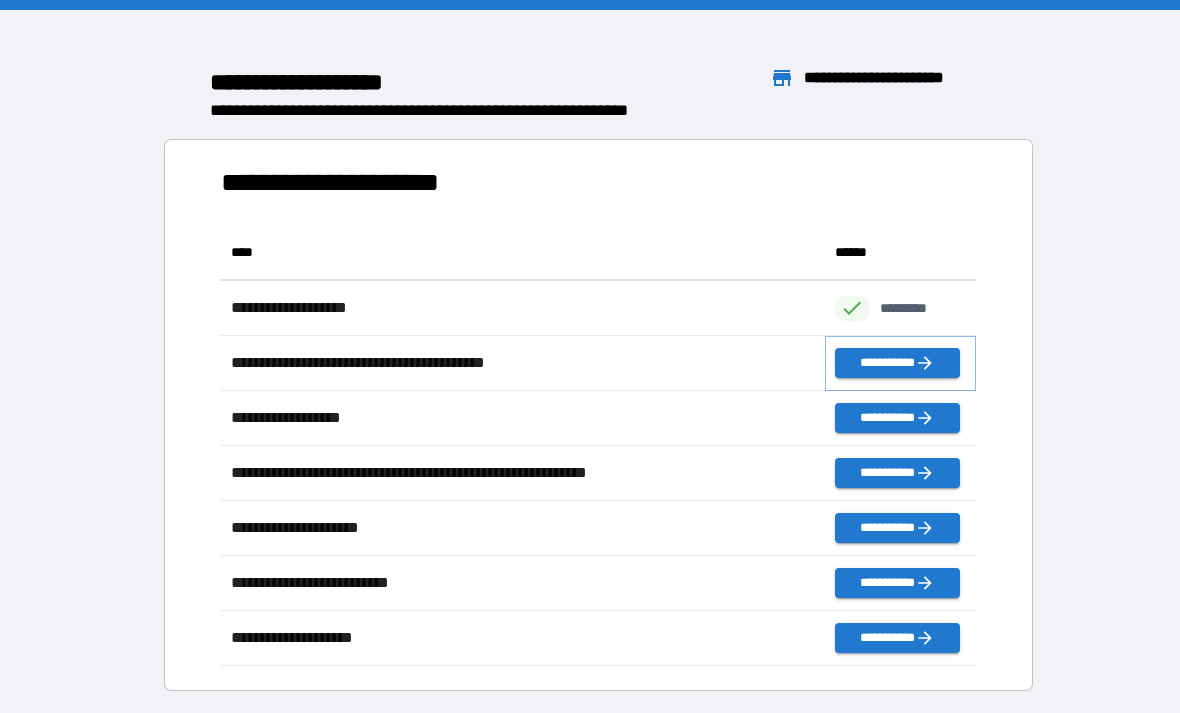 click on "**********" at bounding box center [897, 363] 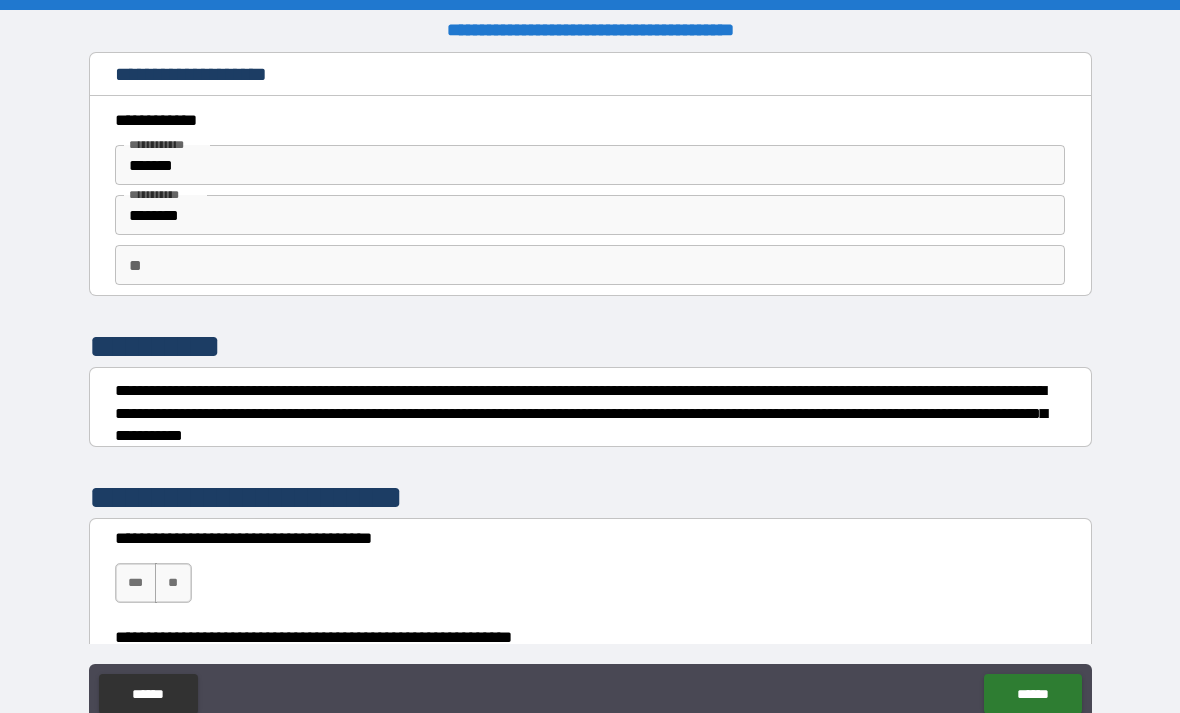 click on "**" at bounding box center (173, 583) 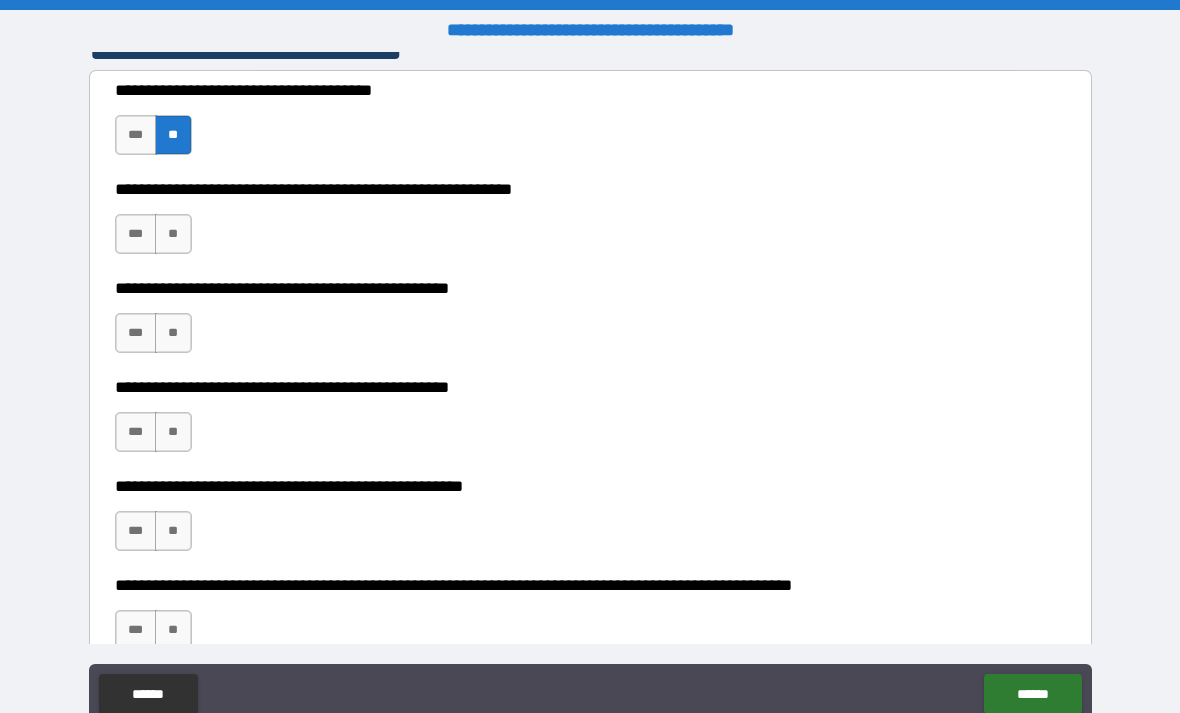 scroll, scrollTop: 418, scrollLeft: 0, axis: vertical 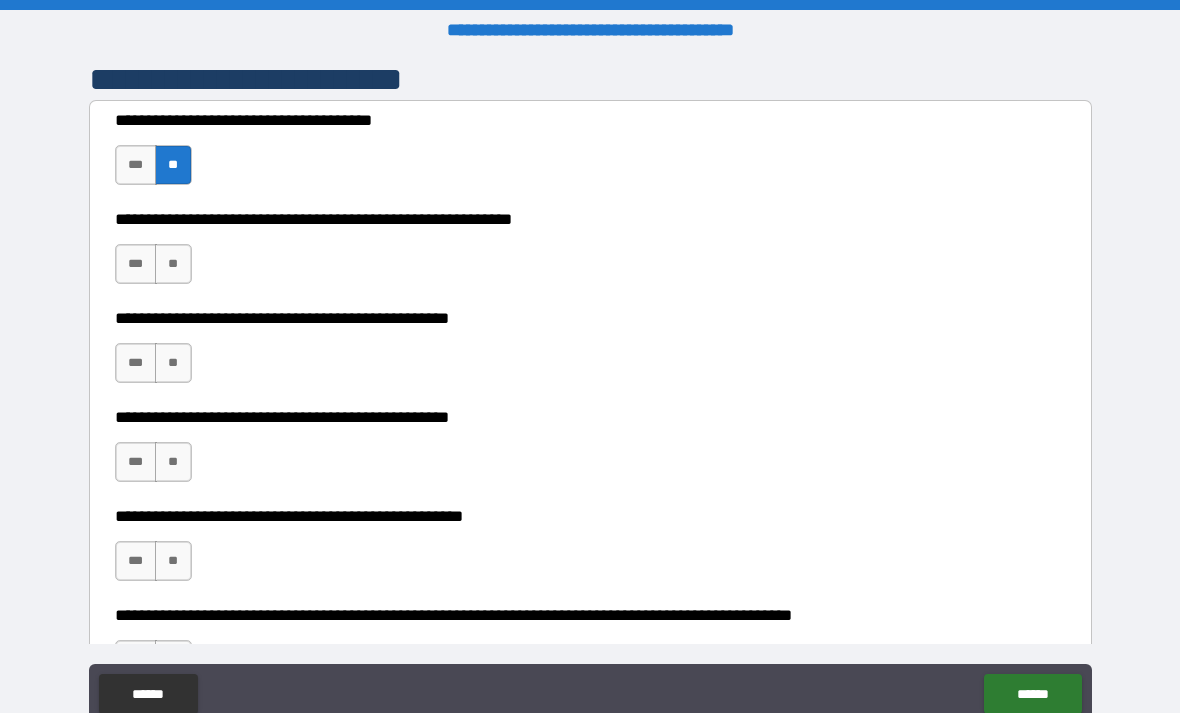 click on "***" at bounding box center (136, 264) 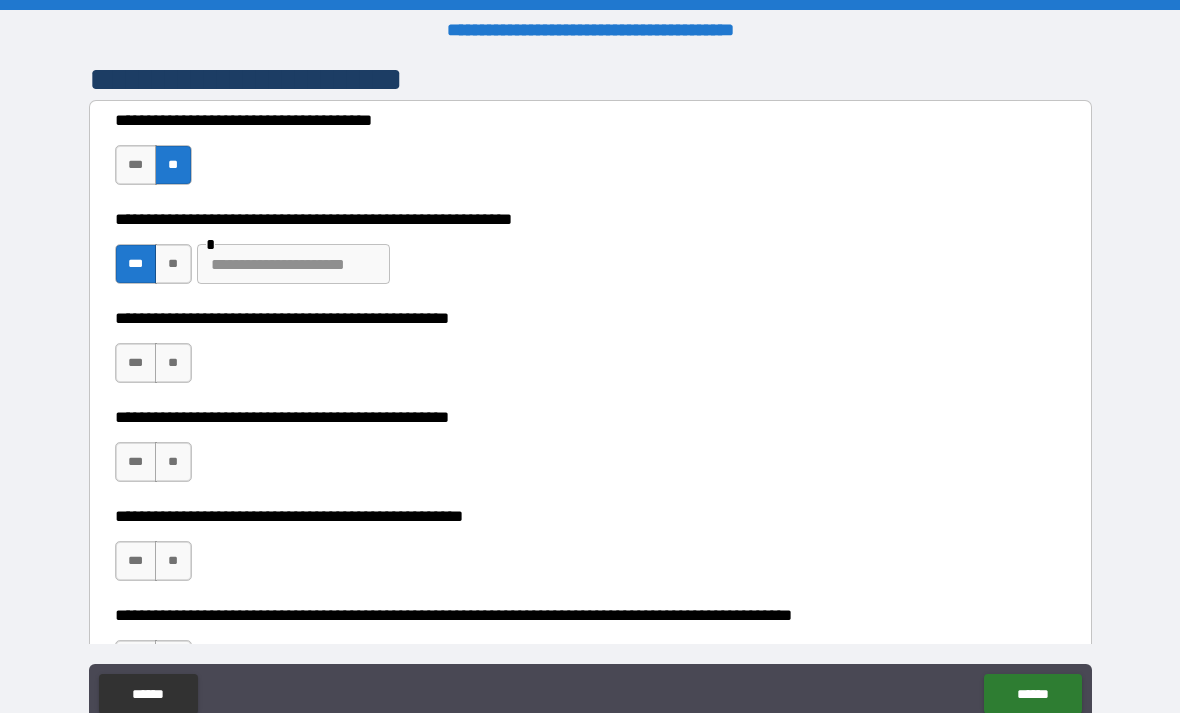 click on "**" at bounding box center [173, 363] 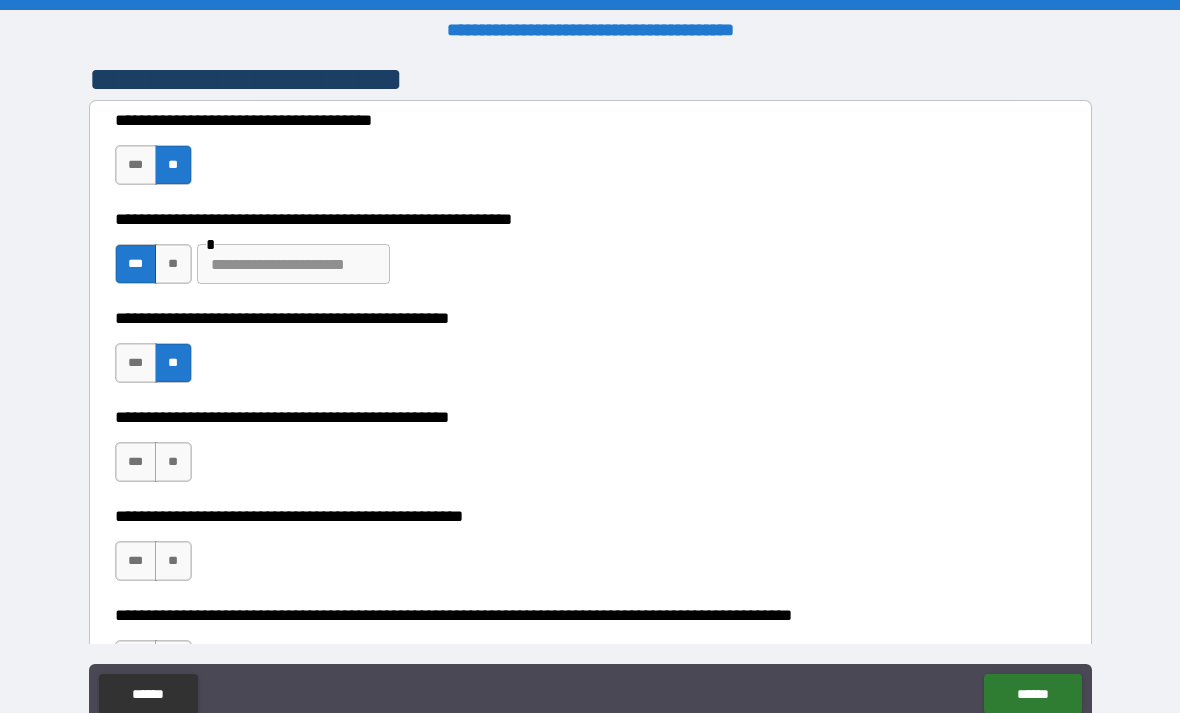 click on "***" at bounding box center (136, 462) 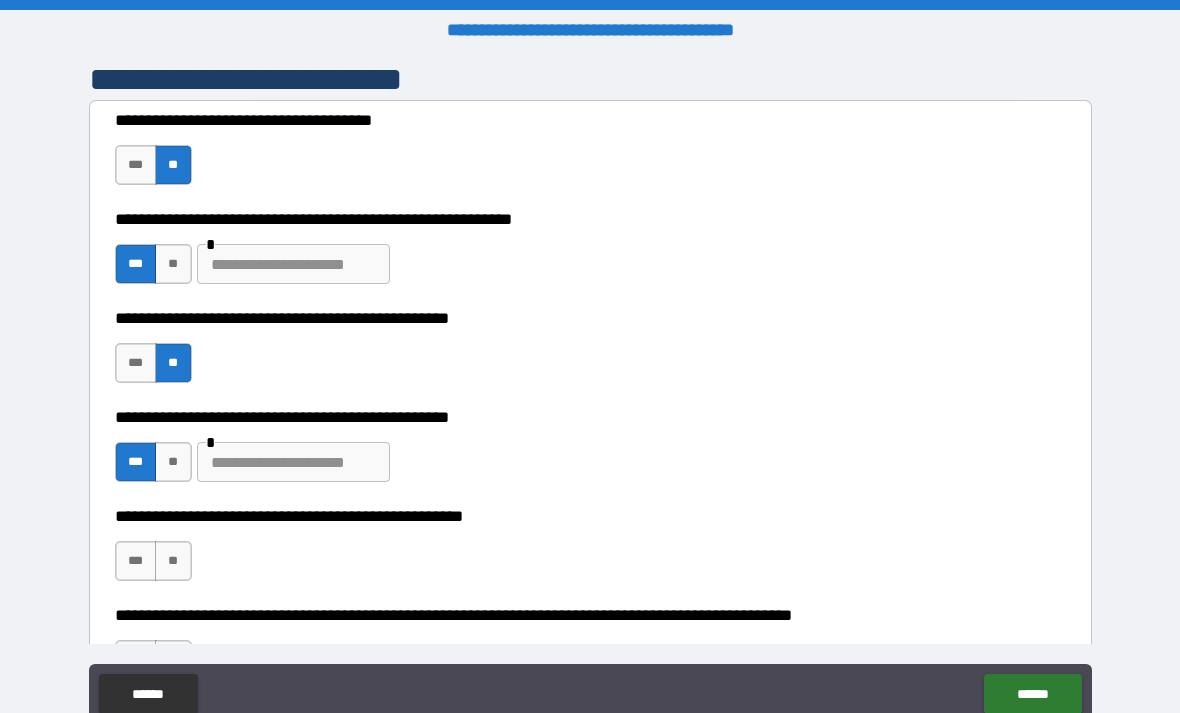 click on "**" at bounding box center (173, 462) 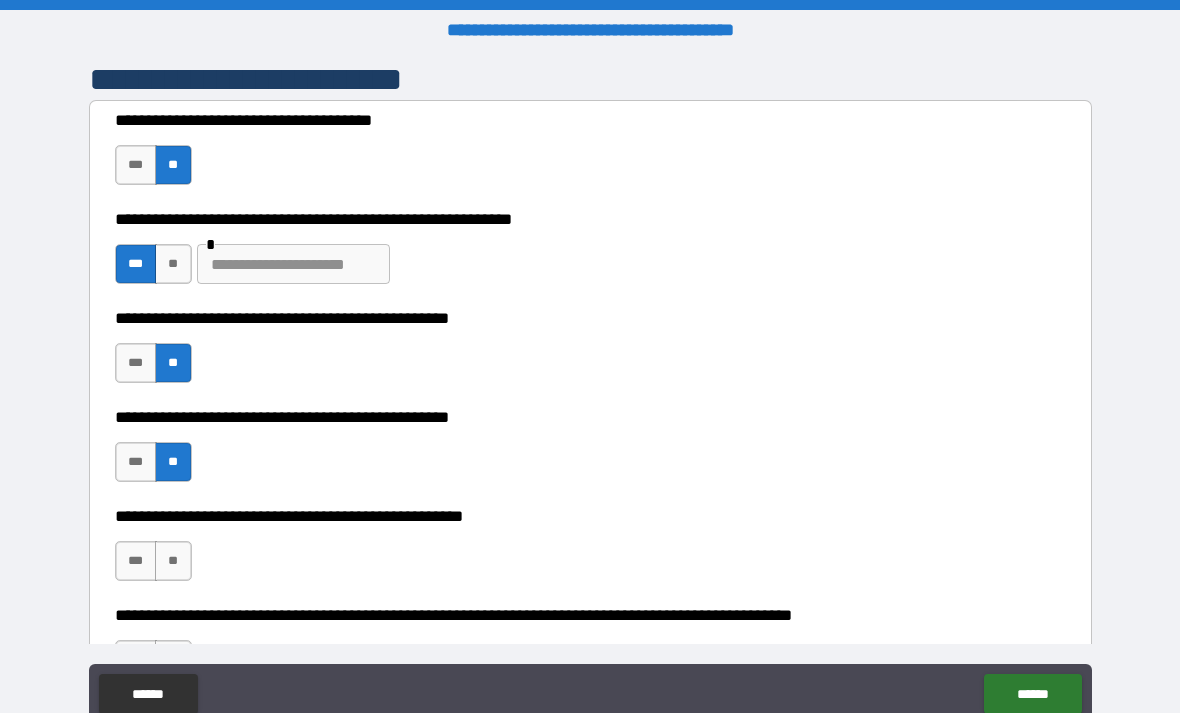 click on "**" at bounding box center [173, 561] 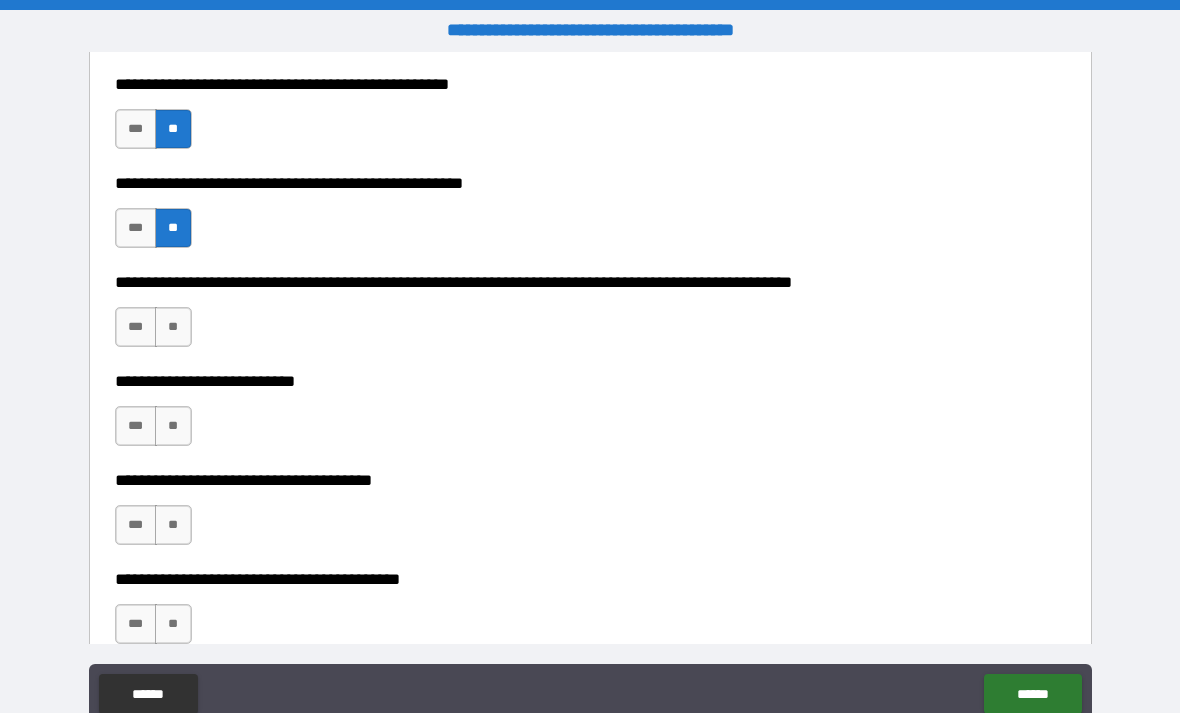 scroll, scrollTop: 748, scrollLeft: 0, axis: vertical 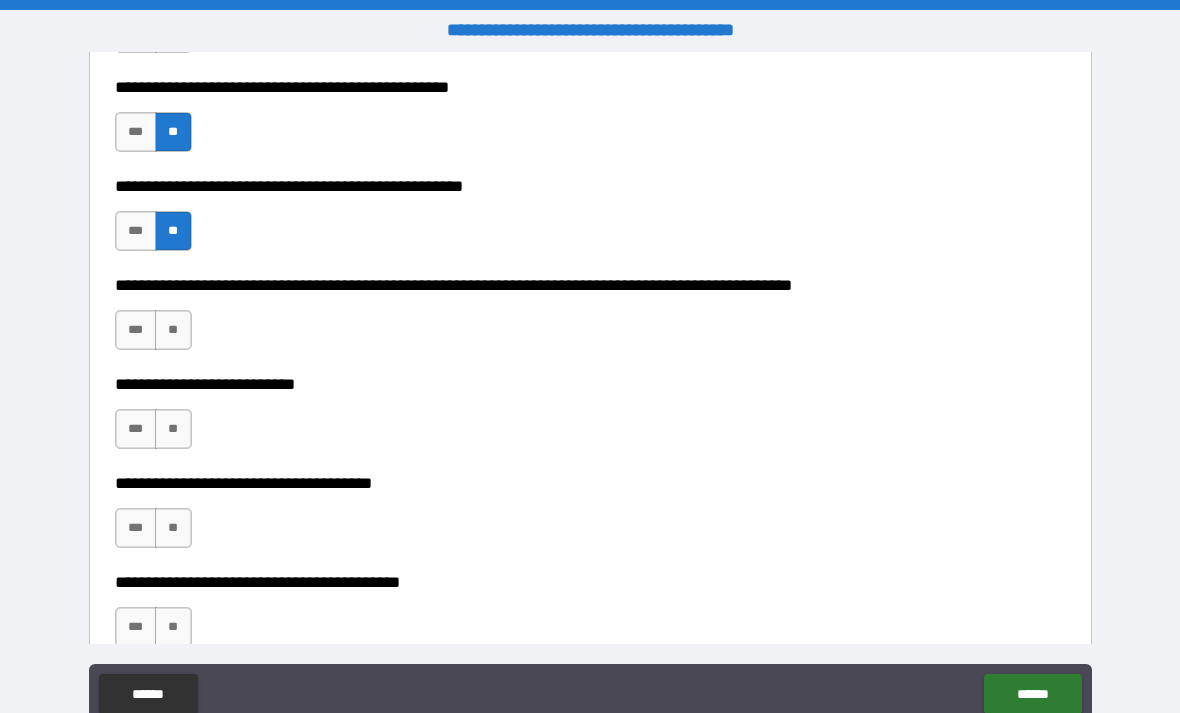 click on "**" at bounding box center [173, 330] 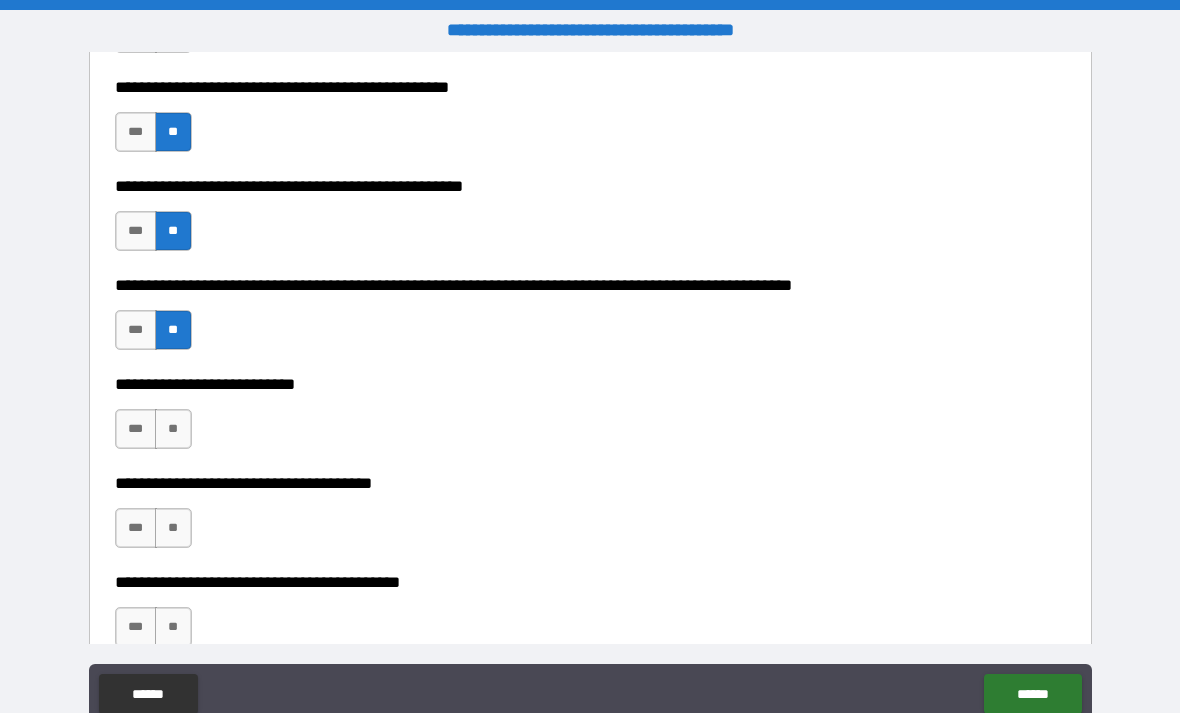 click on "**" at bounding box center (173, 429) 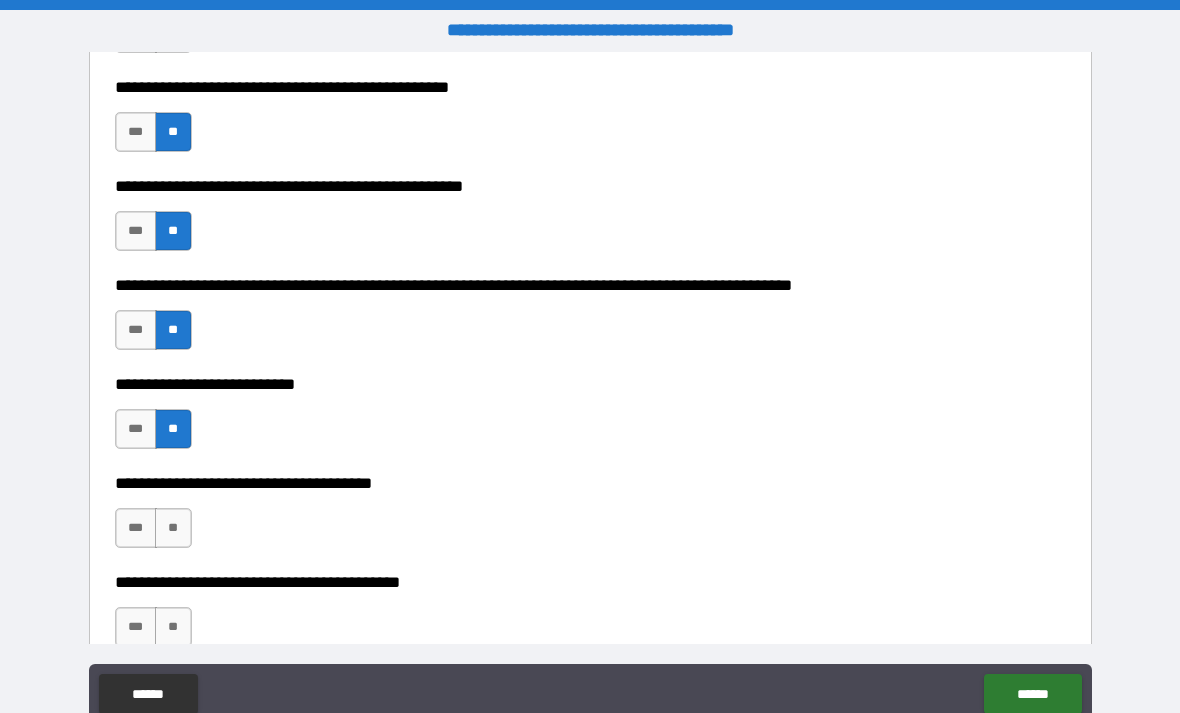 click on "***" at bounding box center [136, 528] 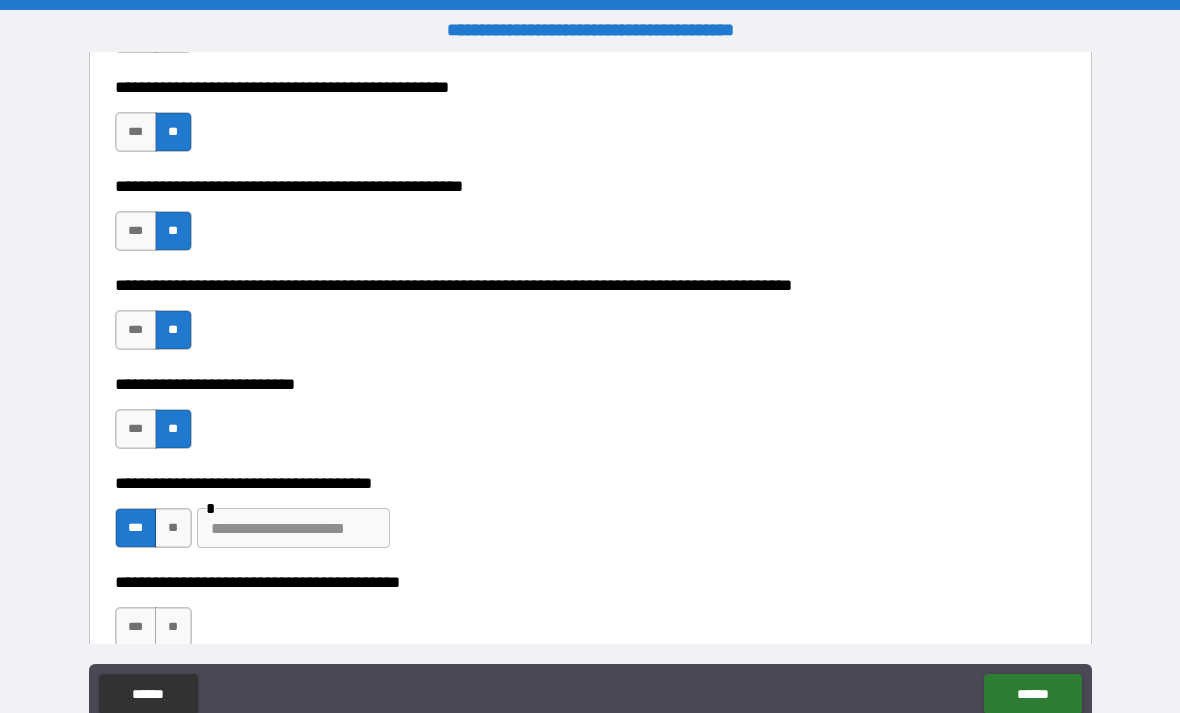 click at bounding box center (293, 528) 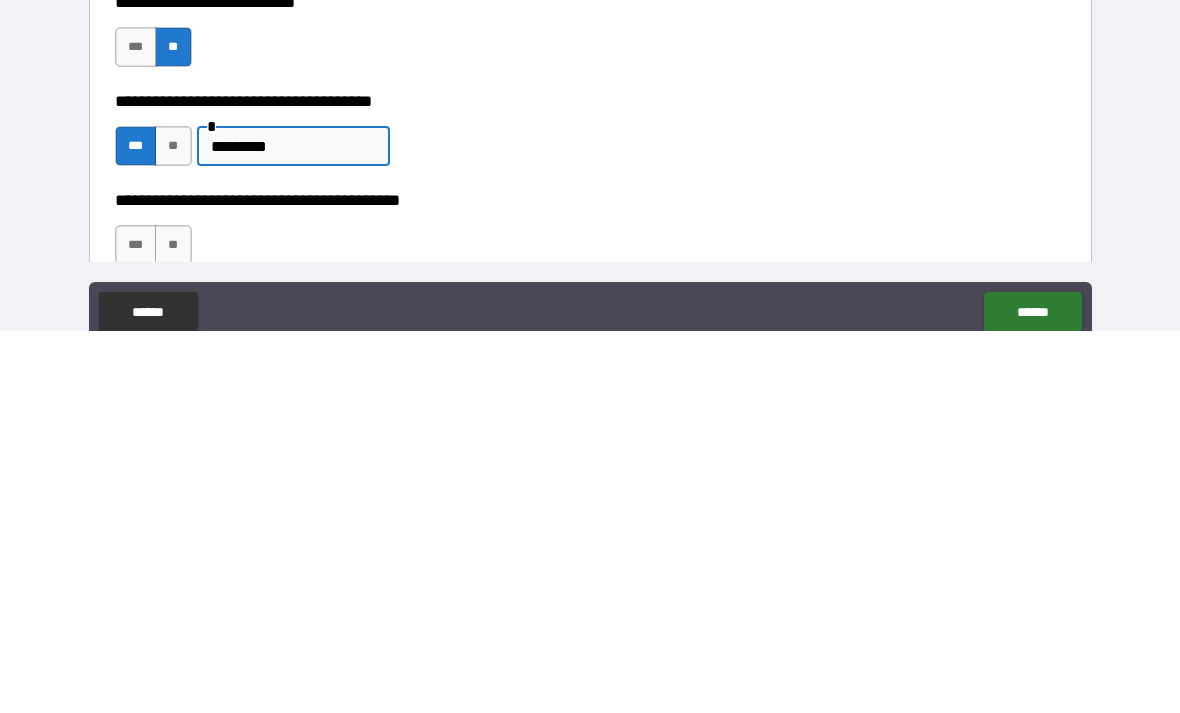 type on "********" 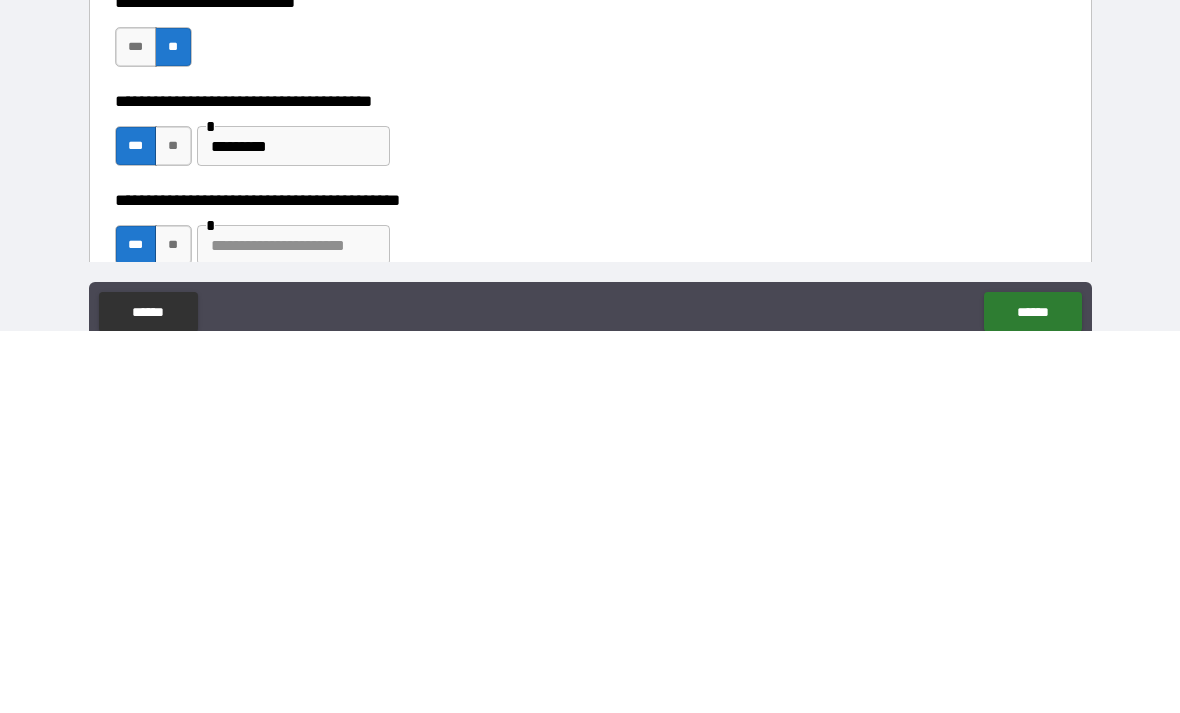 scroll, scrollTop: 64, scrollLeft: 0, axis: vertical 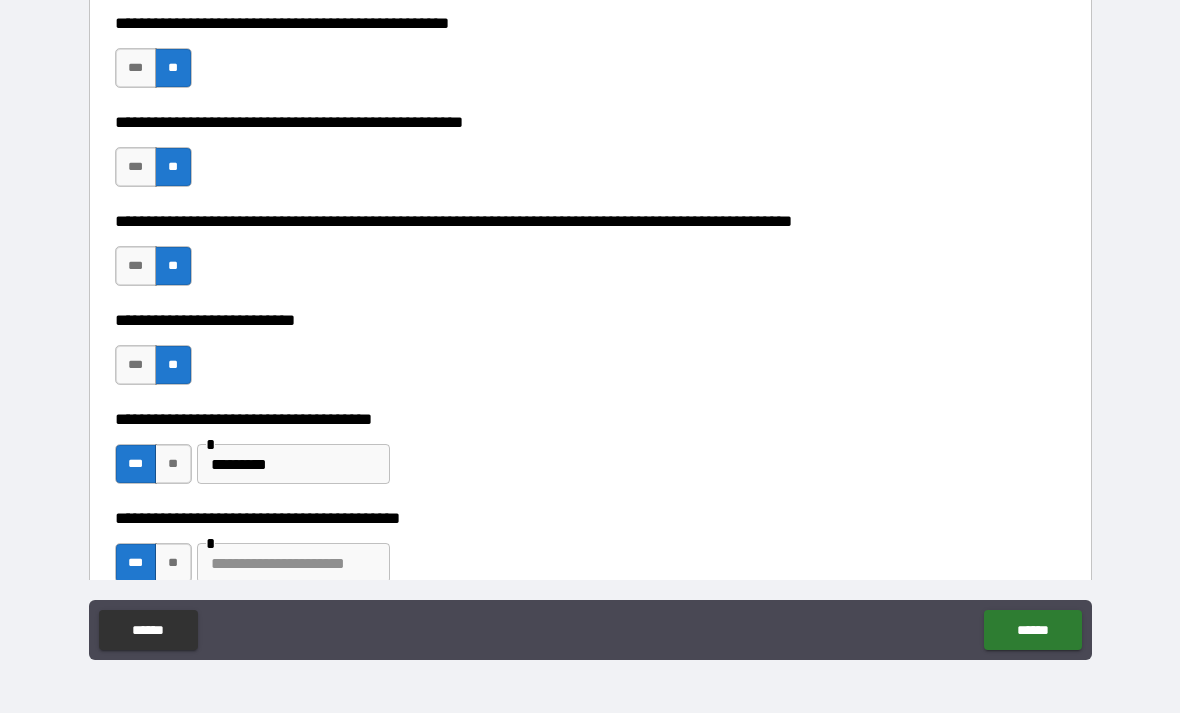 click at bounding box center (293, 563) 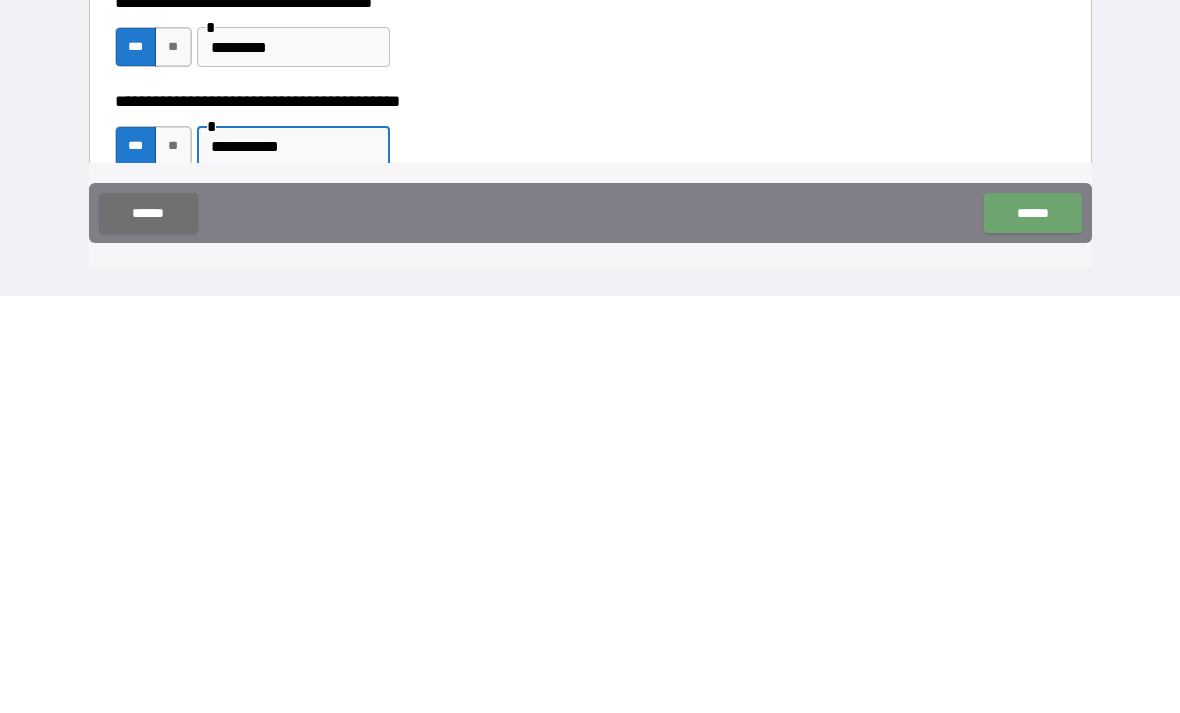 type on "**********" 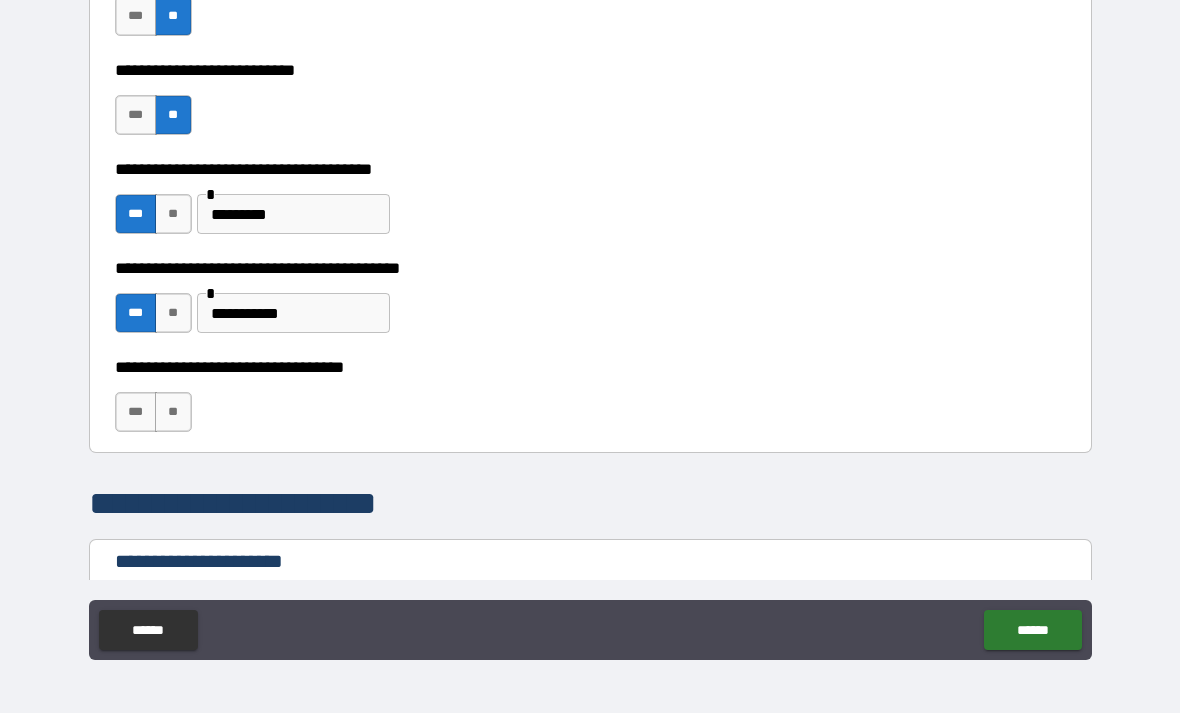 scroll, scrollTop: 999, scrollLeft: 0, axis: vertical 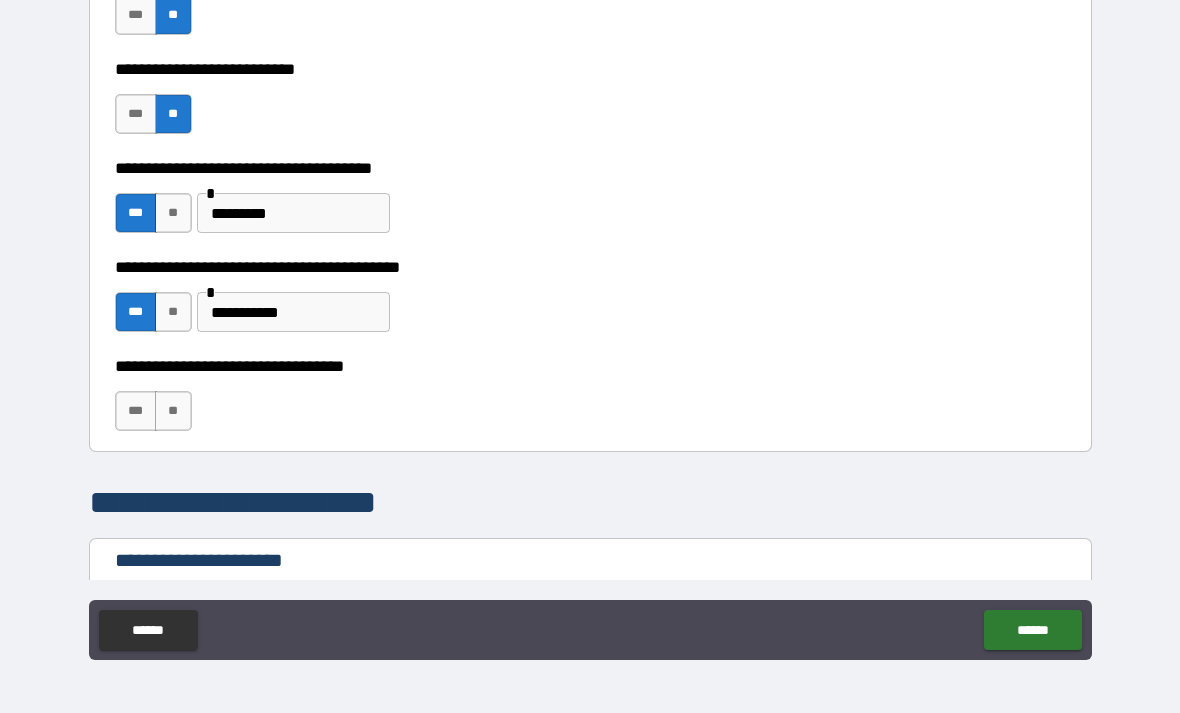 click on "**" at bounding box center [173, 411] 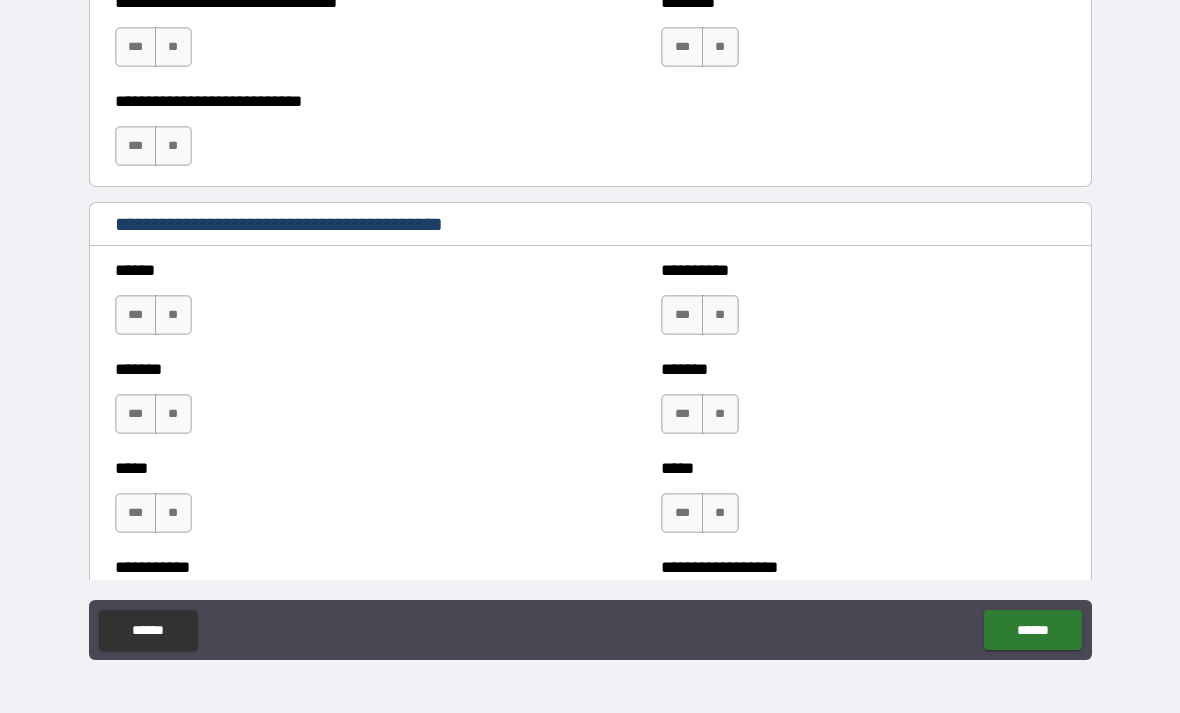 scroll, scrollTop: 1602, scrollLeft: 0, axis: vertical 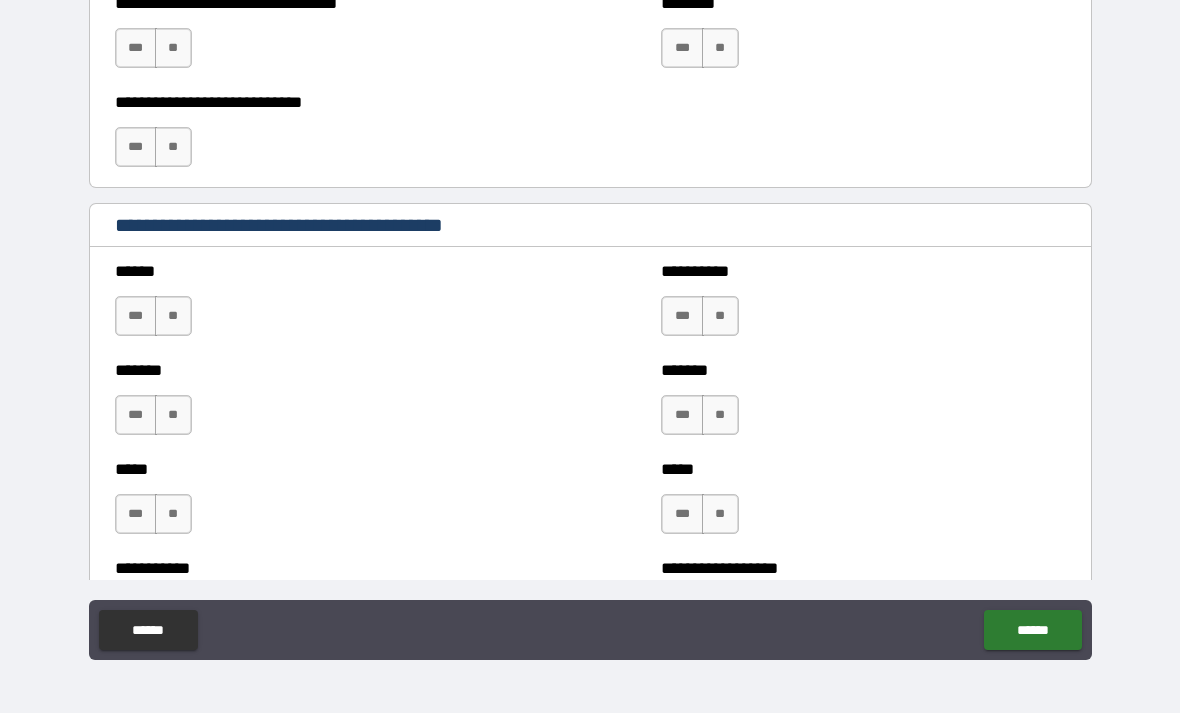 click on "**" at bounding box center [173, 316] 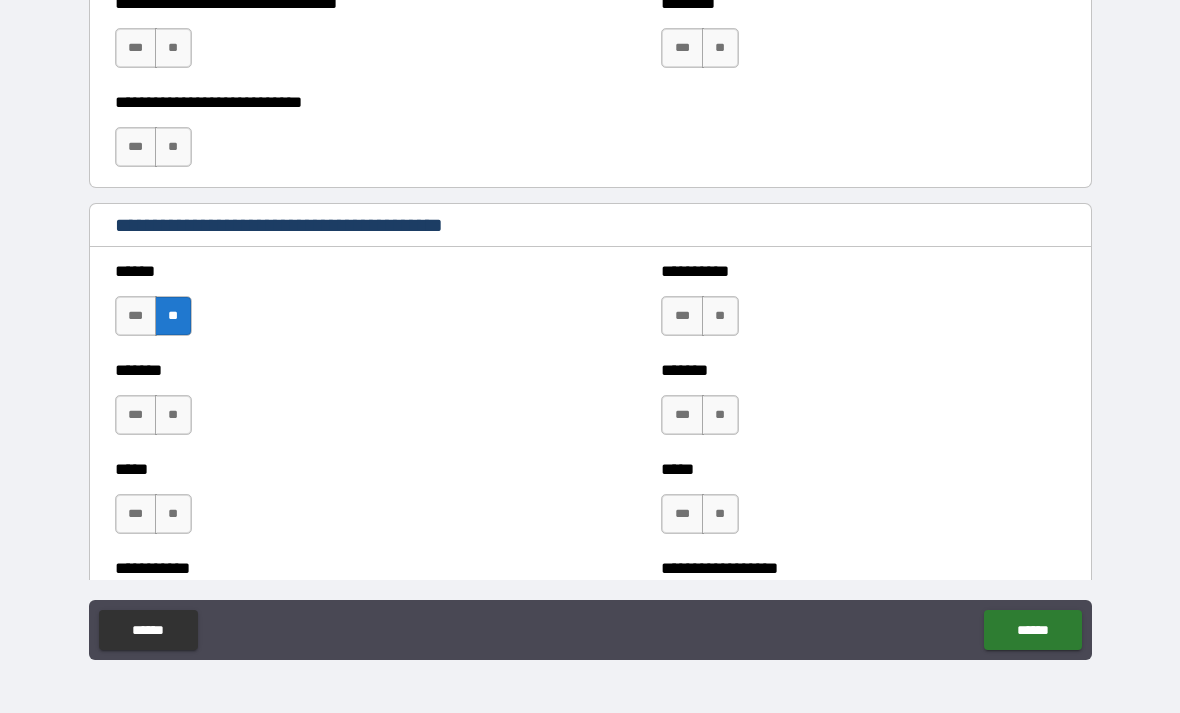 click on "**" at bounding box center (720, 316) 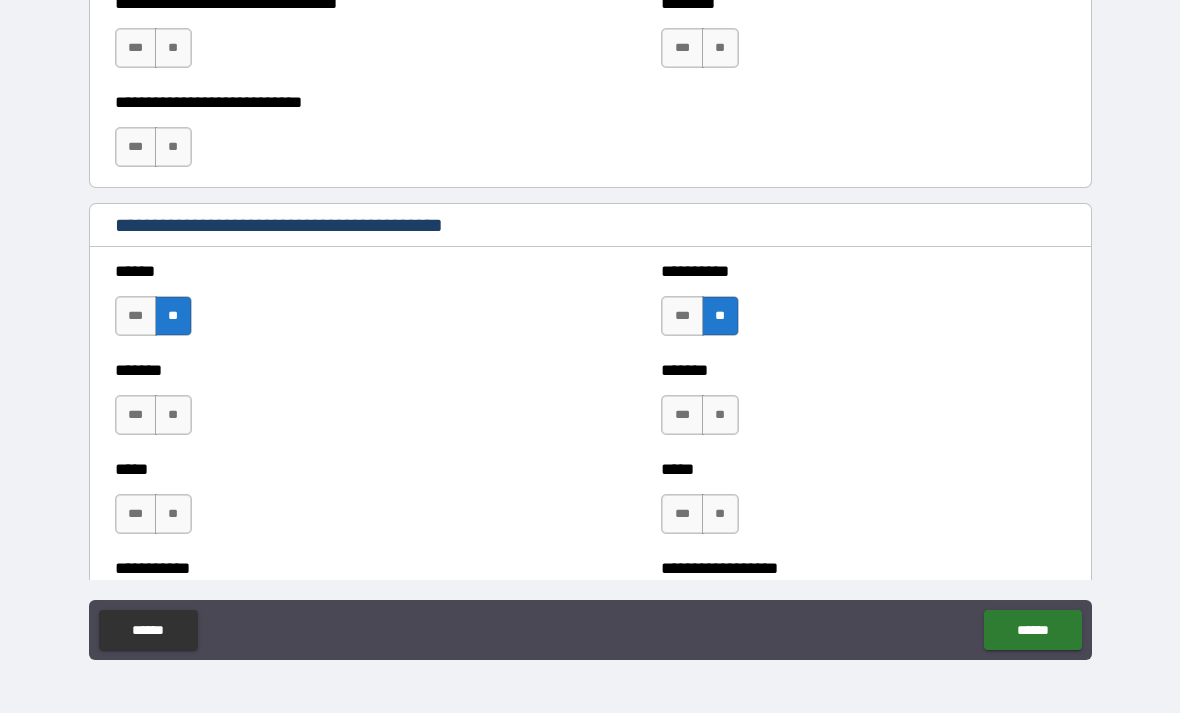 click on "**" at bounding box center [173, 415] 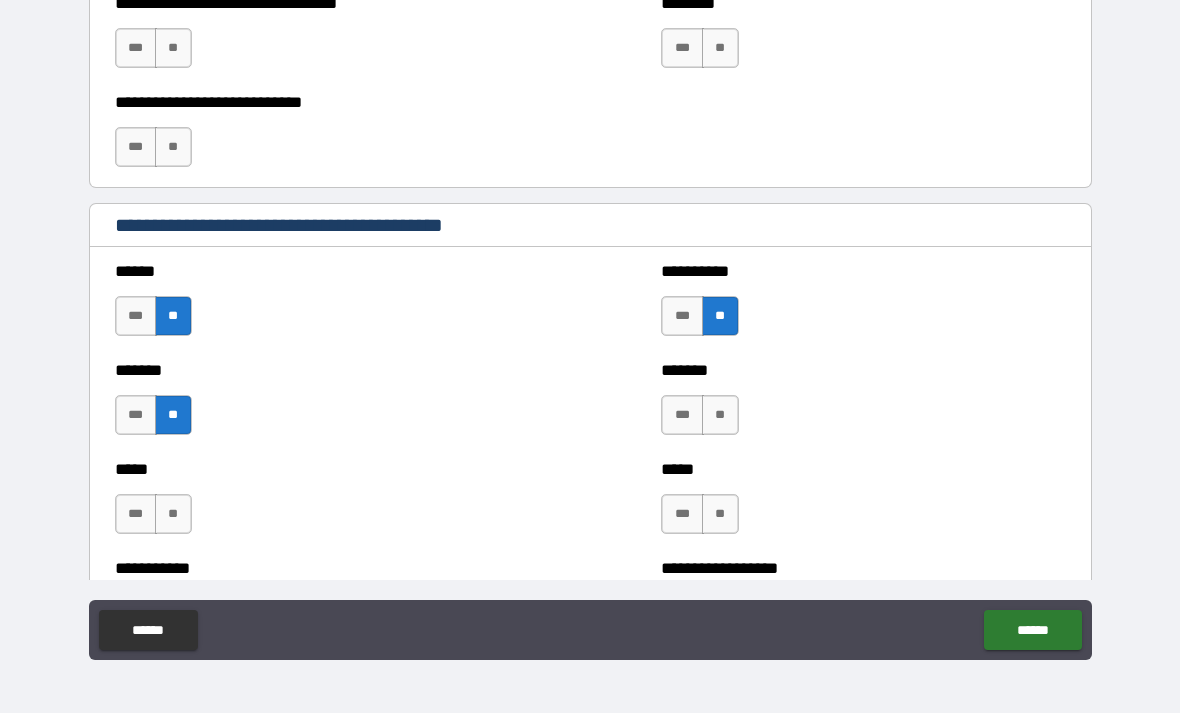 click on "**" at bounding box center [720, 415] 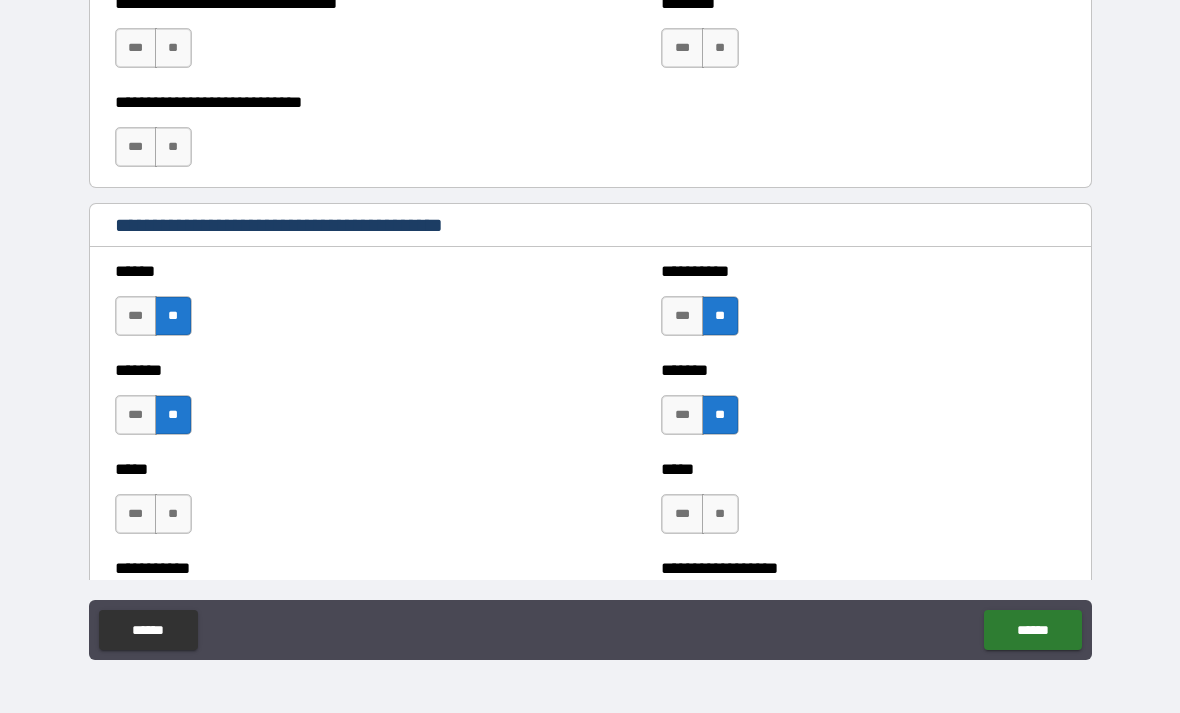 click on "**" at bounding box center (173, 514) 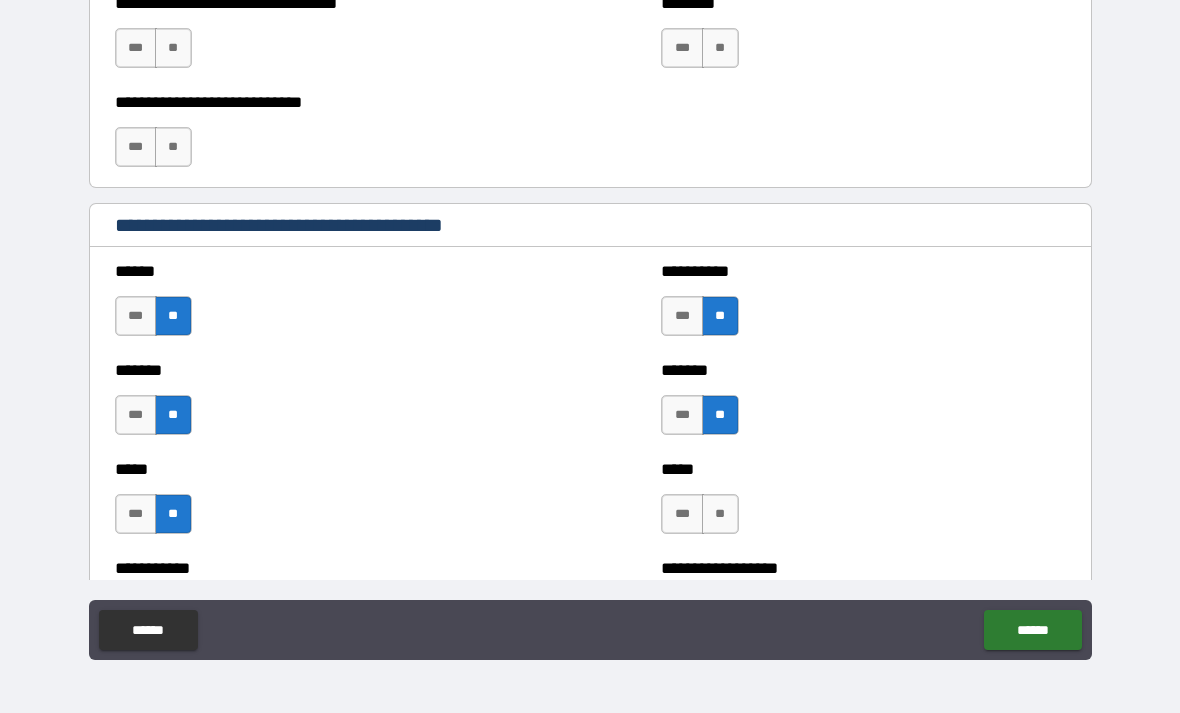 click on "**" at bounding box center (720, 514) 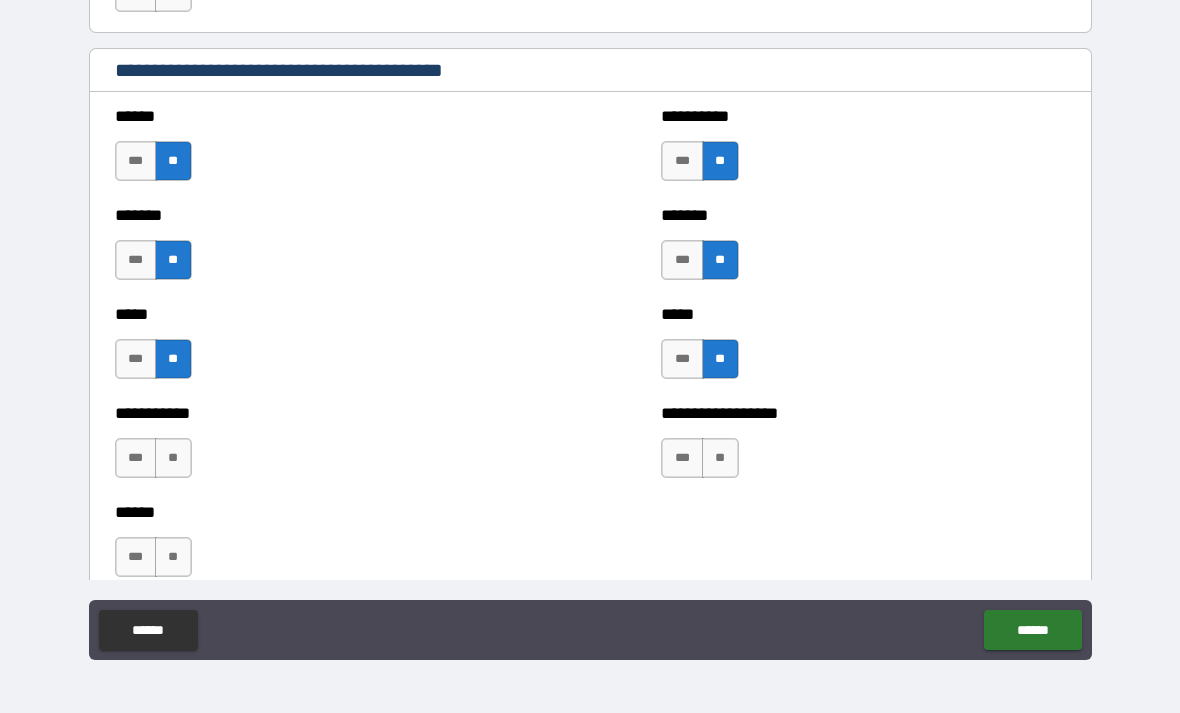 scroll, scrollTop: 1762, scrollLeft: 0, axis: vertical 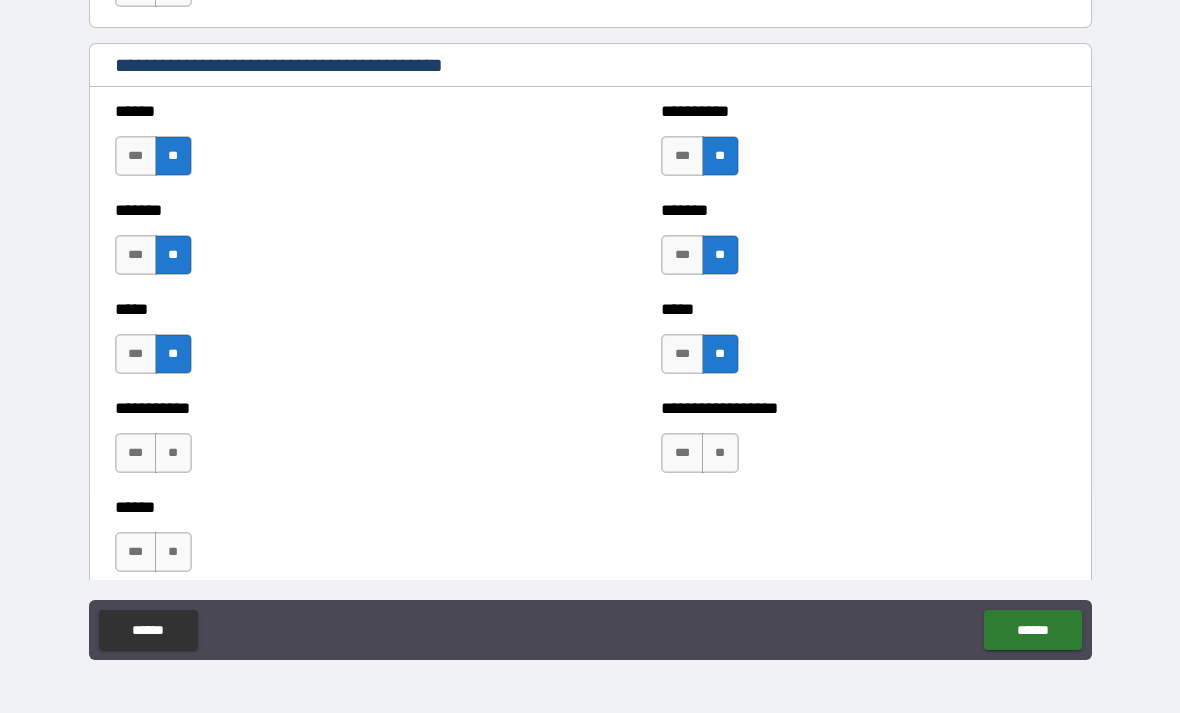 click on "**" at bounding box center [173, 453] 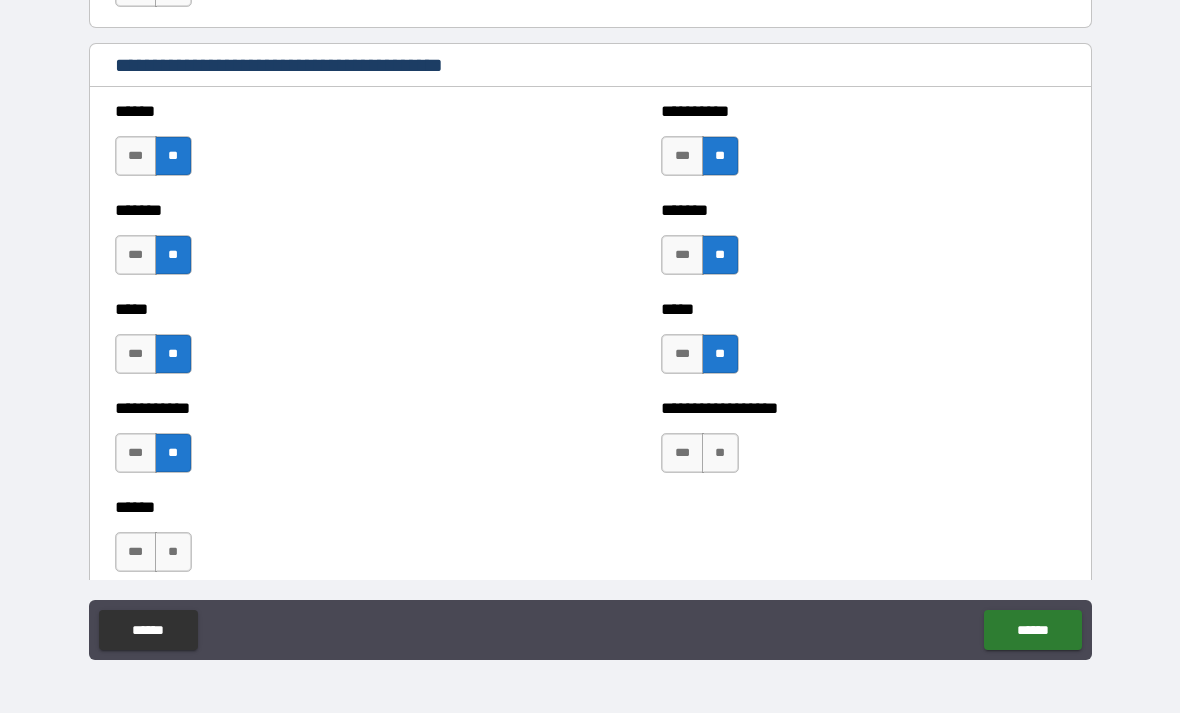 click on "**" at bounding box center [720, 453] 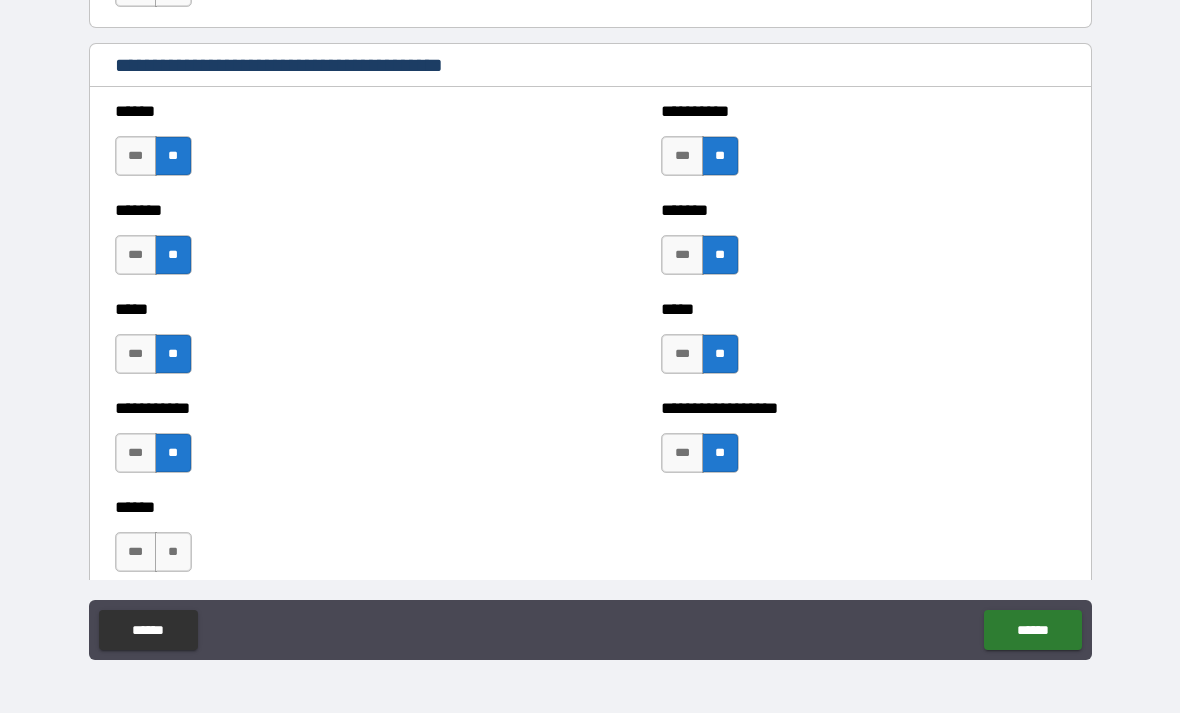 click on "**" at bounding box center [173, 552] 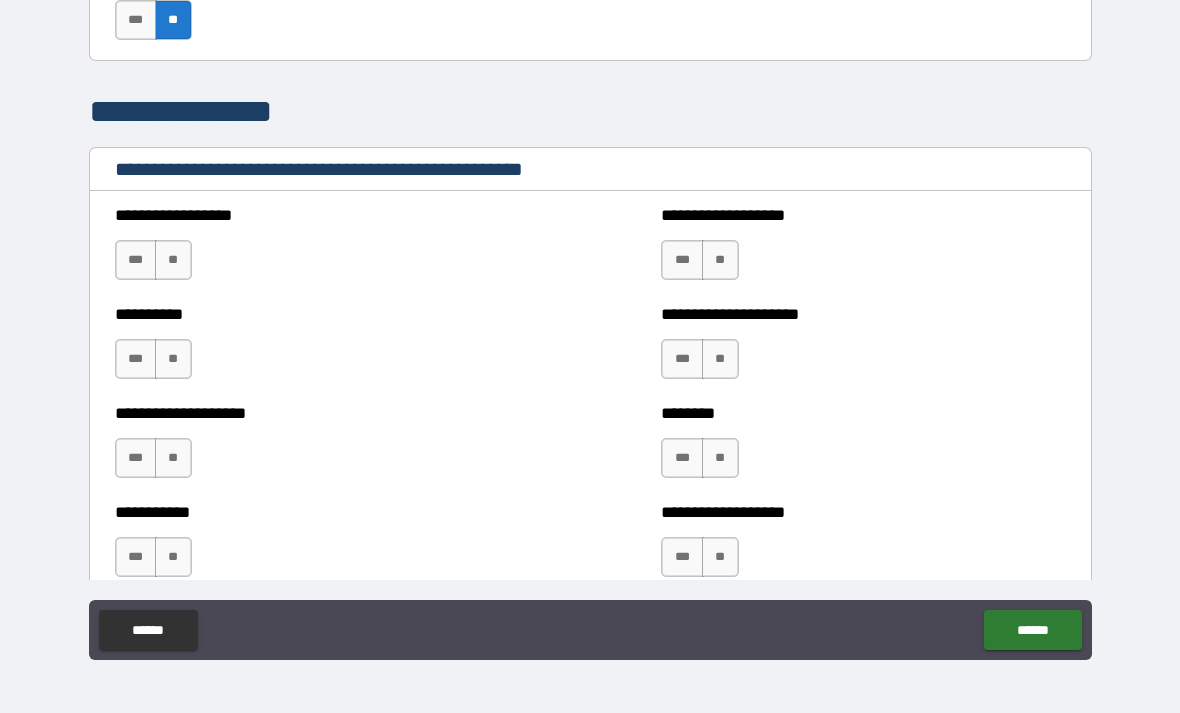 scroll, scrollTop: 2289, scrollLeft: 0, axis: vertical 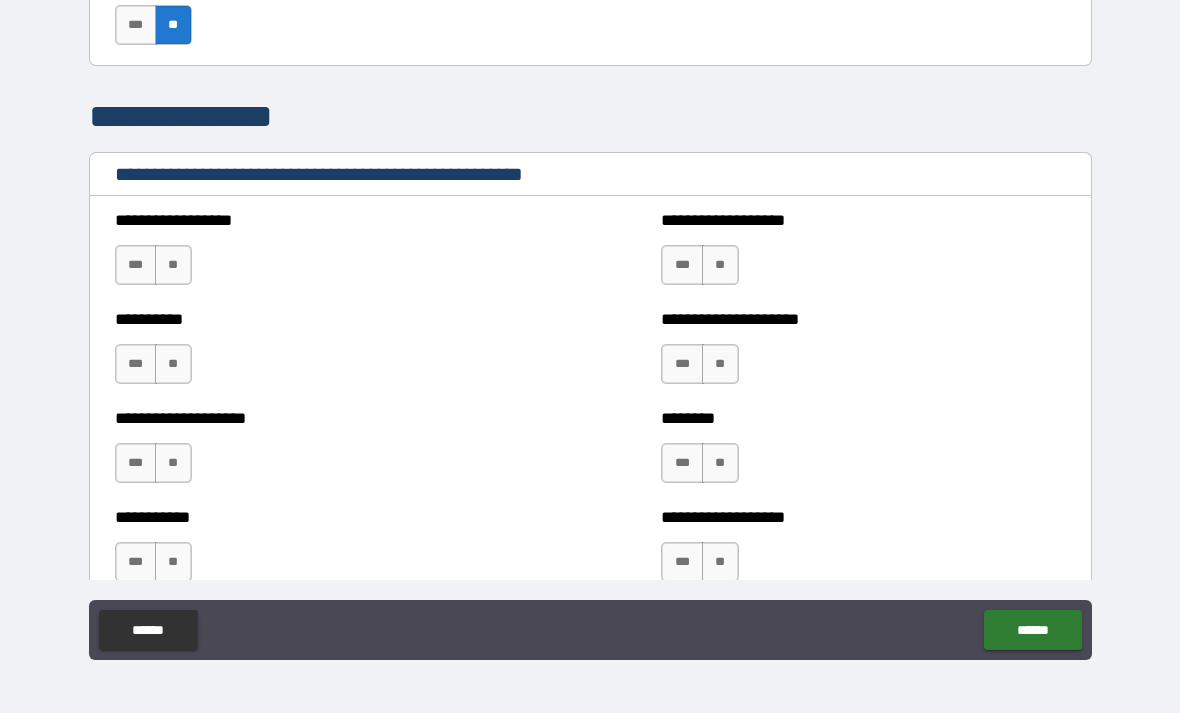 click on "**" at bounding box center (173, 265) 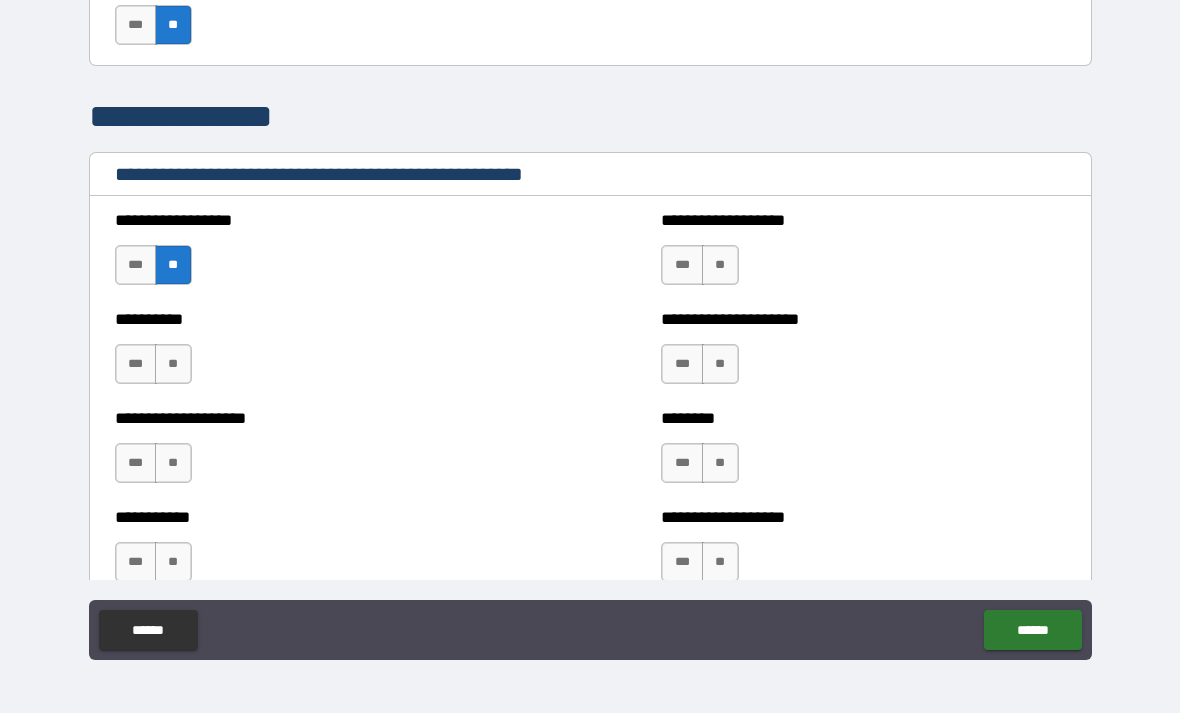 click on "**" at bounding box center (173, 364) 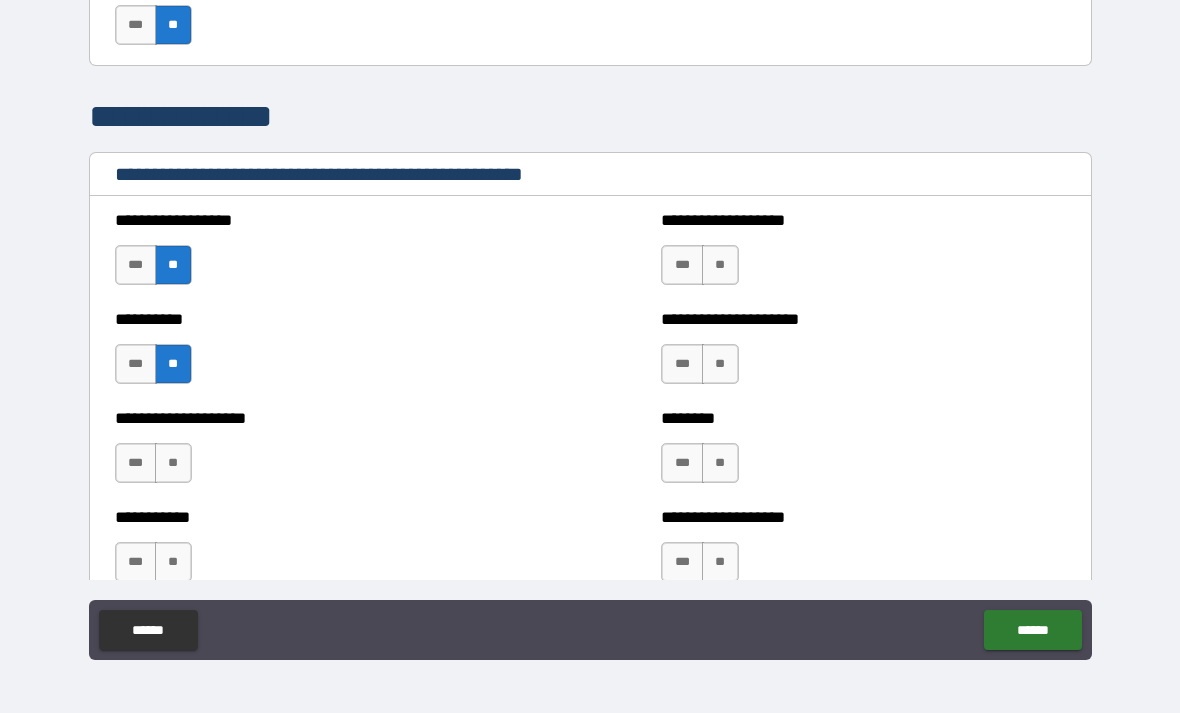 click on "**" at bounding box center (720, 364) 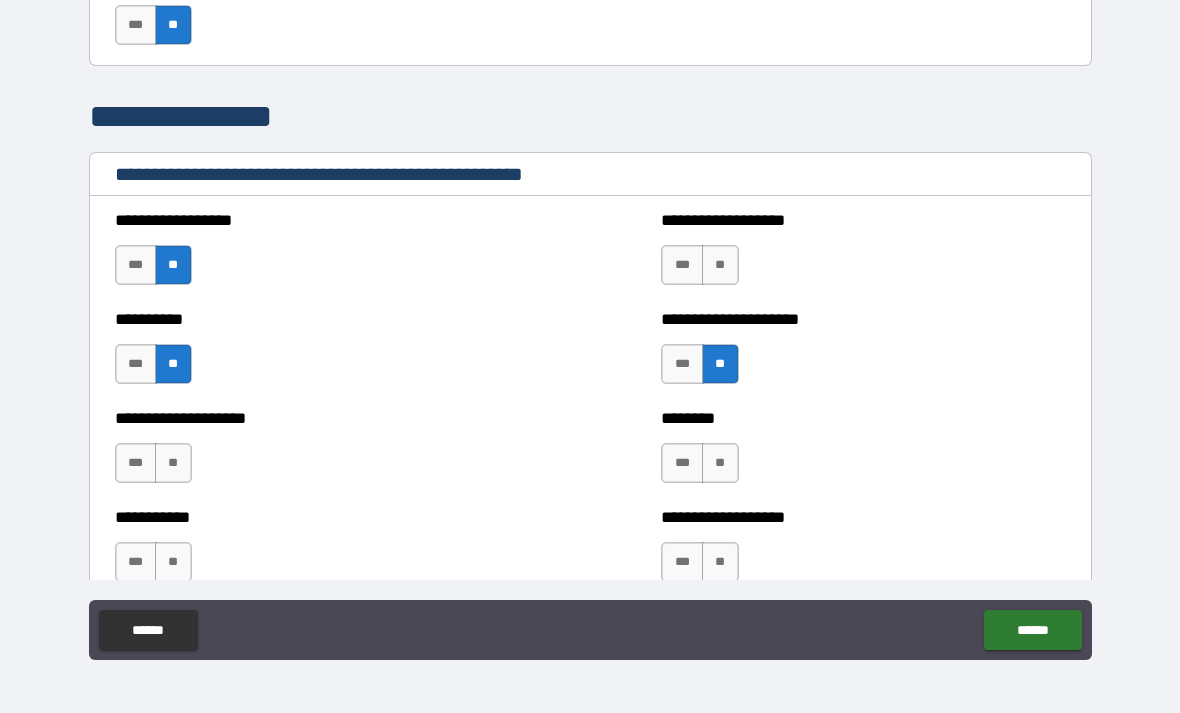 click on "**" at bounding box center (173, 463) 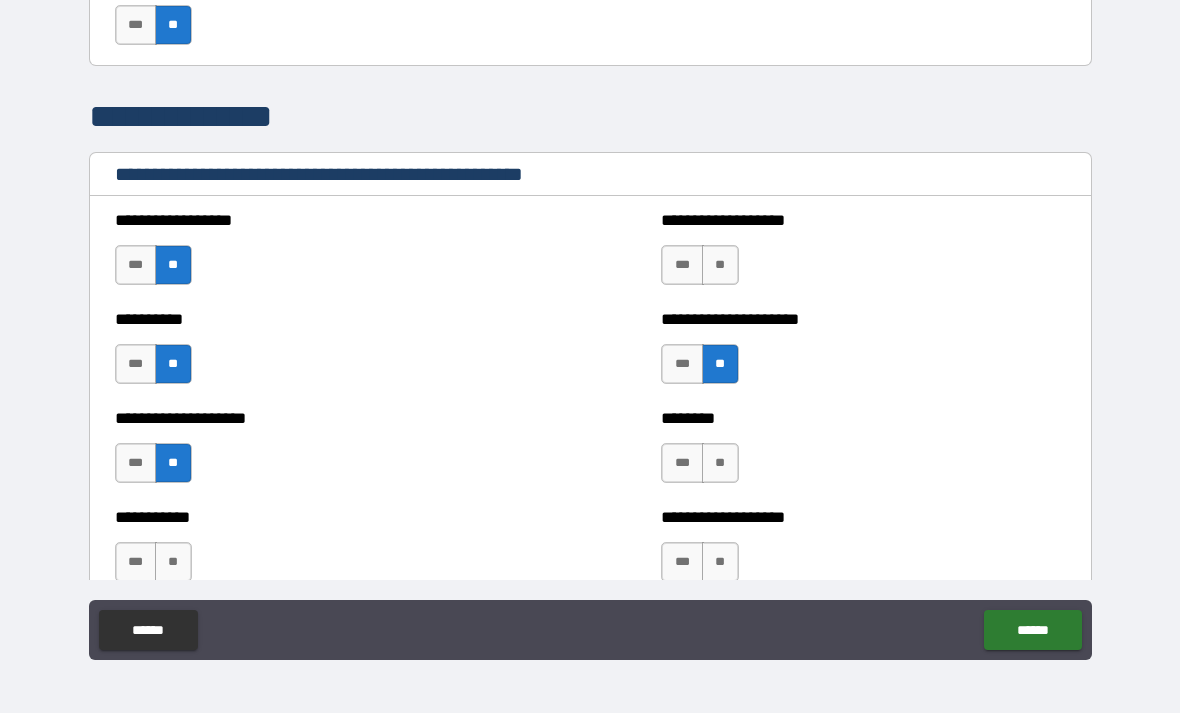 click on "**" at bounding box center (720, 463) 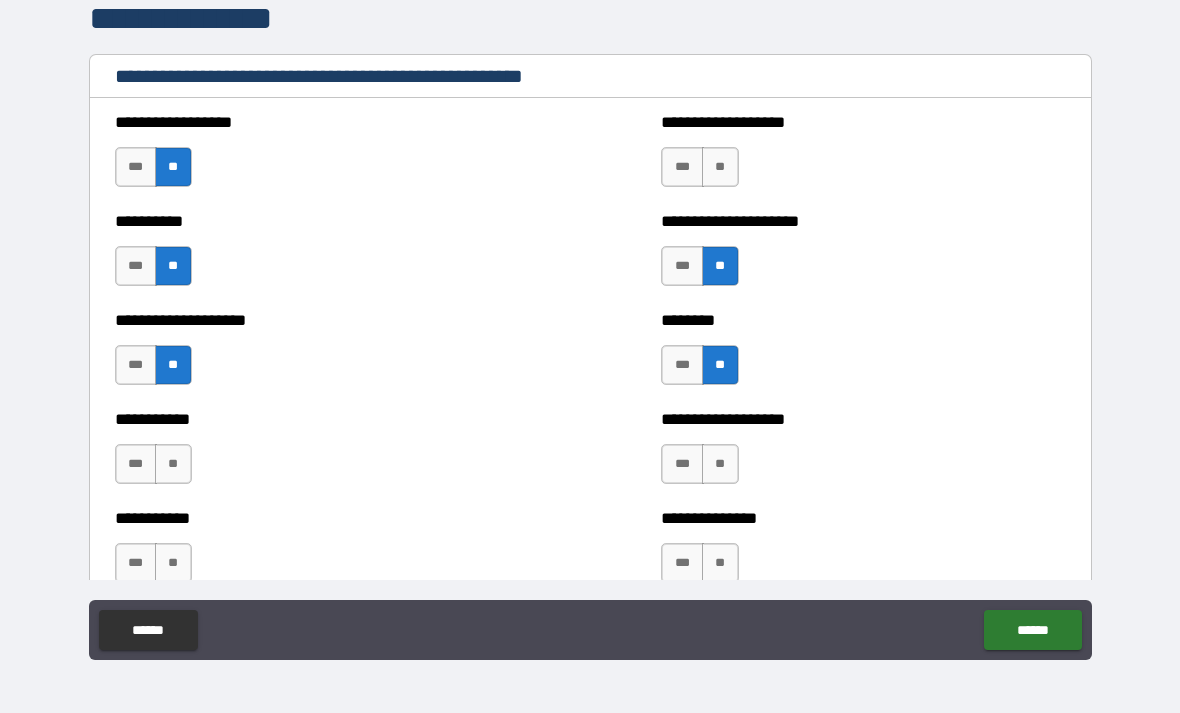 scroll, scrollTop: 2388, scrollLeft: 0, axis: vertical 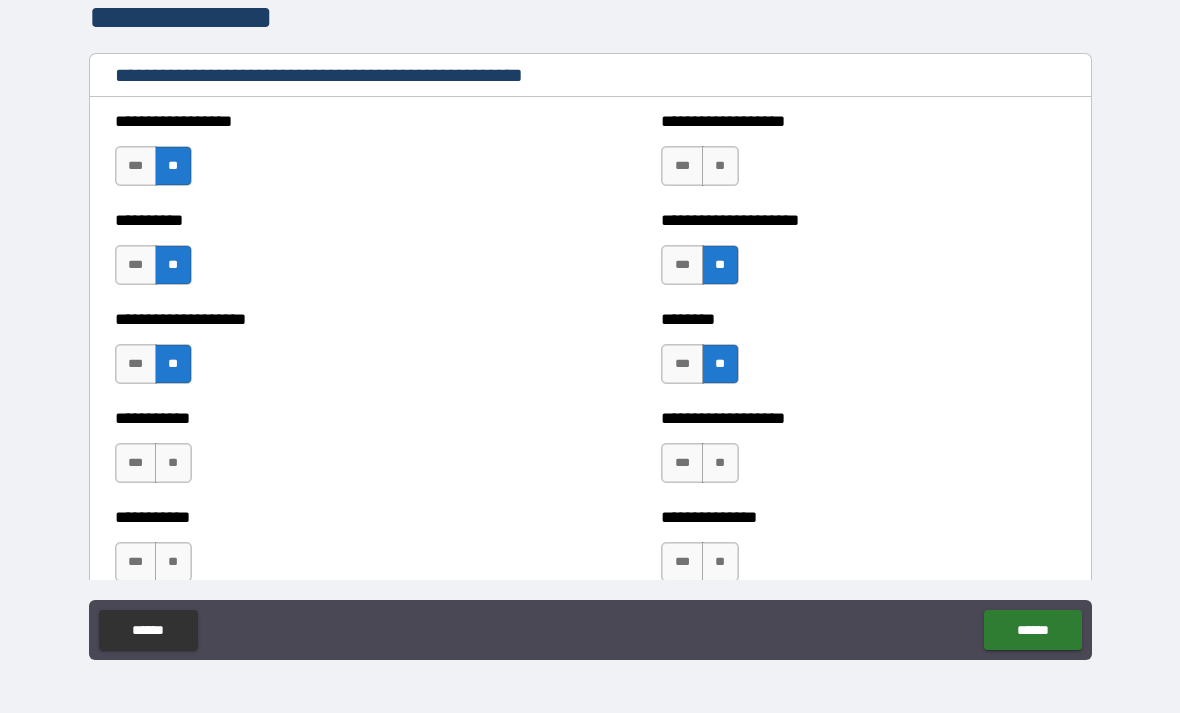 click on "**" at bounding box center [173, 463] 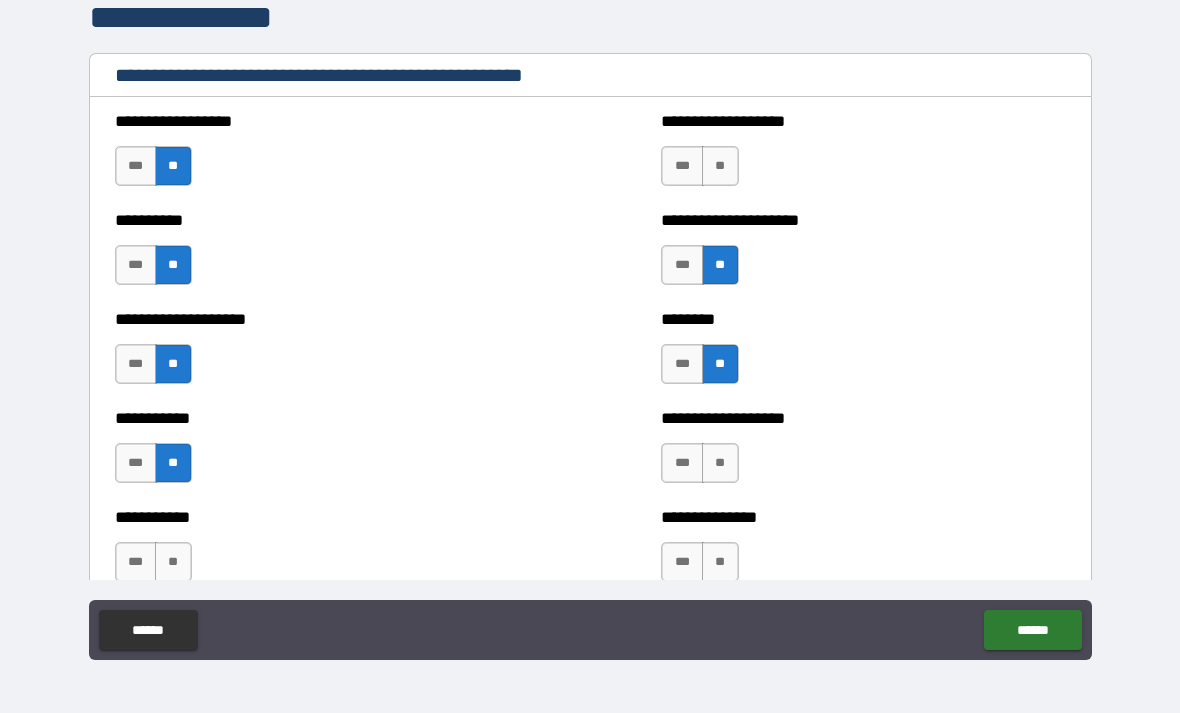 click on "**" at bounding box center [720, 463] 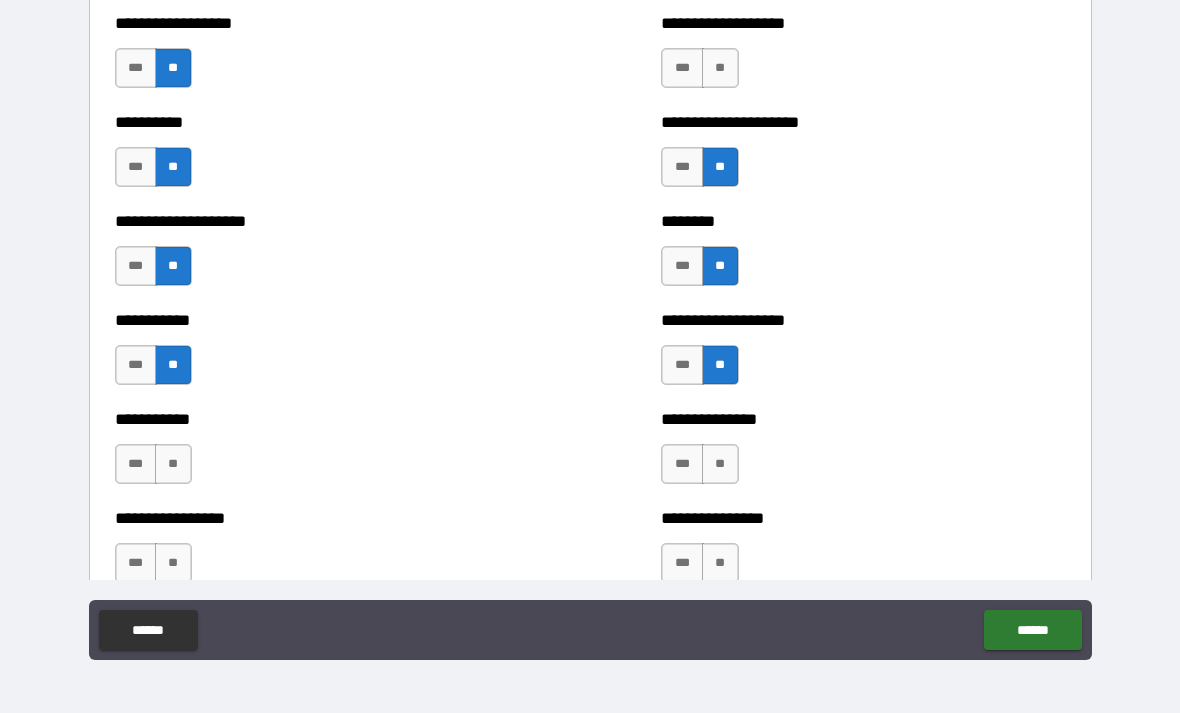 scroll, scrollTop: 2491, scrollLeft: 0, axis: vertical 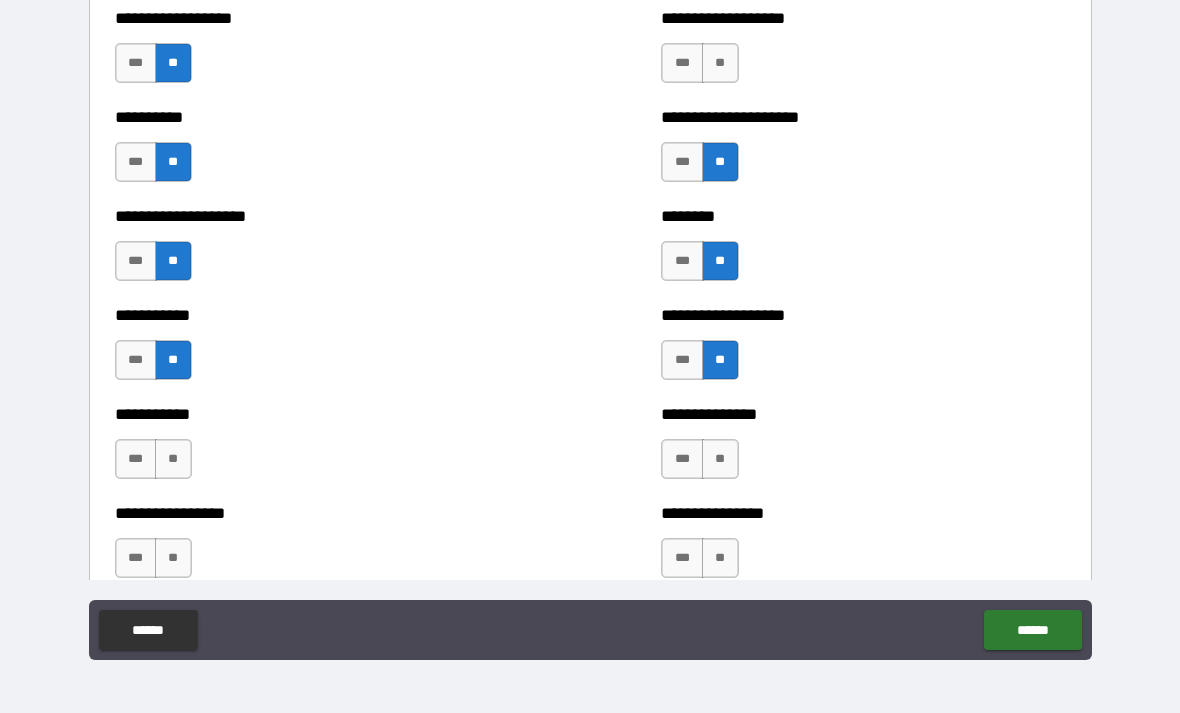 click on "**" at bounding box center [173, 459] 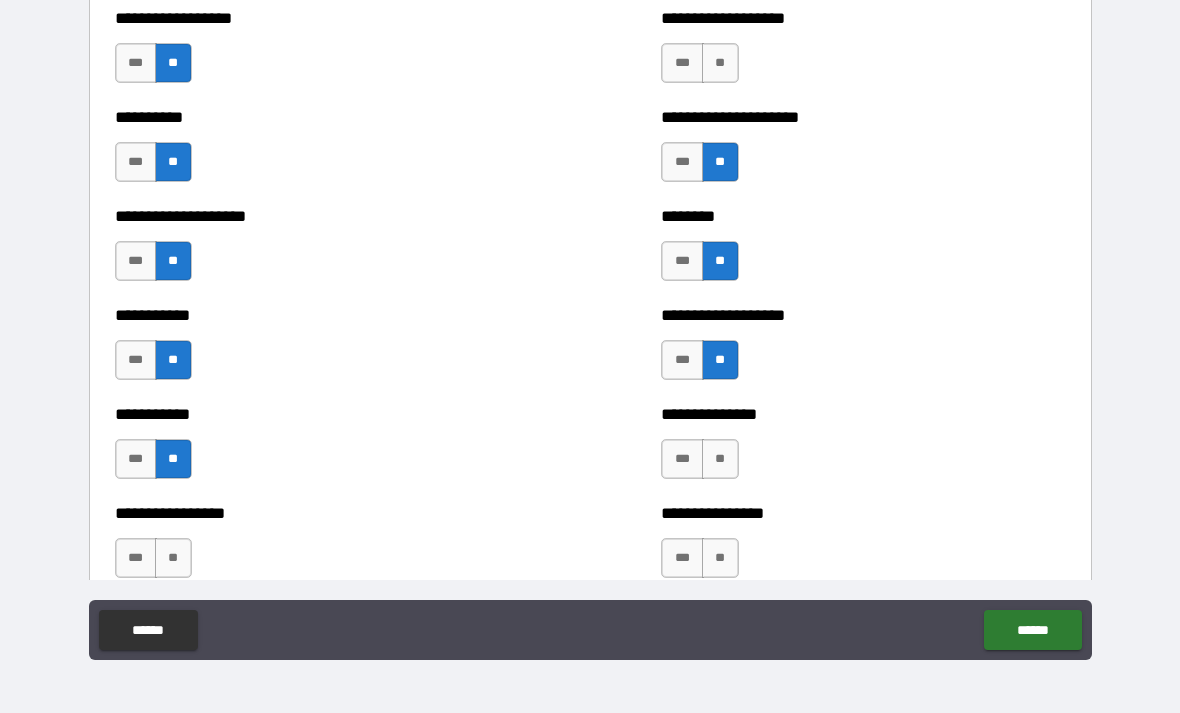 click on "**" at bounding box center (720, 459) 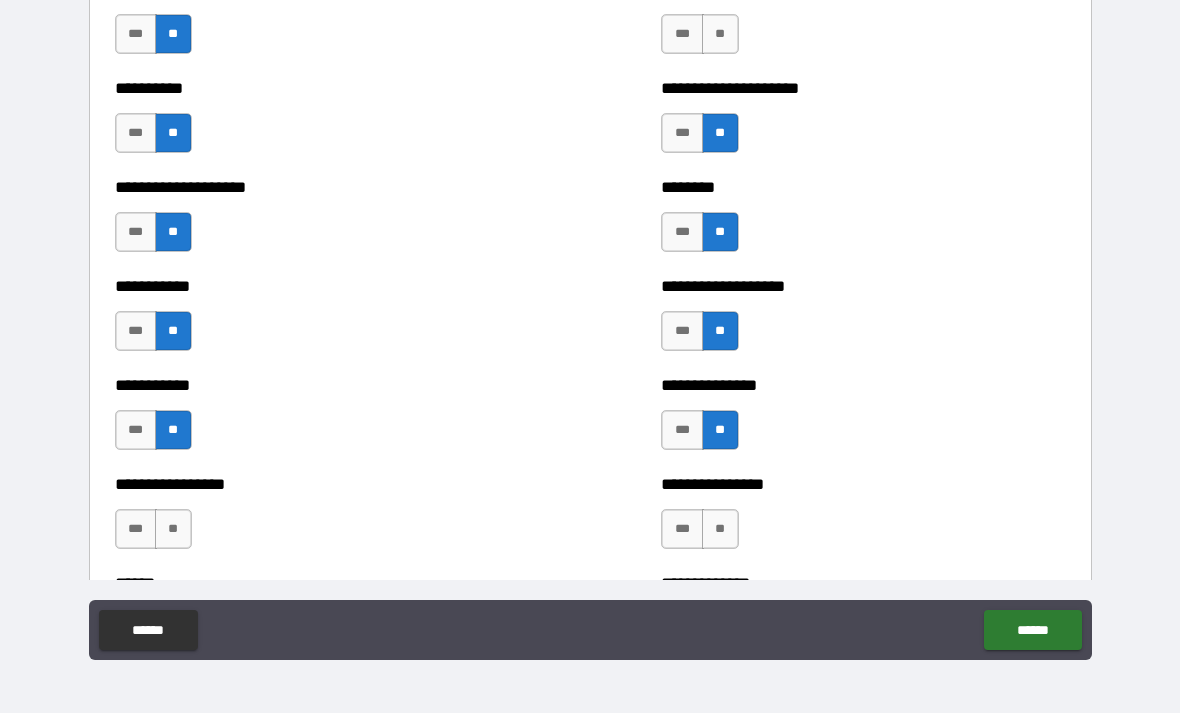 scroll, scrollTop: 2523, scrollLeft: 0, axis: vertical 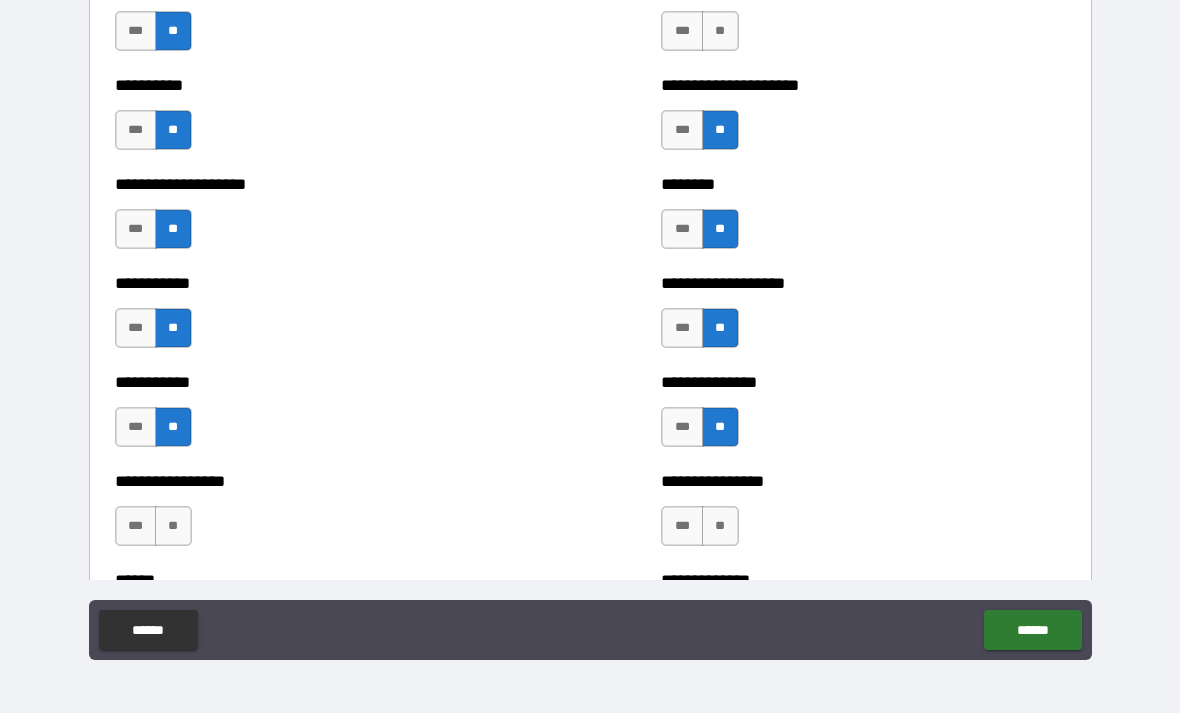 click on "**" at bounding box center (173, 526) 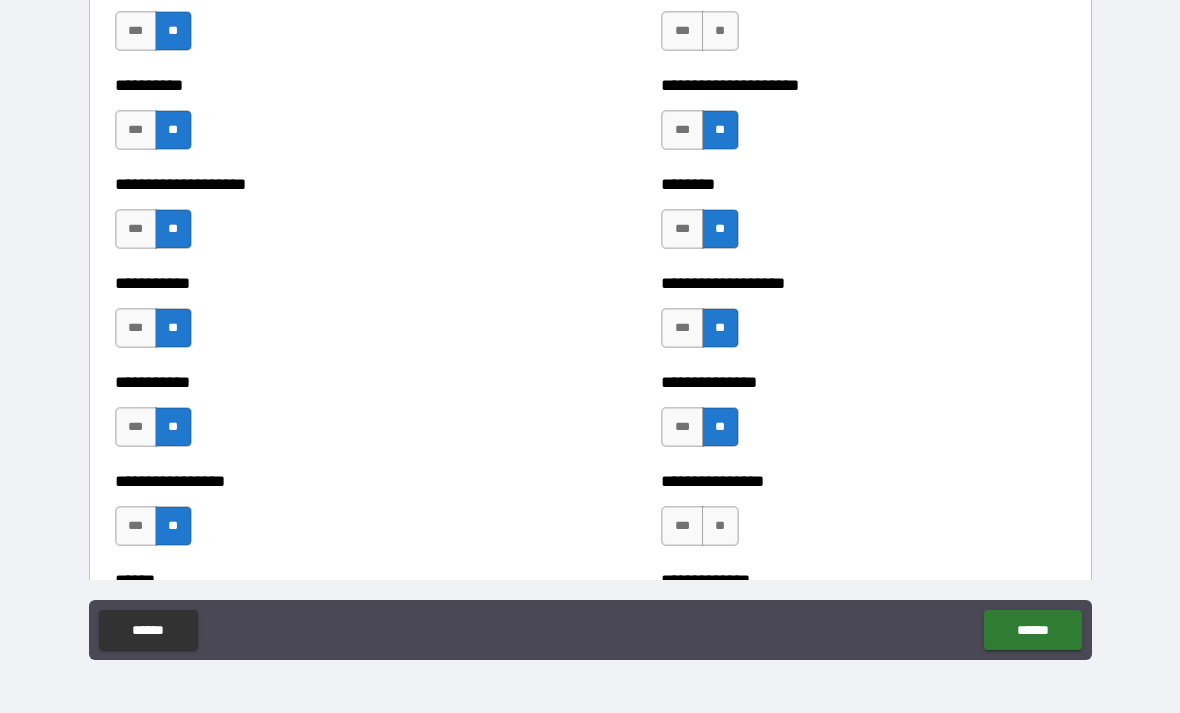 click on "**" at bounding box center [720, 526] 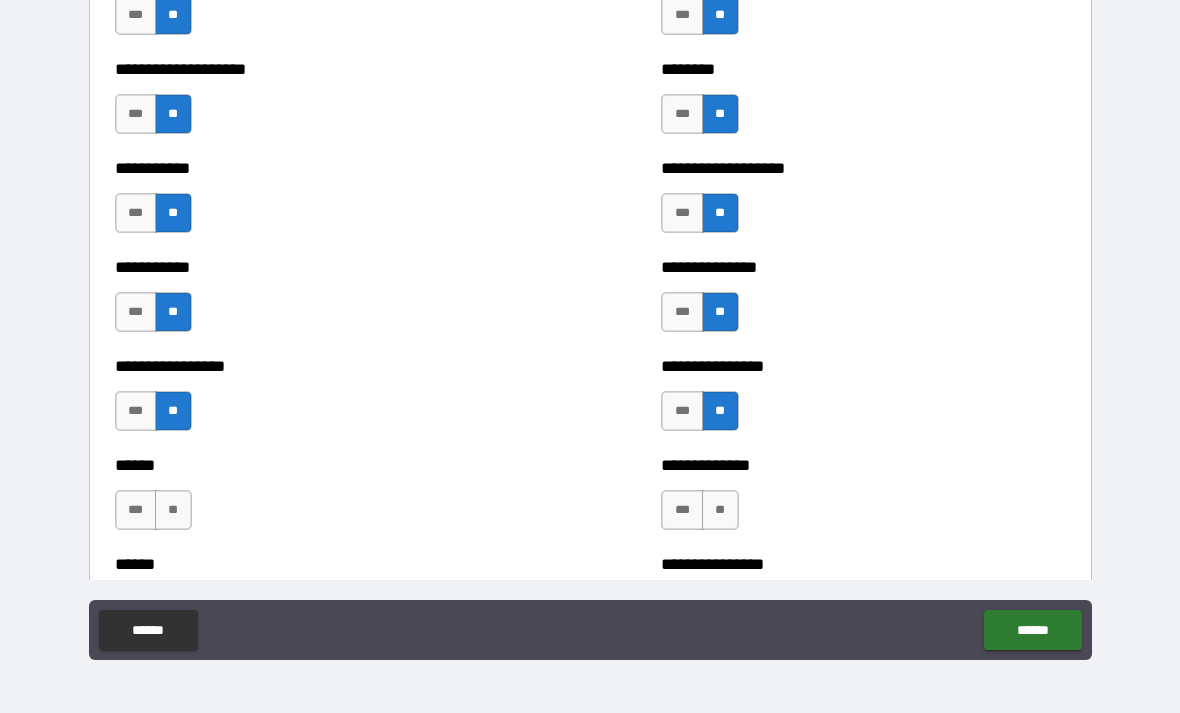 scroll, scrollTop: 2653, scrollLeft: 0, axis: vertical 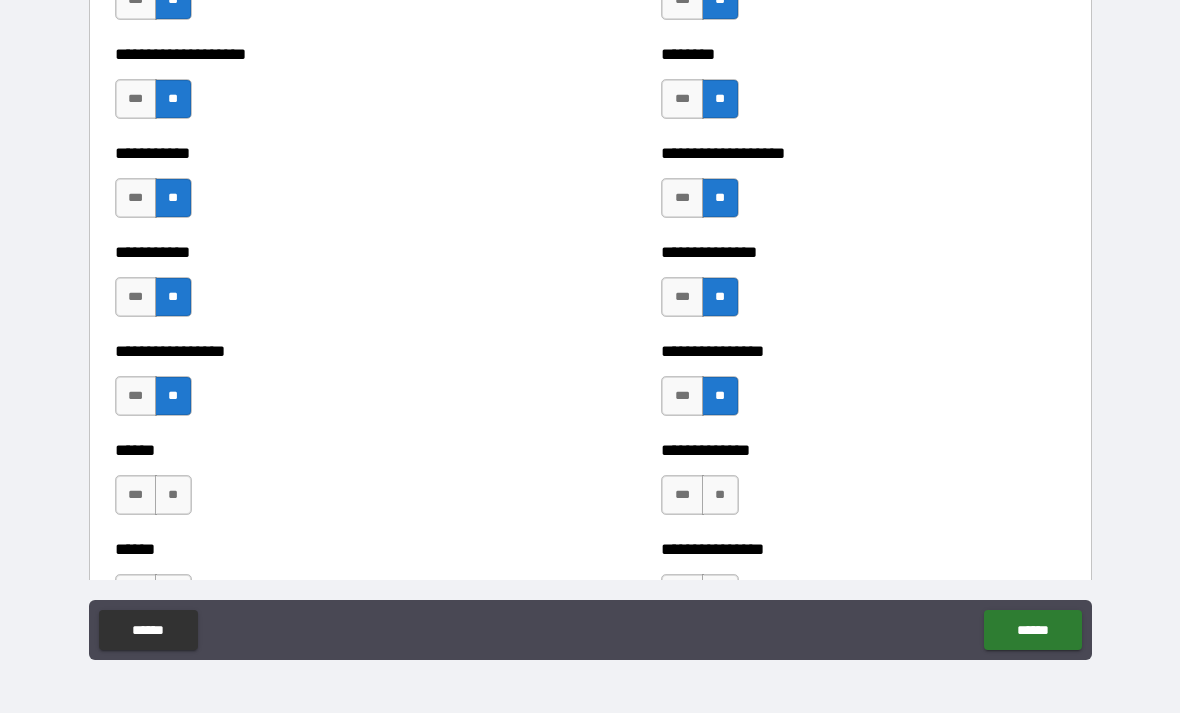 click on "**" at bounding box center [173, 495] 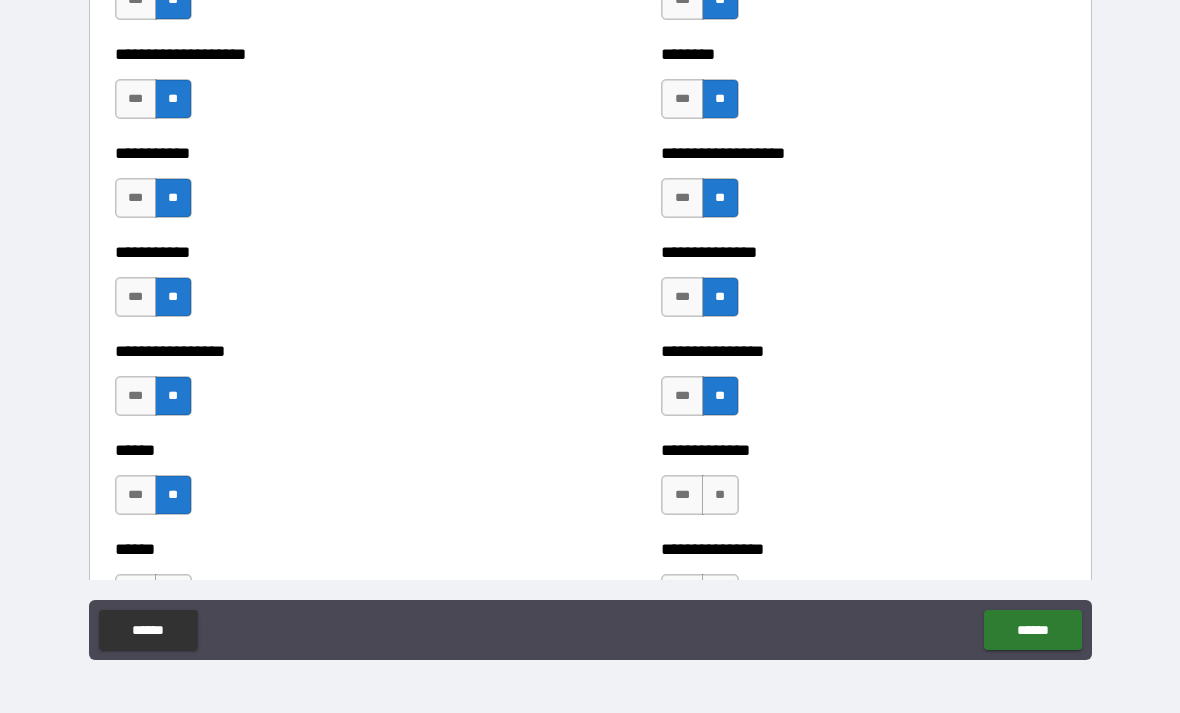 click on "**********" at bounding box center (863, 485) 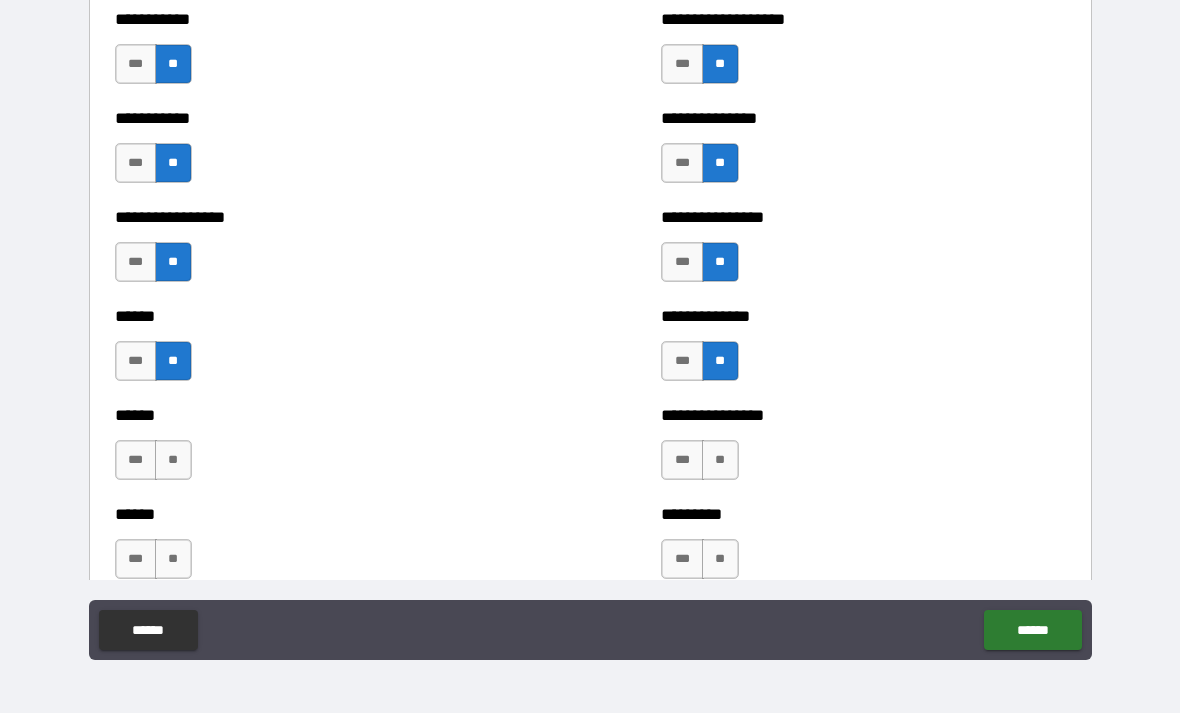 scroll, scrollTop: 2794, scrollLeft: 0, axis: vertical 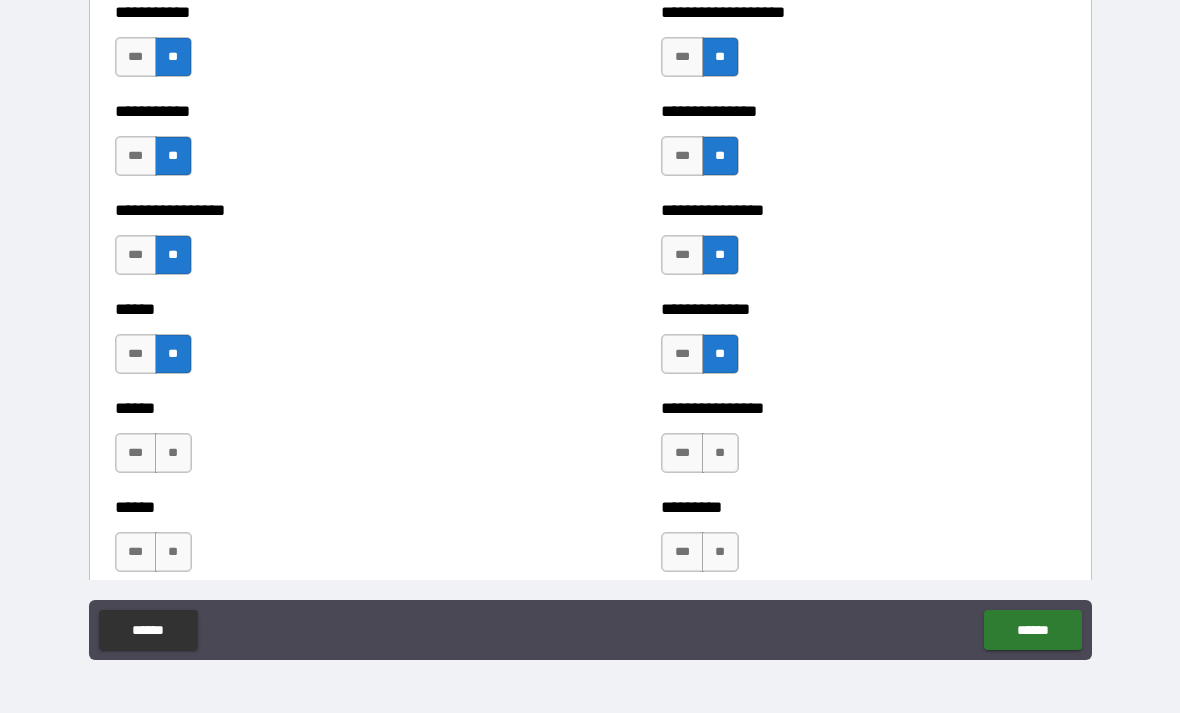 click on "**" at bounding box center [173, 453] 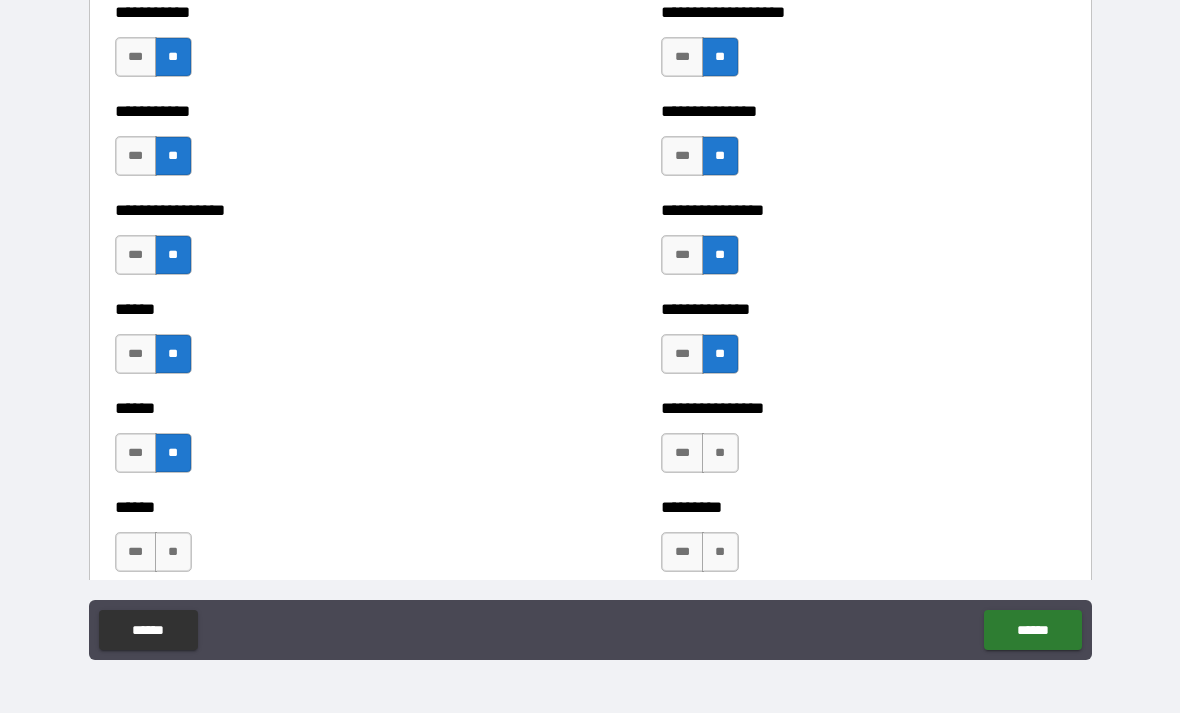 click on "**" at bounding box center (720, 453) 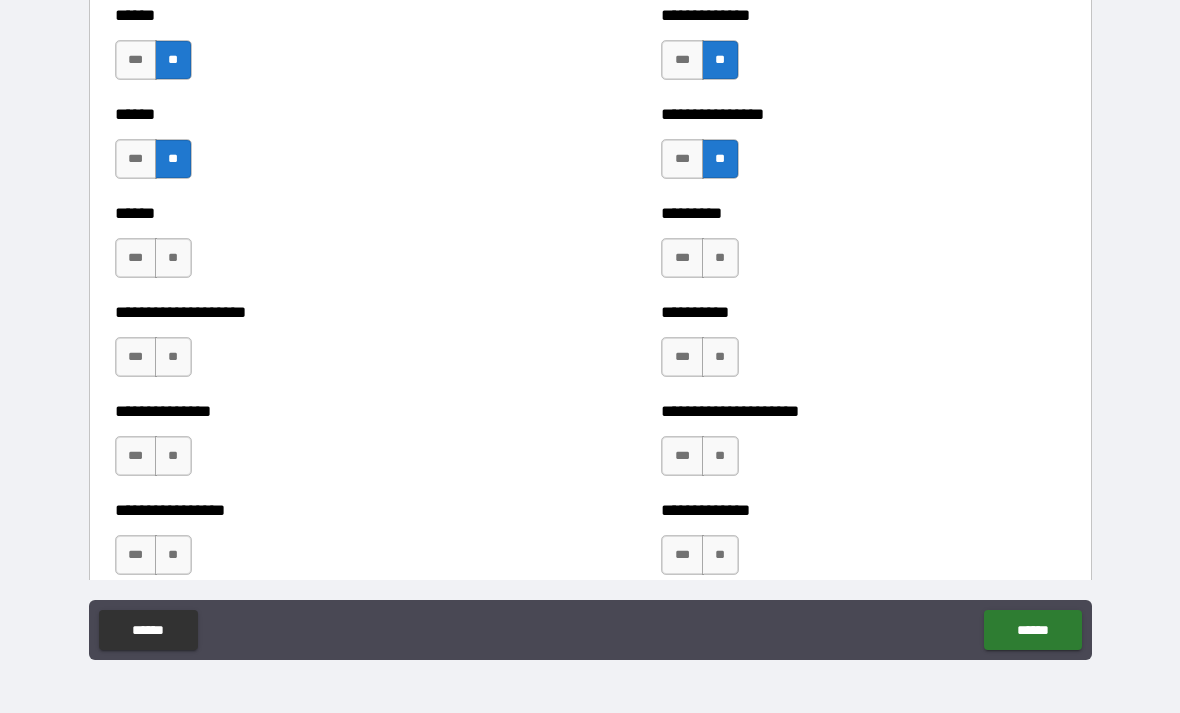 scroll, scrollTop: 3089, scrollLeft: 0, axis: vertical 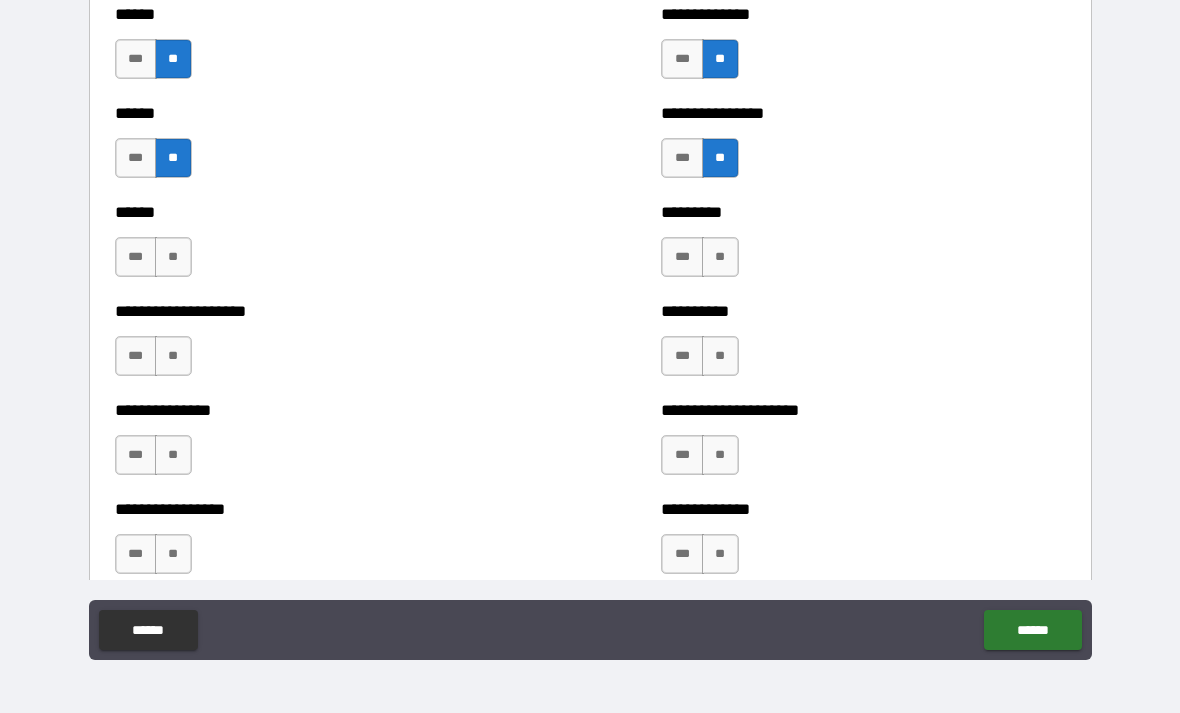 click on "**" at bounding box center (173, 356) 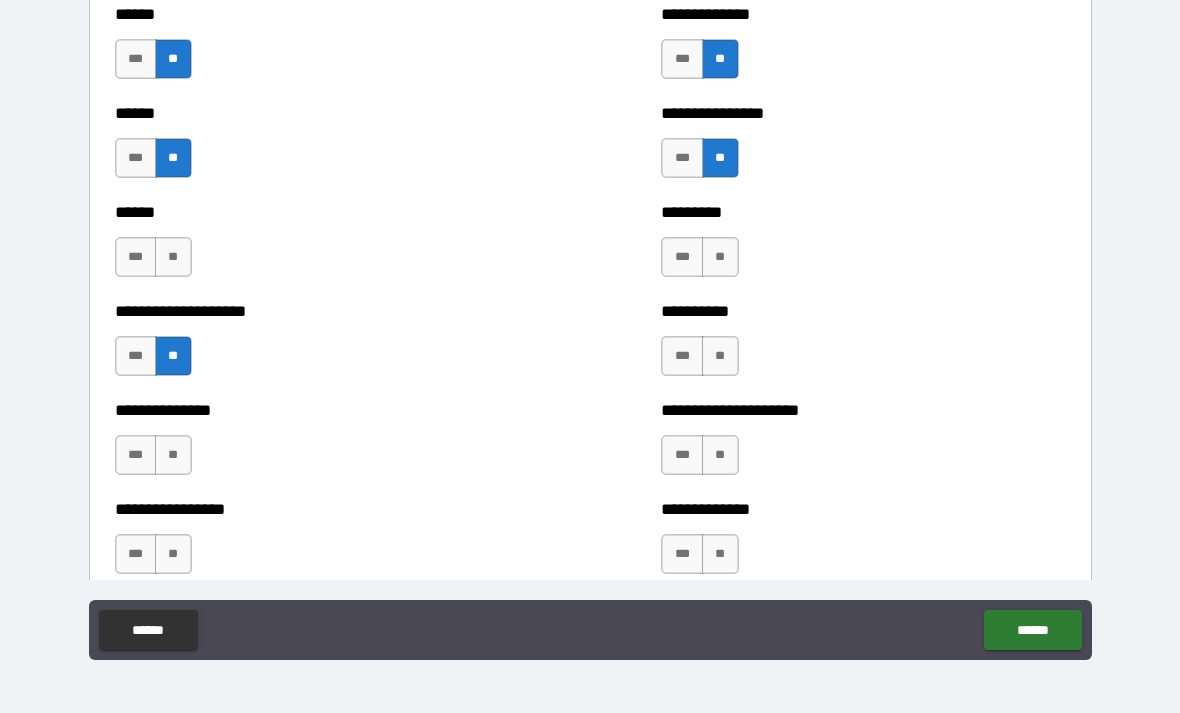 click on "**********" at bounding box center (863, 346) 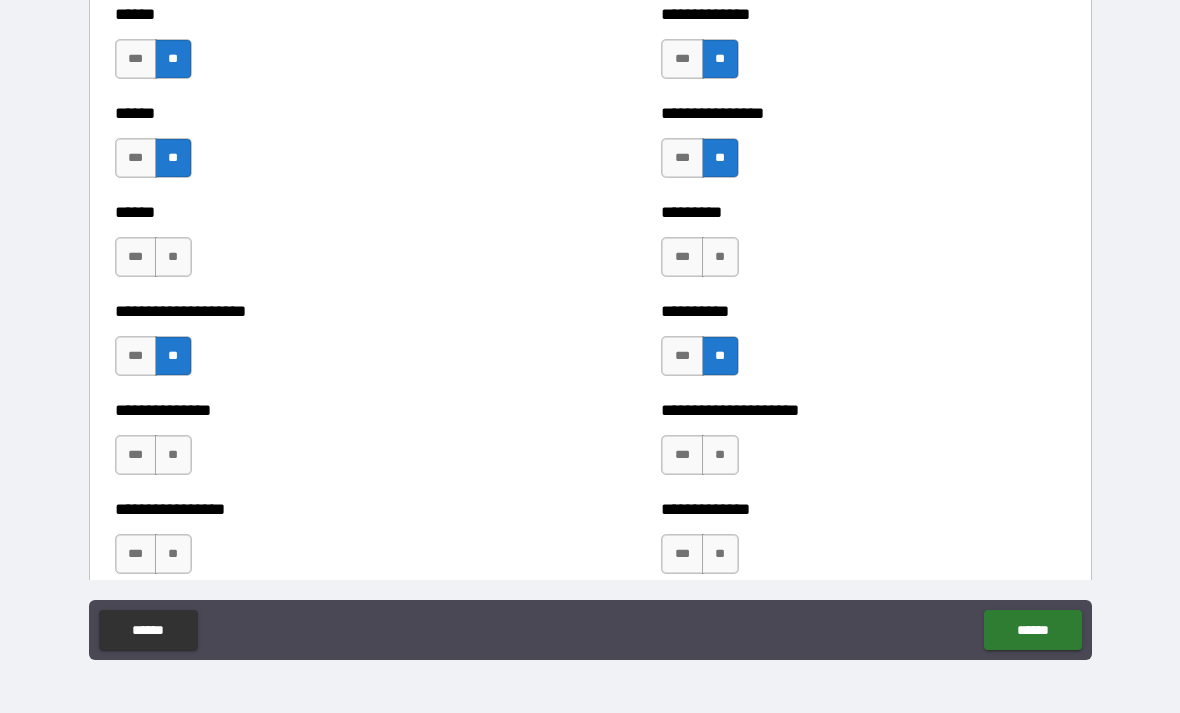 click on "**" at bounding box center (173, 257) 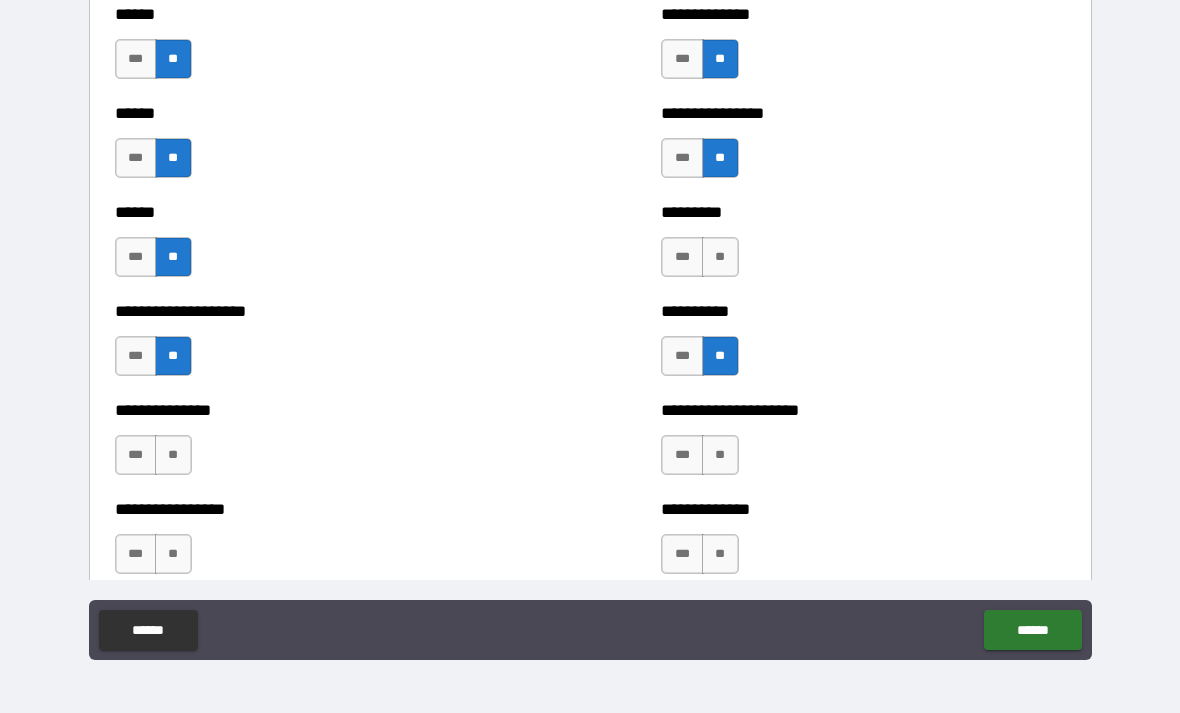 click on "**" at bounding box center (720, 257) 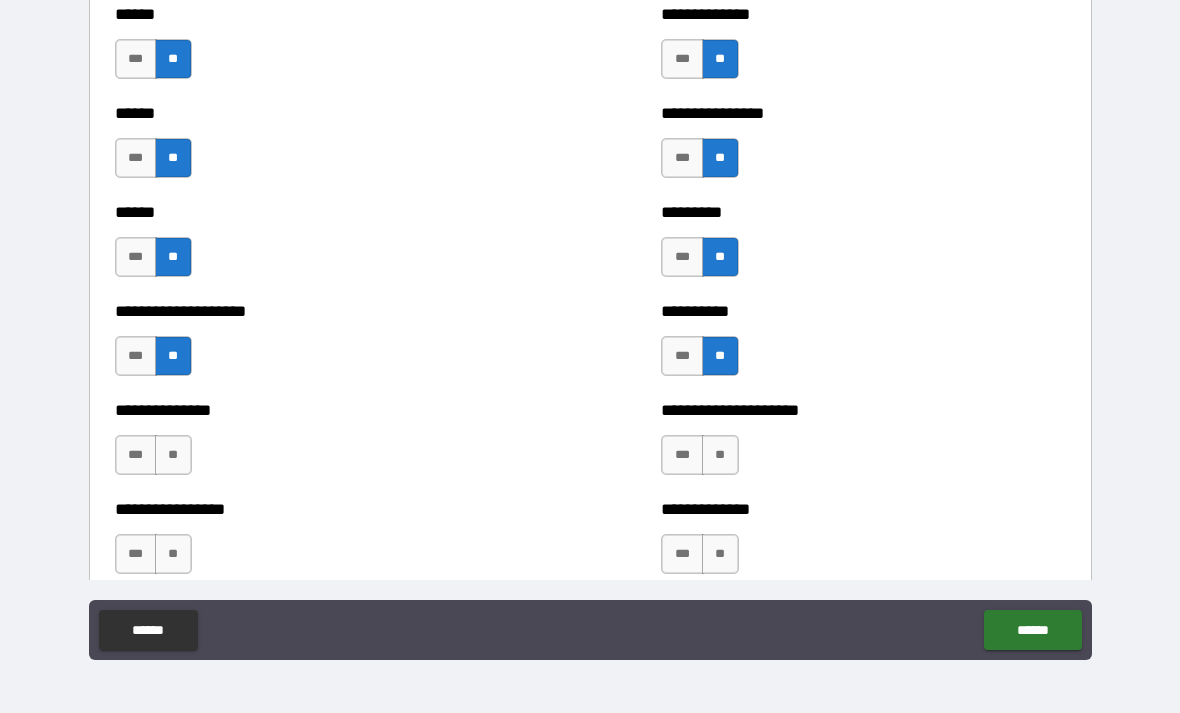 click on "**" at bounding box center [173, 455] 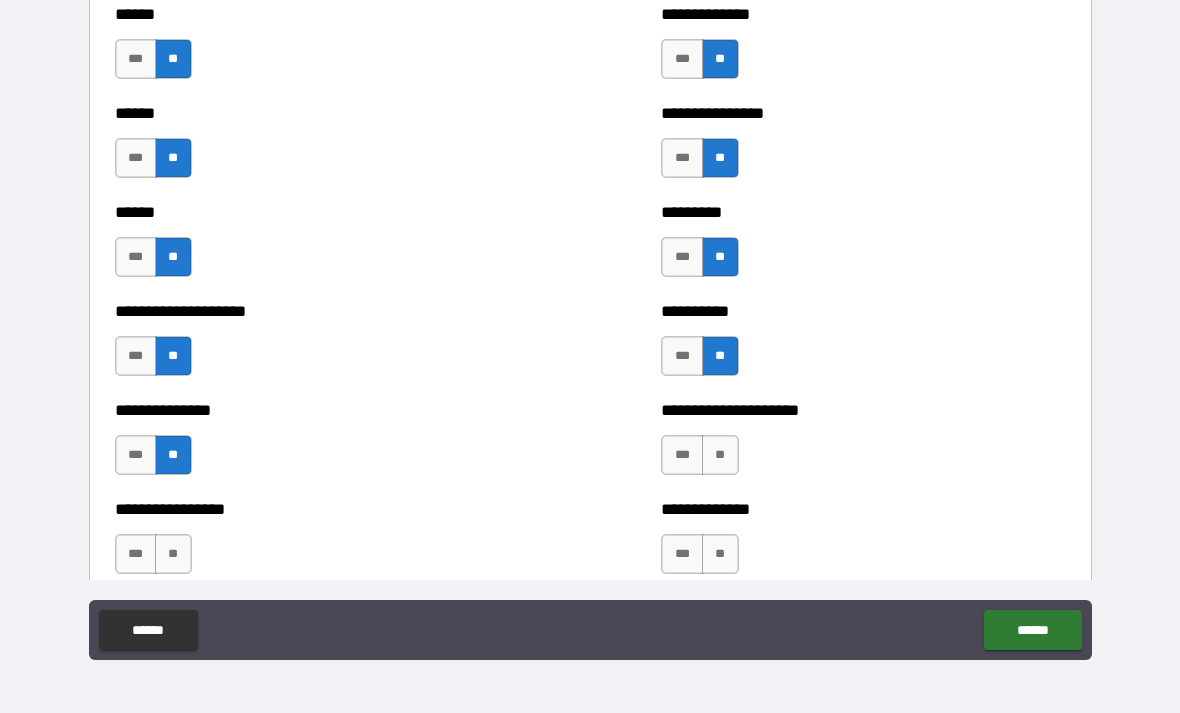 click on "**" at bounding box center (720, 455) 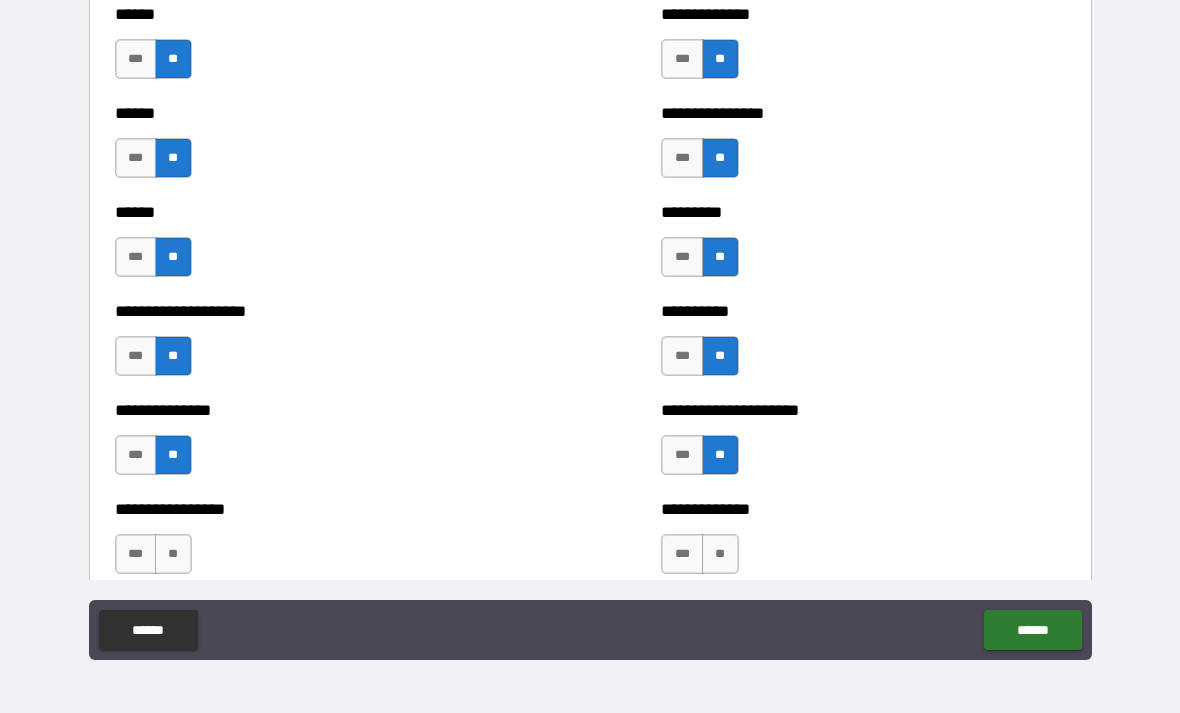 click on "**" at bounding box center (173, 554) 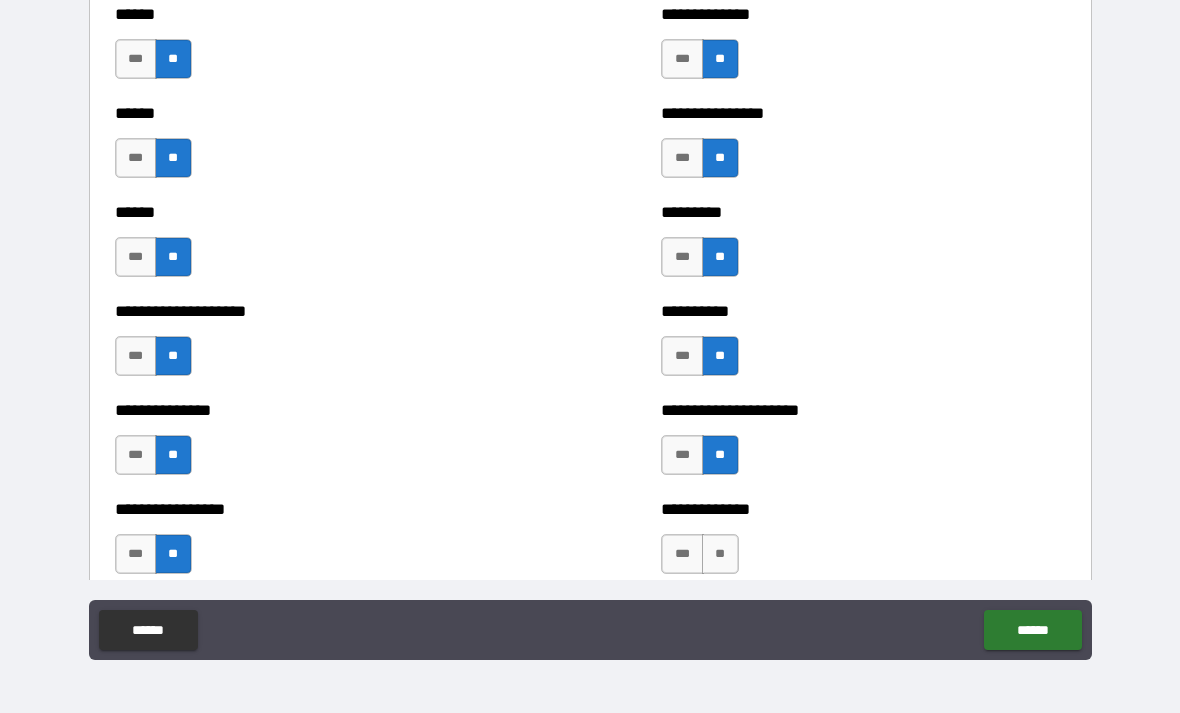 click on "**" at bounding box center [720, 554] 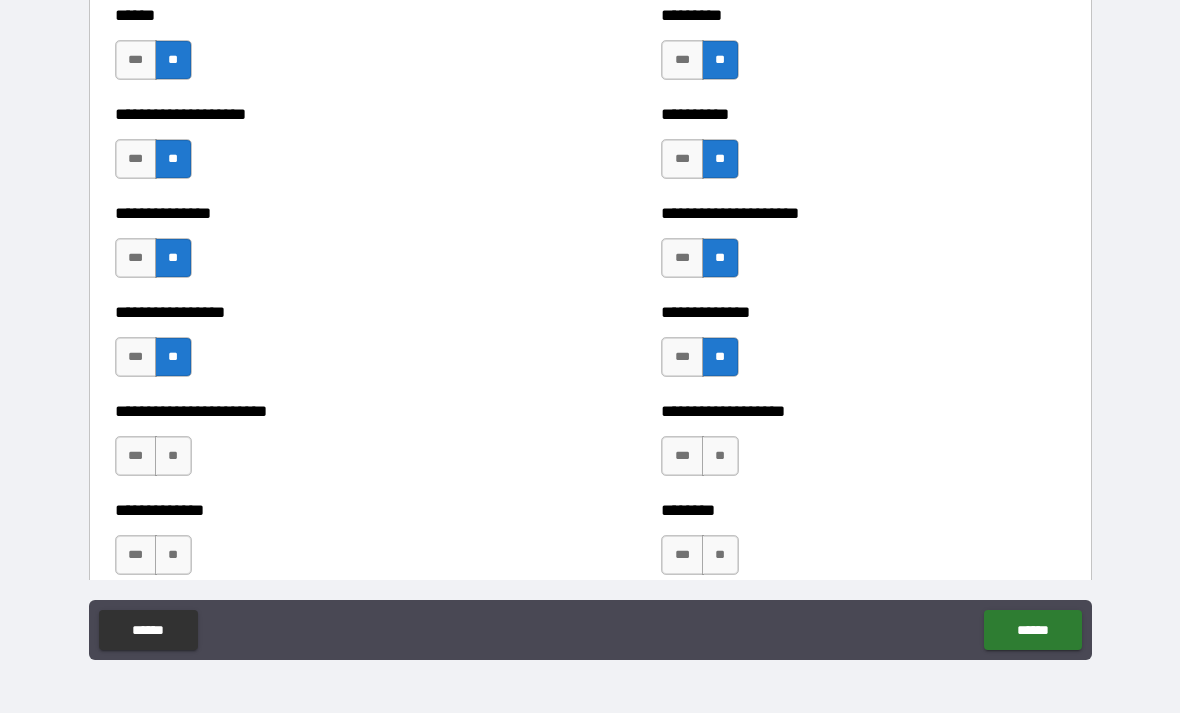 scroll, scrollTop: 3304, scrollLeft: 0, axis: vertical 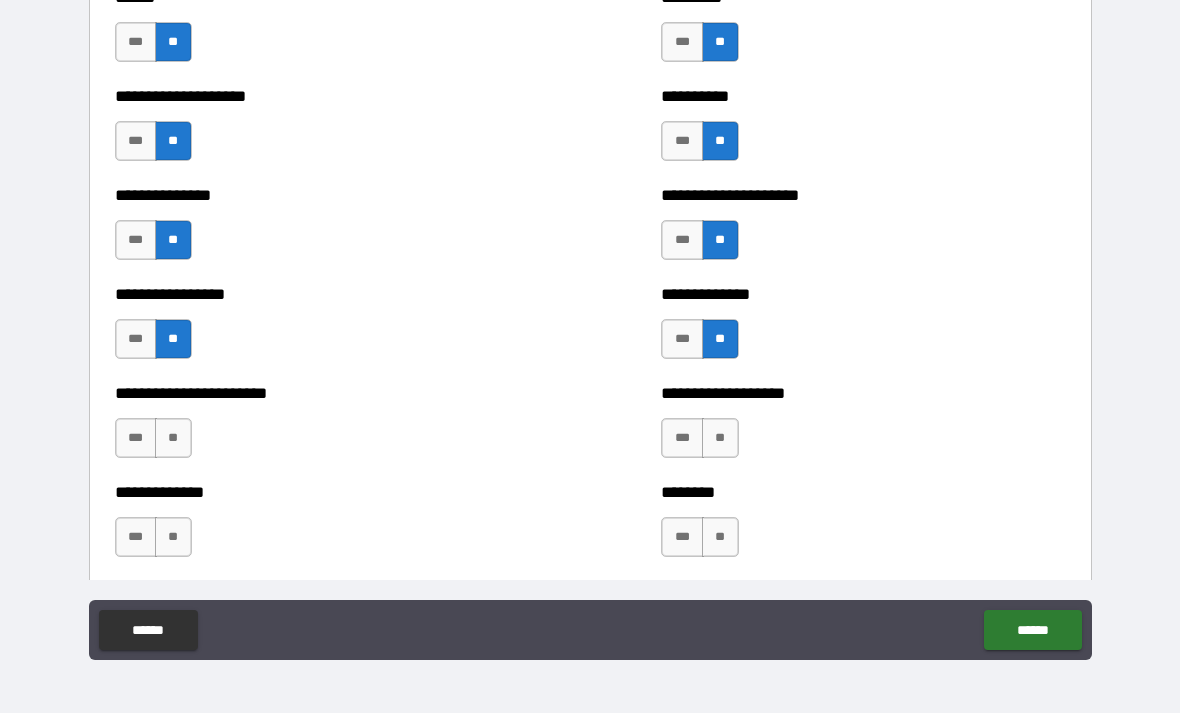click on "**" at bounding box center (173, 438) 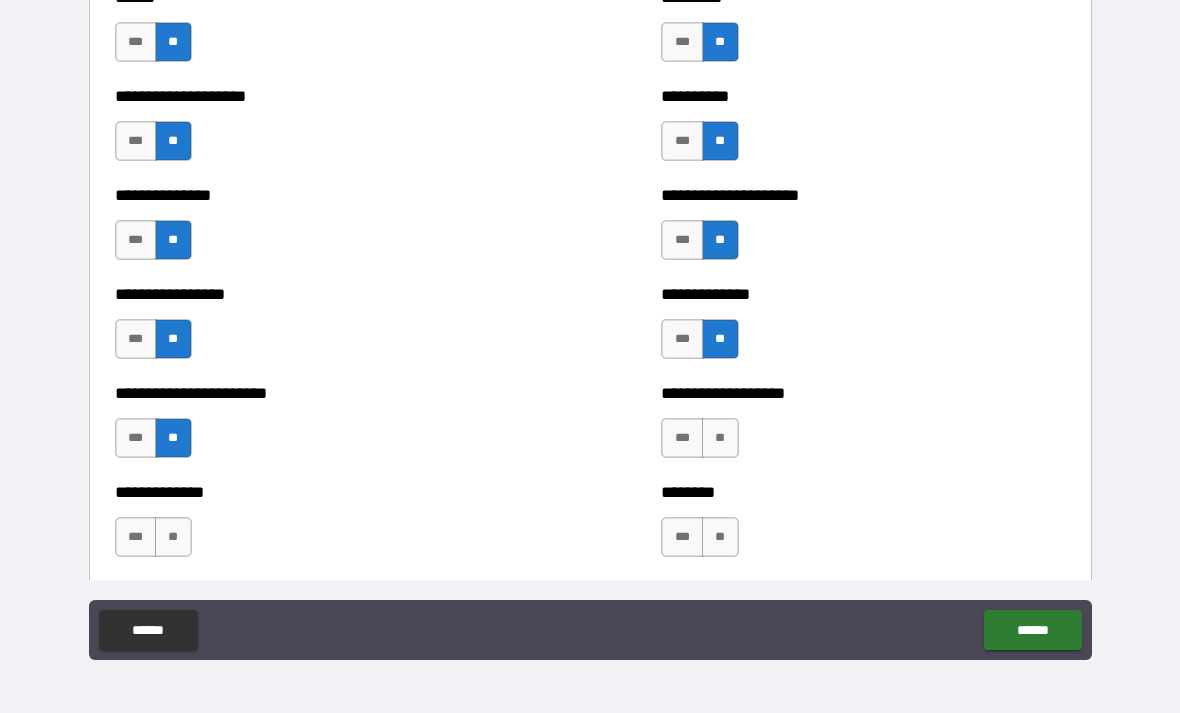 click on "**" at bounding box center (720, 438) 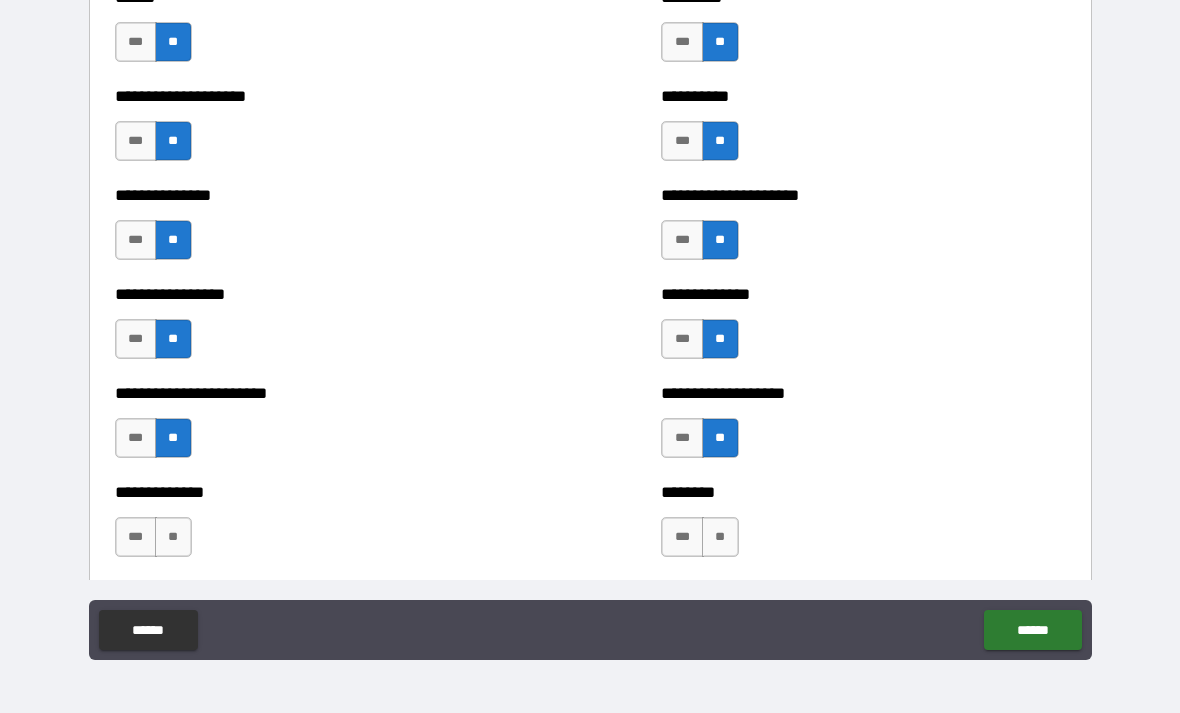 click on "**" at bounding box center [173, 537] 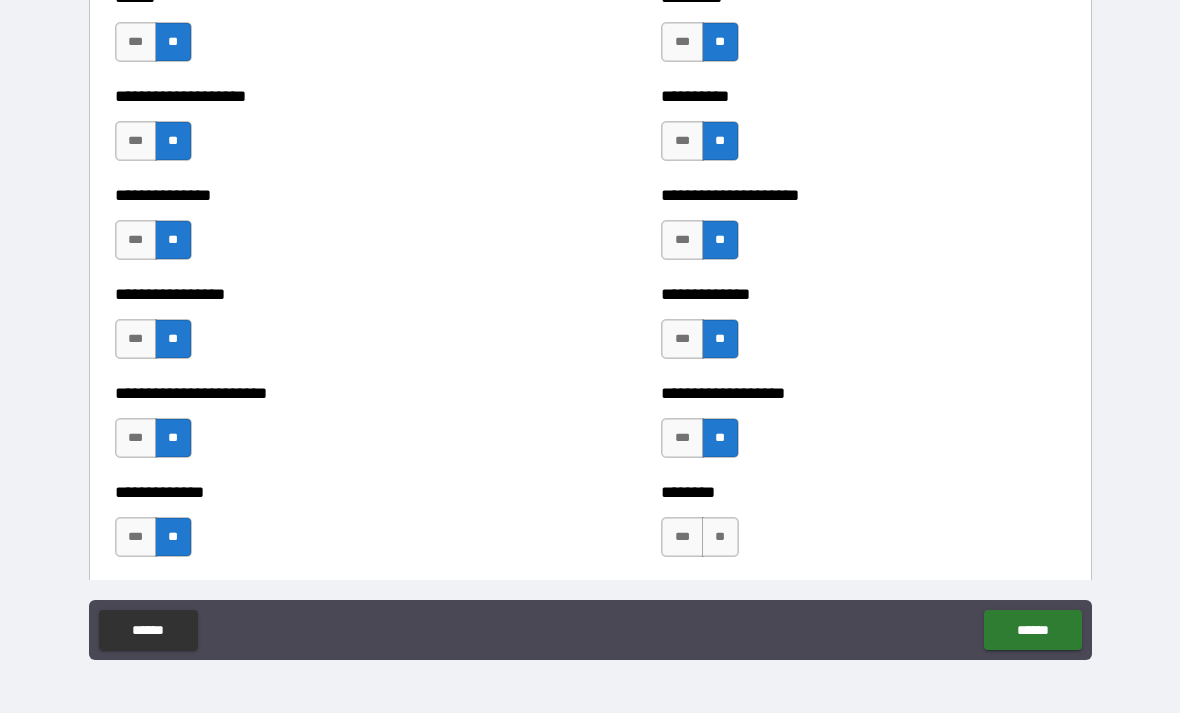 click on "**" at bounding box center (720, 537) 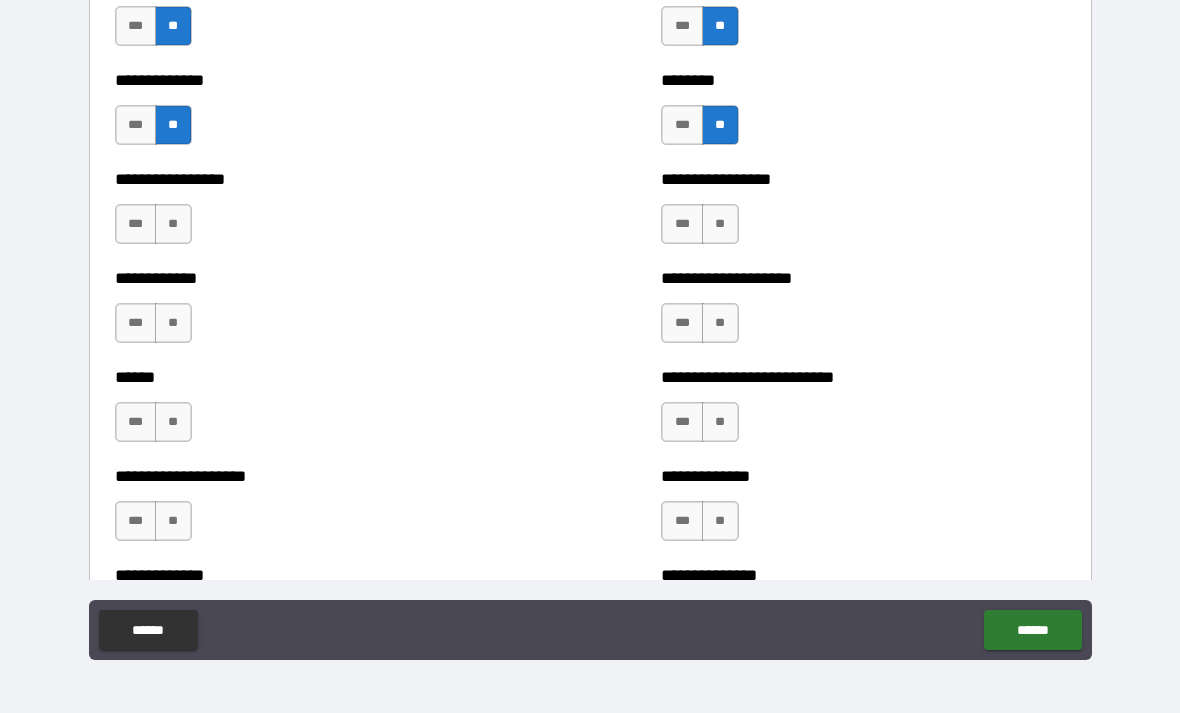 scroll, scrollTop: 3713, scrollLeft: 0, axis: vertical 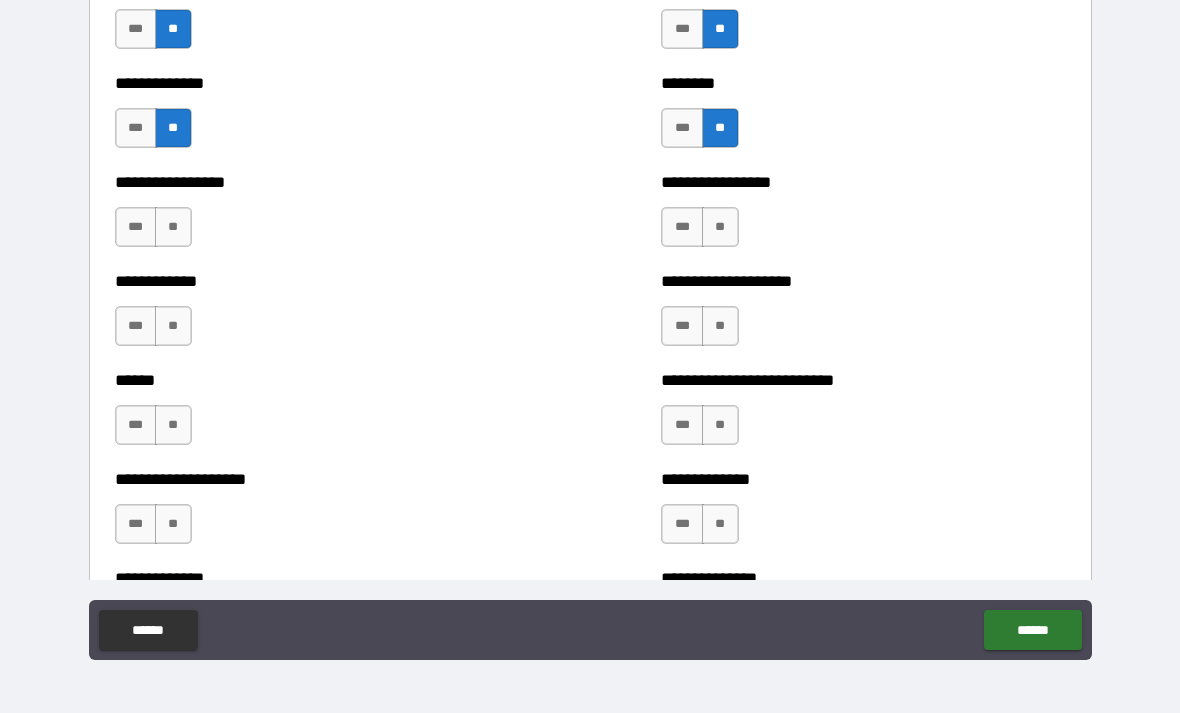 click on "**" at bounding box center (173, 227) 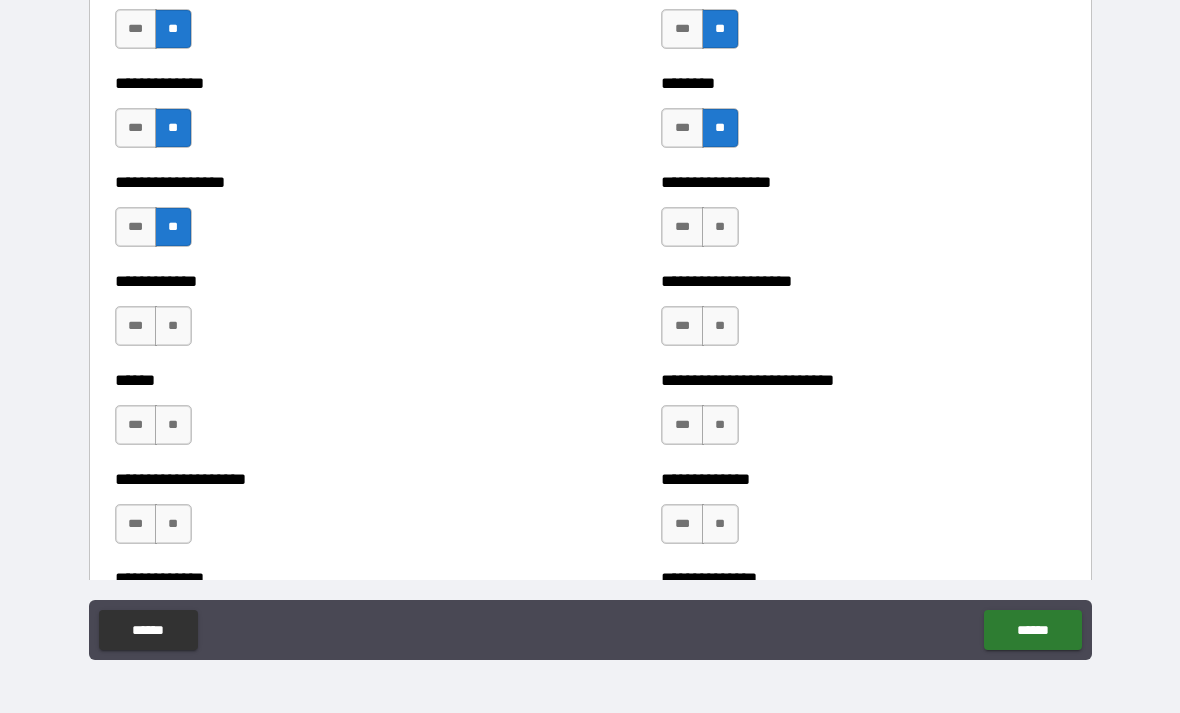 click on "**" at bounding box center (720, 227) 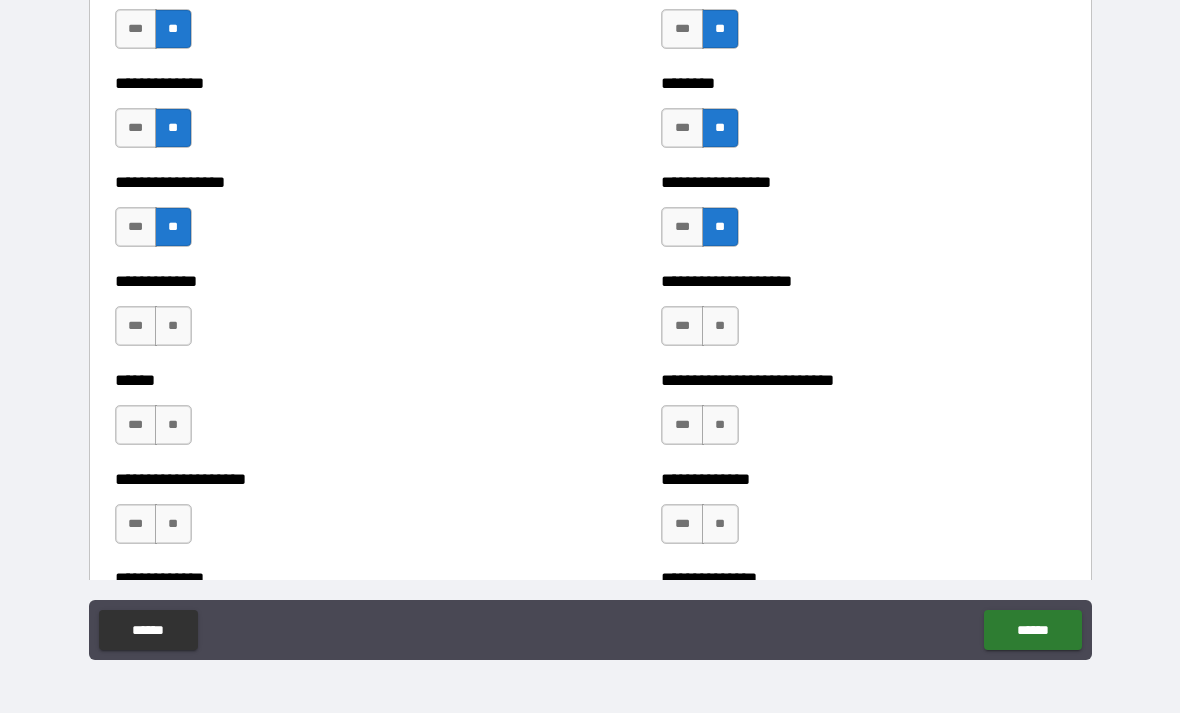 click on "**" at bounding box center [173, 326] 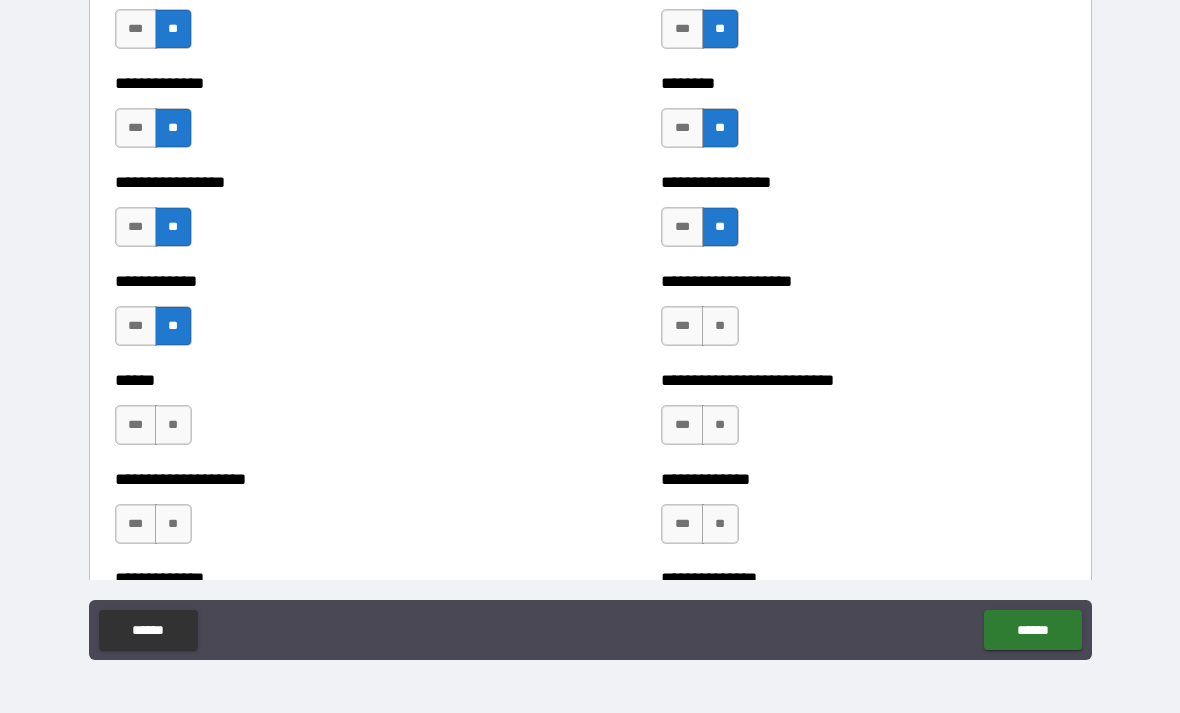 click on "**" at bounding box center [720, 326] 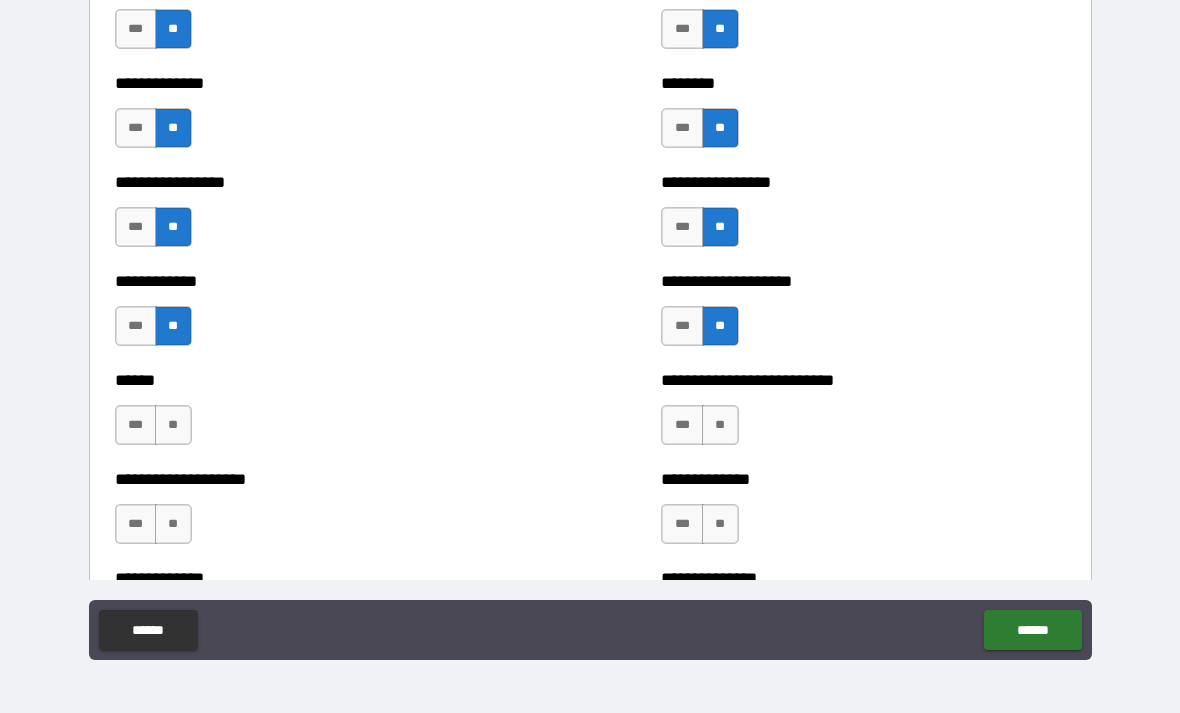 click on "**" at bounding box center (173, 425) 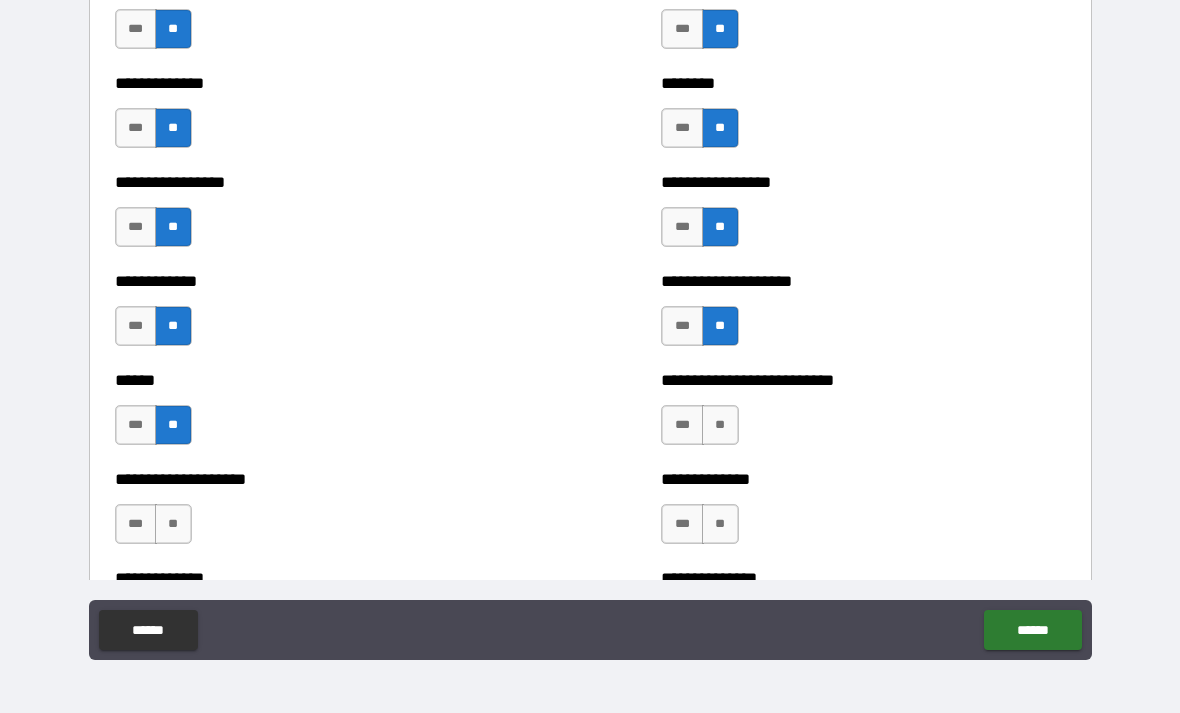 click on "**" at bounding box center (720, 425) 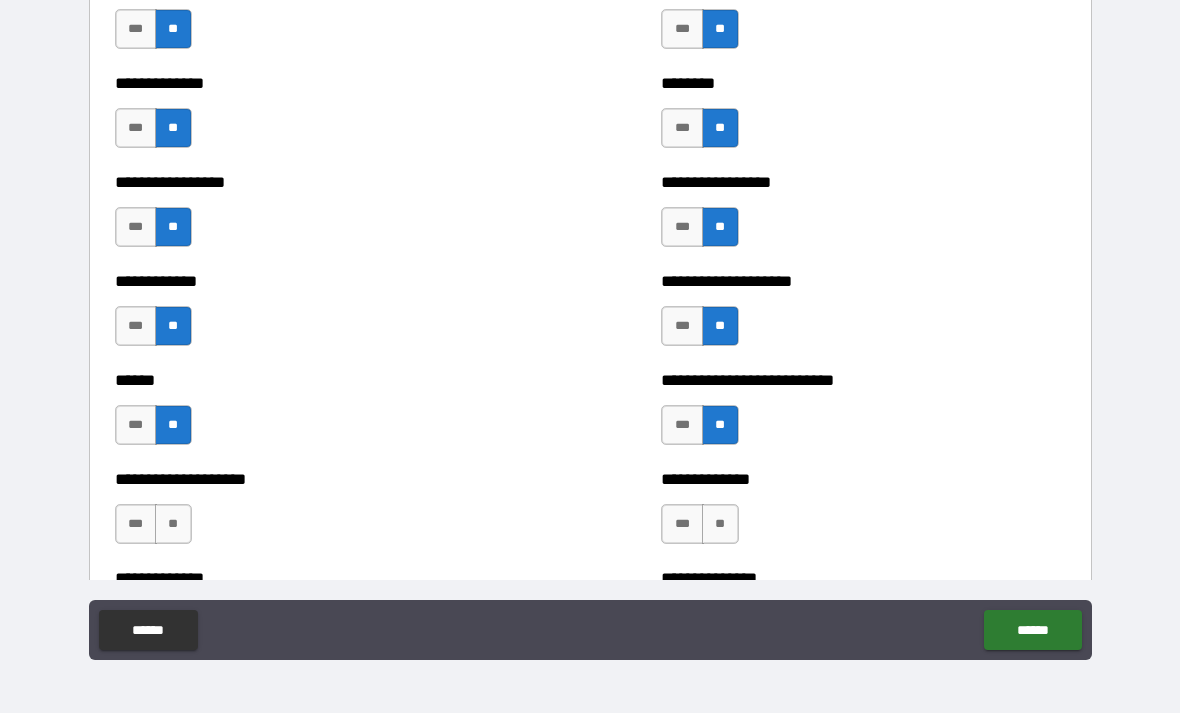 click on "**" at bounding box center (173, 524) 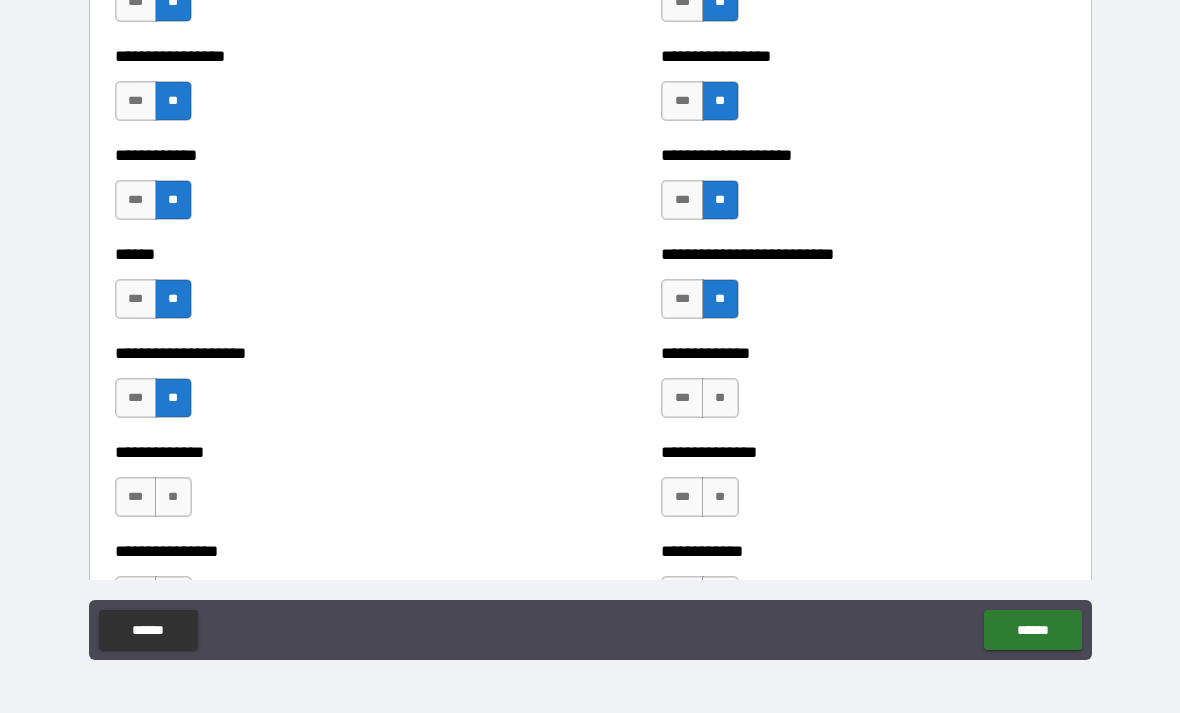 scroll, scrollTop: 3841, scrollLeft: 0, axis: vertical 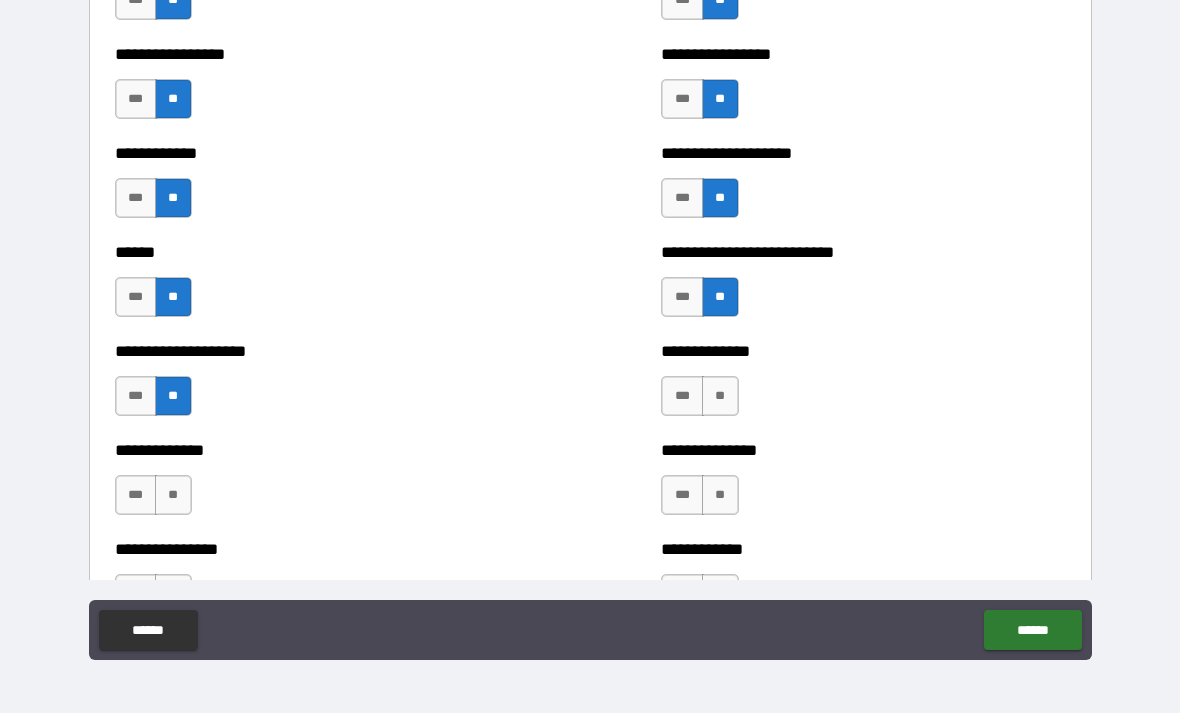 click on "**" at bounding box center [720, 396] 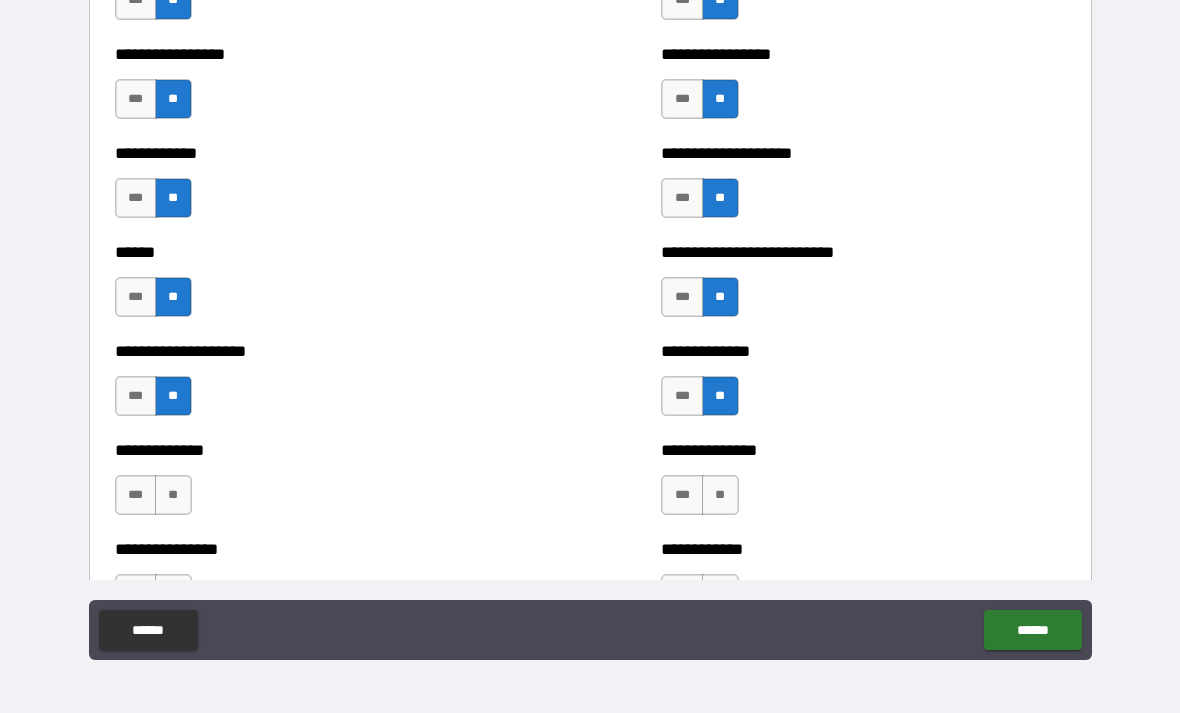 click on "**" at bounding box center [173, 495] 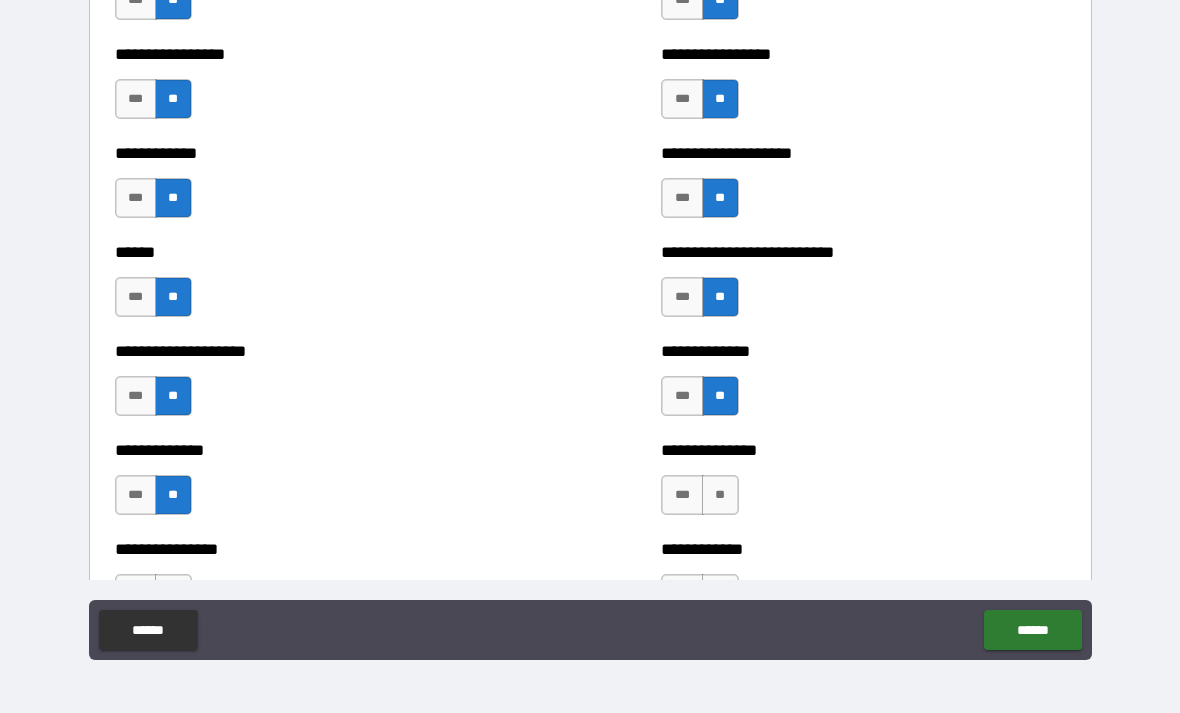 click on "**" at bounding box center [720, 495] 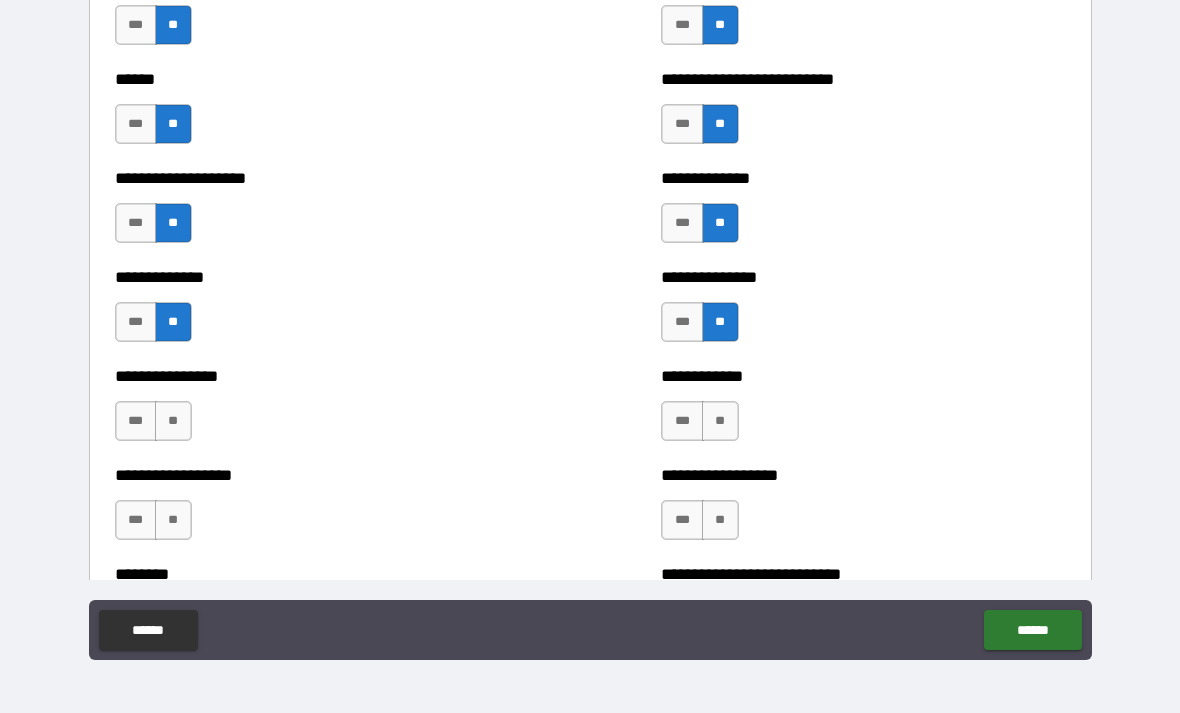 scroll, scrollTop: 4029, scrollLeft: 0, axis: vertical 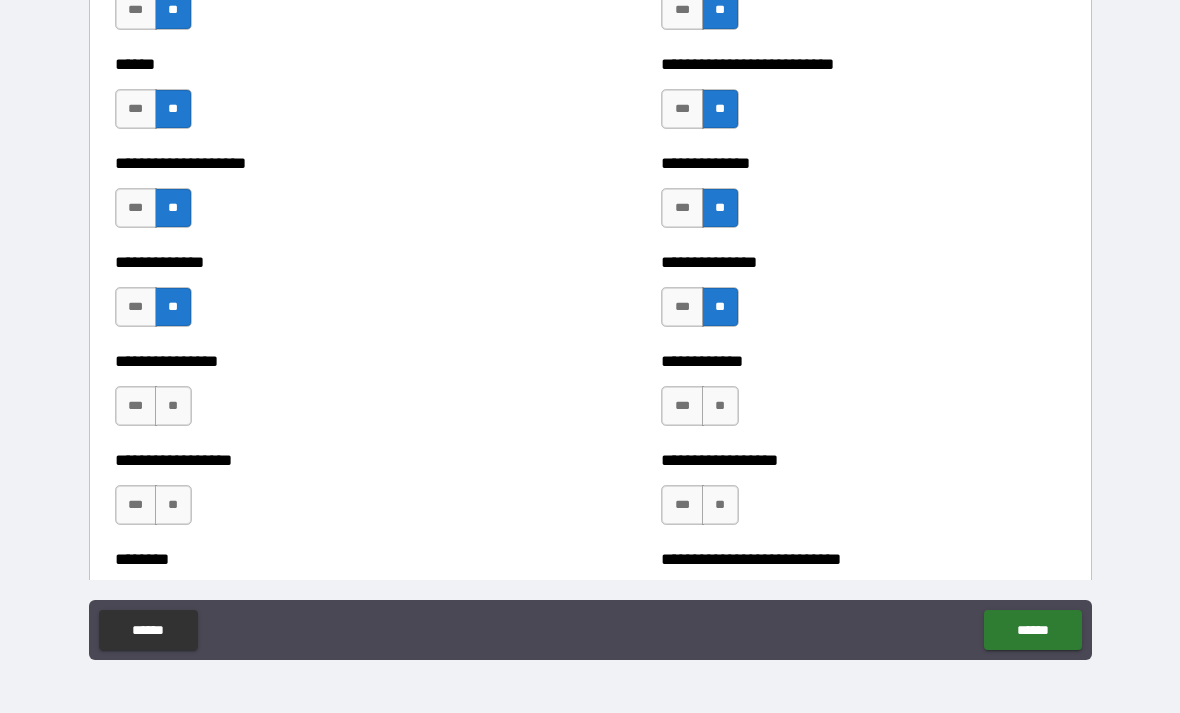 click on "**" at bounding box center (173, 406) 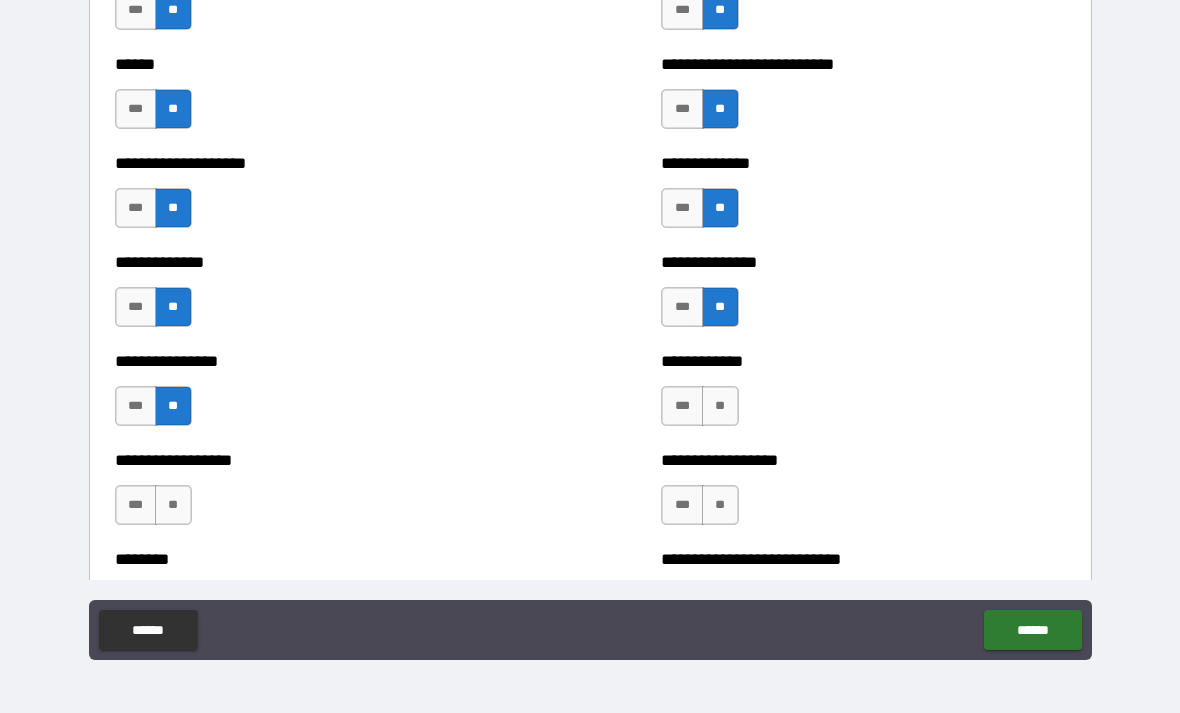 click on "**" at bounding box center (720, 406) 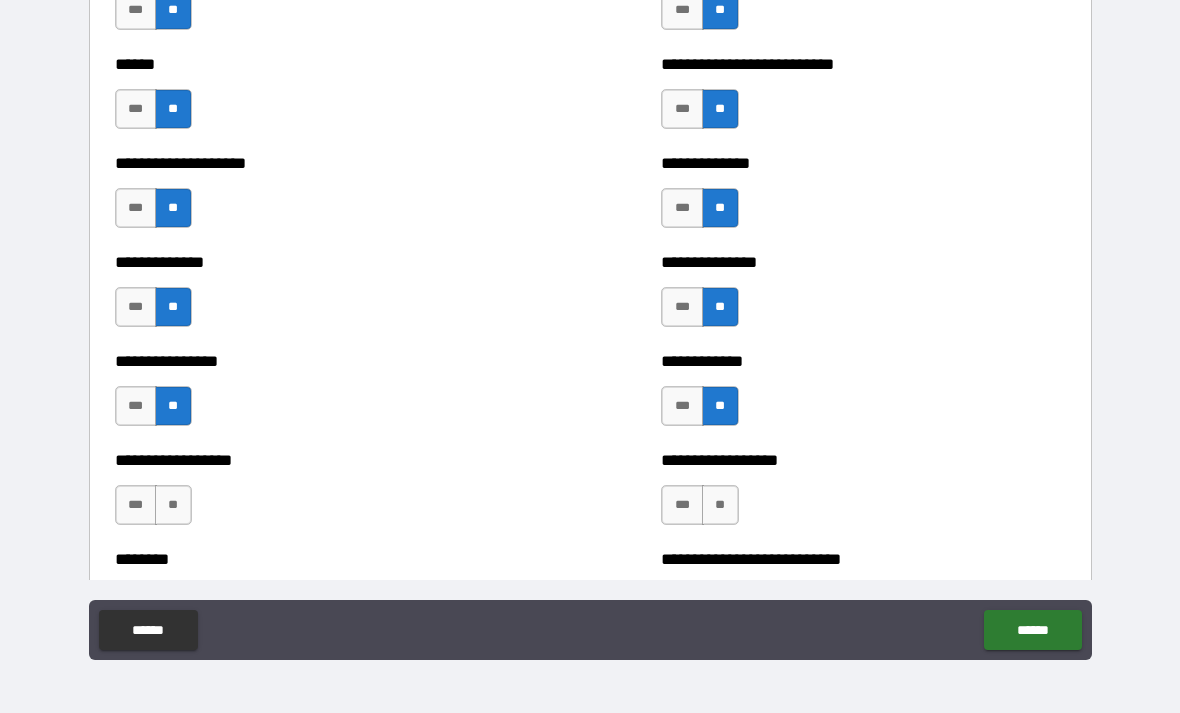 click on "**" at bounding box center [173, 505] 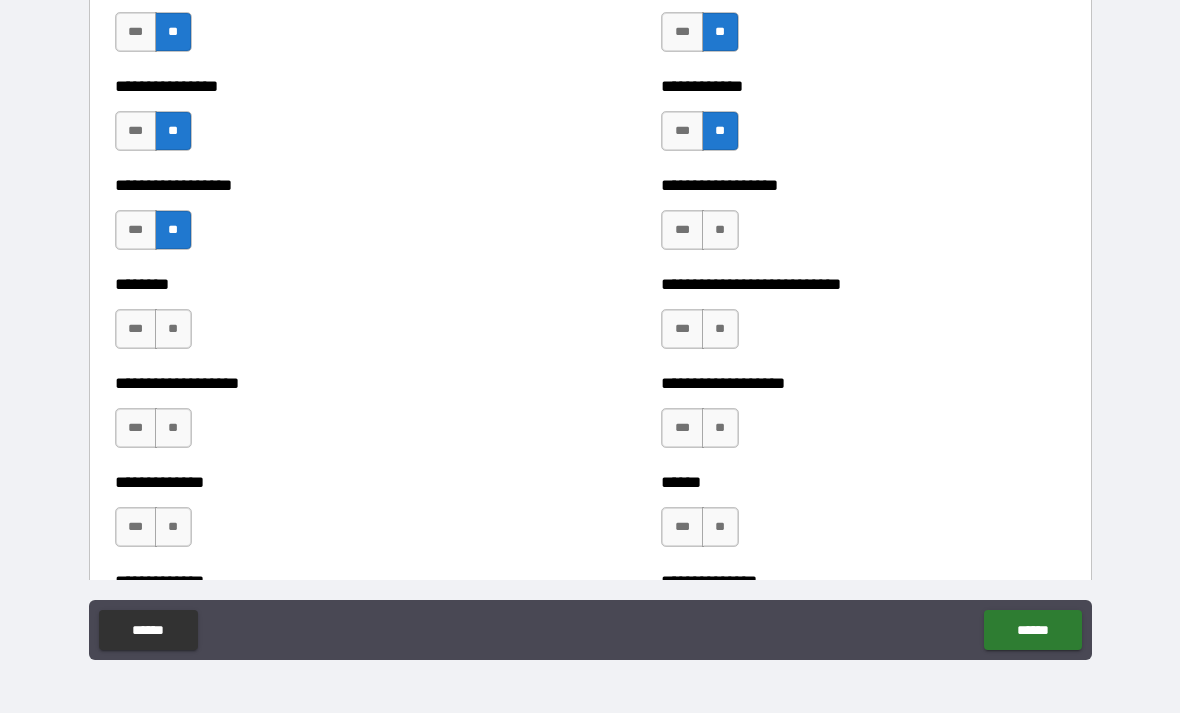 scroll, scrollTop: 4299, scrollLeft: 0, axis: vertical 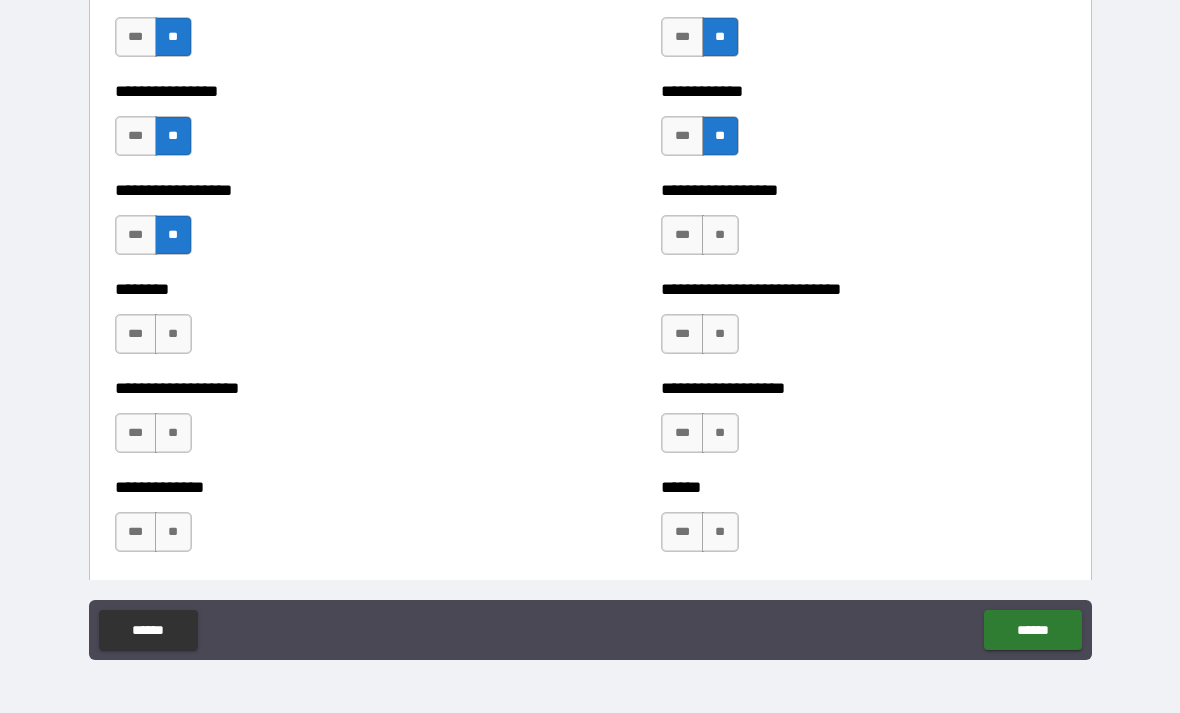 click on "**" at bounding box center [720, 235] 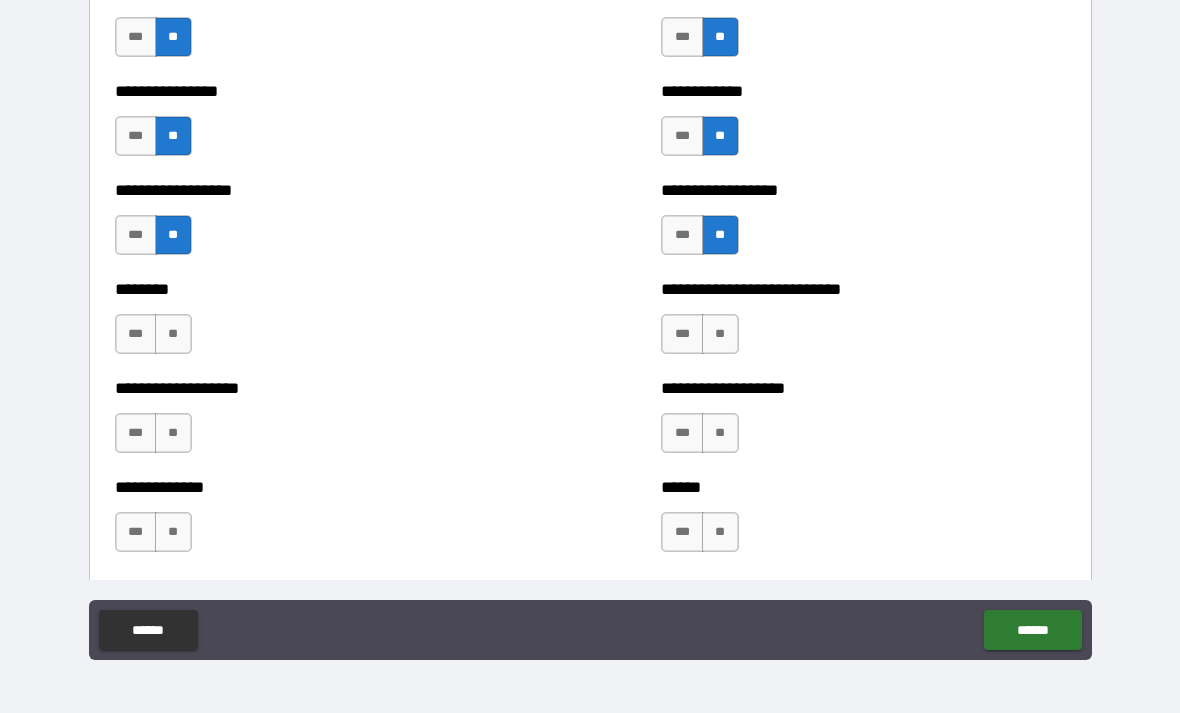 click on "**" at bounding box center [173, 334] 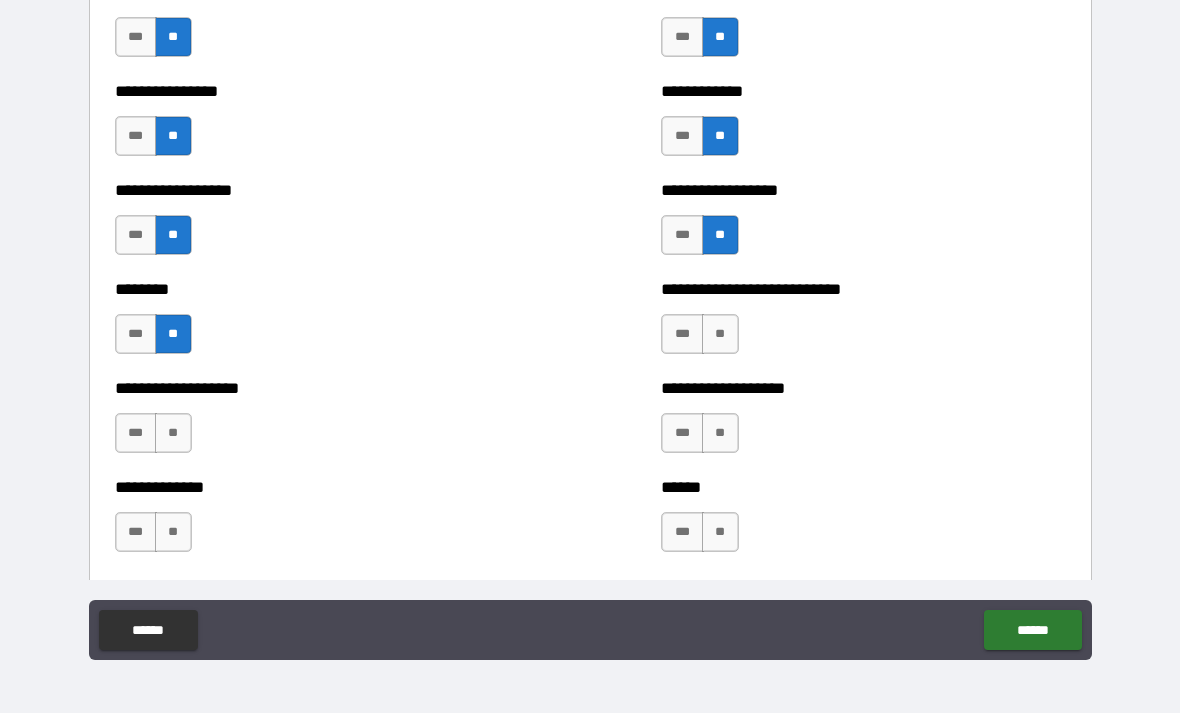 click on "**" at bounding box center [720, 334] 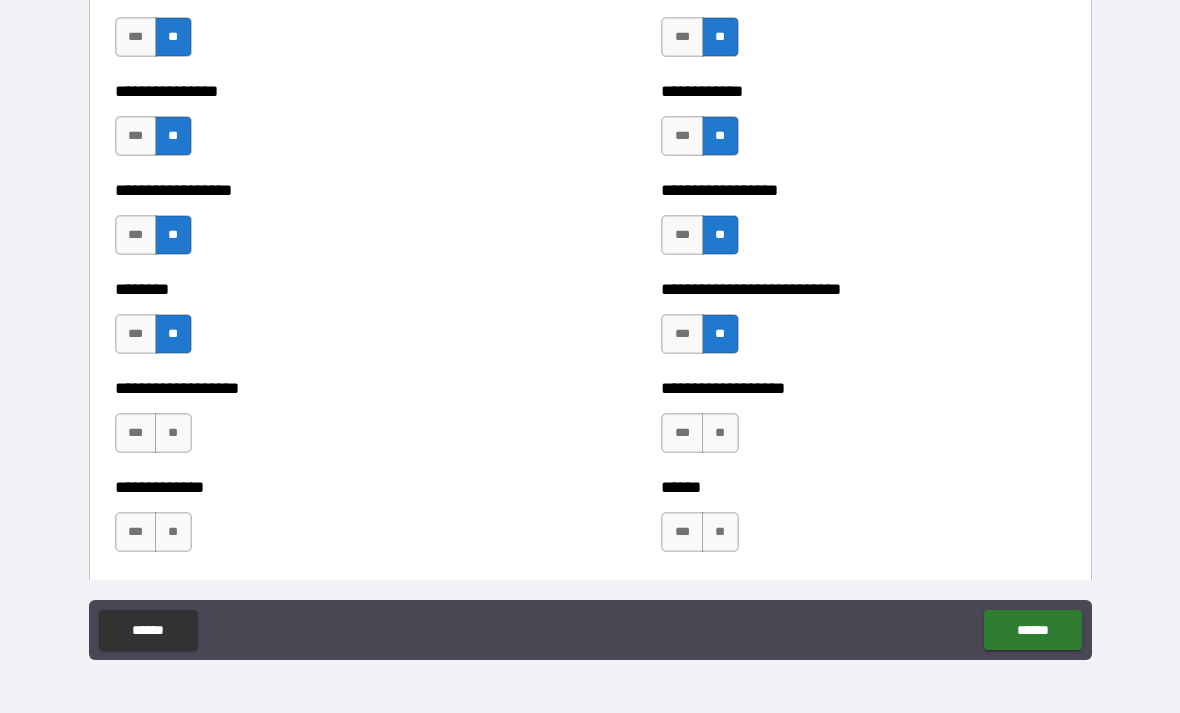 click on "**" at bounding box center [173, 433] 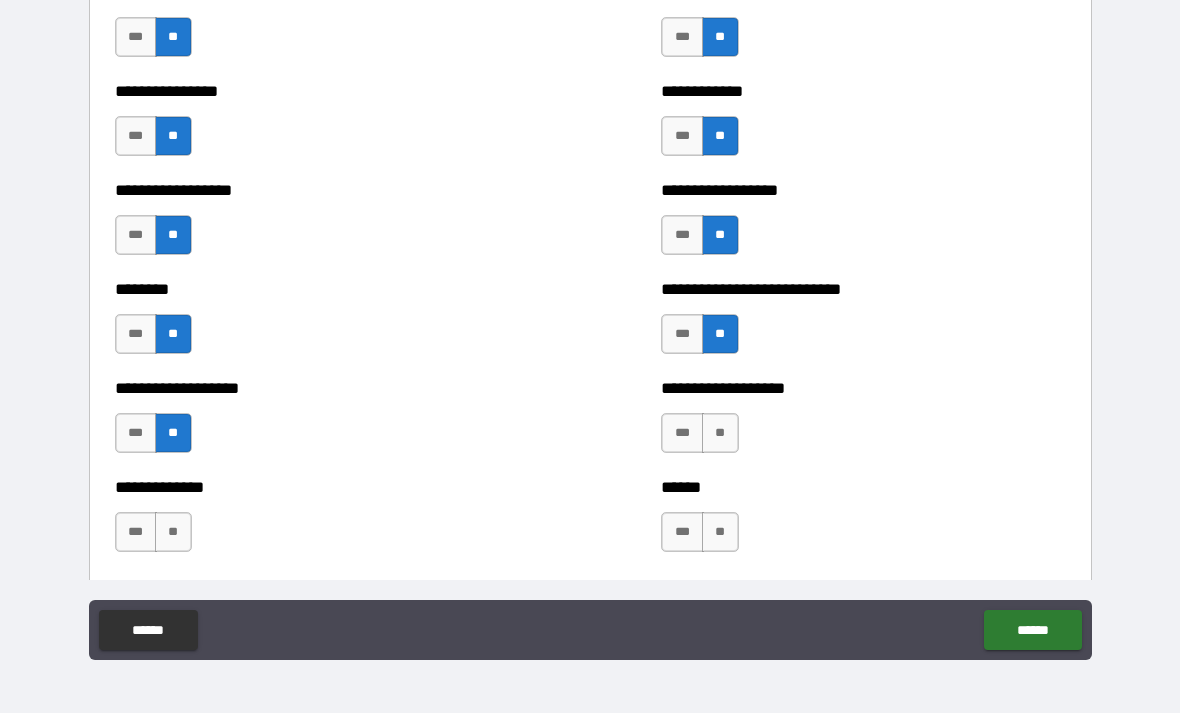 click on "**" at bounding box center [720, 433] 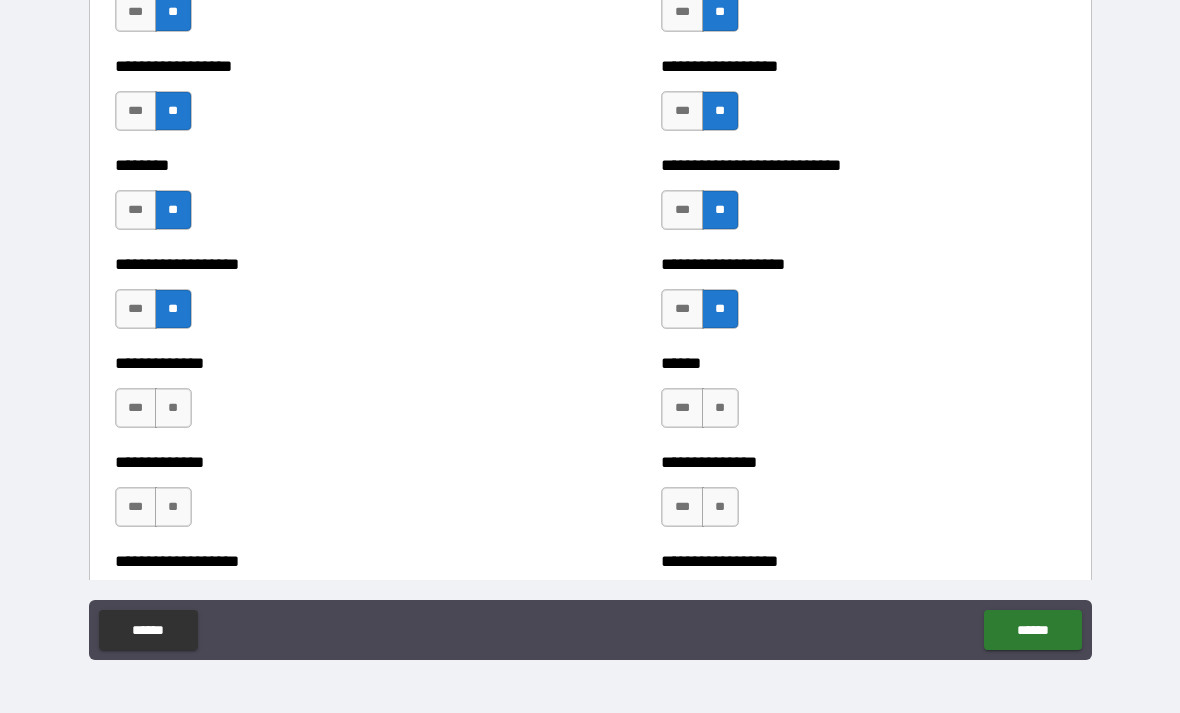 scroll, scrollTop: 4439, scrollLeft: 0, axis: vertical 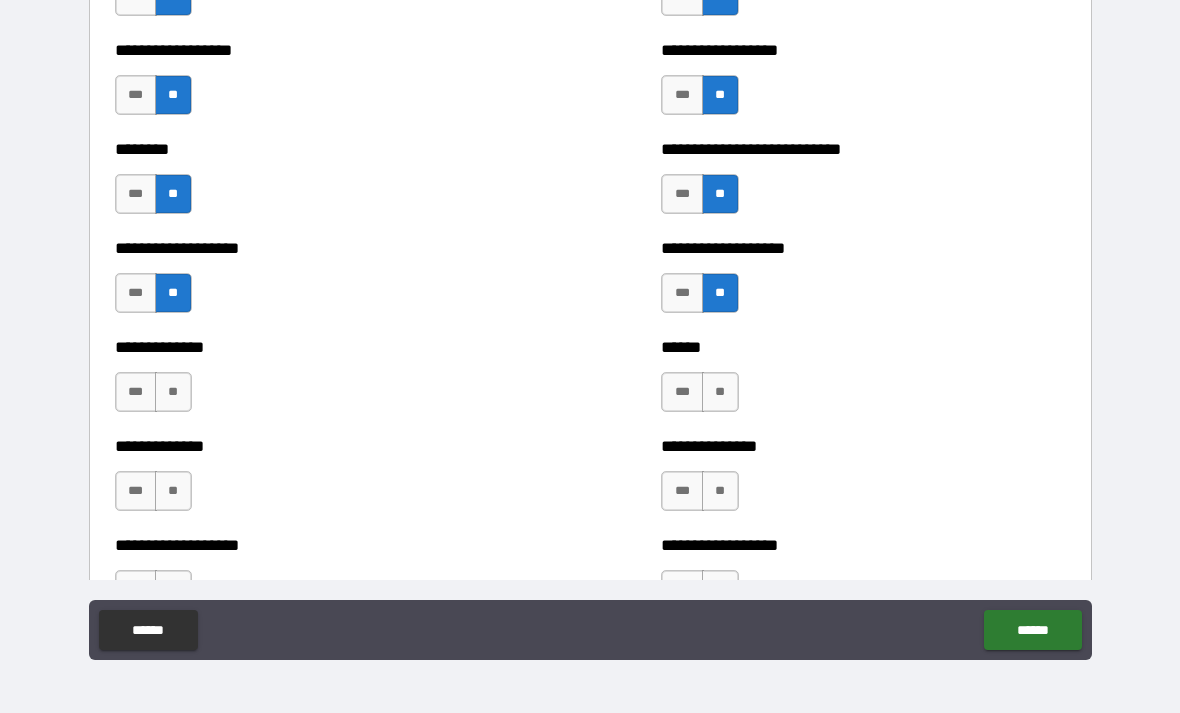 click on "**" at bounding box center (173, 392) 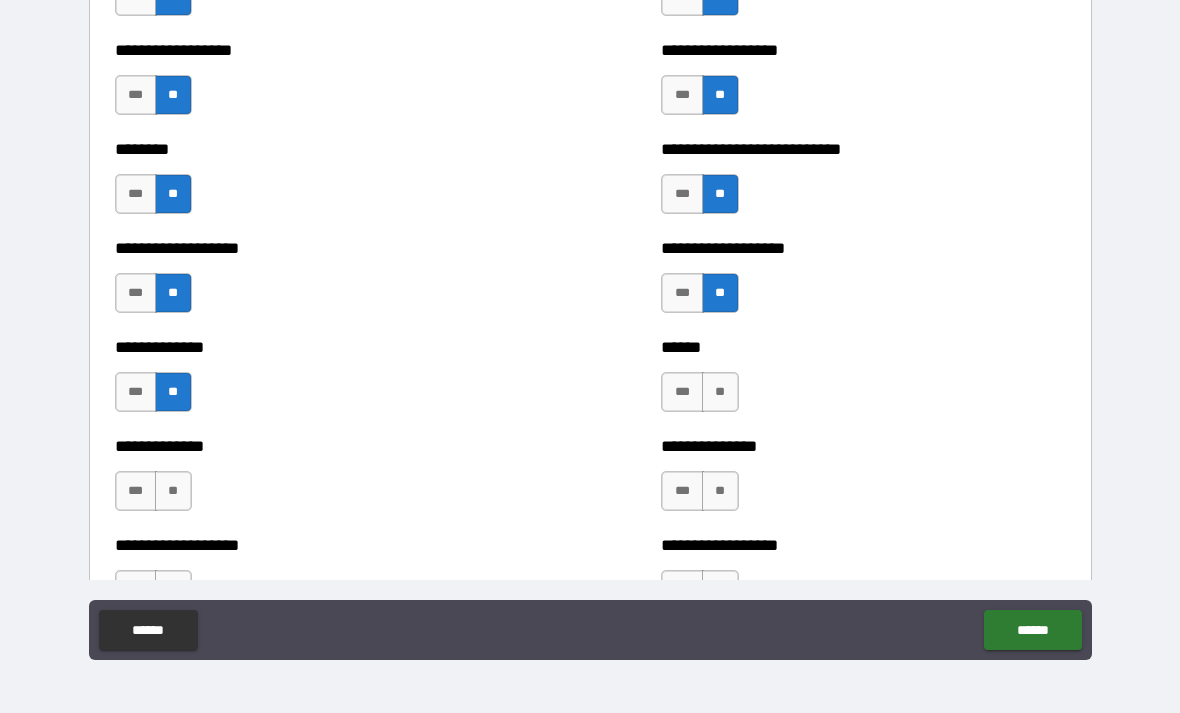 click on "**" at bounding box center (720, 392) 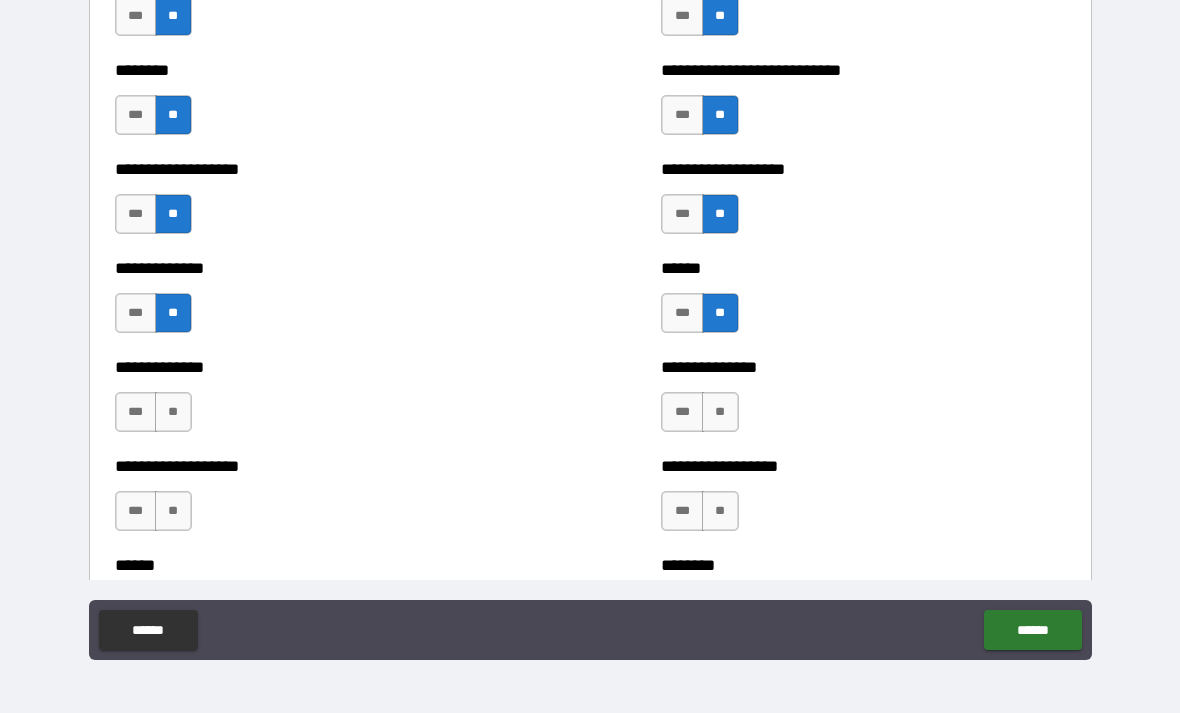 scroll, scrollTop: 4521, scrollLeft: 0, axis: vertical 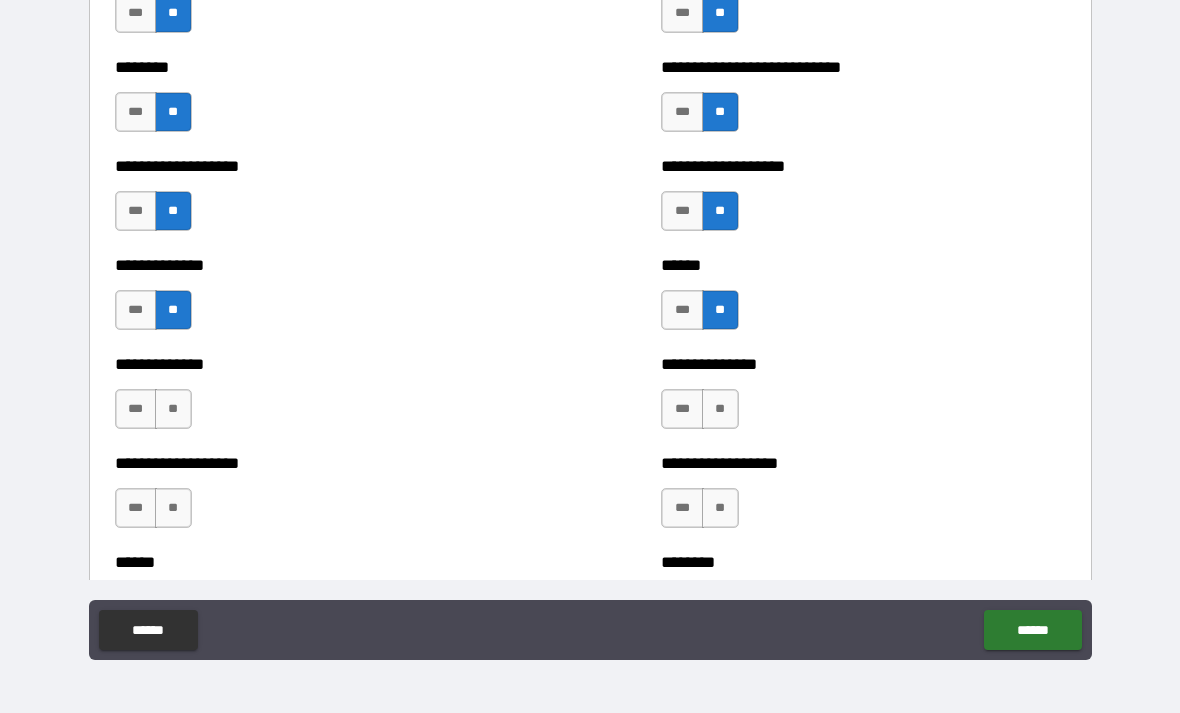 click on "**" at bounding box center [173, 409] 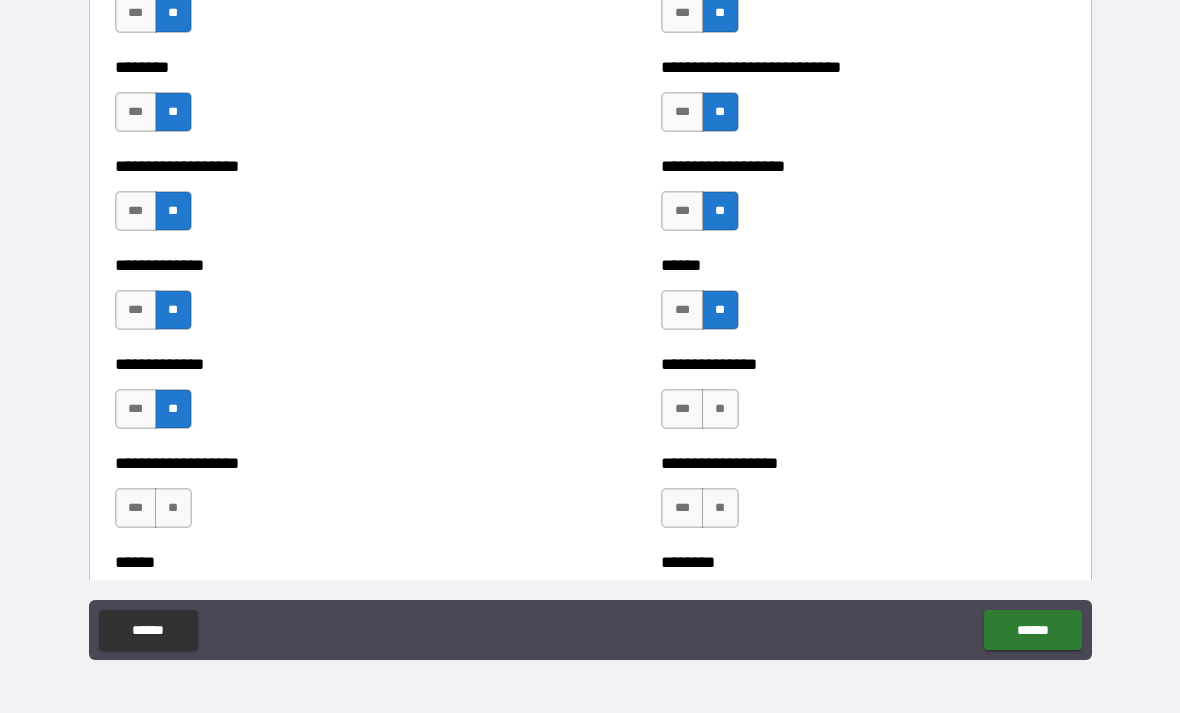 click on "**" at bounding box center (720, 409) 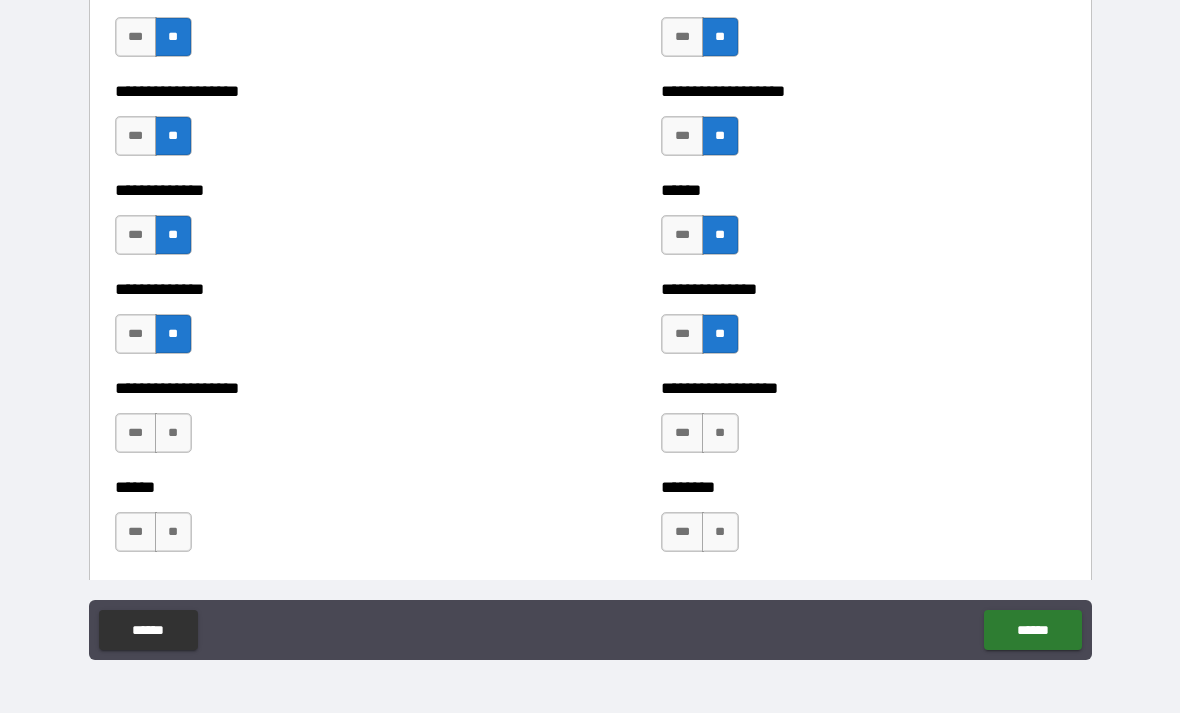 scroll, scrollTop: 4617, scrollLeft: 0, axis: vertical 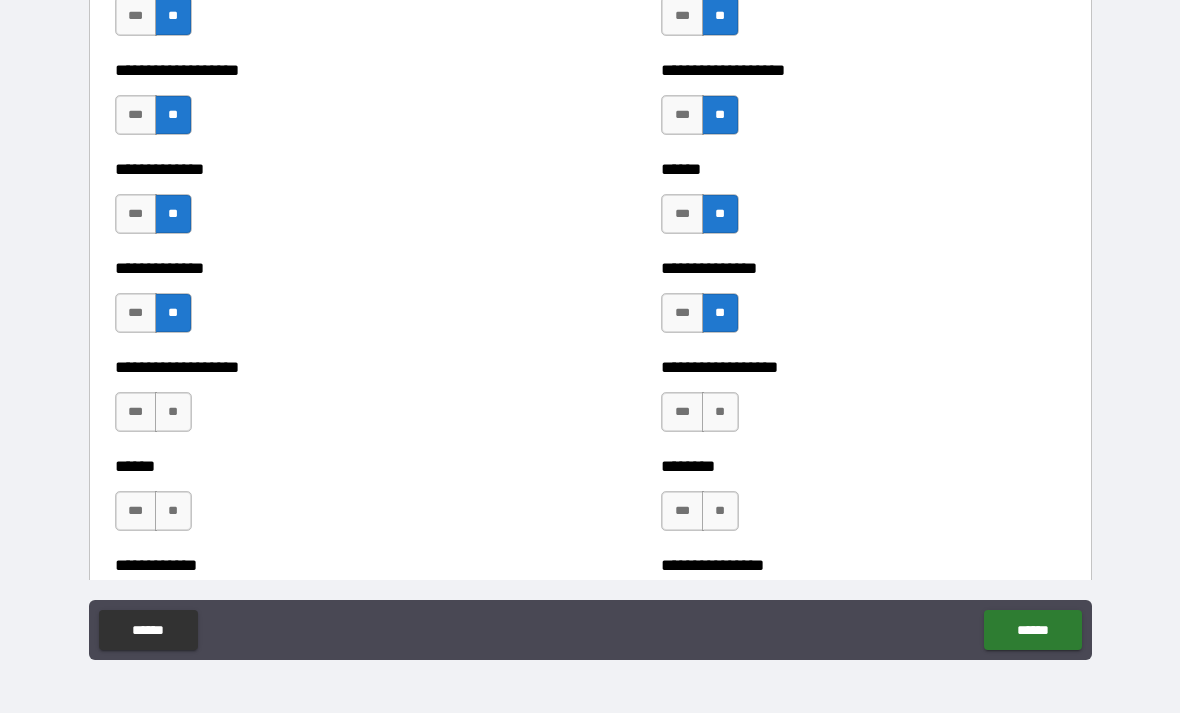 click on "**" at bounding box center [173, 412] 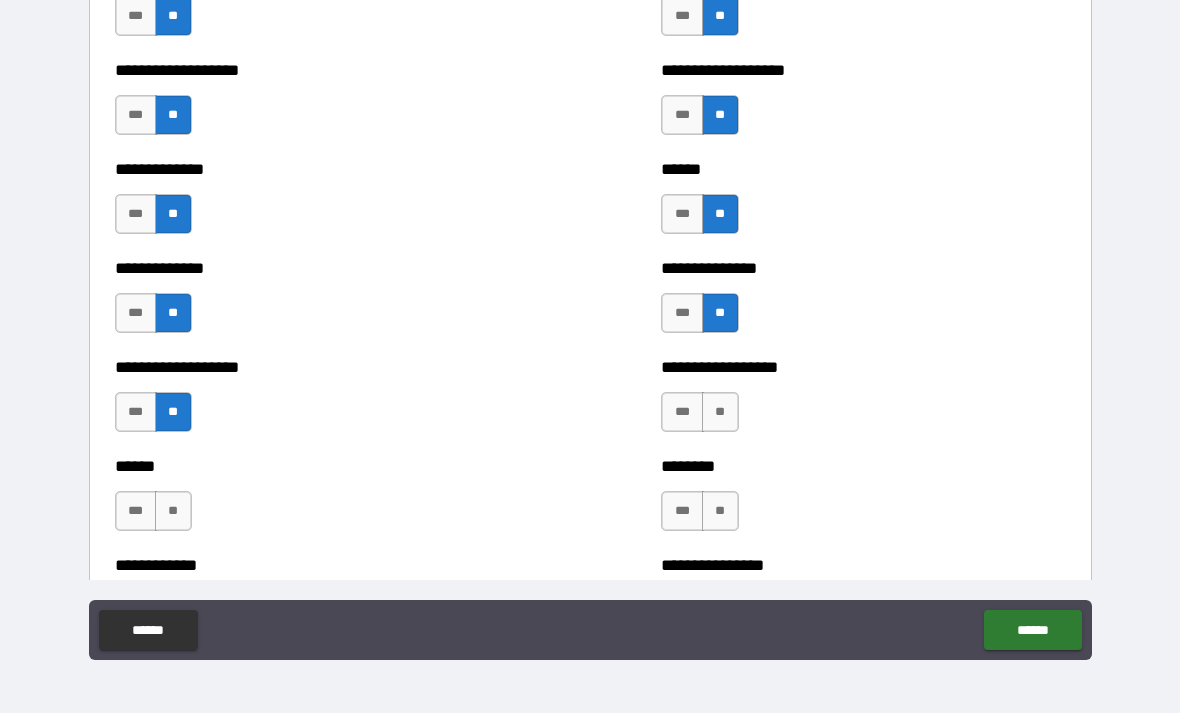 click on "**" at bounding box center (720, 412) 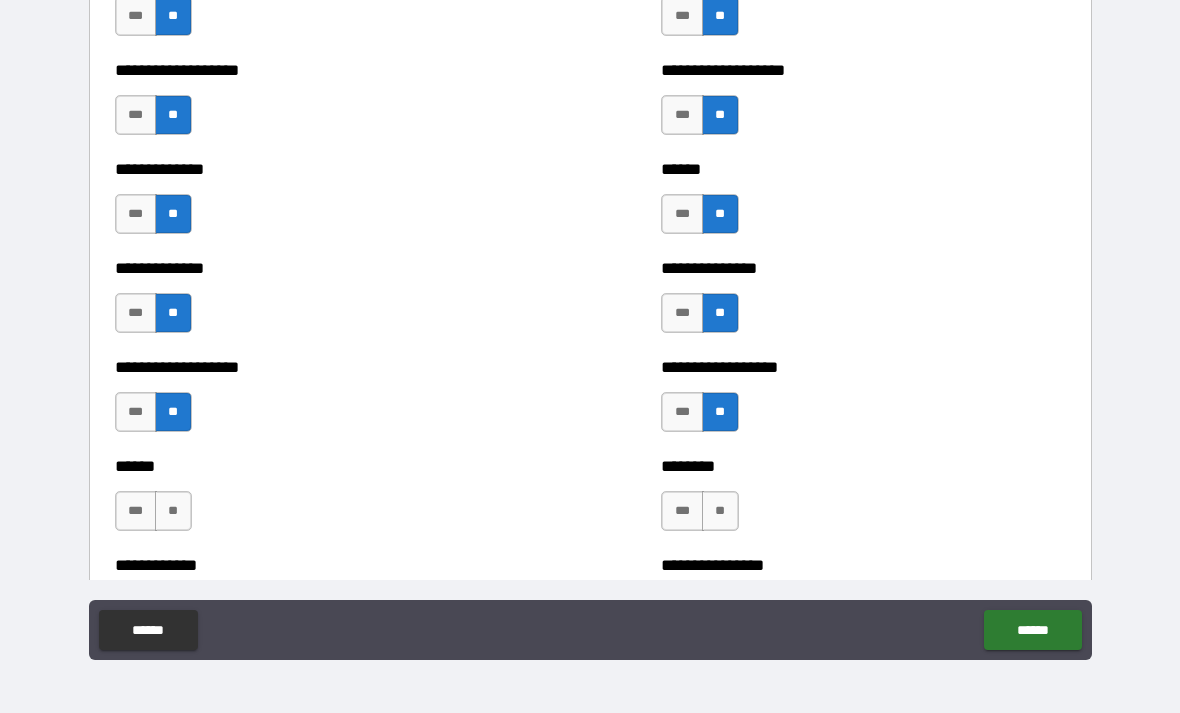 click on "**" at bounding box center (173, 511) 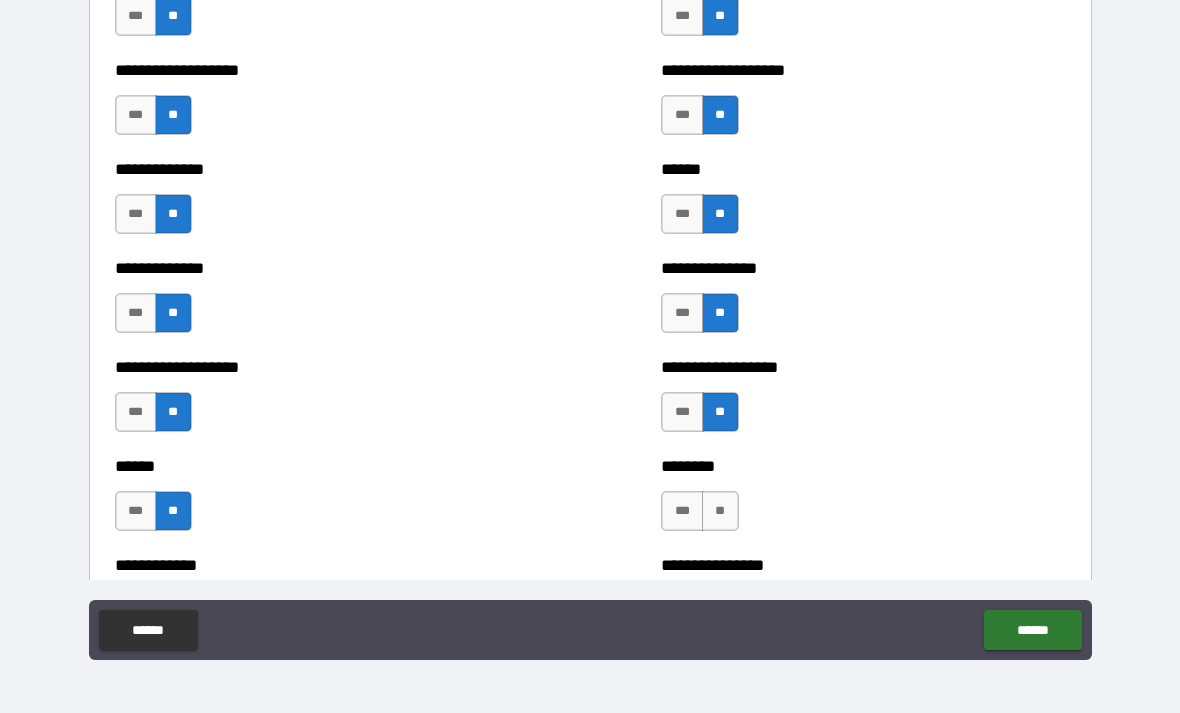 click on "**" at bounding box center (720, 511) 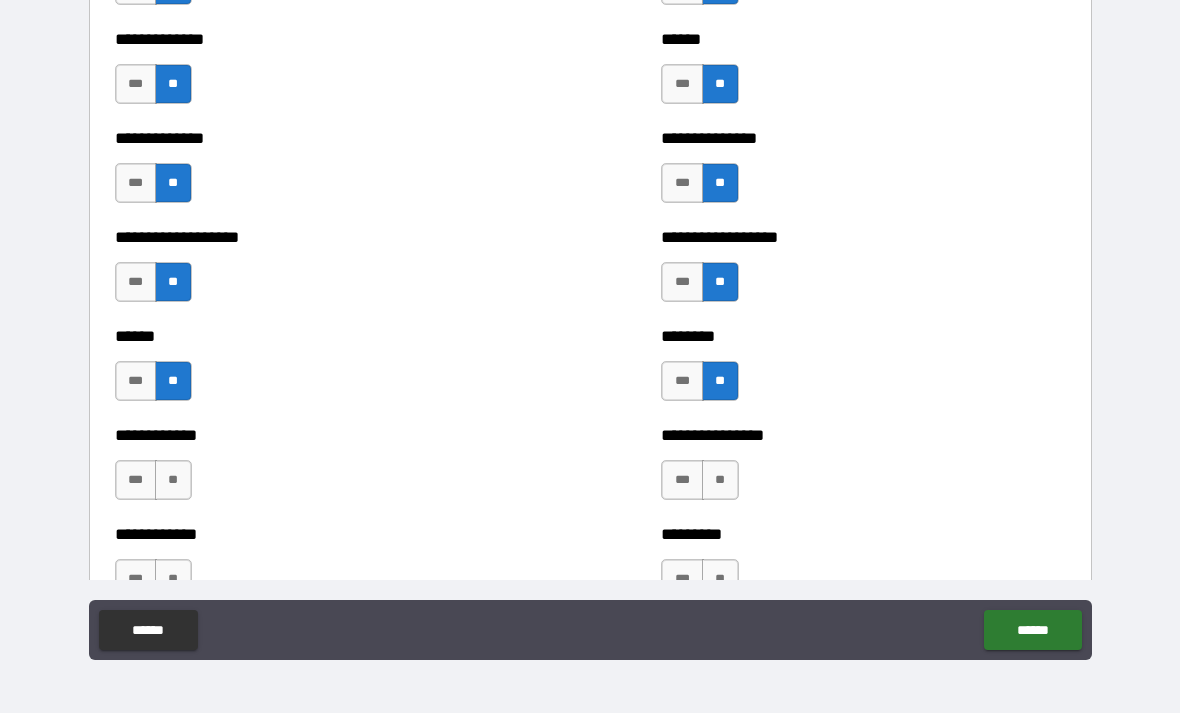 scroll, scrollTop: 4772, scrollLeft: 0, axis: vertical 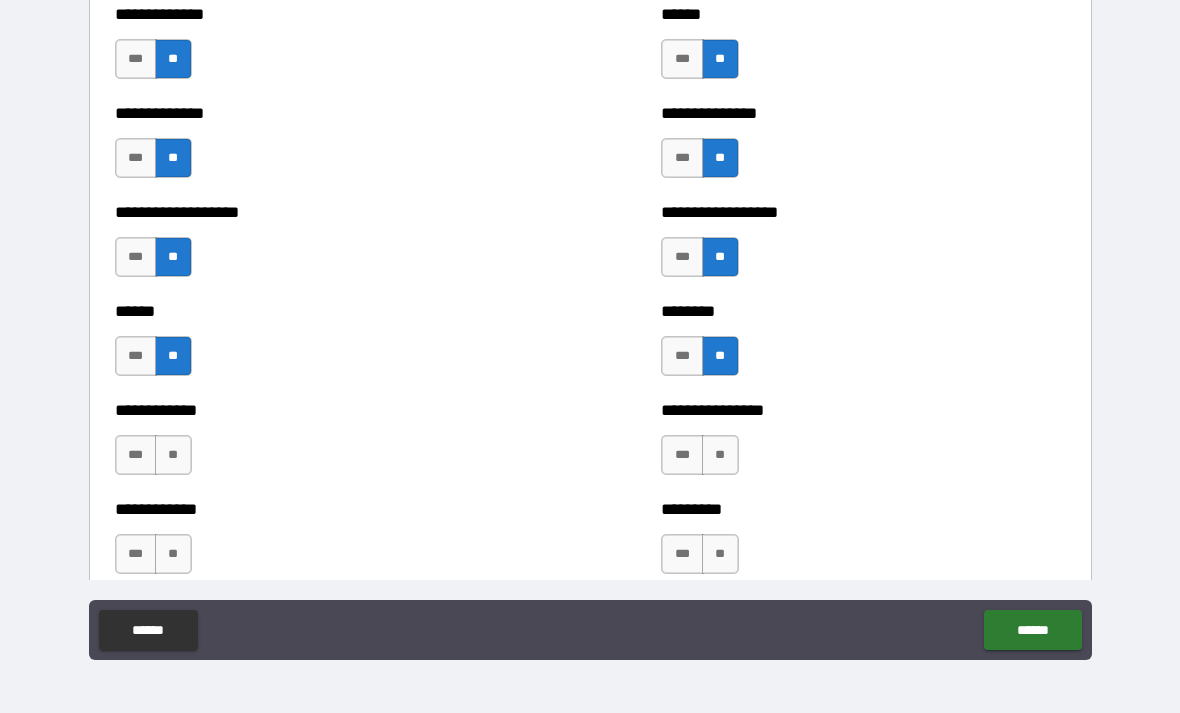 click on "**" at bounding box center [173, 455] 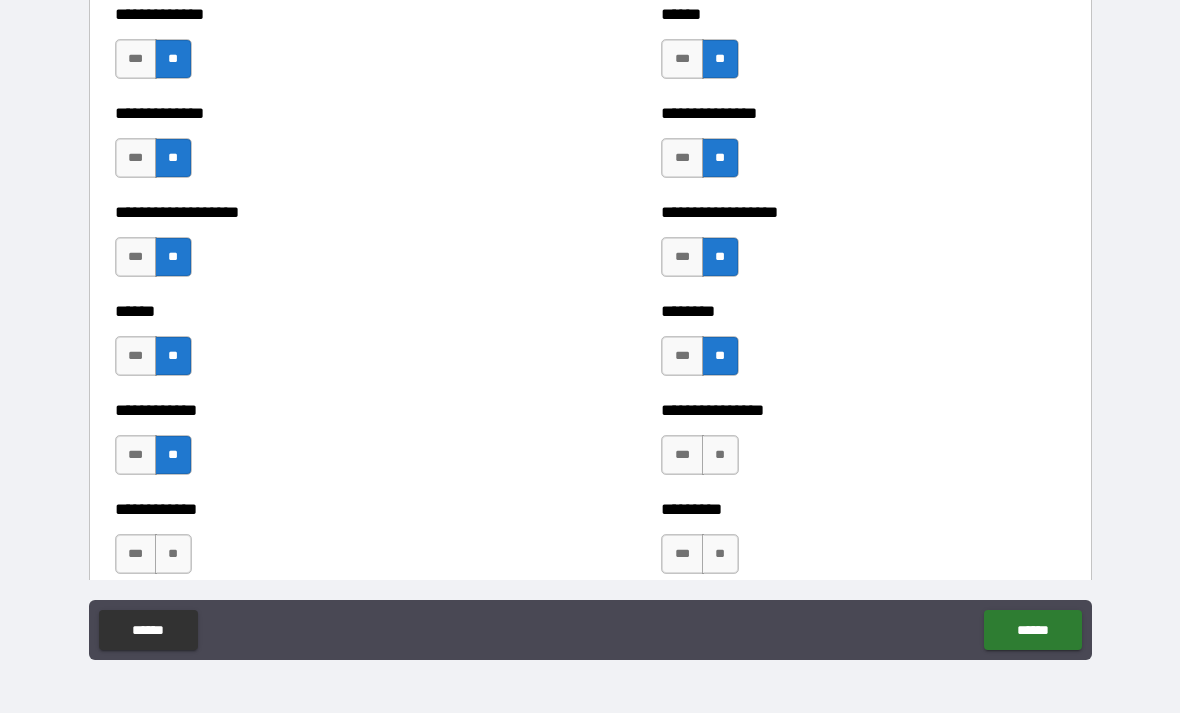 click on "**" at bounding box center [720, 455] 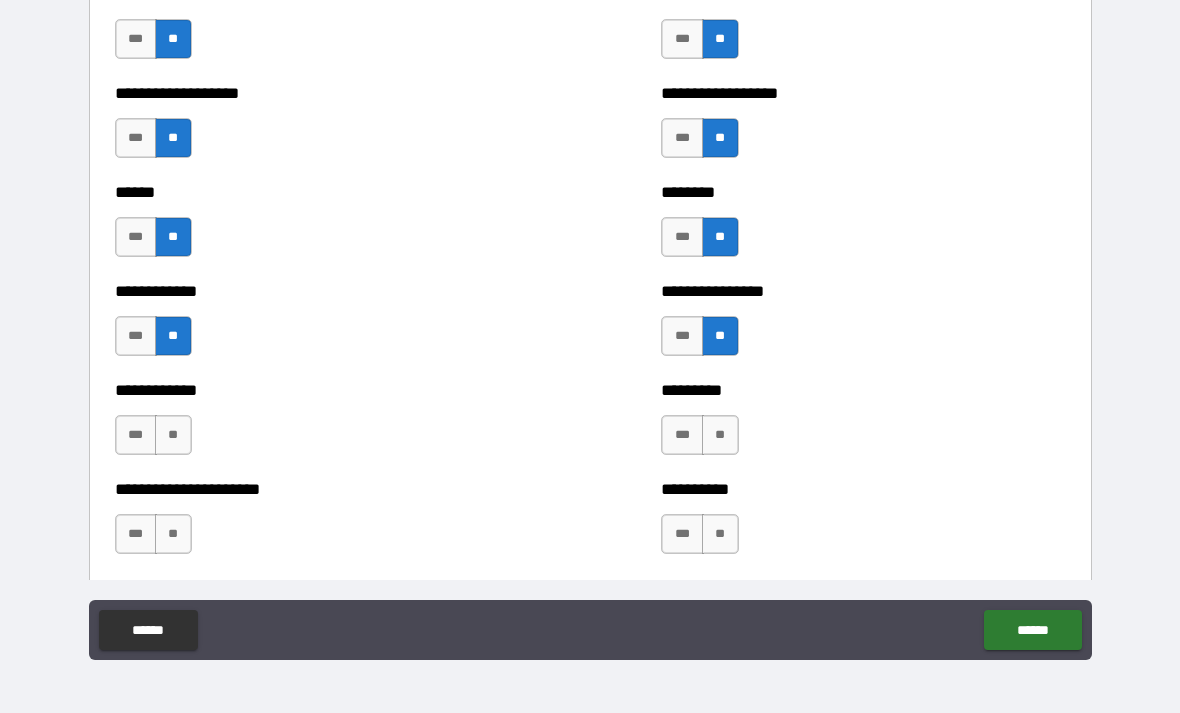 scroll, scrollTop: 4893, scrollLeft: 0, axis: vertical 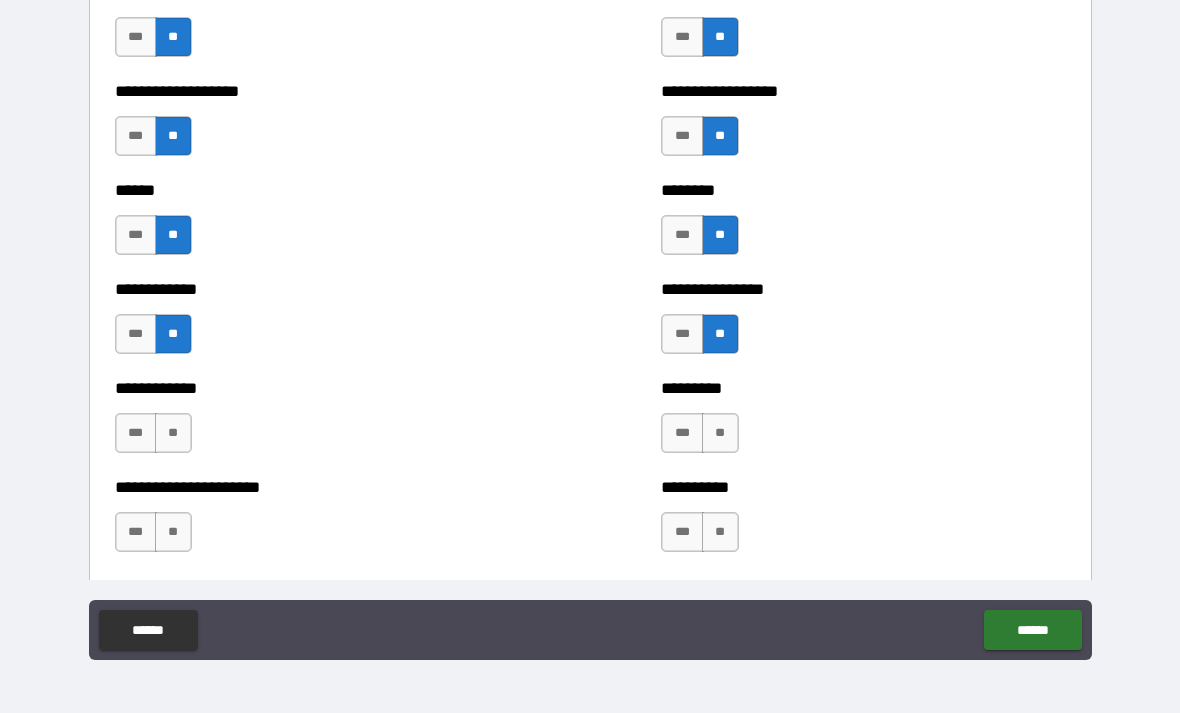 click on "**" at bounding box center (173, 433) 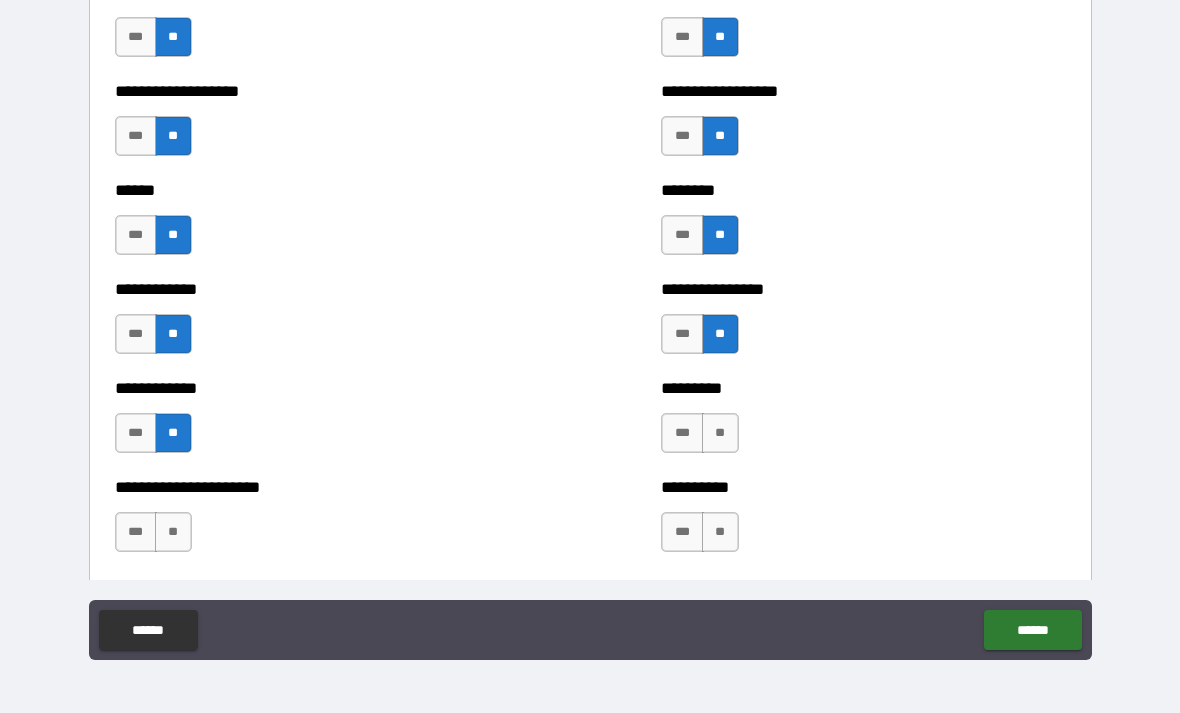 click on "**" at bounding box center [720, 433] 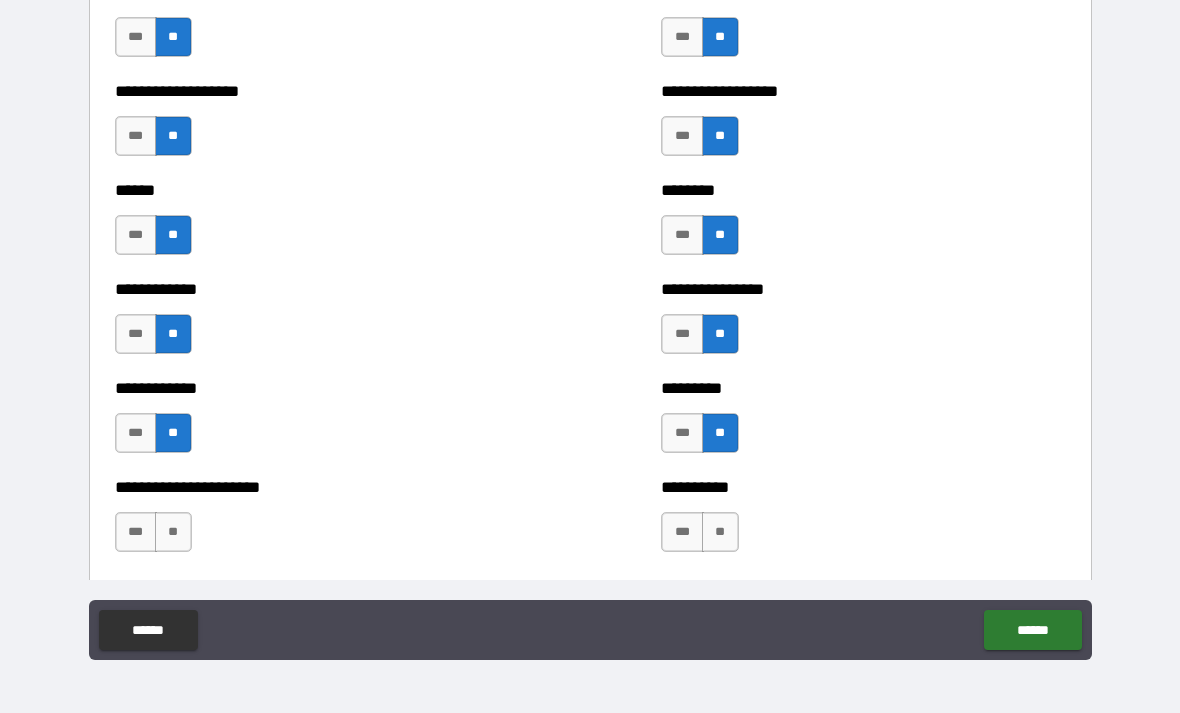 click on "**" at bounding box center [173, 532] 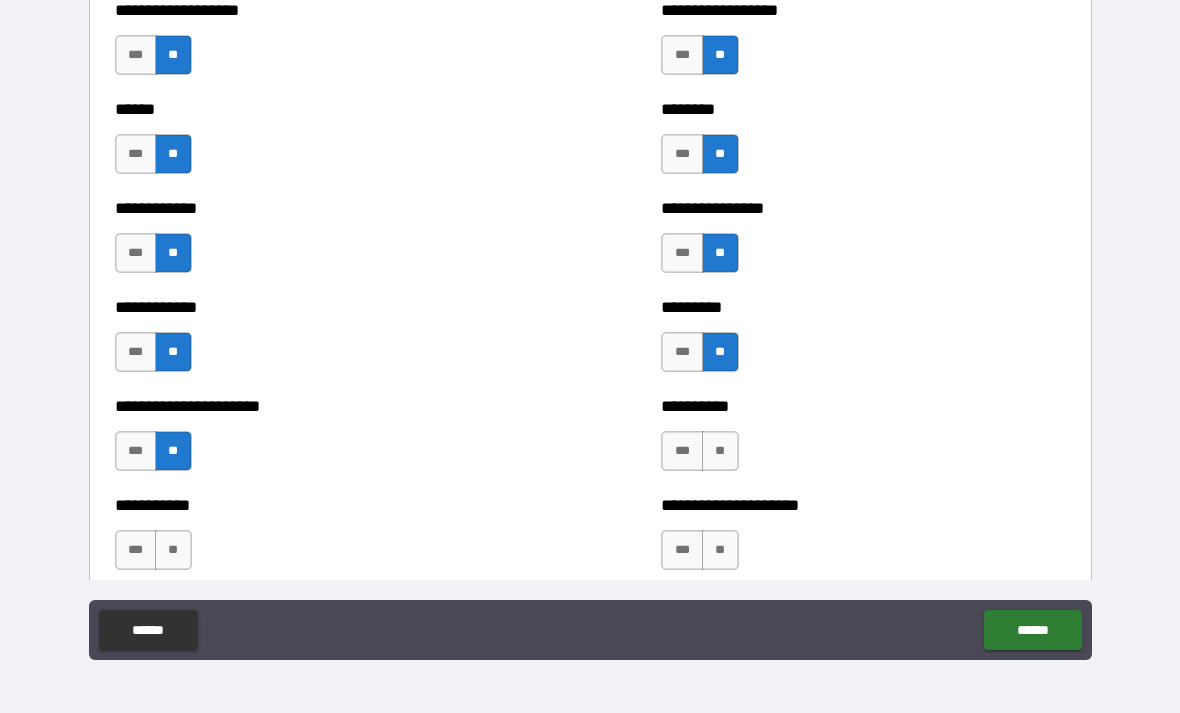 scroll, scrollTop: 4973, scrollLeft: 0, axis: vertical 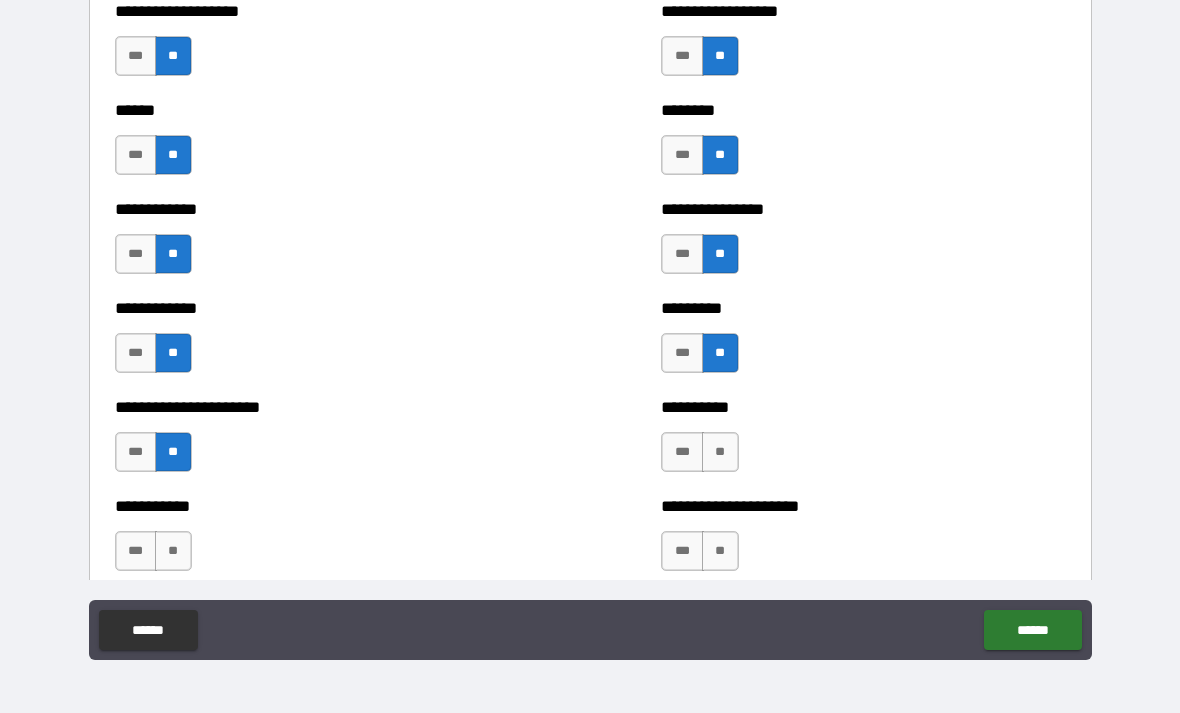 click on "**" at bounding box center (720, 452) 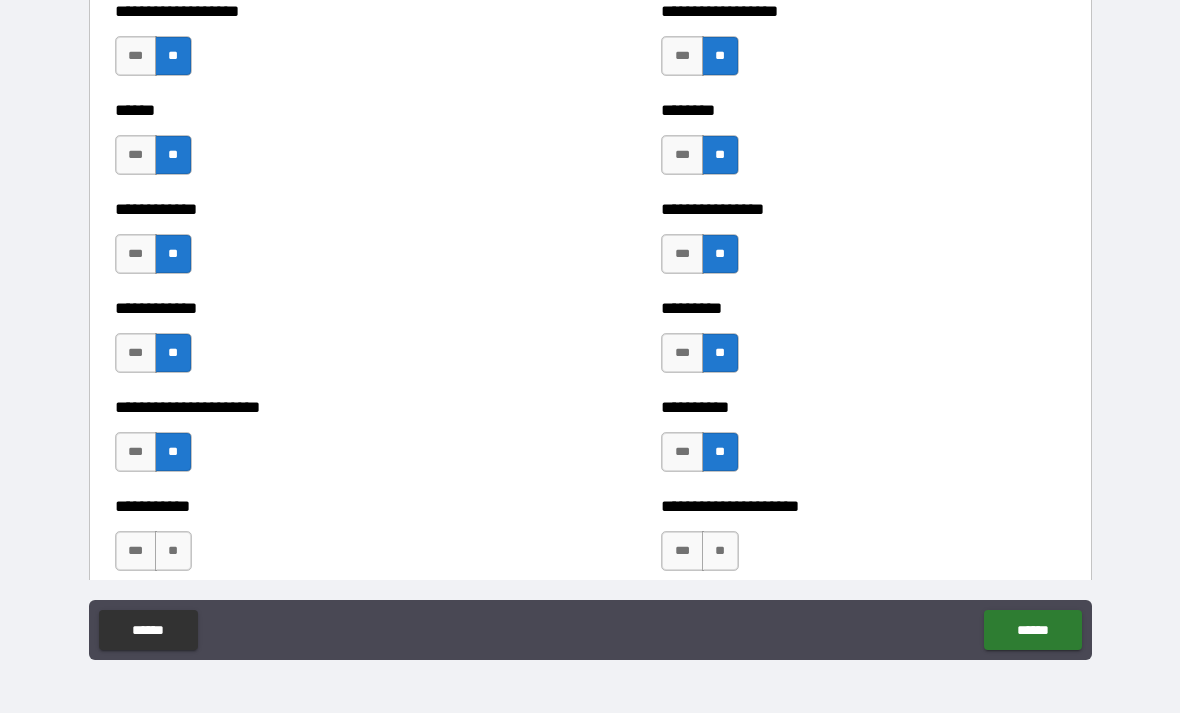 click on "**" at bounding box center [173, 551] 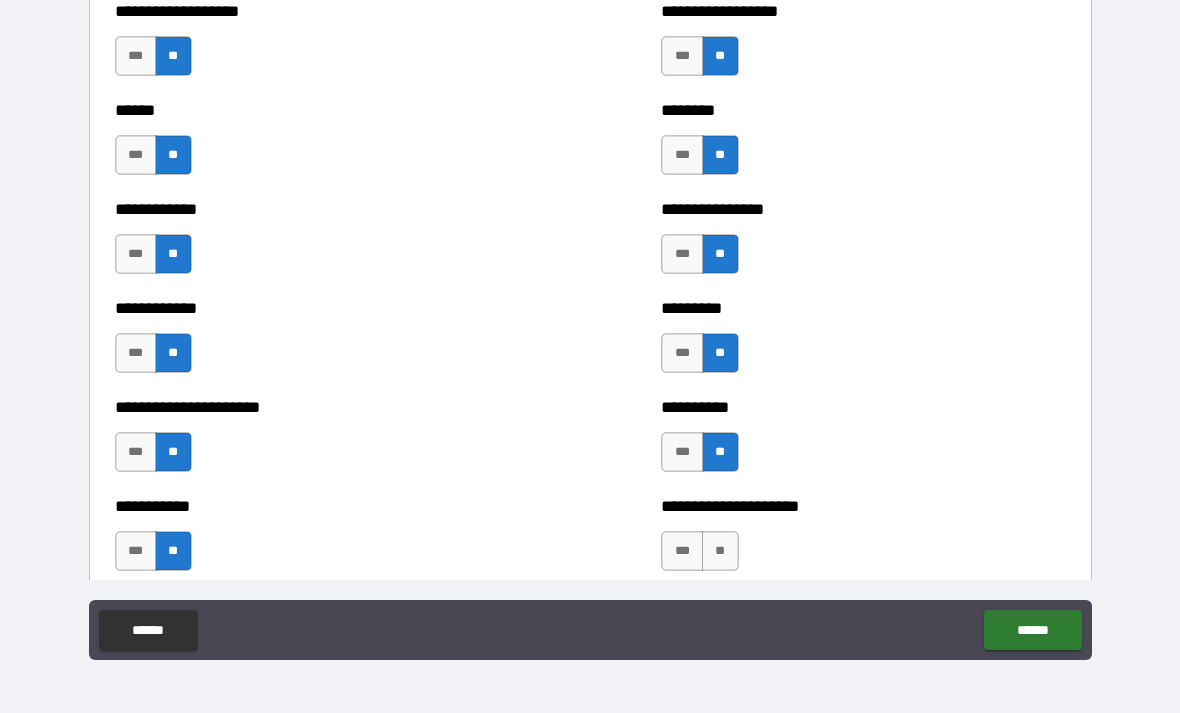 scroll, scrollTop: 4974, scrollLeft: 0, axis: vertical 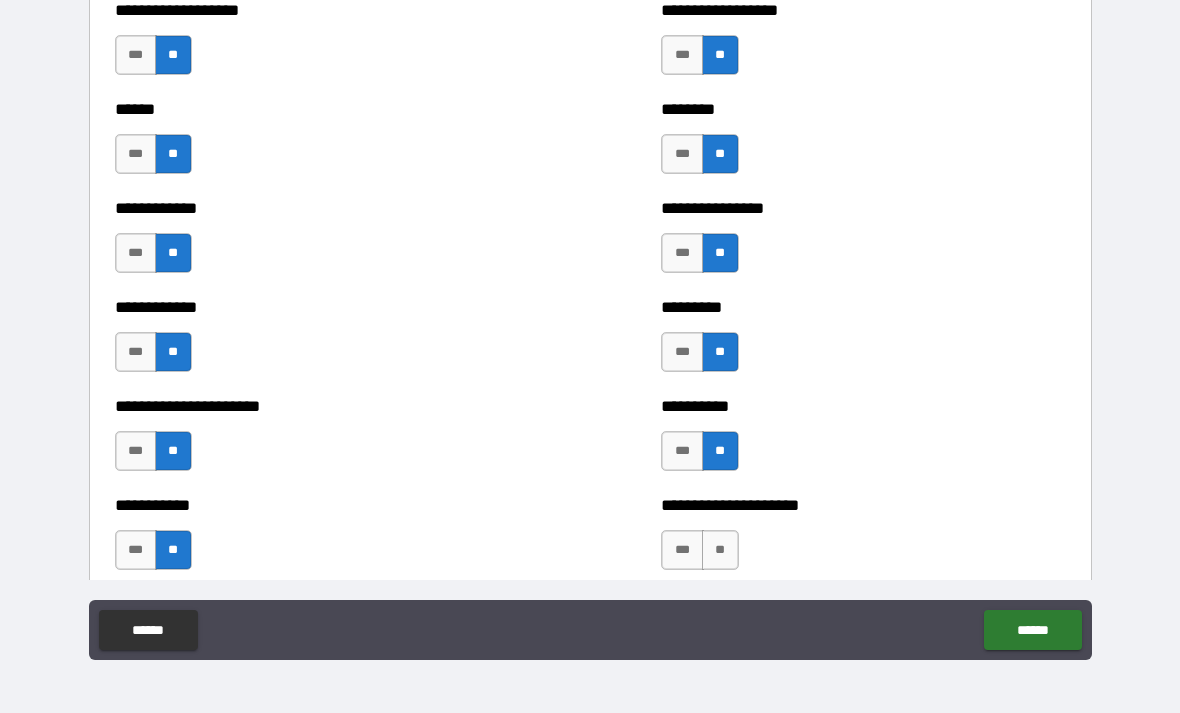 click on "**" at bounding box center [720, 550] 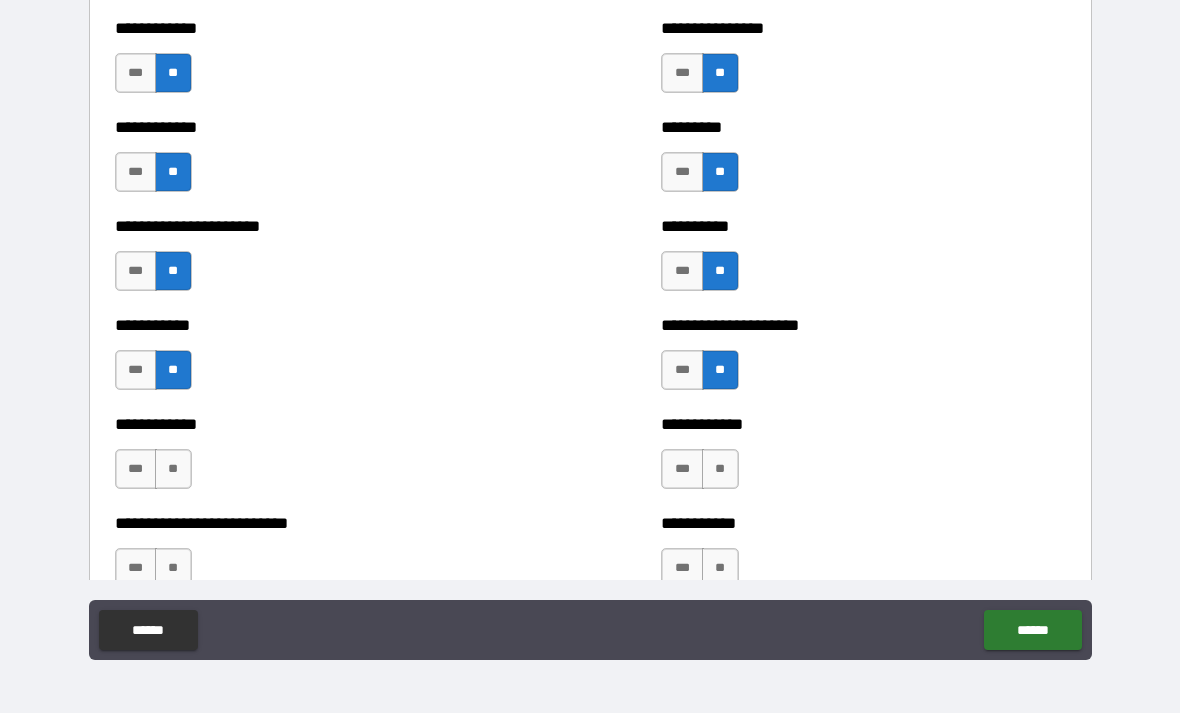 scroll, scrollTop: 5176, scrollLeft: 0, axis: vertical 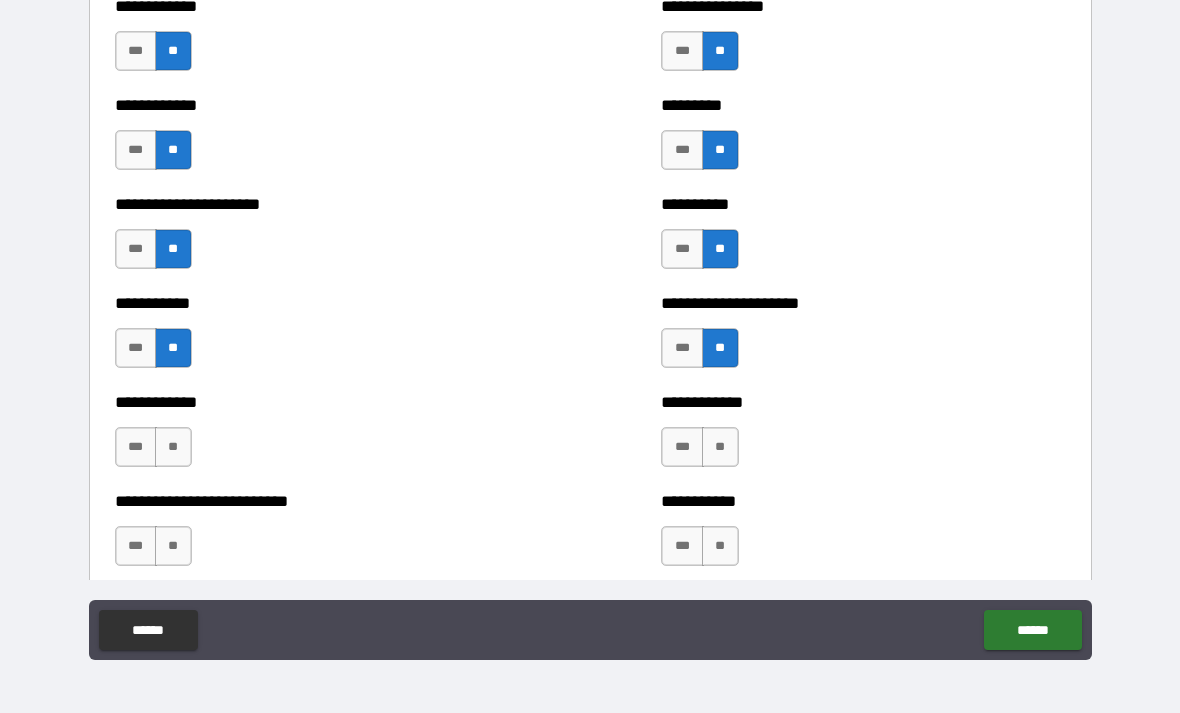click on "**" at bounding box center (173, 447) 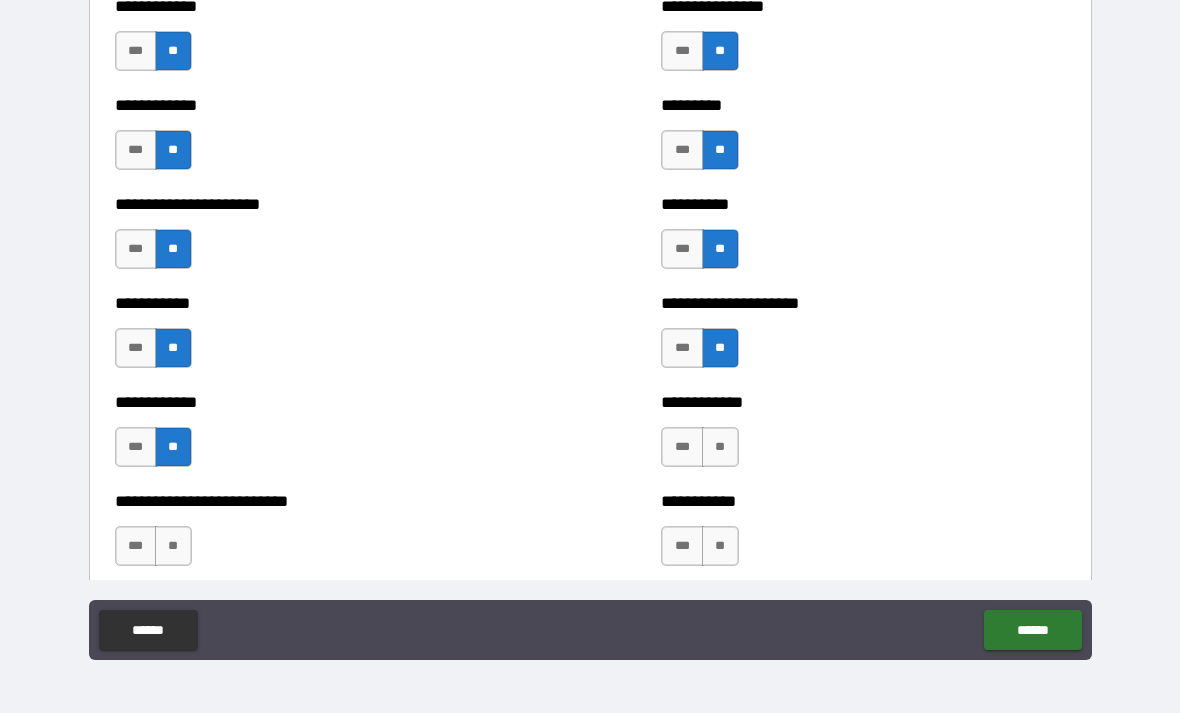 click on "**" at bounding box center [720, 447] 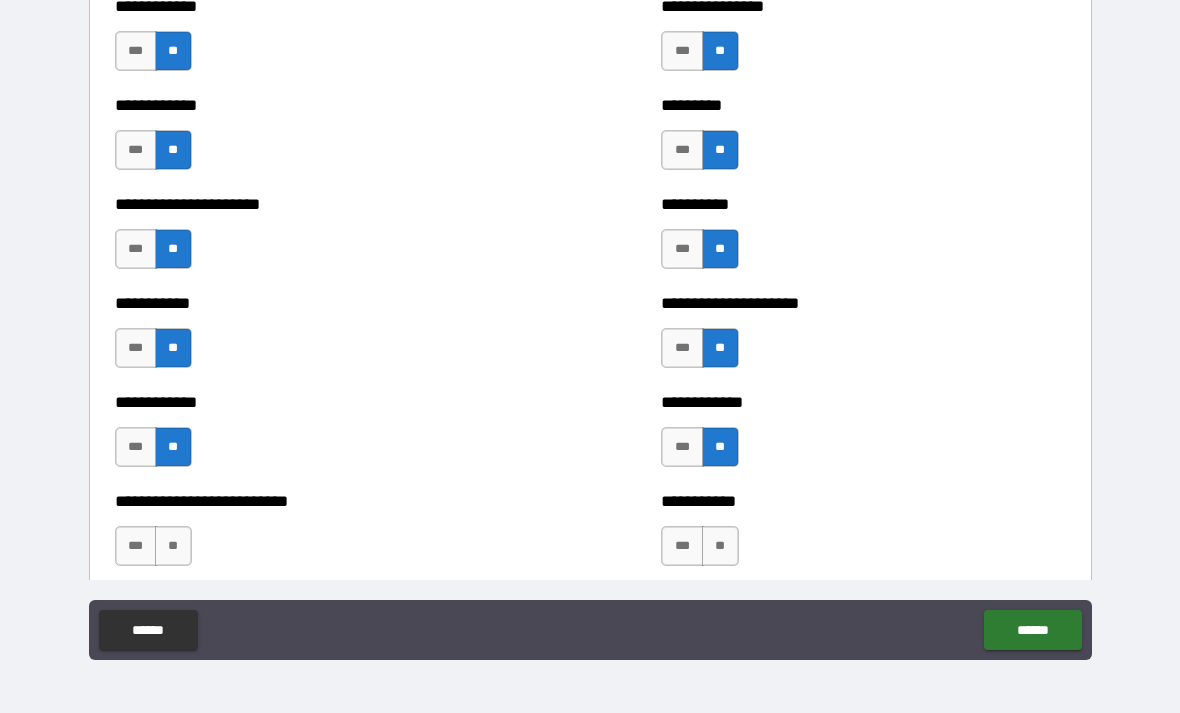 click on "**" at bounding box center [720, 546] 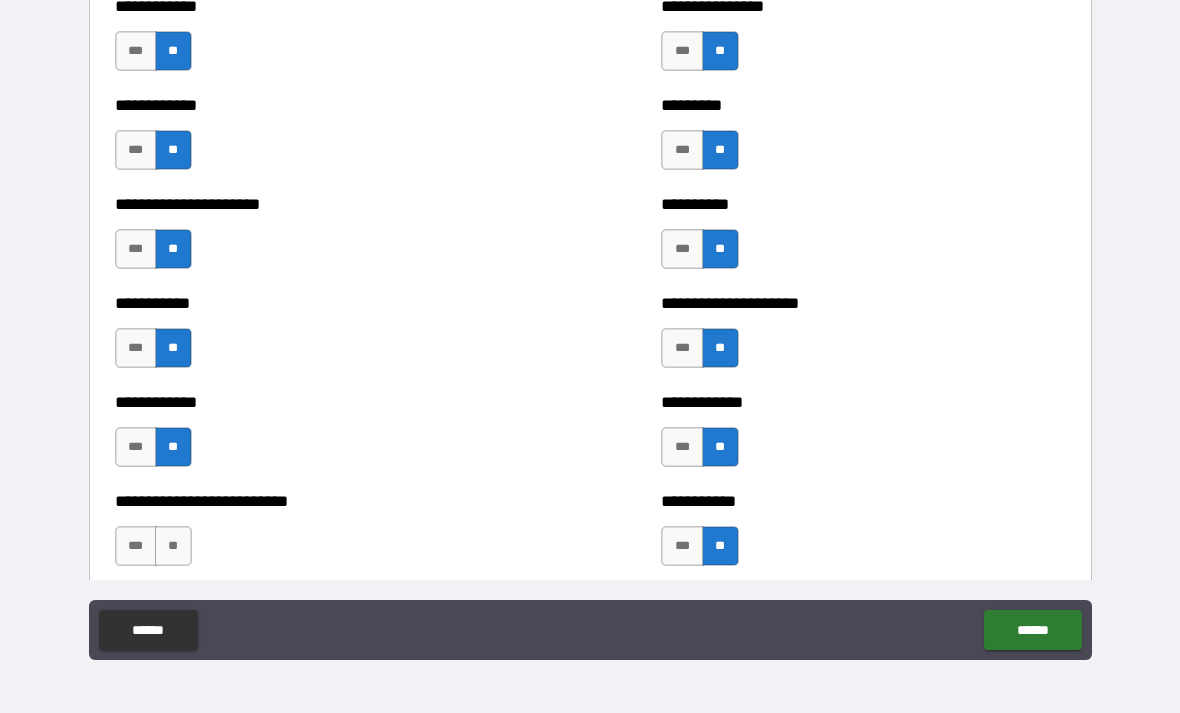 click on "**" at bounding box center (173, 546) 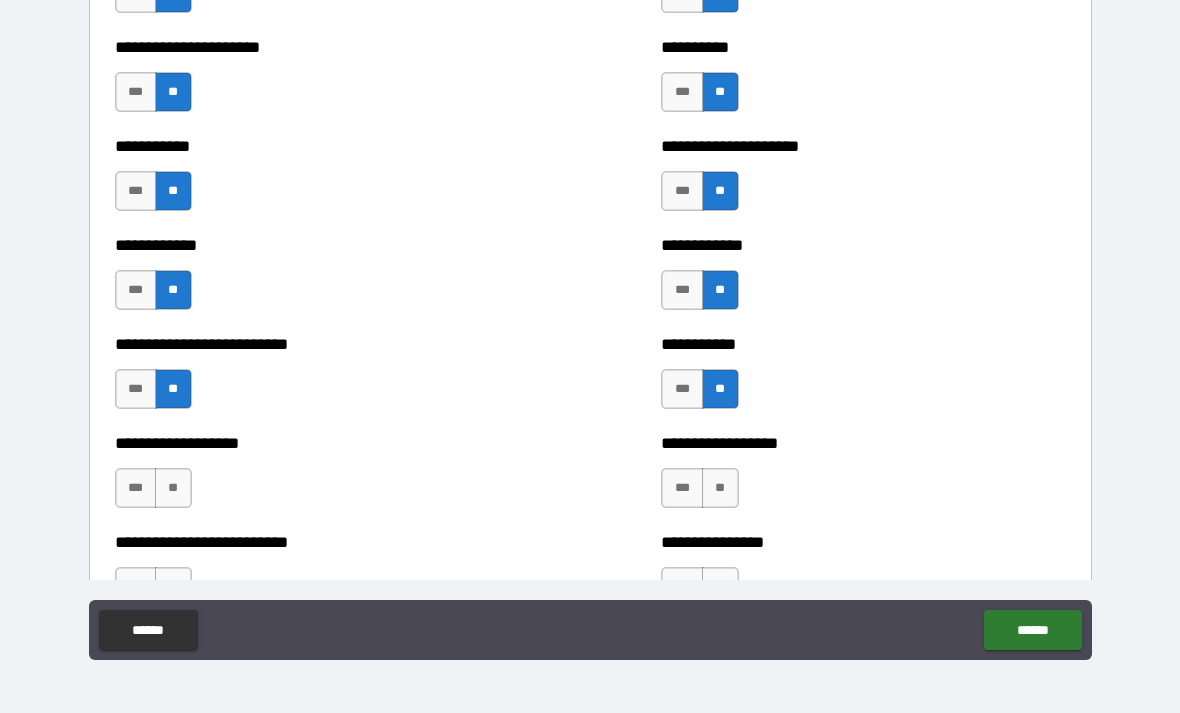 scroll, scrollTop: 5369, scrollLeft: 0, axis: vertical 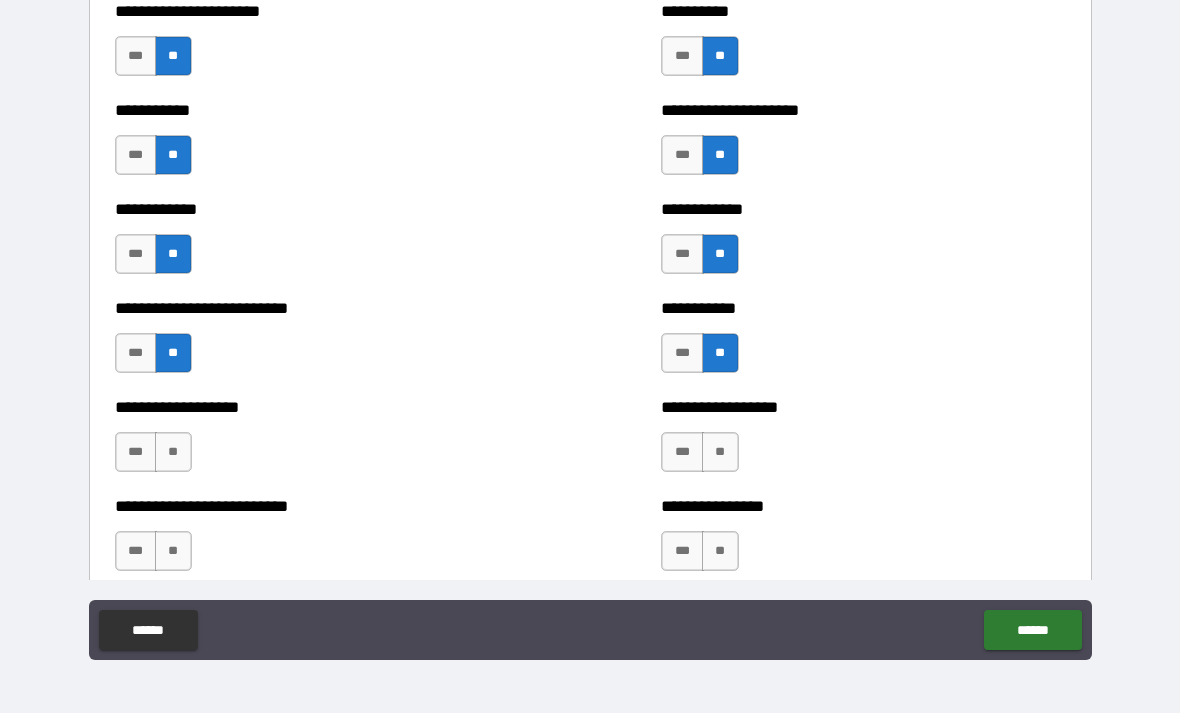 click on "**" at bounding box center [173, 452] 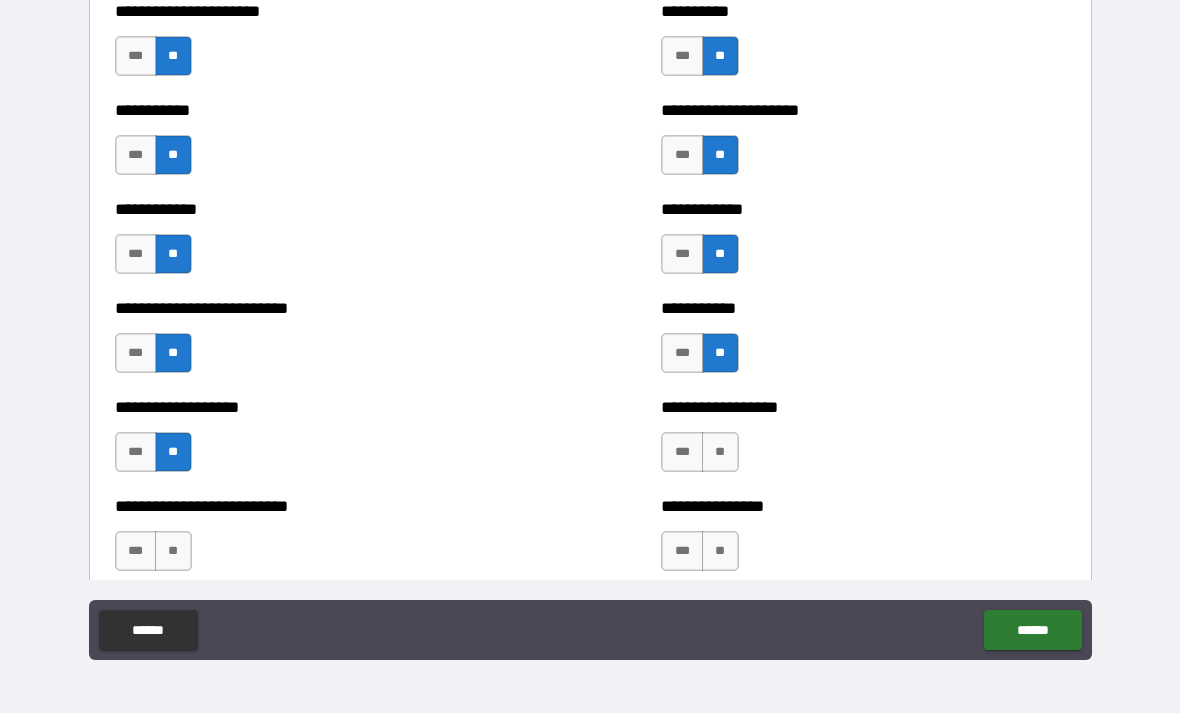 click on "**" at bounding box center (720, 452) 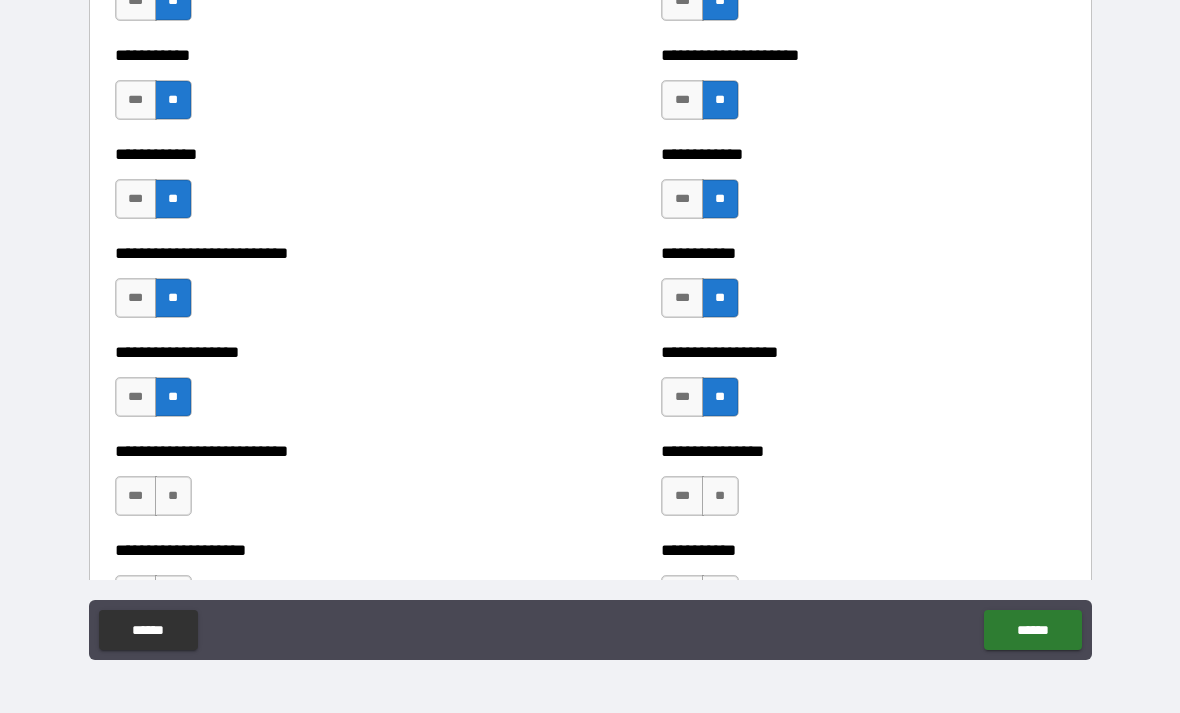 scroll, scrollTop: 5500, scrollLeft: 0, axis: vertical 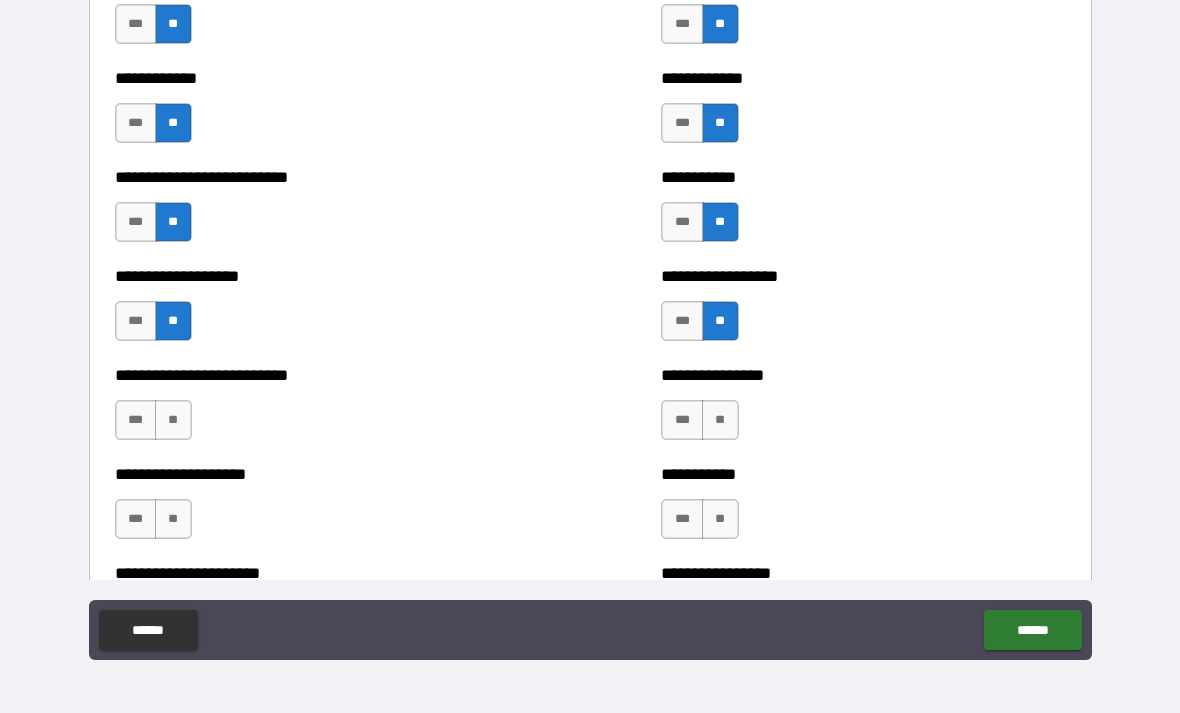 click on "**" at bounding box center (173, 420) 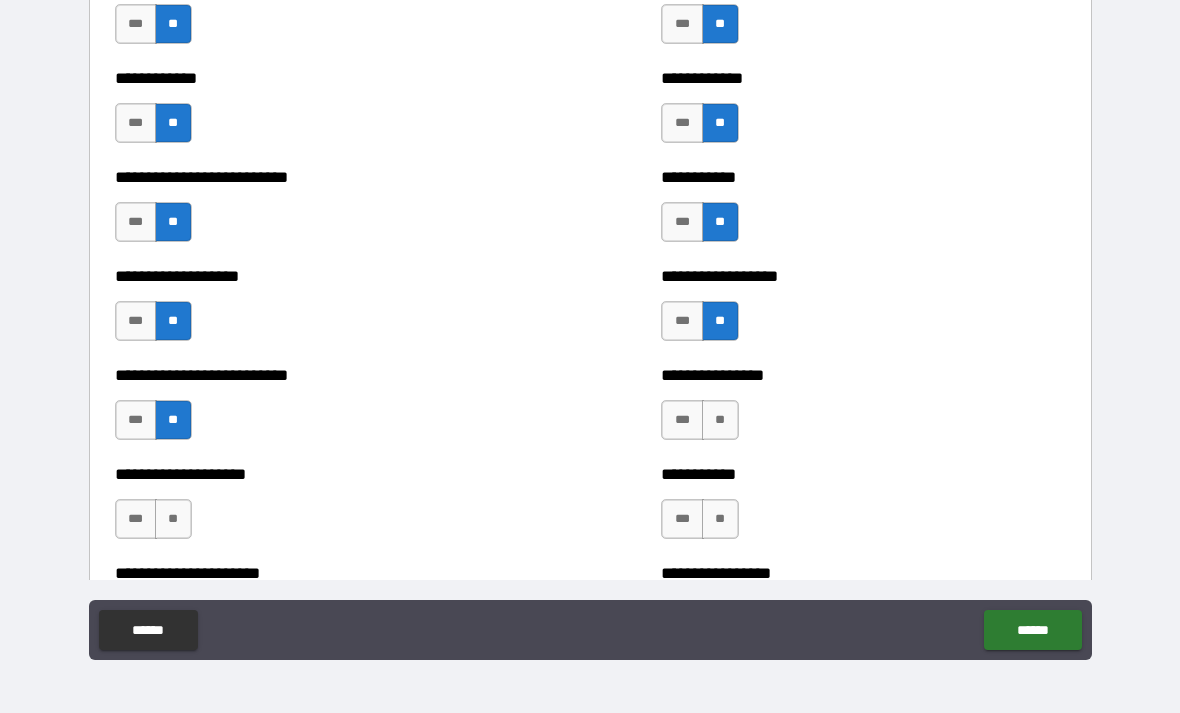 click on "**" at bounding box center [720, 420] 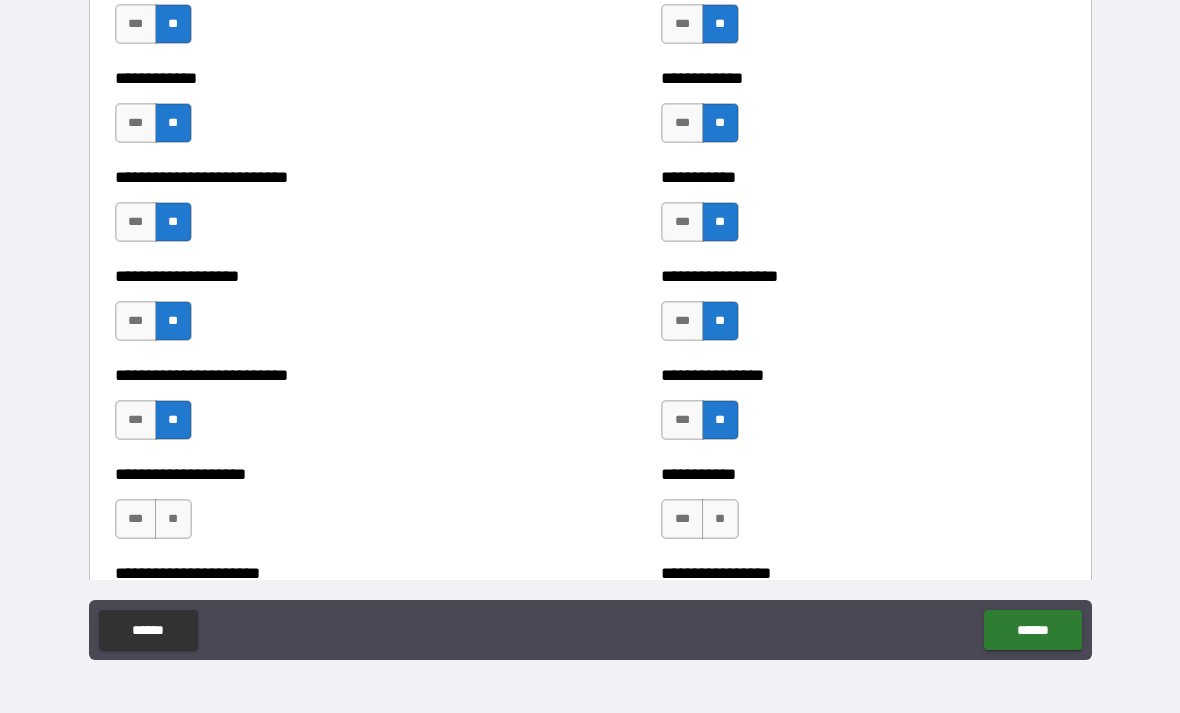 click on "**" at bounding box center (173, 519) 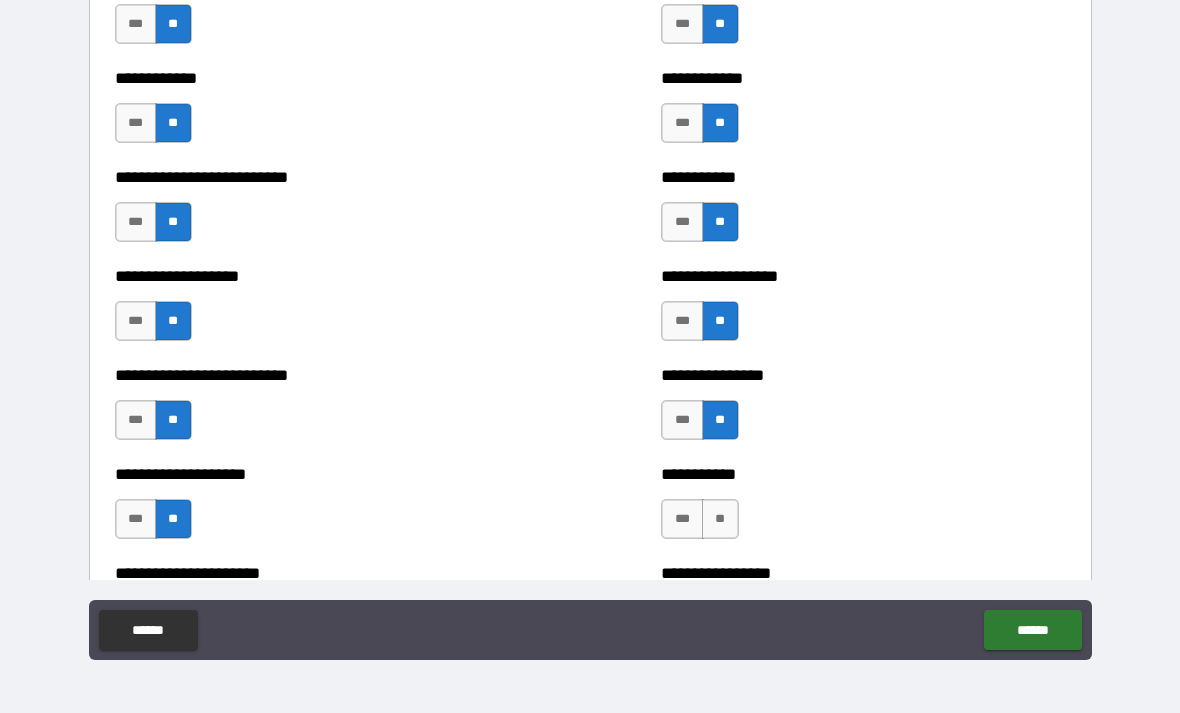 click on "**" at bounding box center (720, 519) 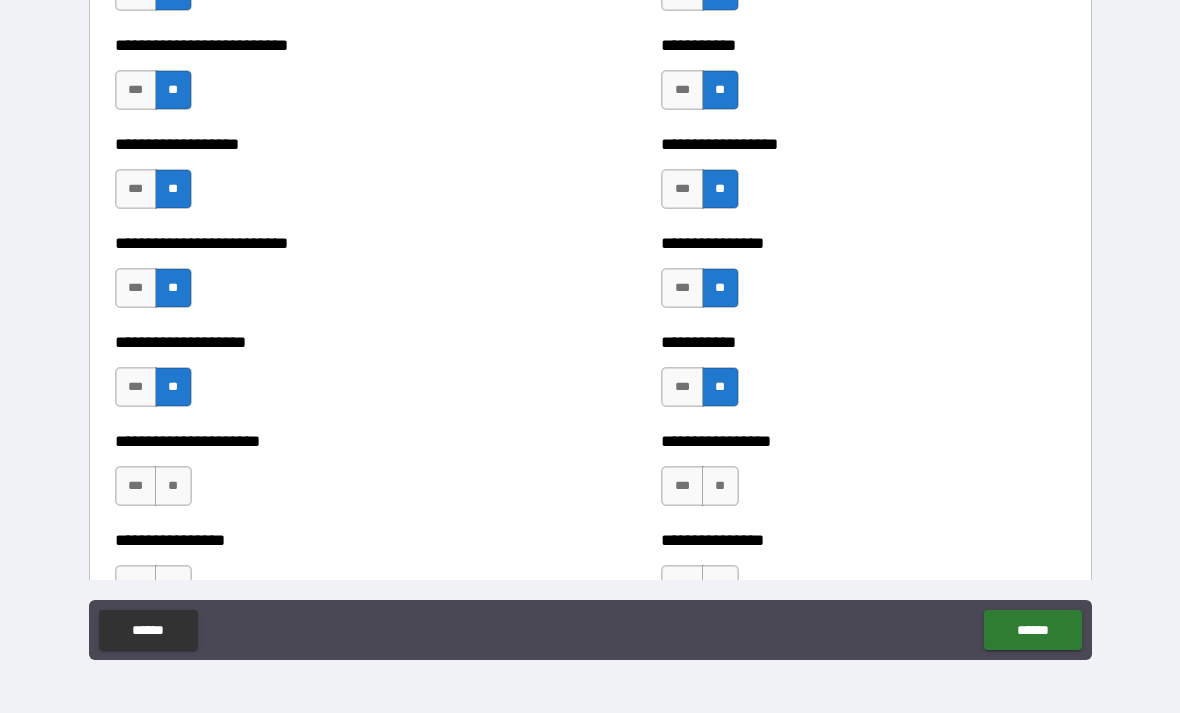scroll, scrollTop: 5626, scrollLeft: 0, axis: vertical 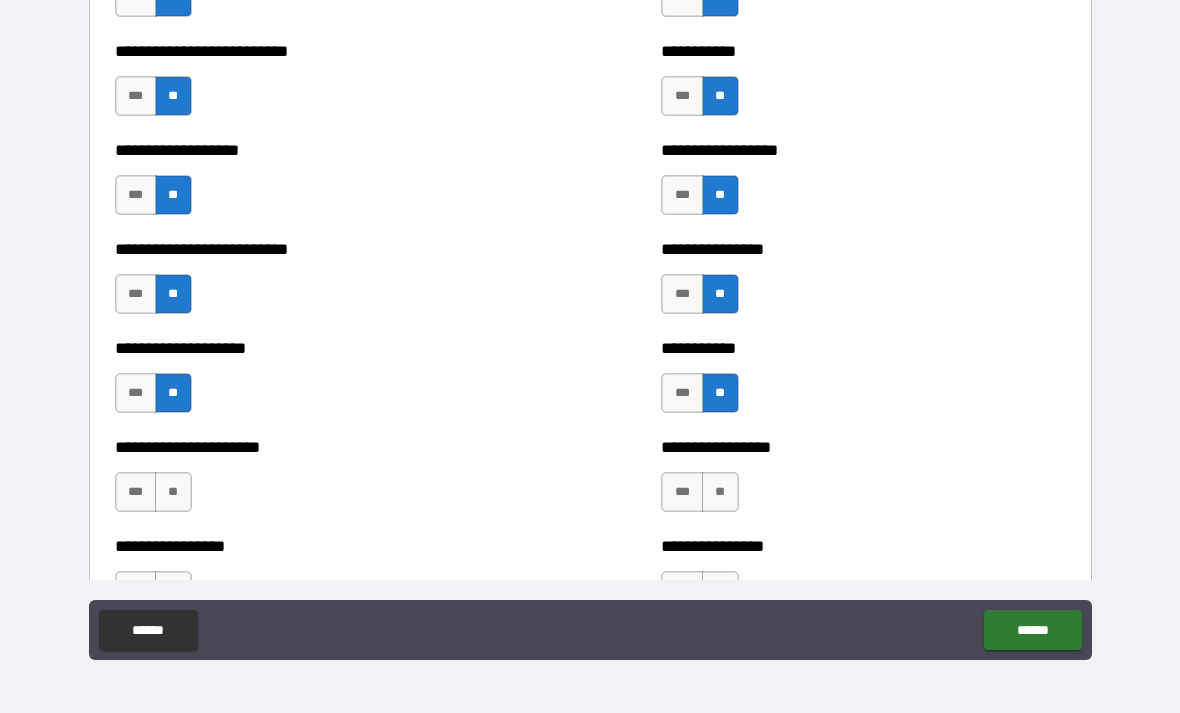click on "**" at bounding box center [720, 492] 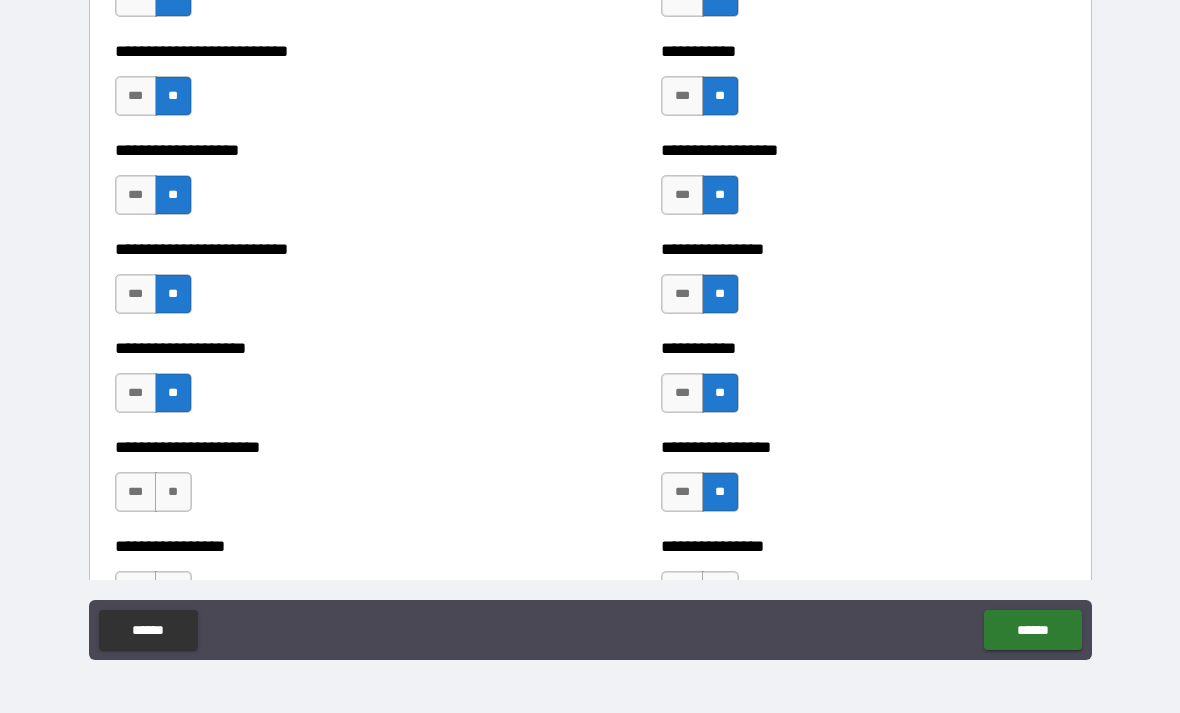 click on "**" at bounding box center [173, 492] 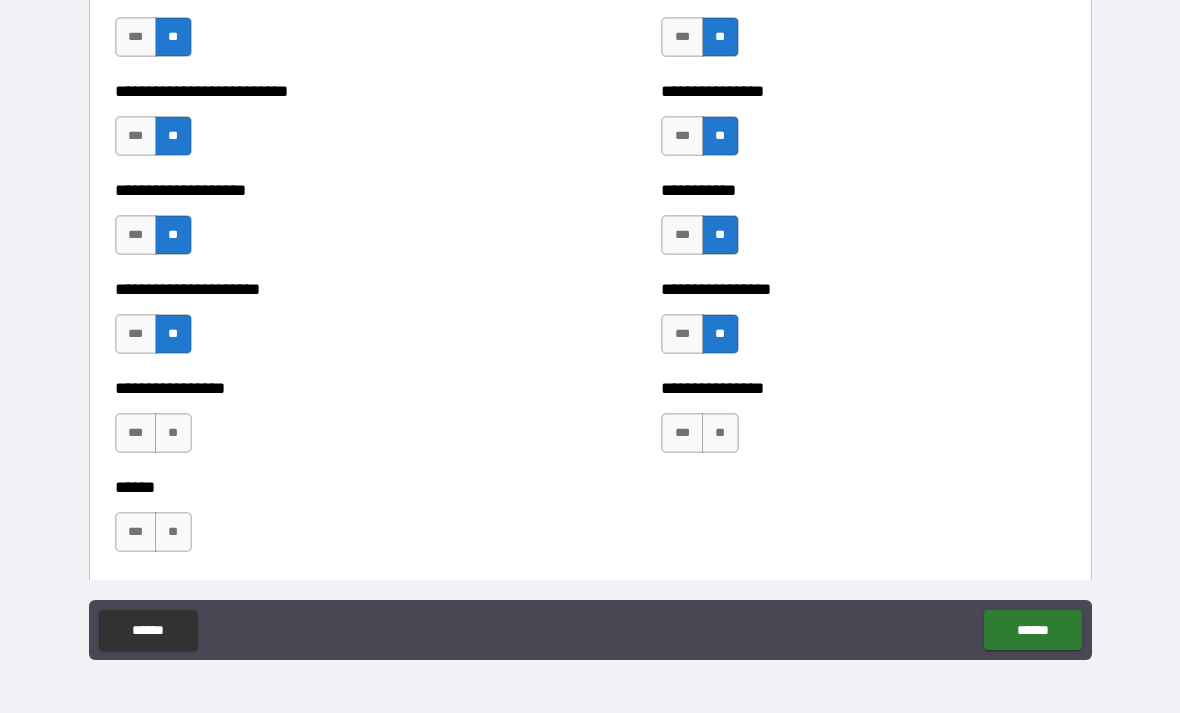 scroll, scrollTop: 5795, scrollLeft: 0, axis: vertical 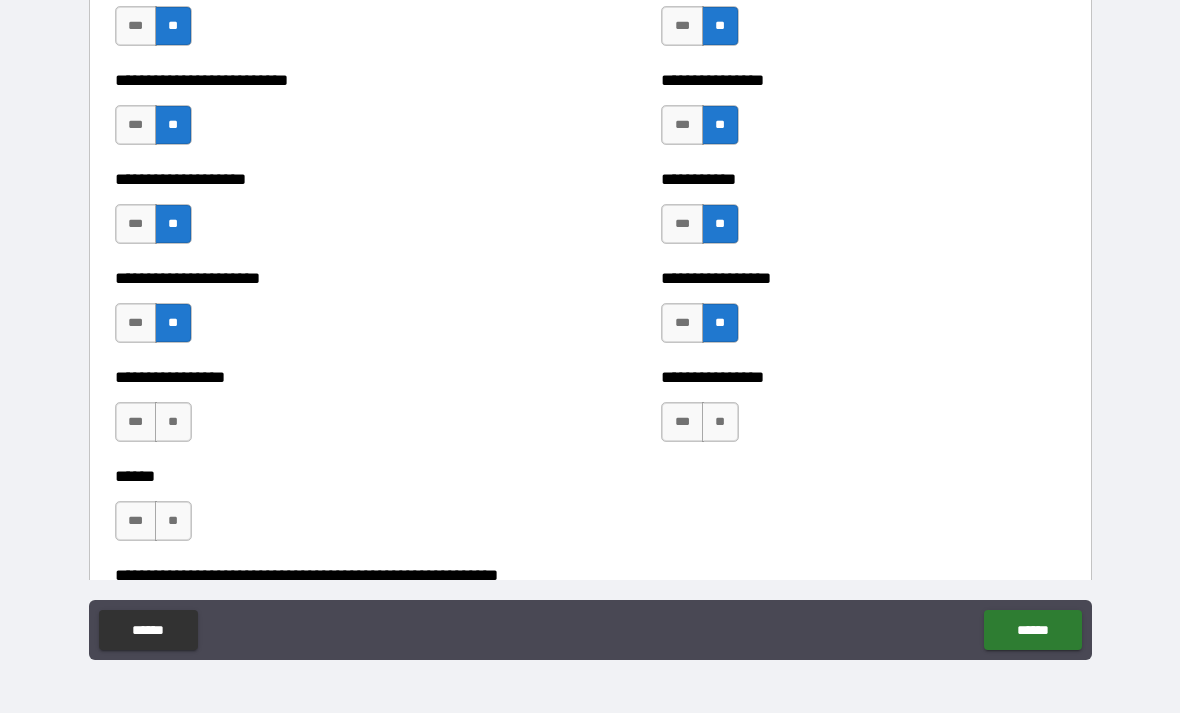 click on "**" at bounding box center [173, 422] 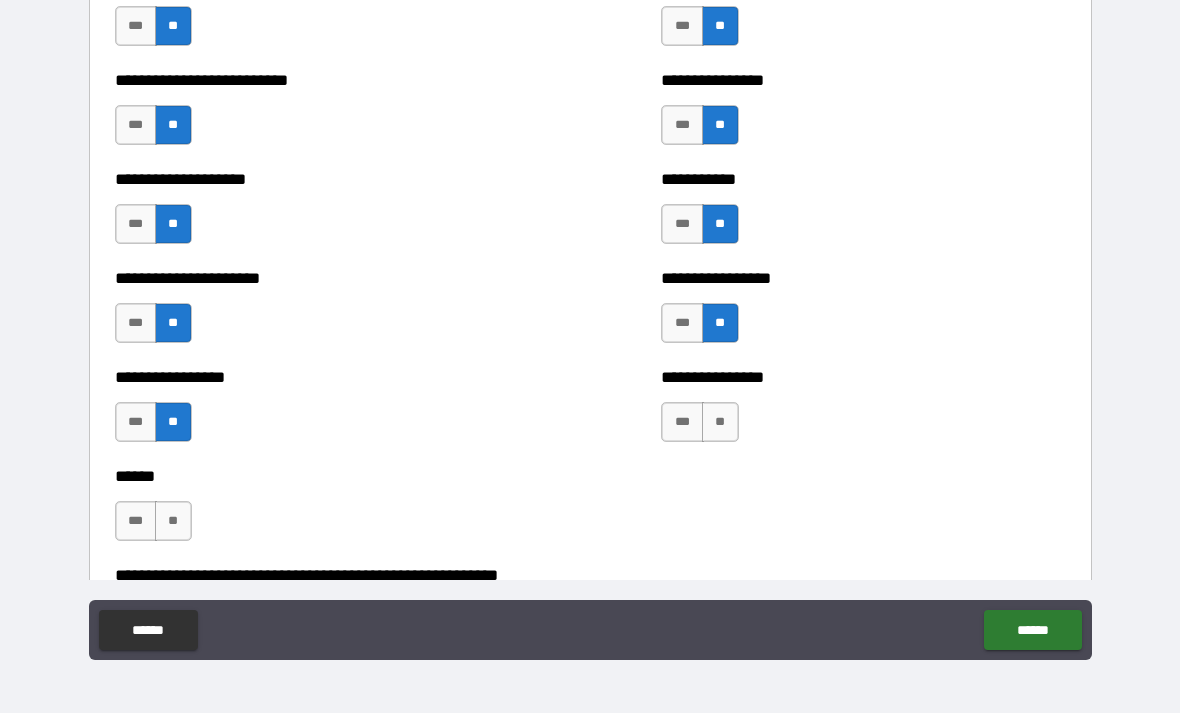 click on "**" at bounding box center [720, 422] 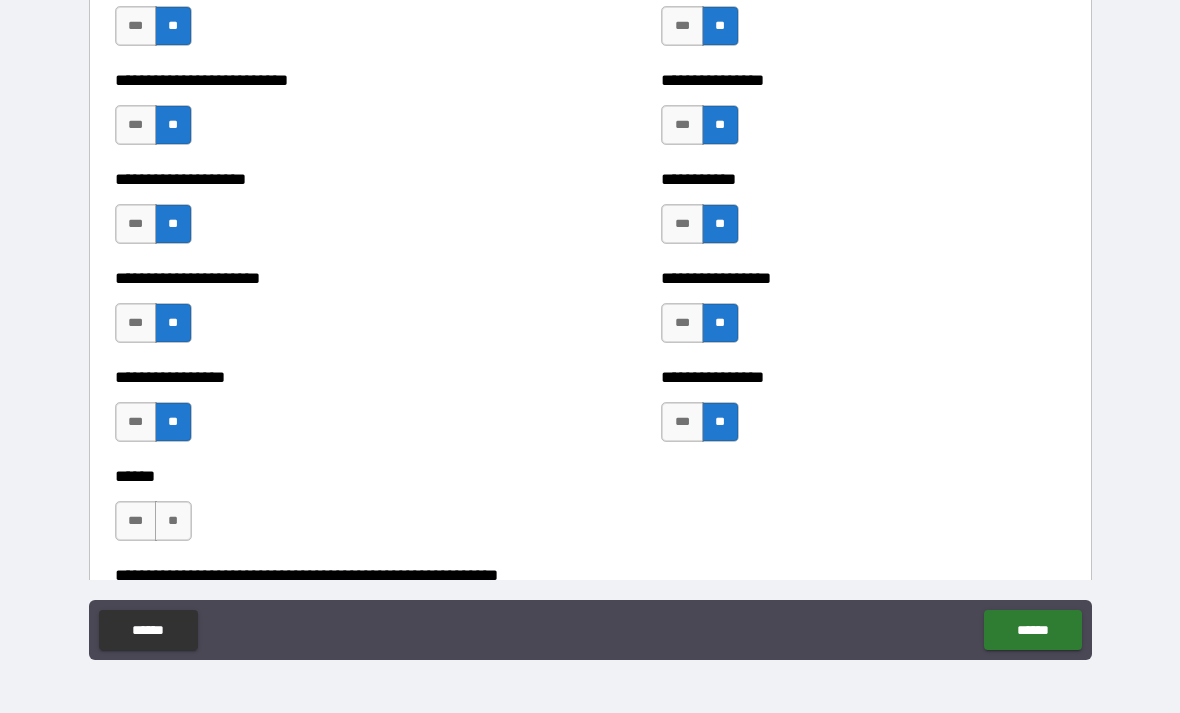 click on "**" at bounding box center [173, 521] 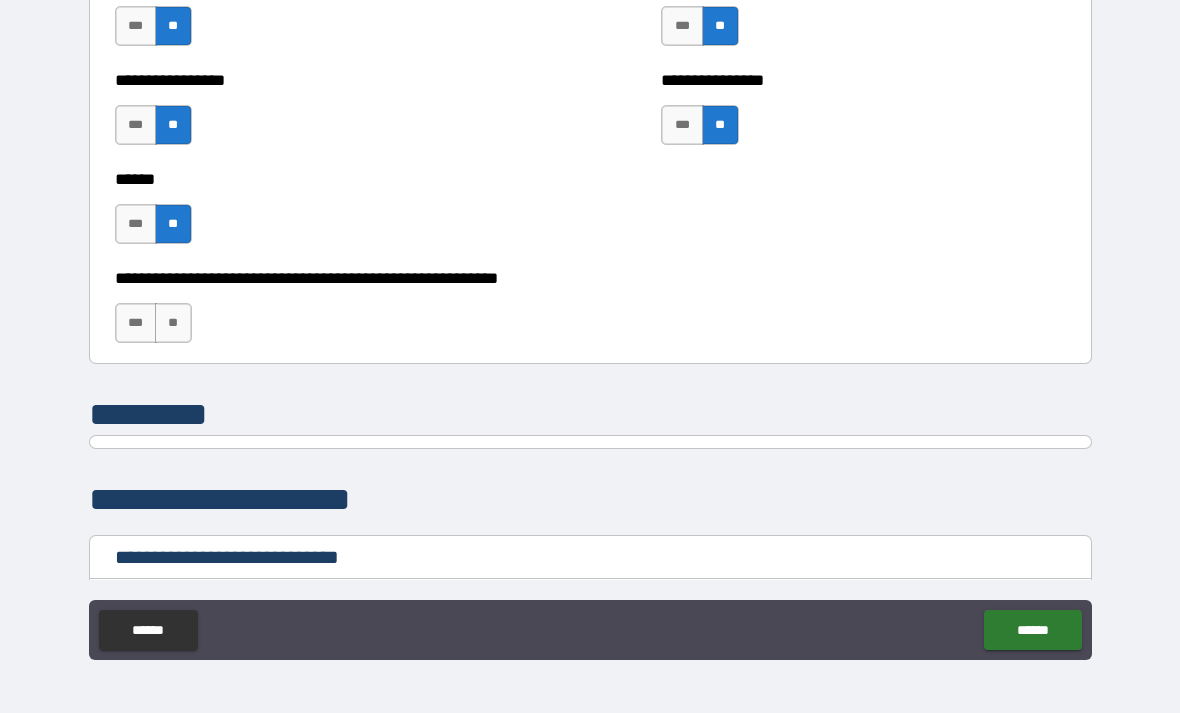 scroll, scrollTop: 6071, scrollLeft: 0, axis: vertical 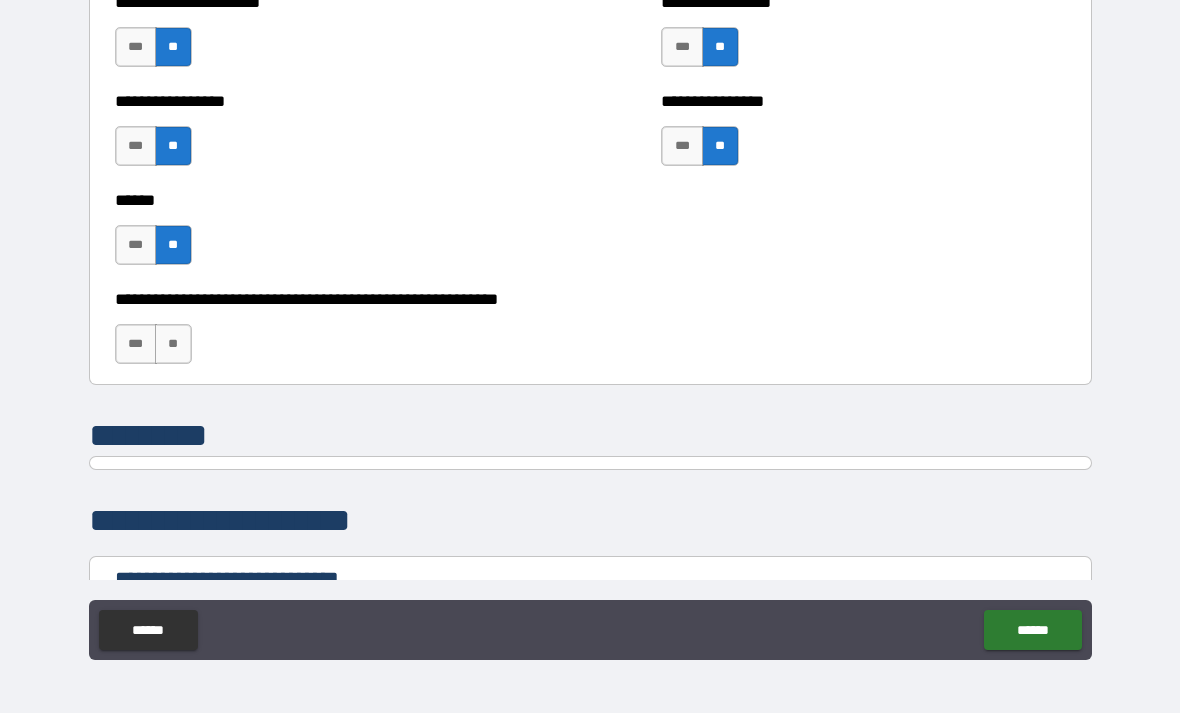 click on "**" at bounding box center (173, 344) 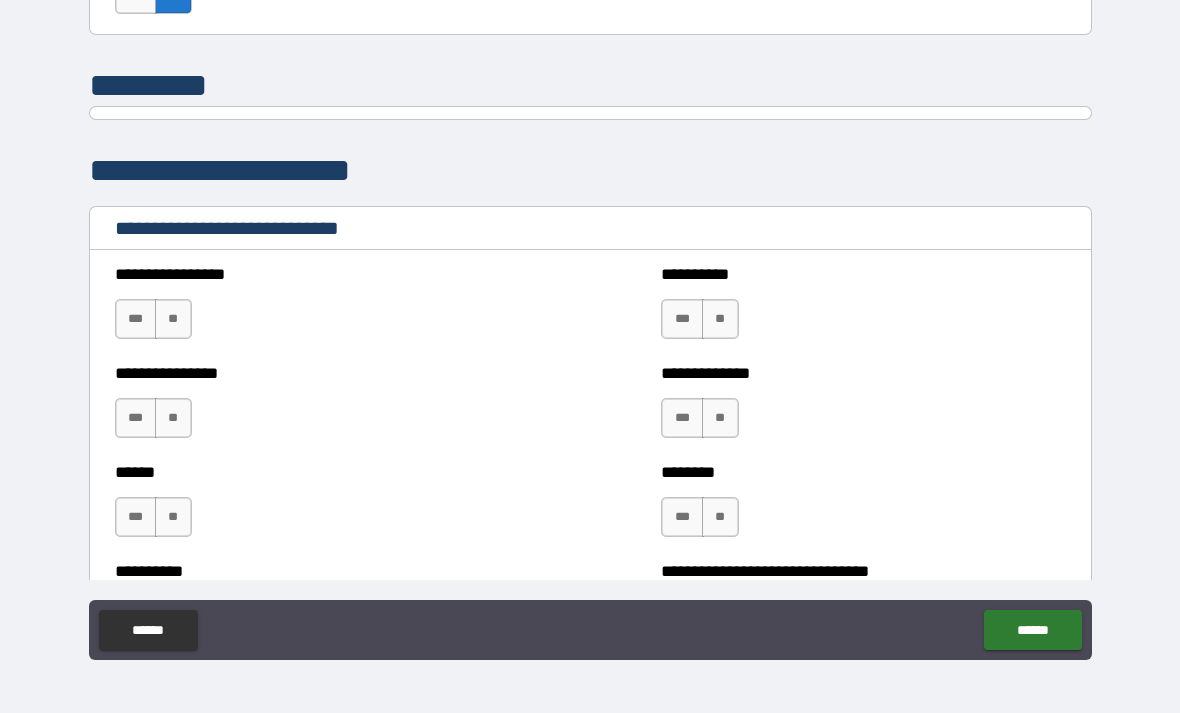 scroll, scrollTop: 6437, scrollLeft: 0, axis: vertical 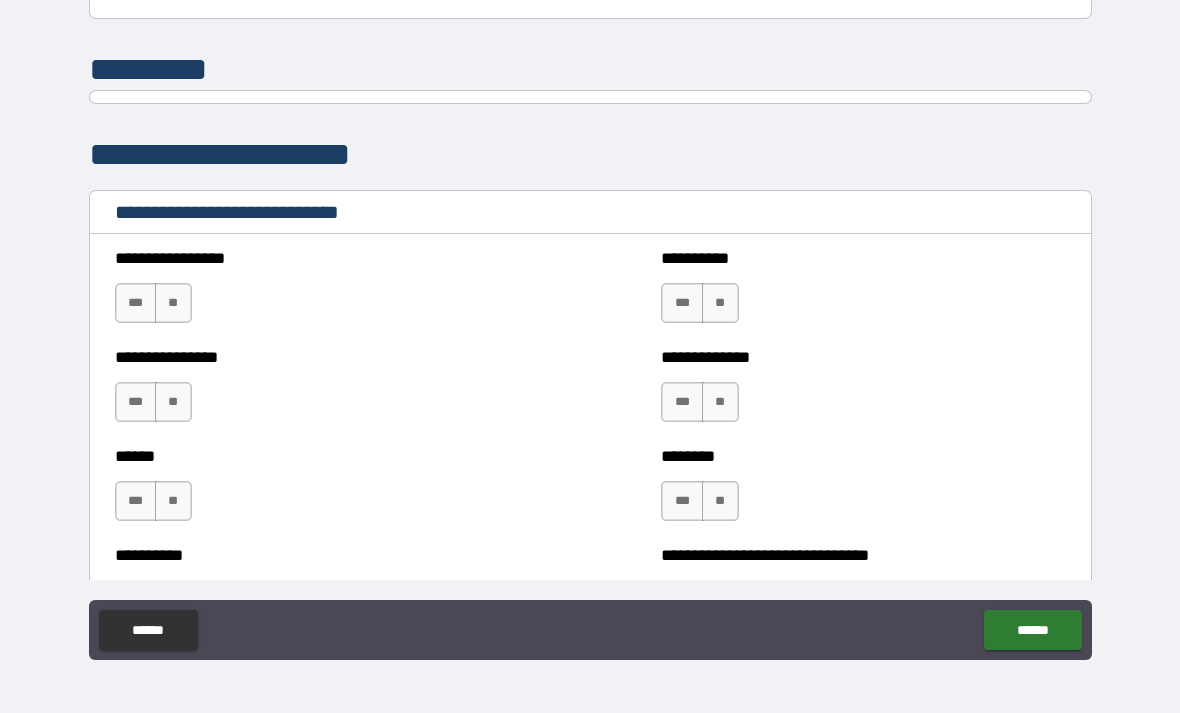 click on "***" at bounding box center [136, 303] 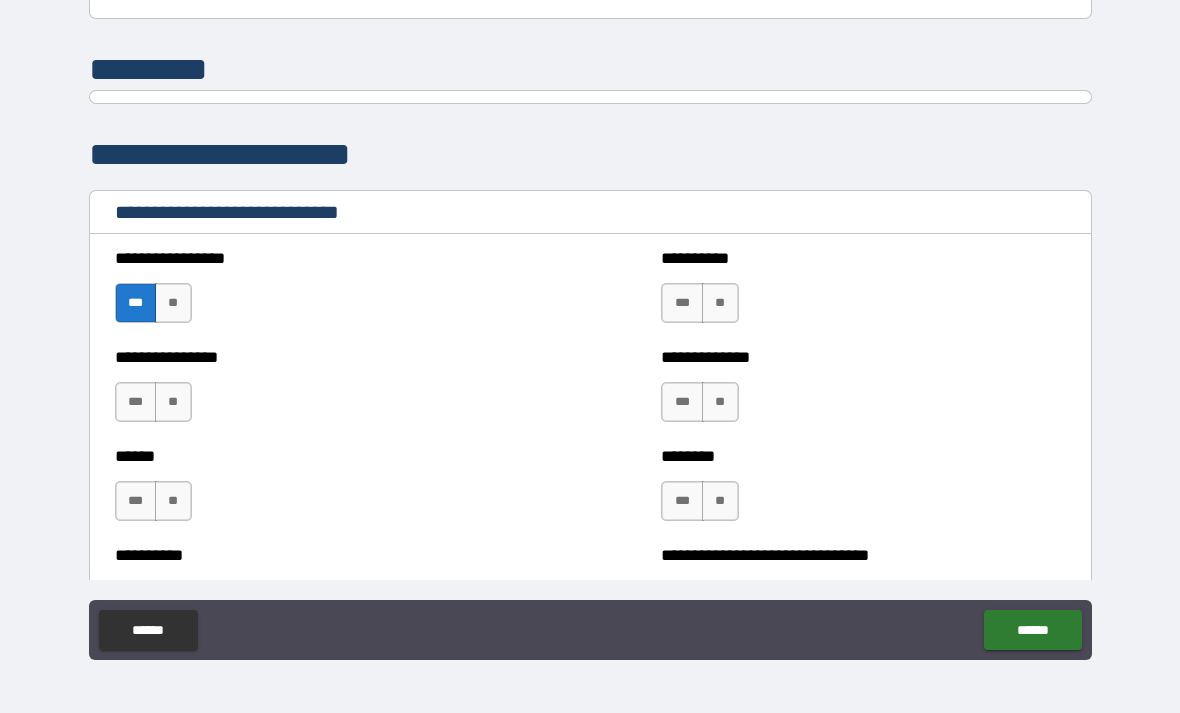 click on "***" at bounding box center [682, 303] 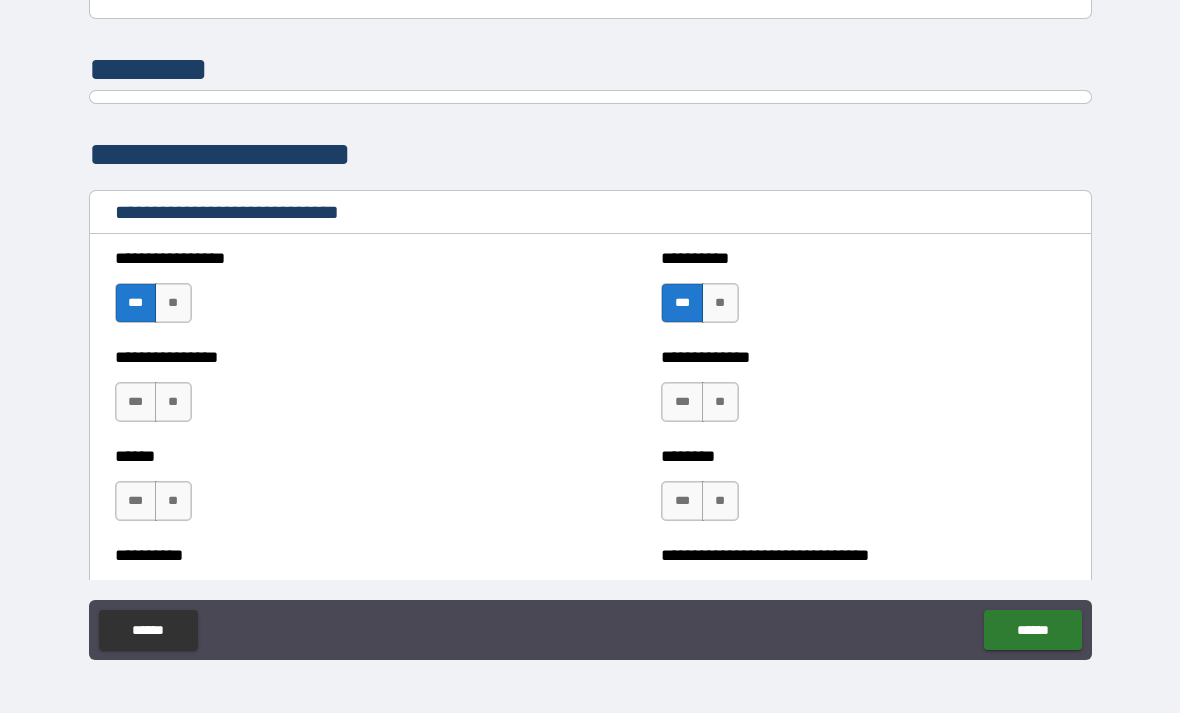 click on "***" at bounding box center (136, 501) 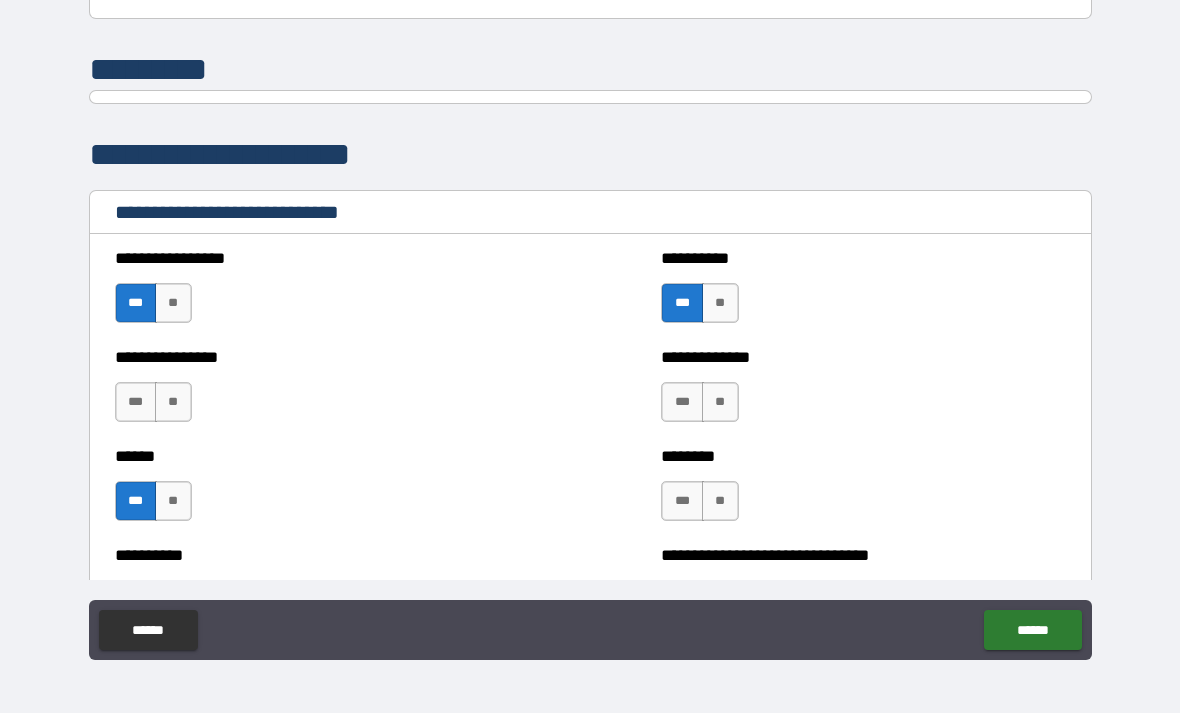 click on "**" at bounding box center (720, 501) 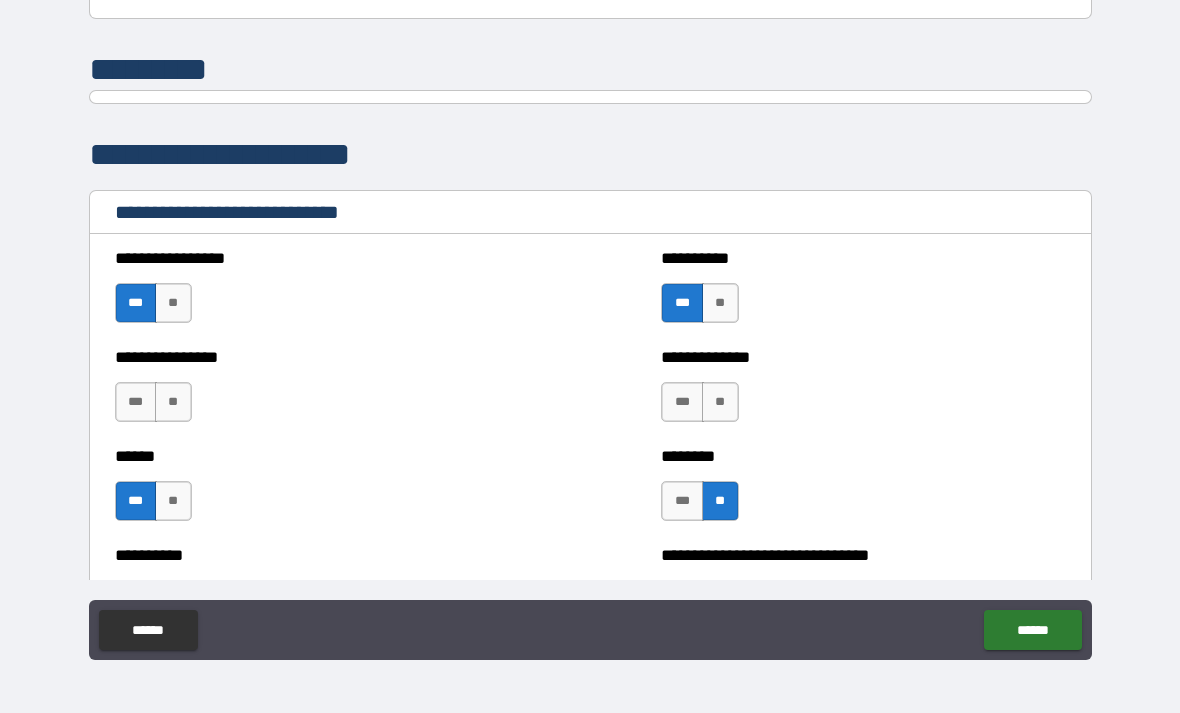 click on "***" at bounding box center (682, 402) 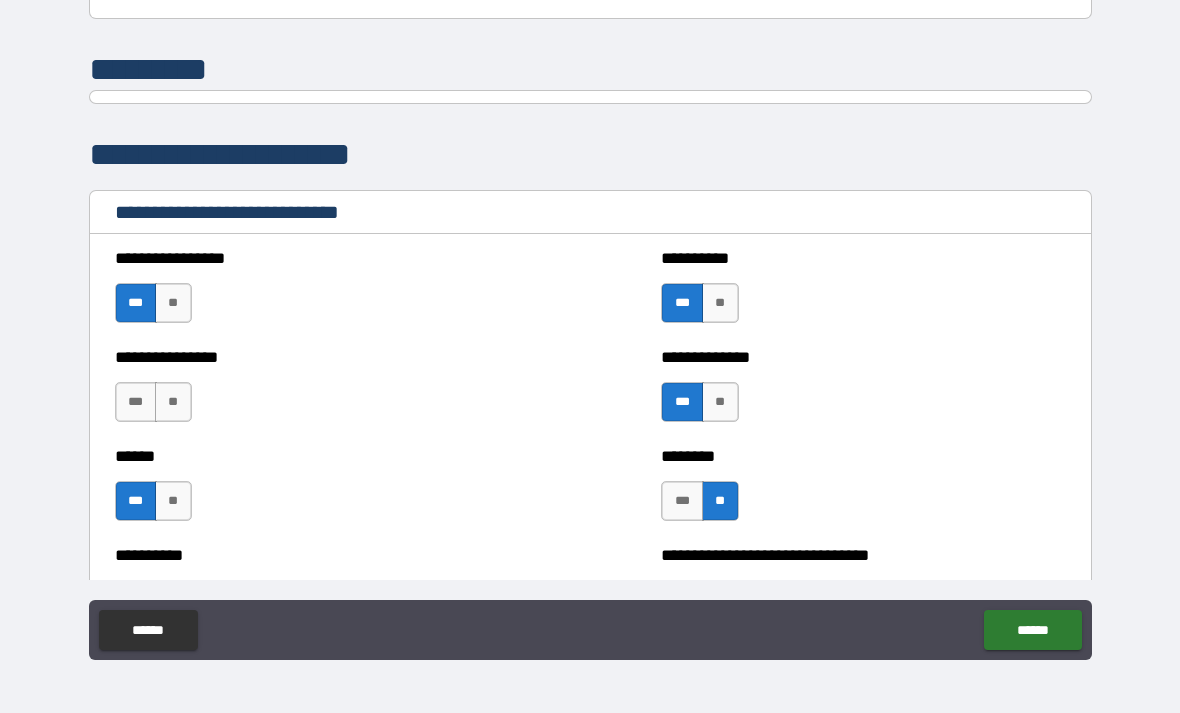 click on "***" at bounding box center (682, 501) 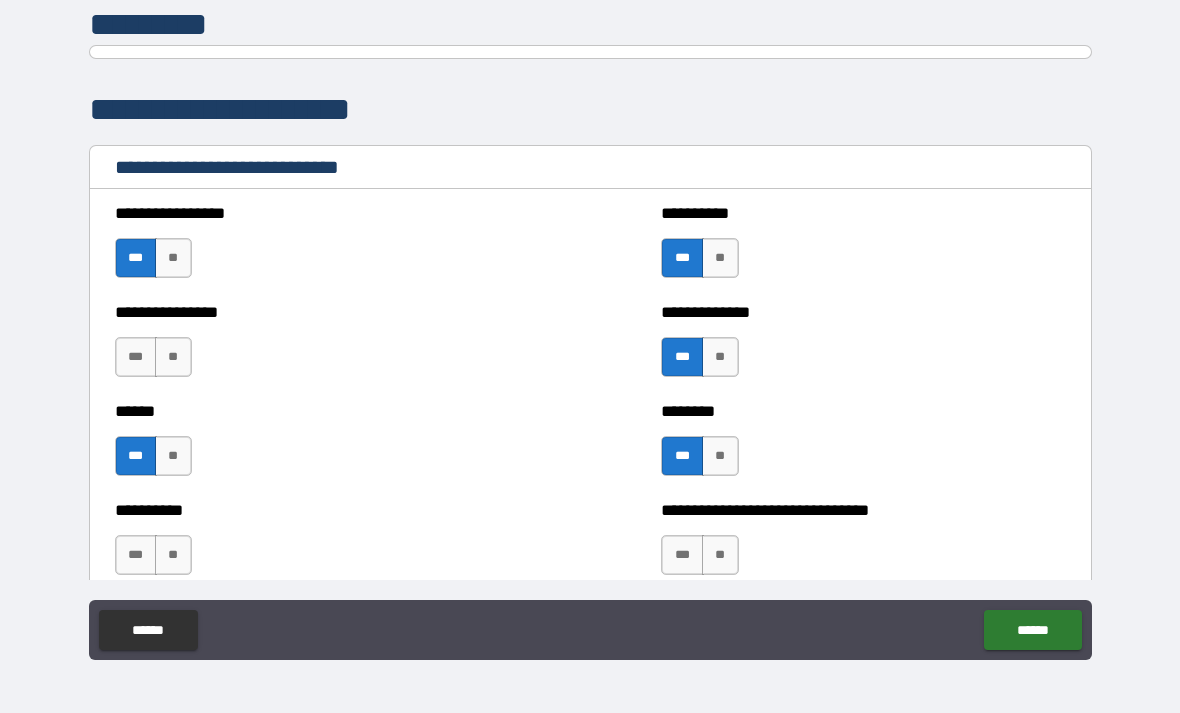 scroll, scrollTop: 6488, scrollLeft: 0, axis: vertical 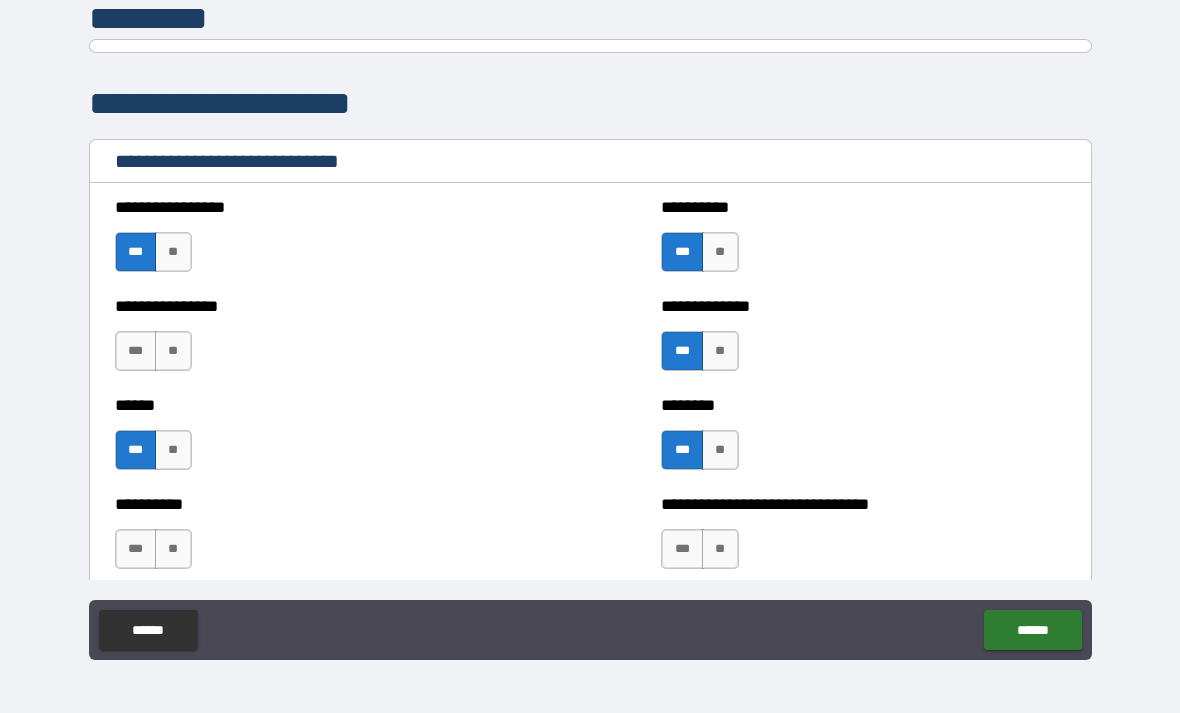 click on "***" at bounding box center (136, 351) 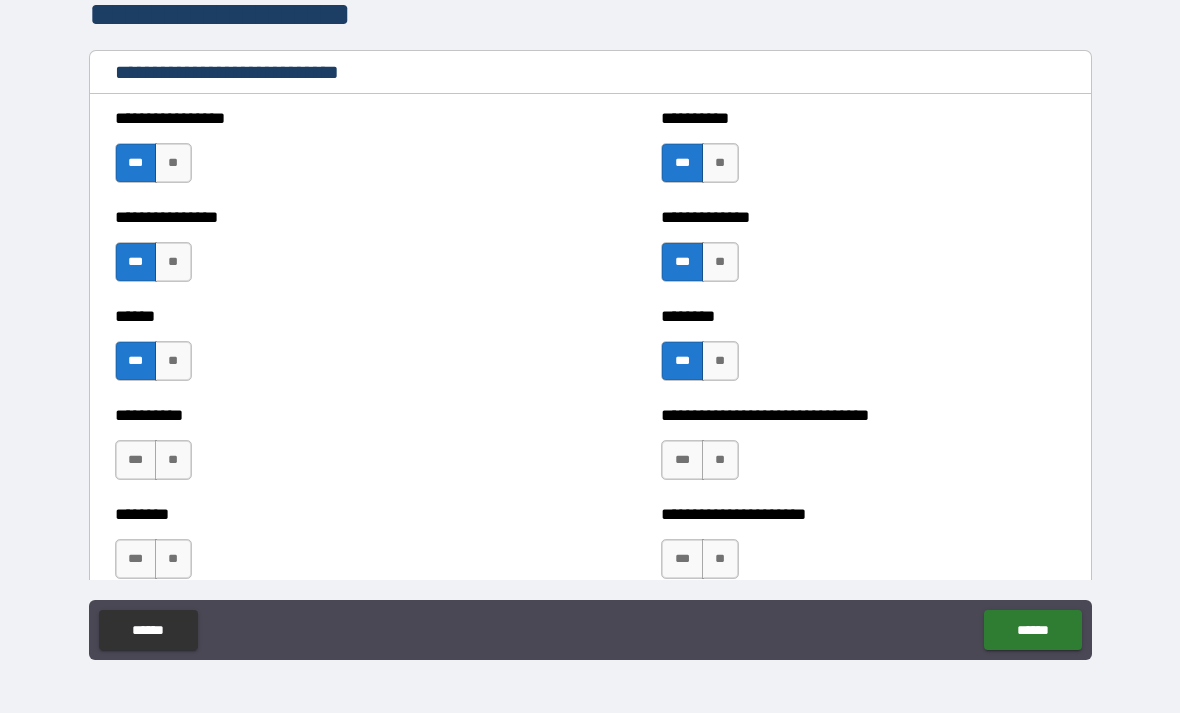 scroll, scrollTop: 6581, scrollLeft: 0, axis: vertical 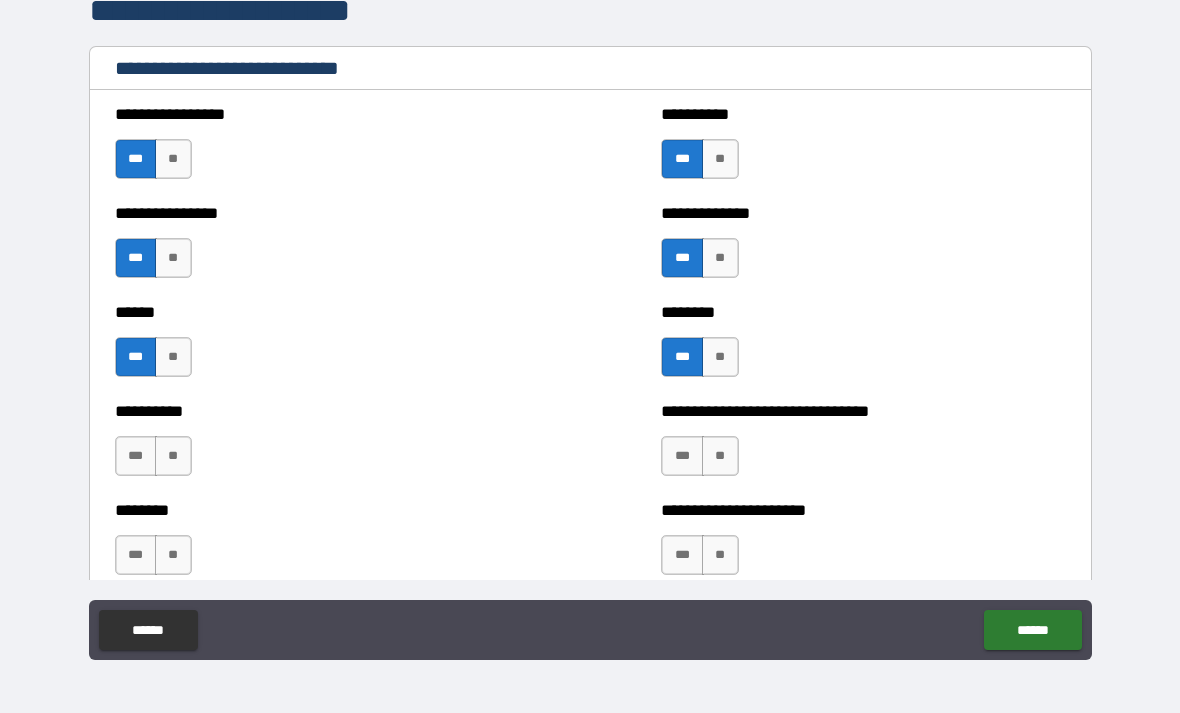 click on "***" at bounding box center [682, 555] 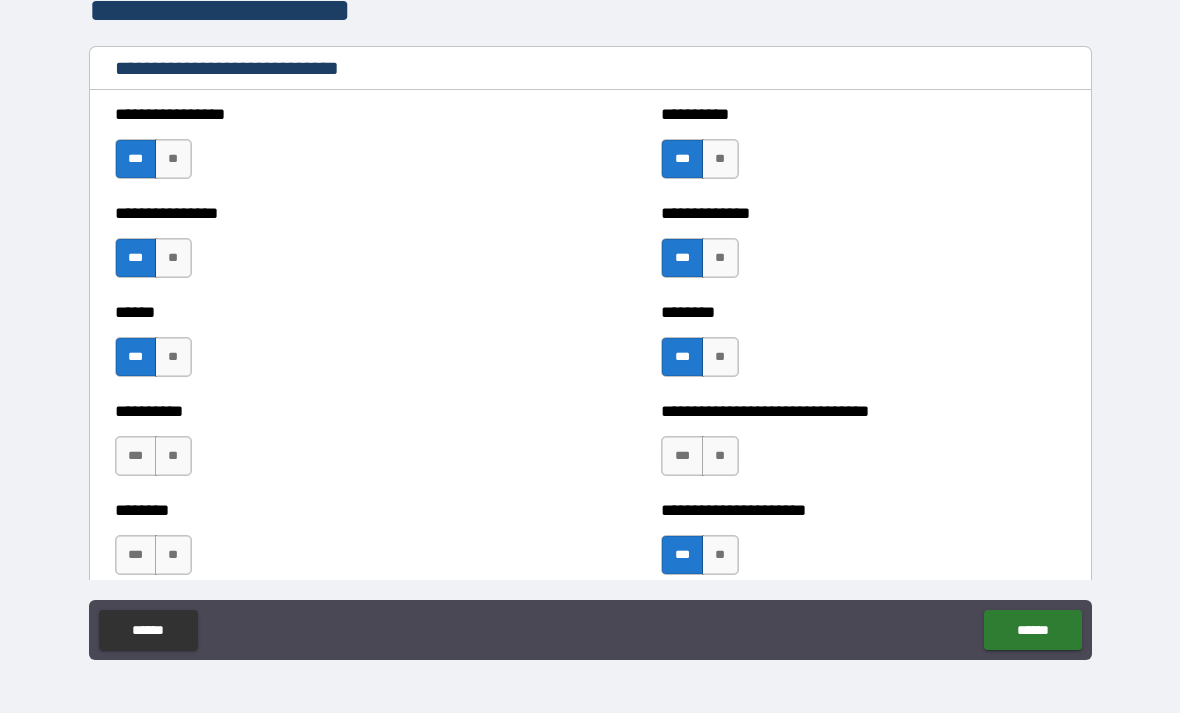 click on "***" at bounding box center (682, 456) 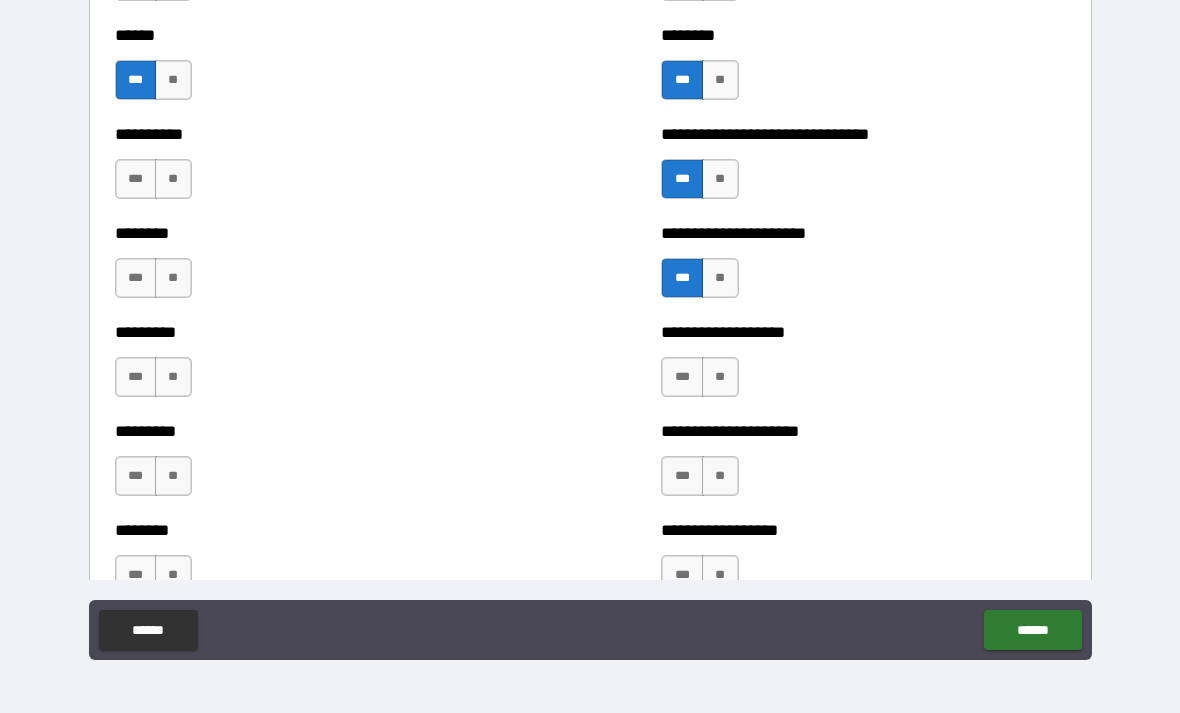 scroll, scrollTop: 6868, scrollLeft: 0, axis: vertical 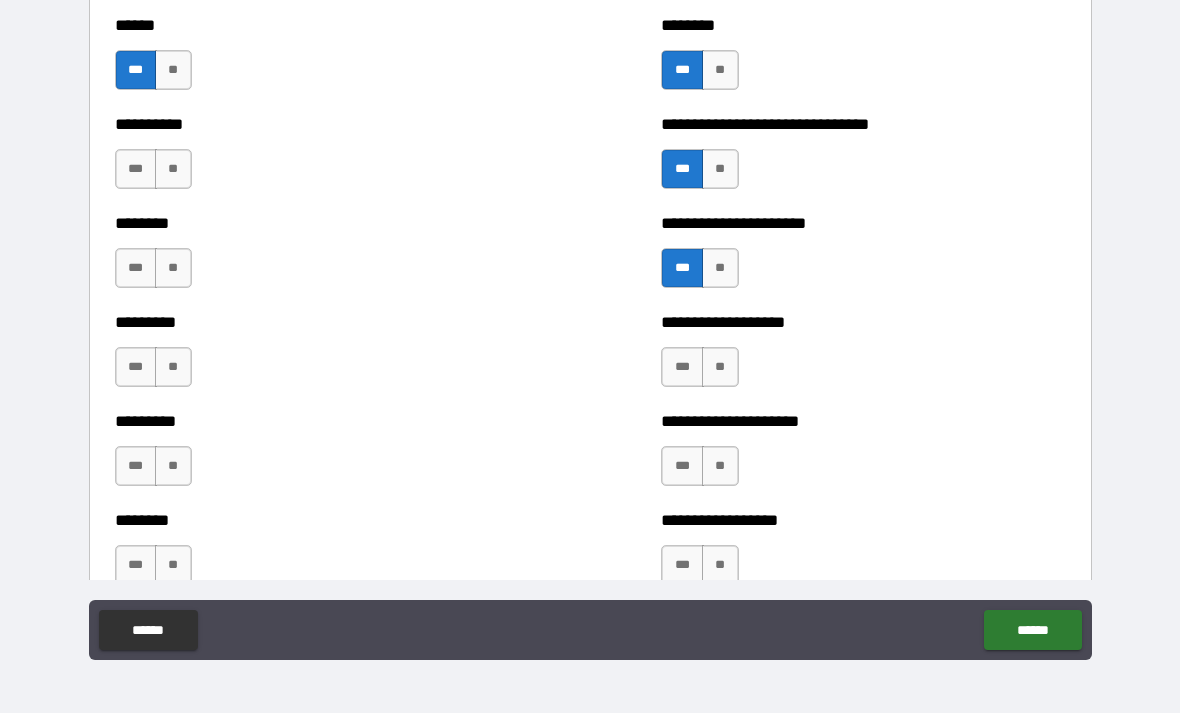 click on "**" at bounding box center (720, 367) 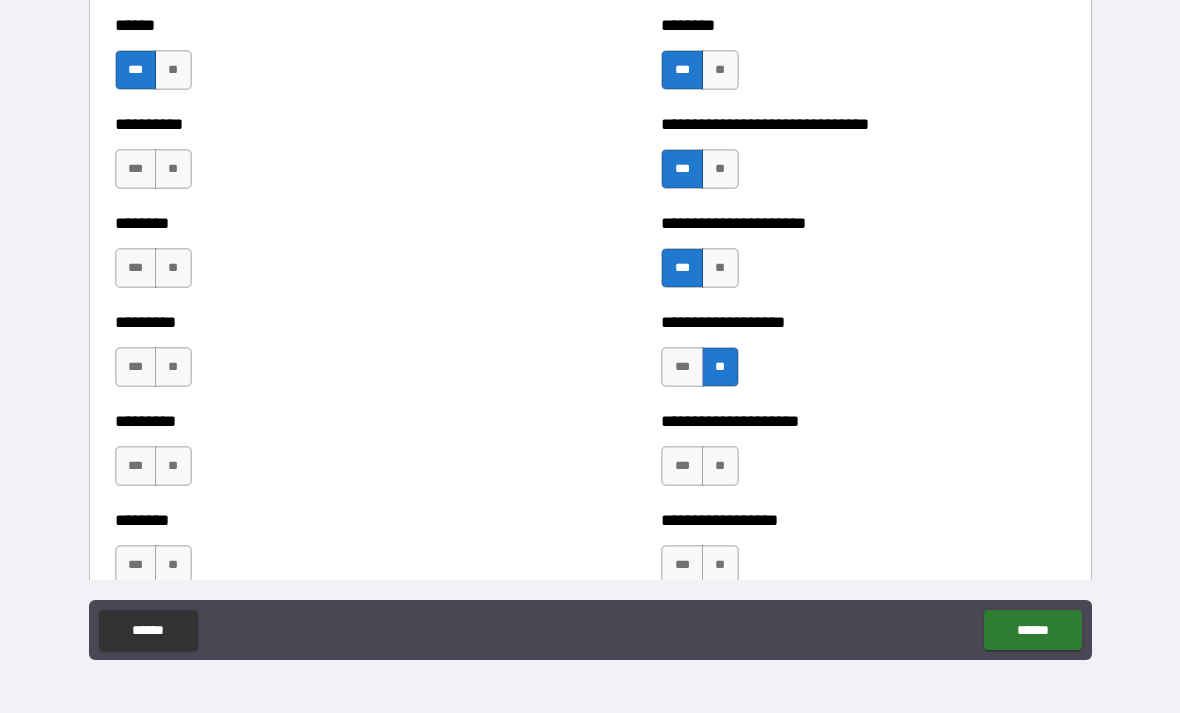 click on "**" at bounding box center [173, 169] 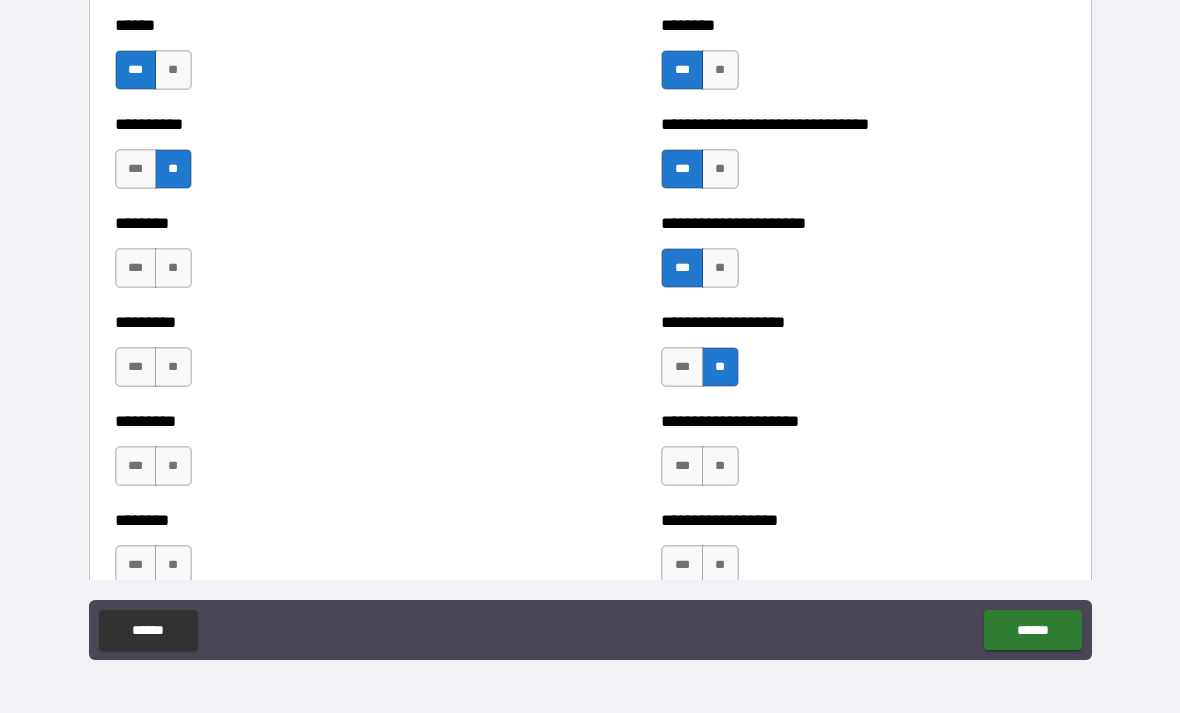 click on "**" at bounding box center [173, 268] 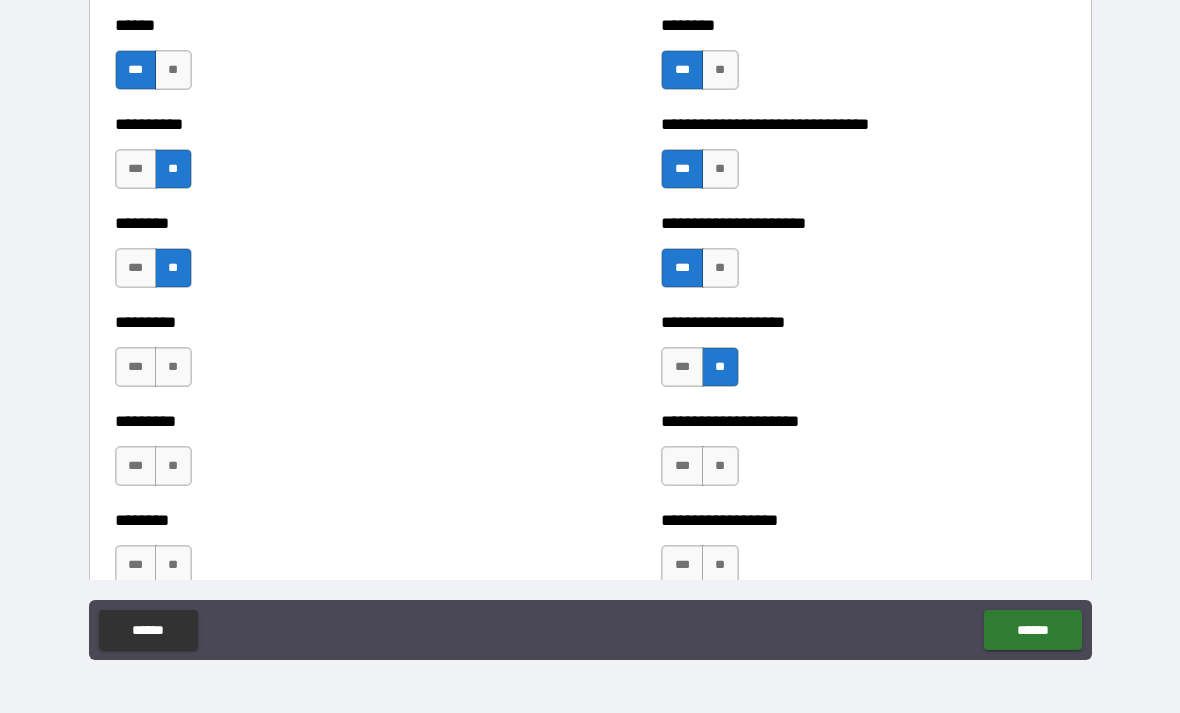 click on "***" at bounding box center (136, 367) 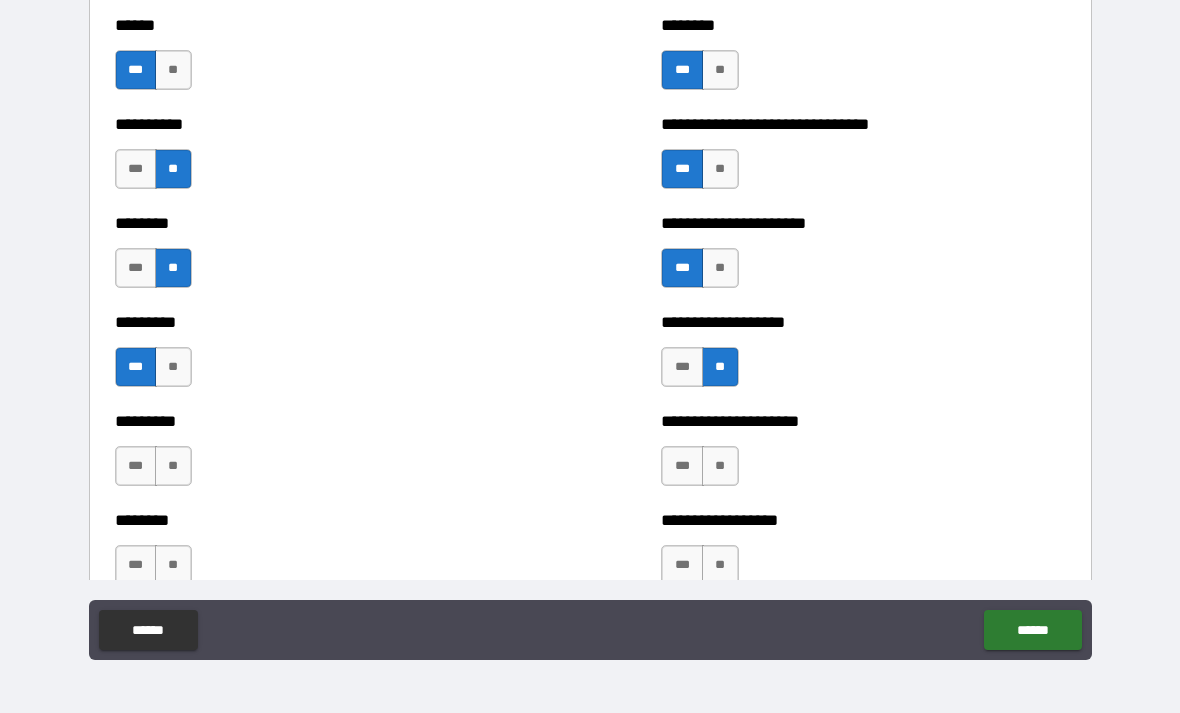 click on "**" at bounding box center [173, 466] 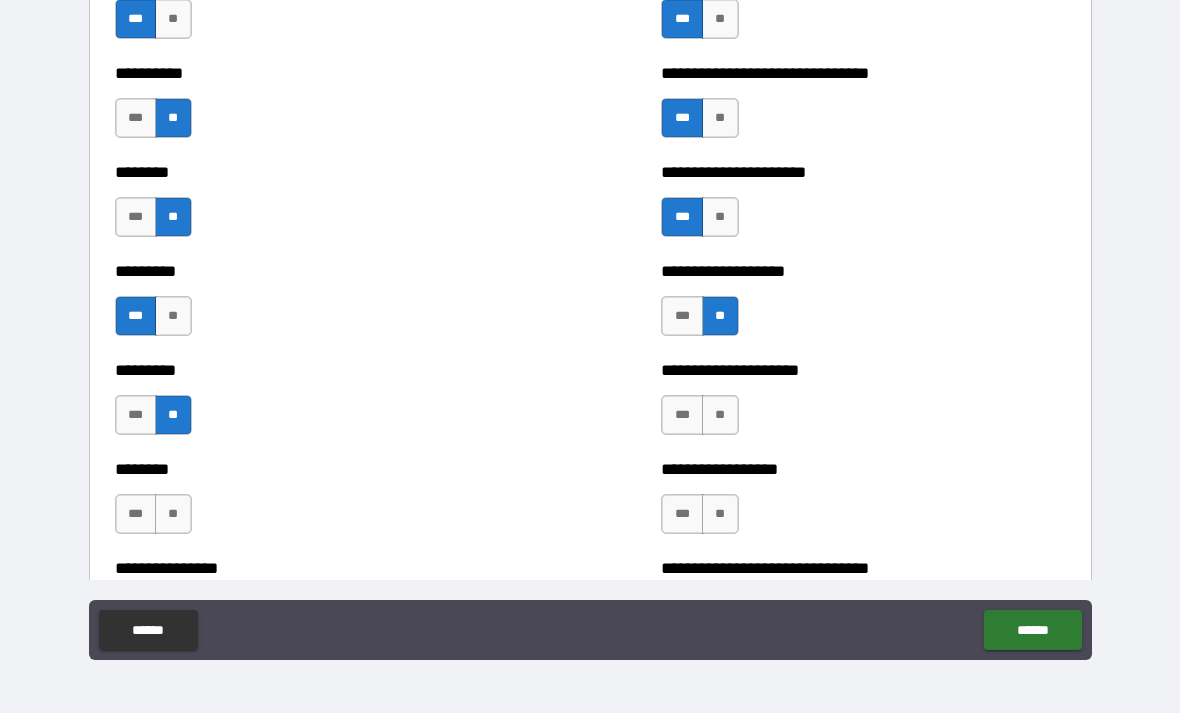 scroll, scrollTop: 6926, scrollLeft: 0, axis: vertical 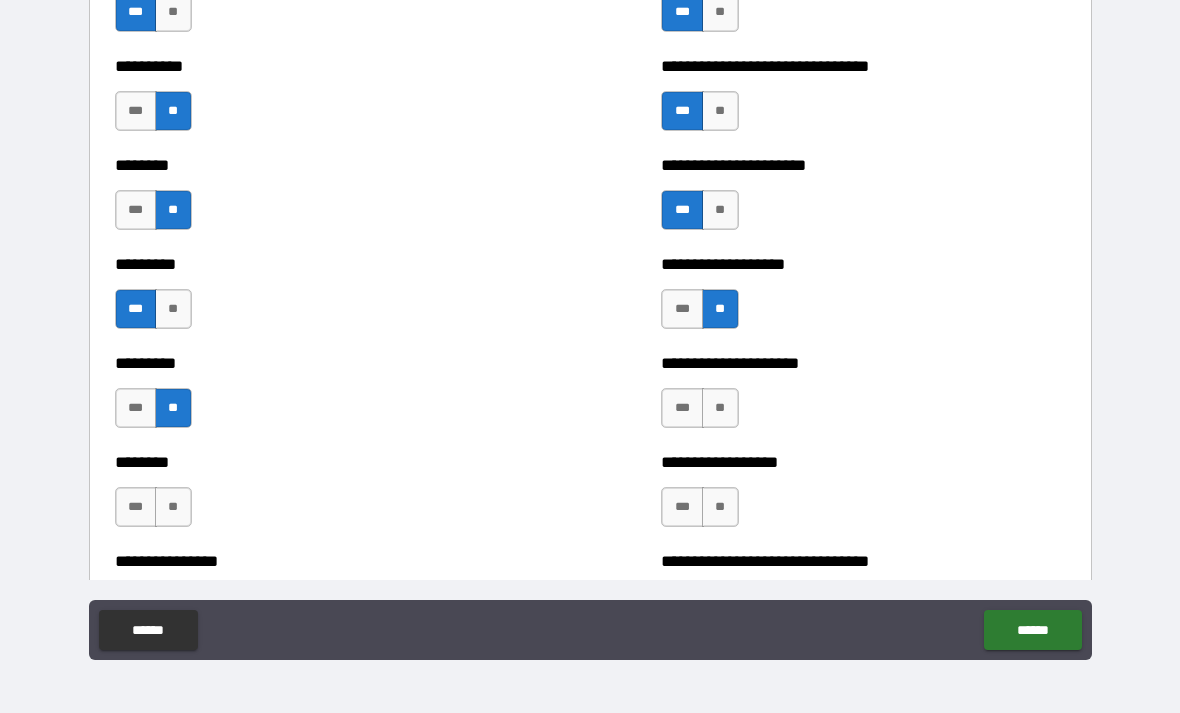 click on "**********" at bounding box center (863, 497) 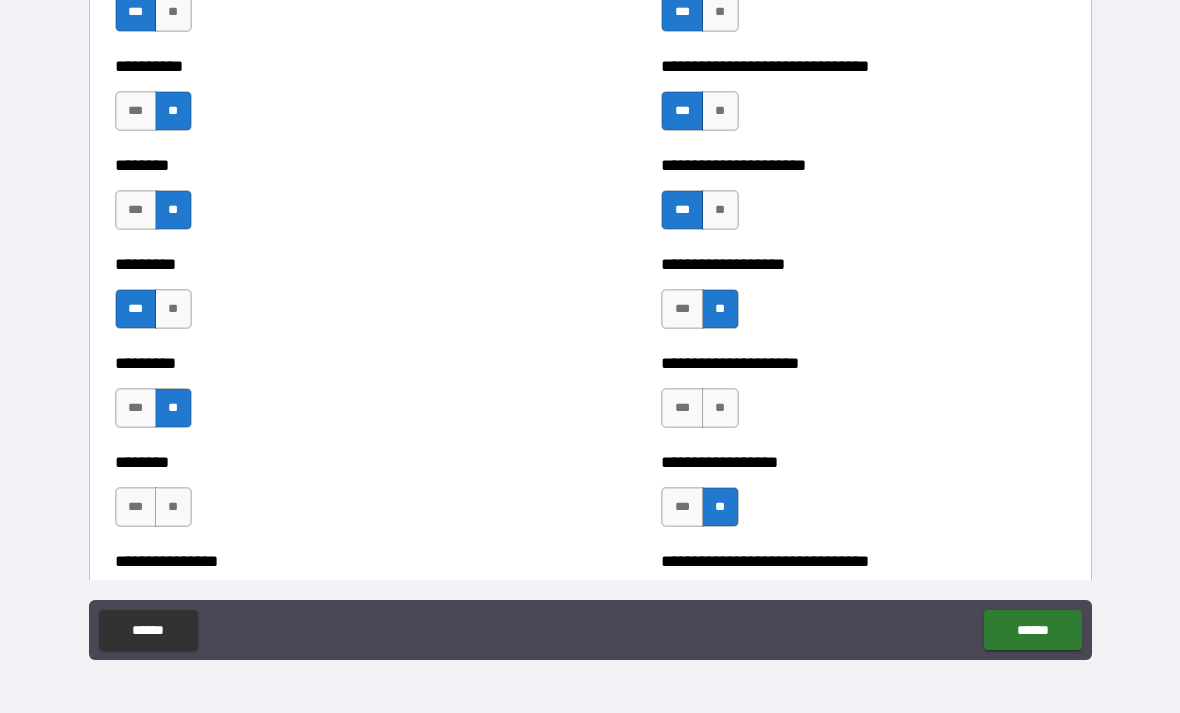 click on "**" at bounding box center (720, 408) 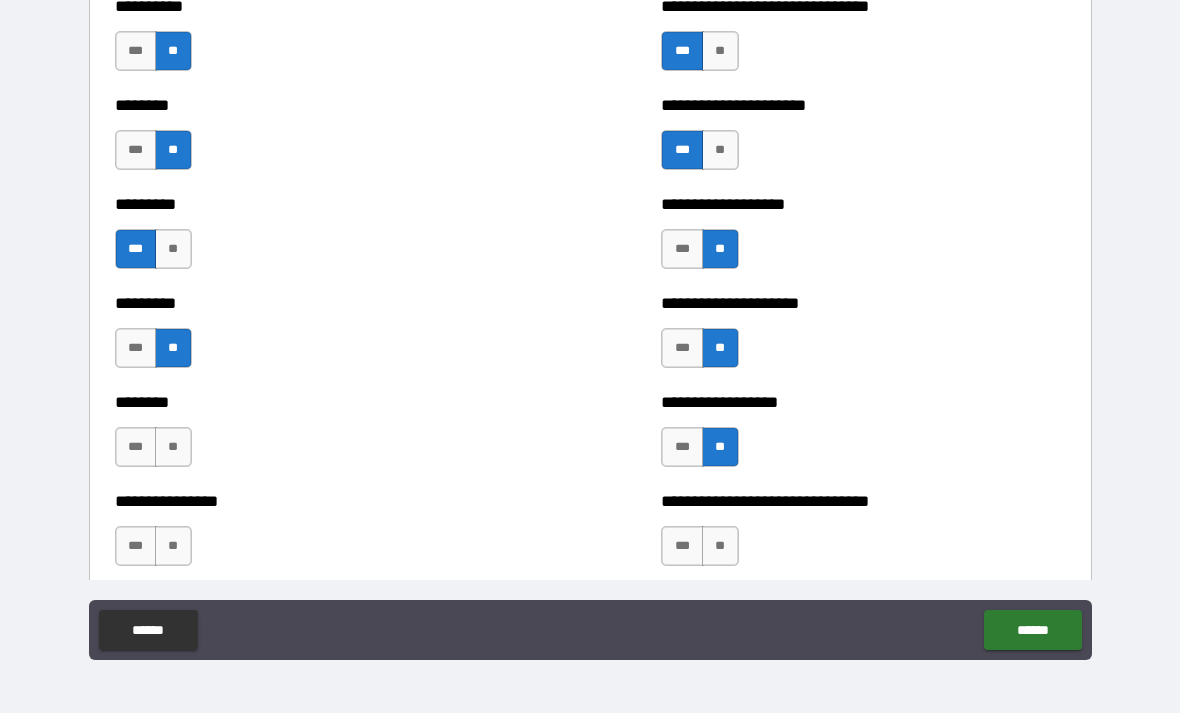 scroll, scrollTop: 6992, scrollLeft: 0, axis: vertical 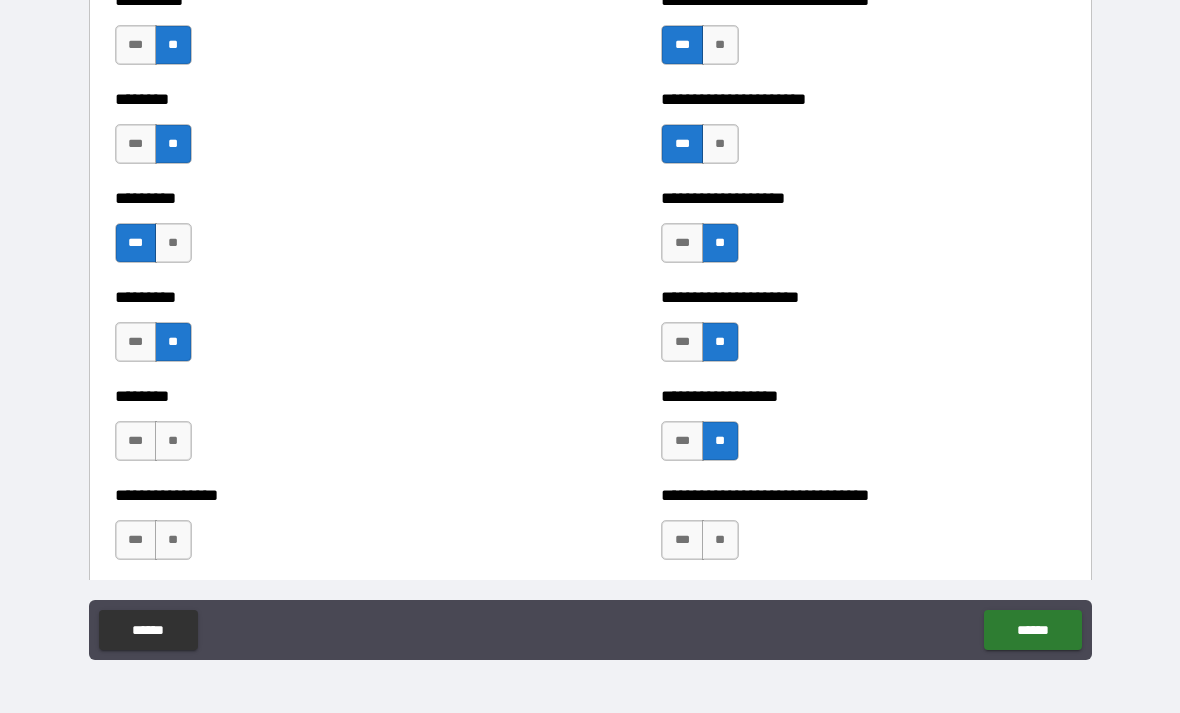 click on "***" at bounding box center (136, 441) 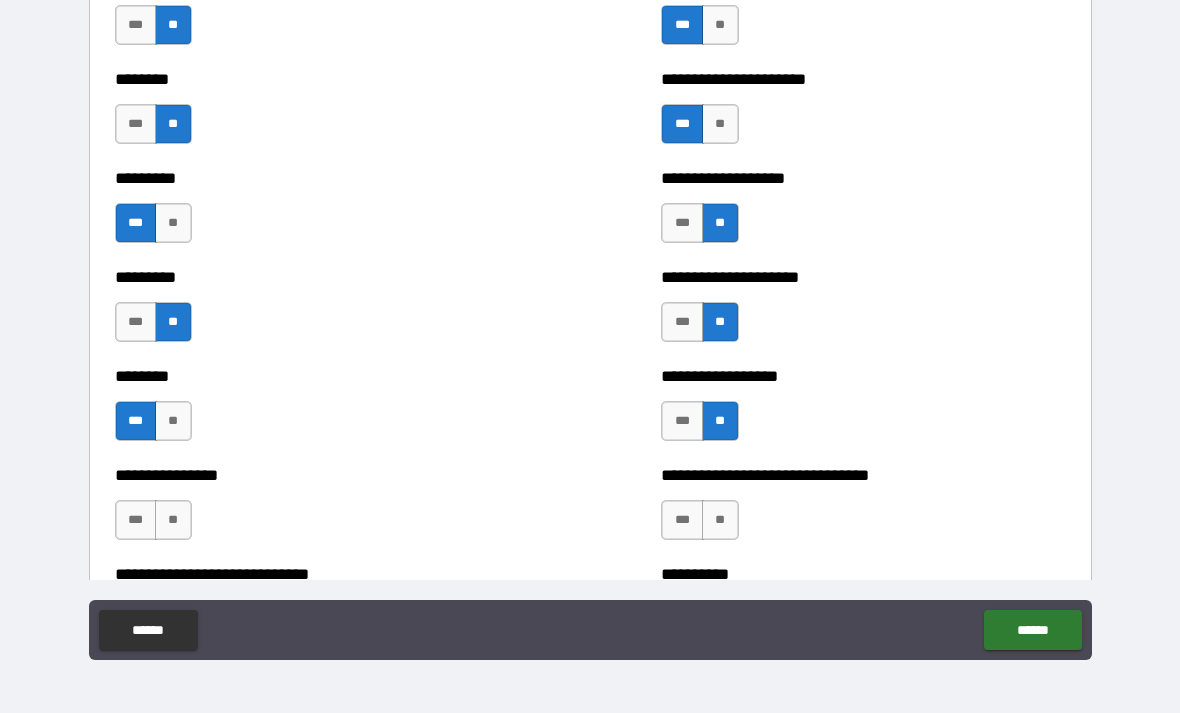 scroll, scrollTop: 7024, scrollLeft: 0, axis: vertical 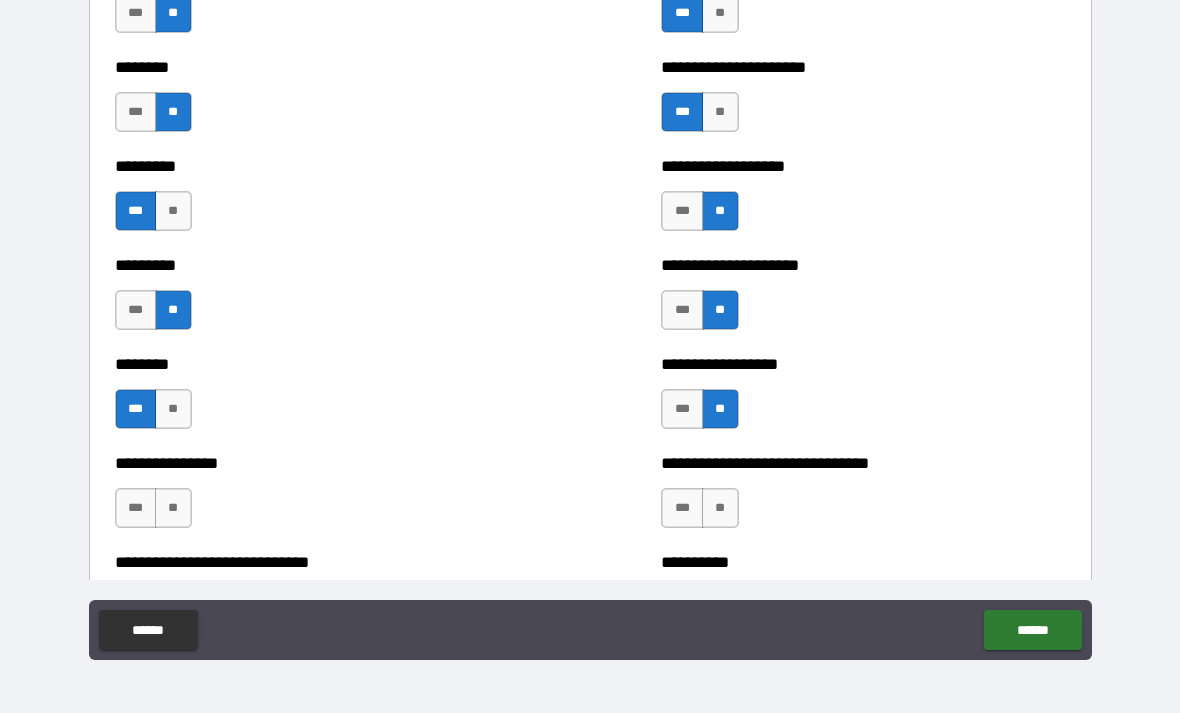 click on "***" at bounding box center [136, 508] 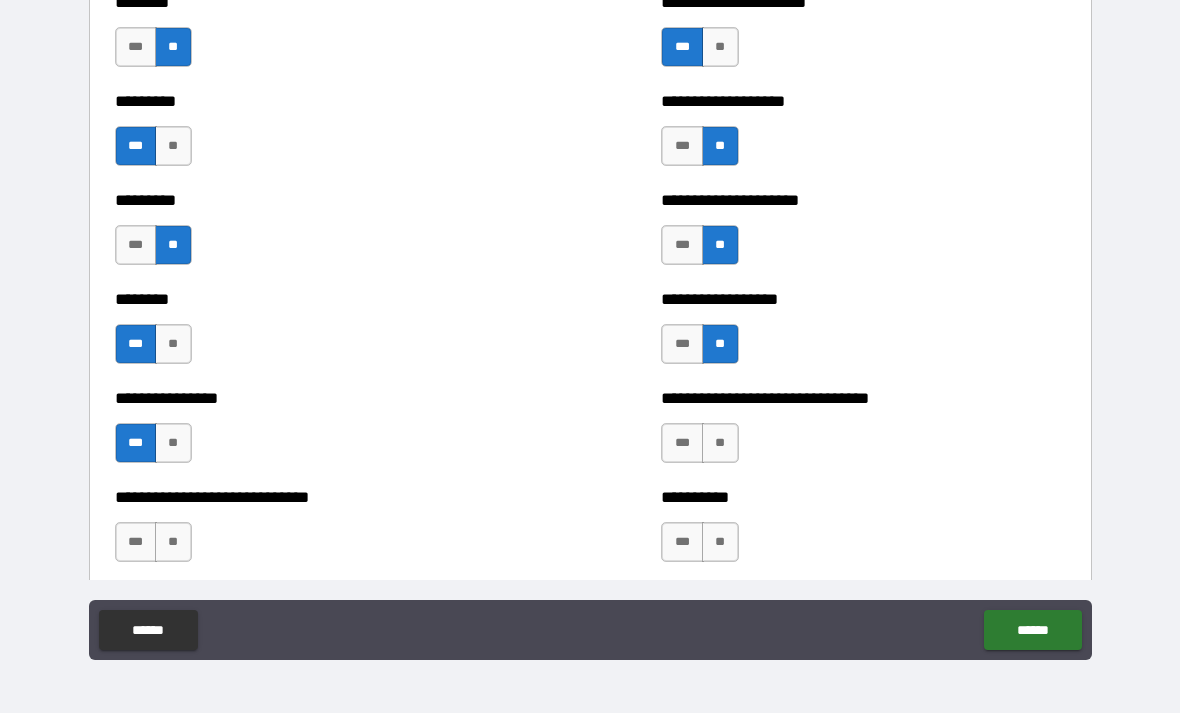scroll, scrollTop: 7116, scrollLeft: 0, axis: vertical 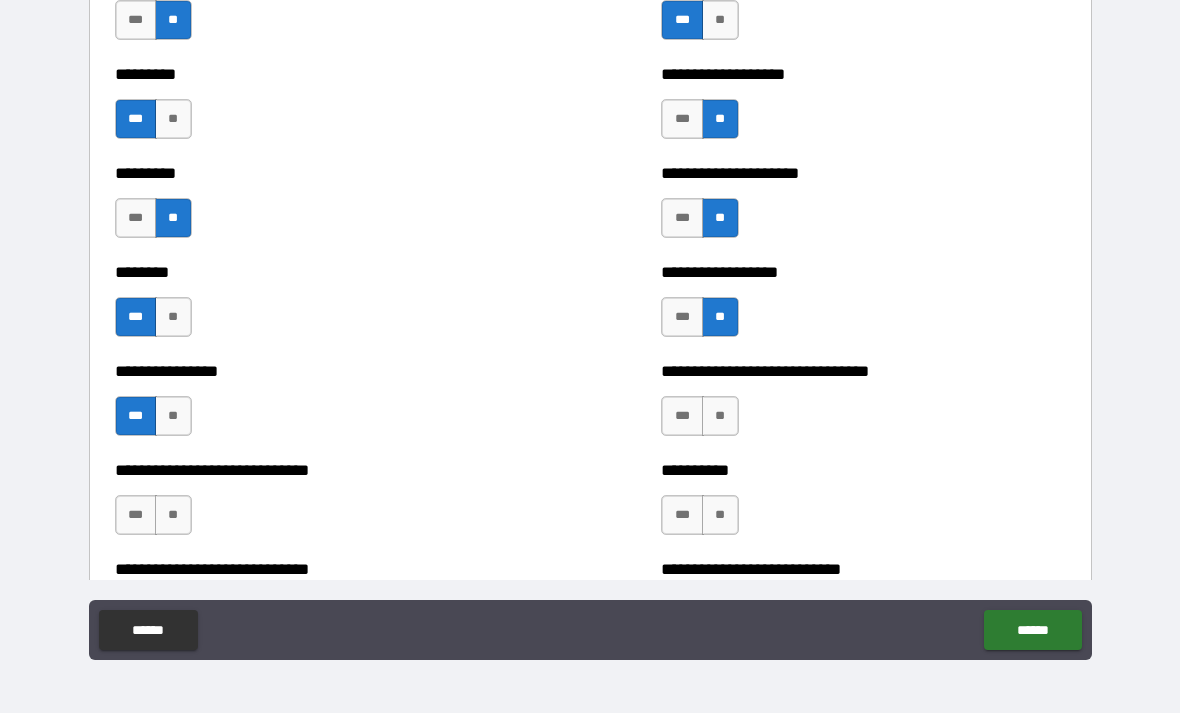 click on "**" at bounding box center [720, 416] 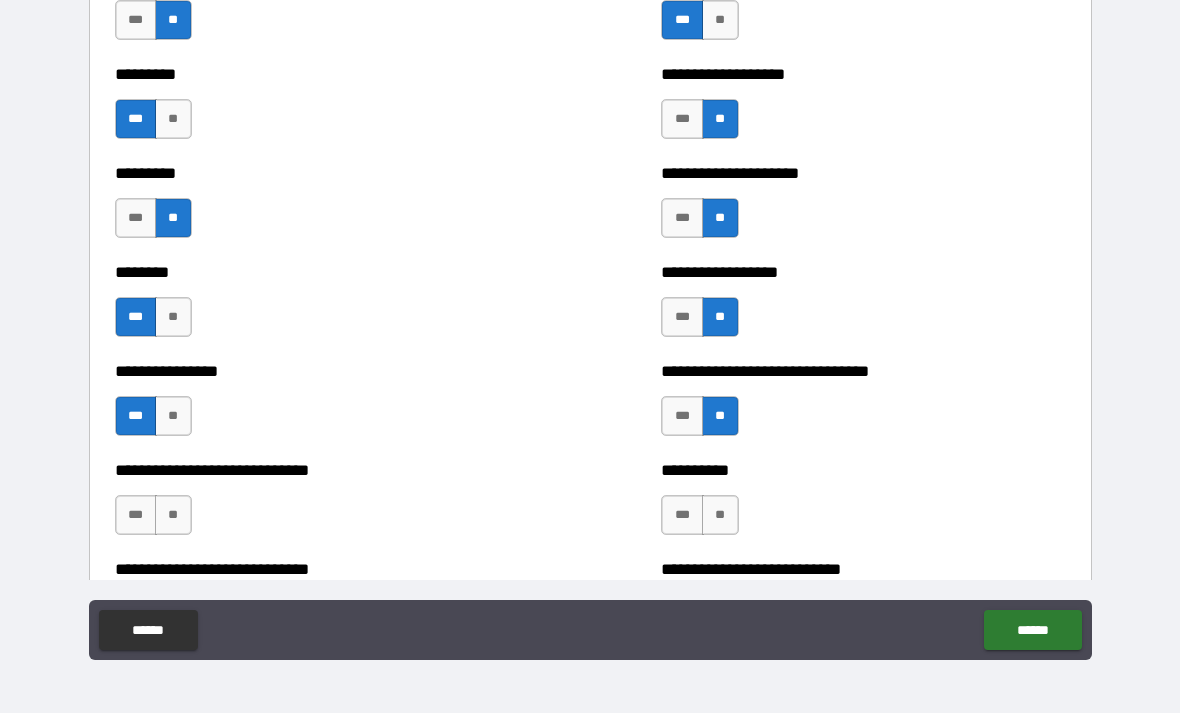 click on "***" at bounding box center (682, 515) 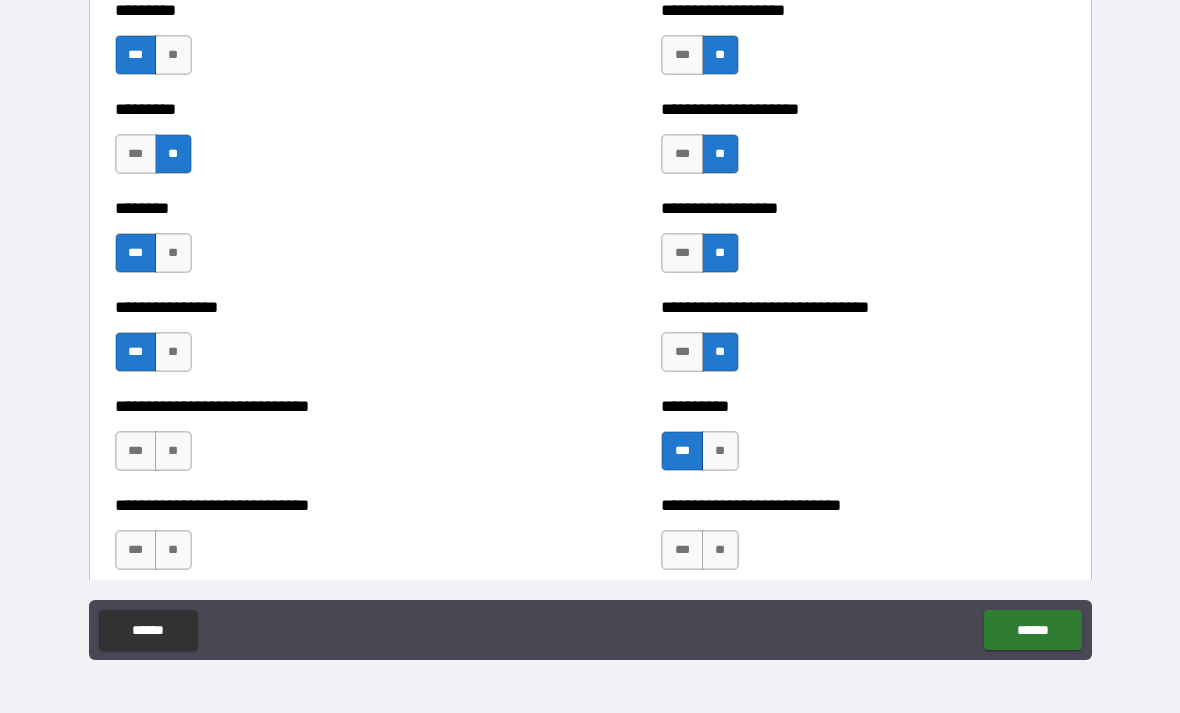 scroll, scrollTop: 7185, scrollLeft: 0, axis: vertical 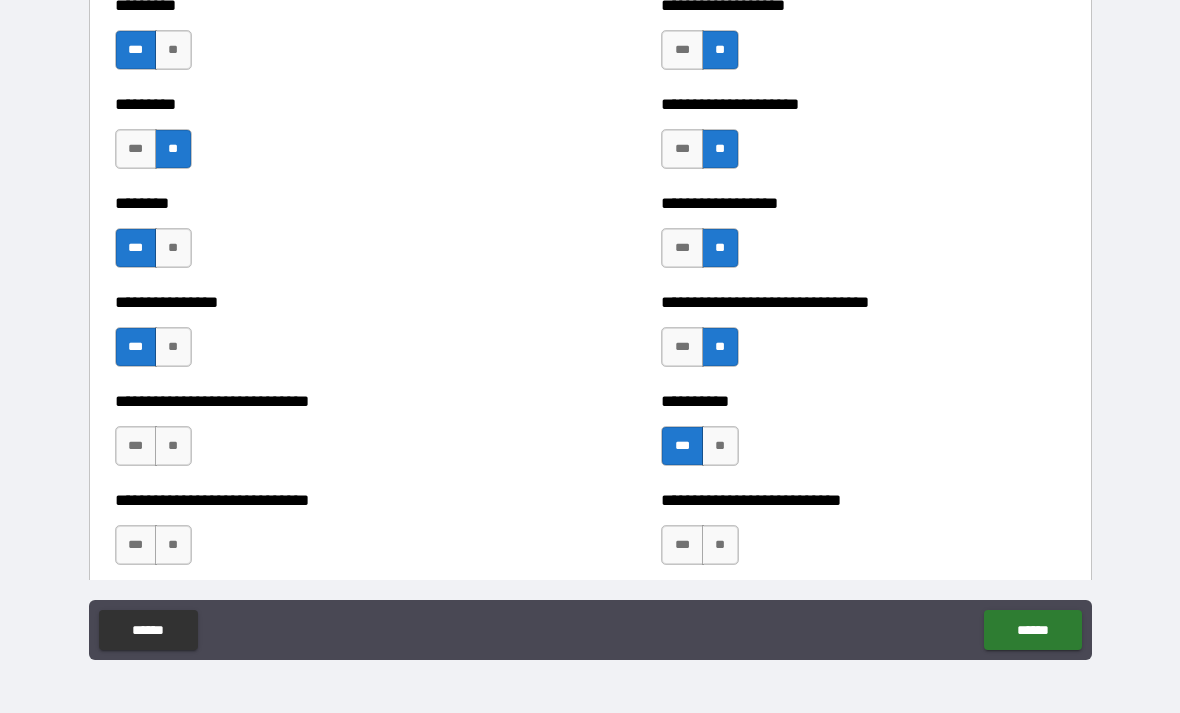click on "***" at bounding box center [136, 446] 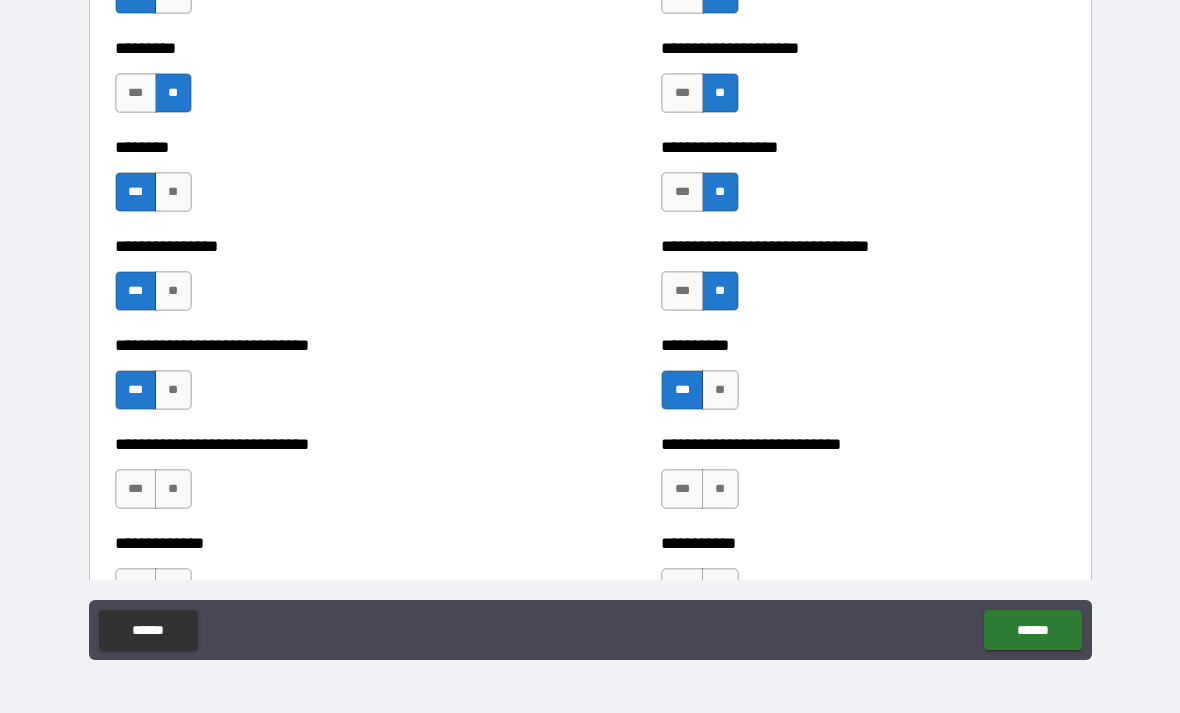 scroll, scrollTop: 7243, scrollLeft: 0, axis: vertical 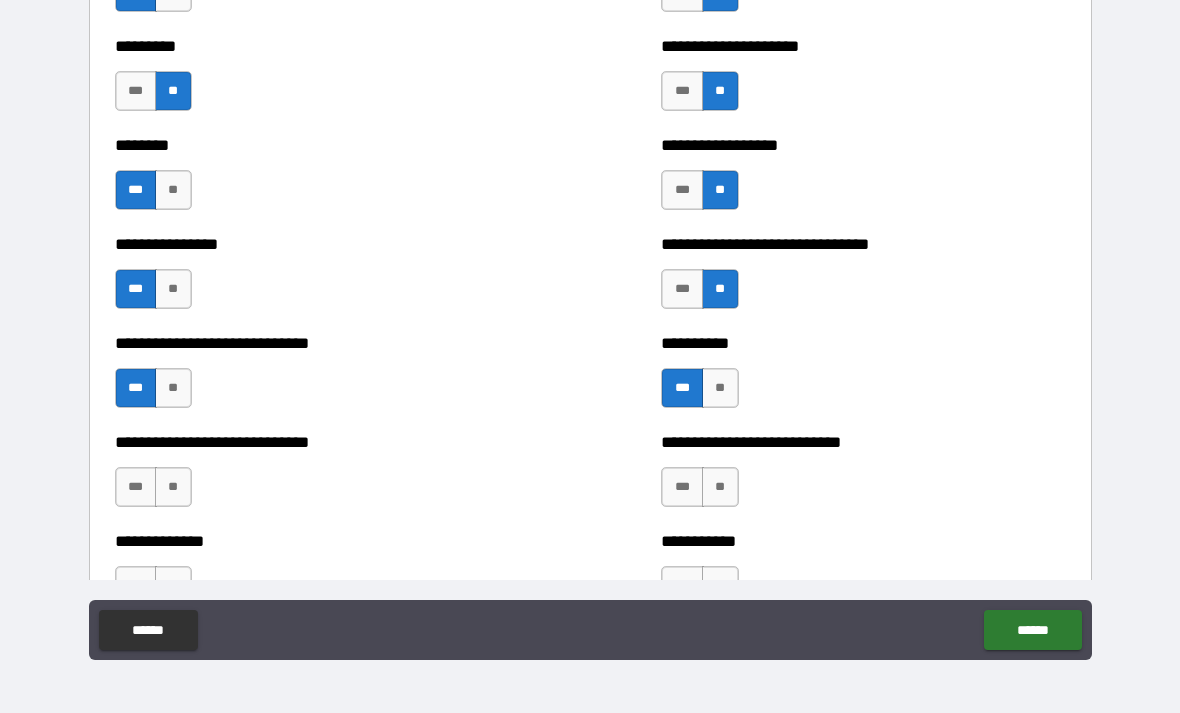 click on "**" at bounding box center [720, 487] 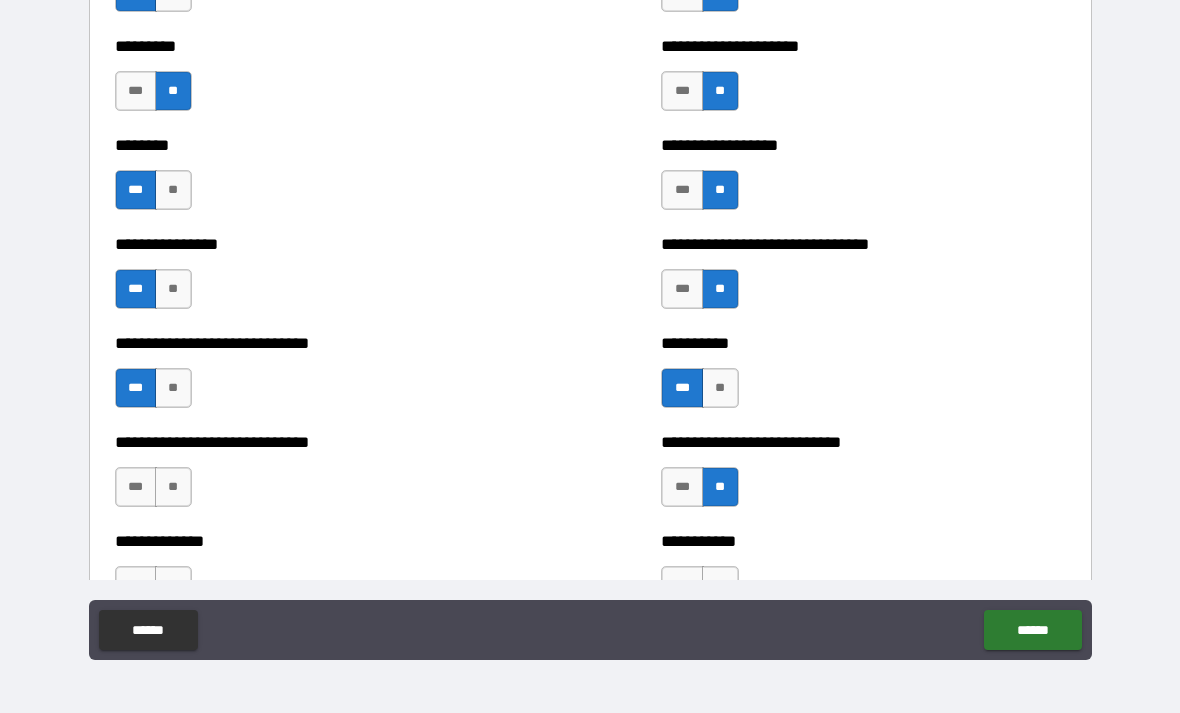 click on "**" at bounding box center [173, 487] 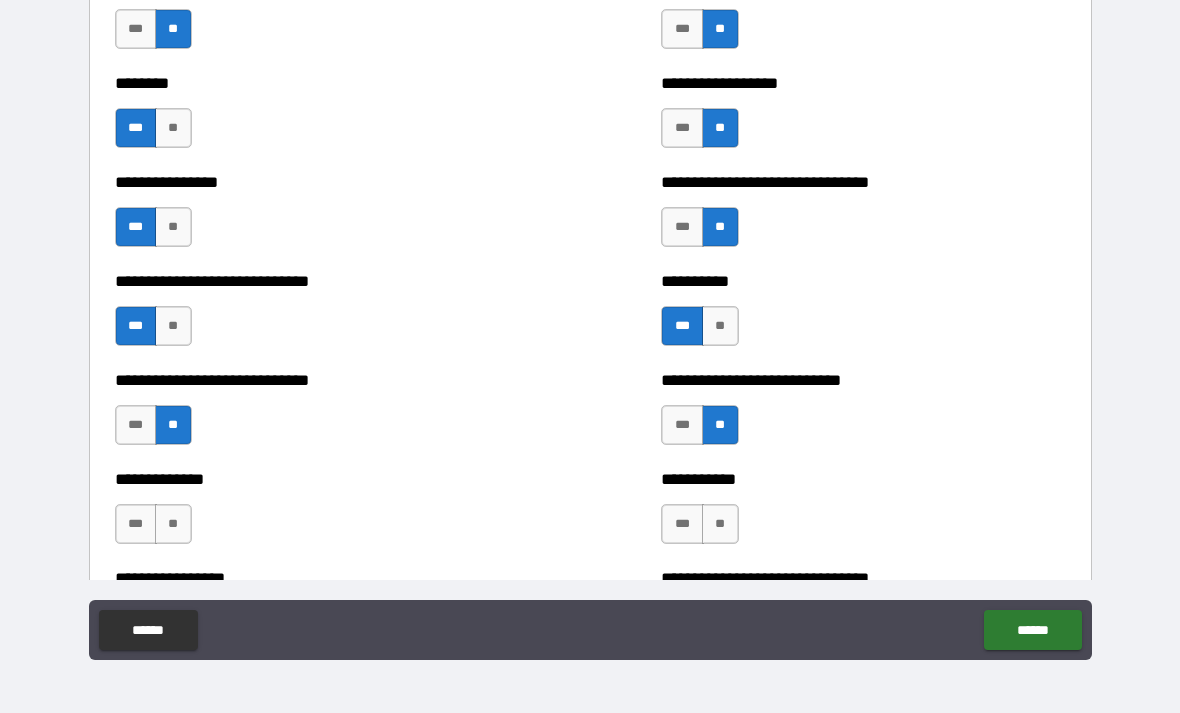 scroll, scrollTop: 7387, scrollLeft: 0, axis: vertical 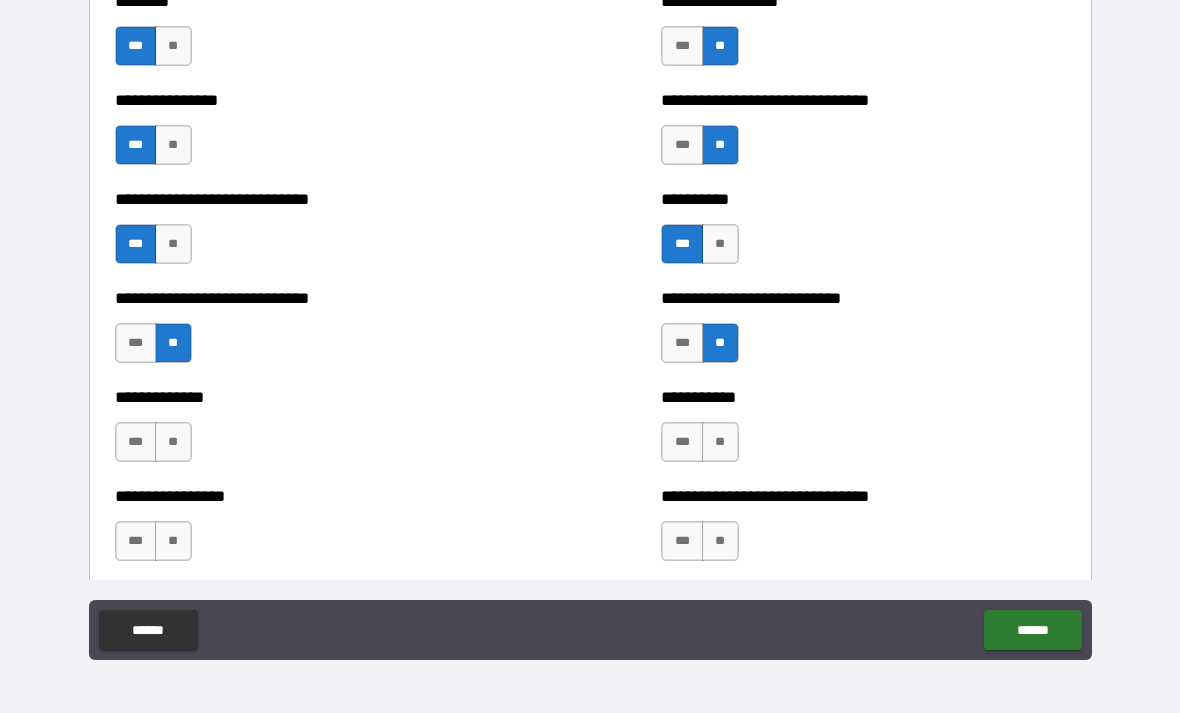 click on "***" at bounding box center [682, 442] 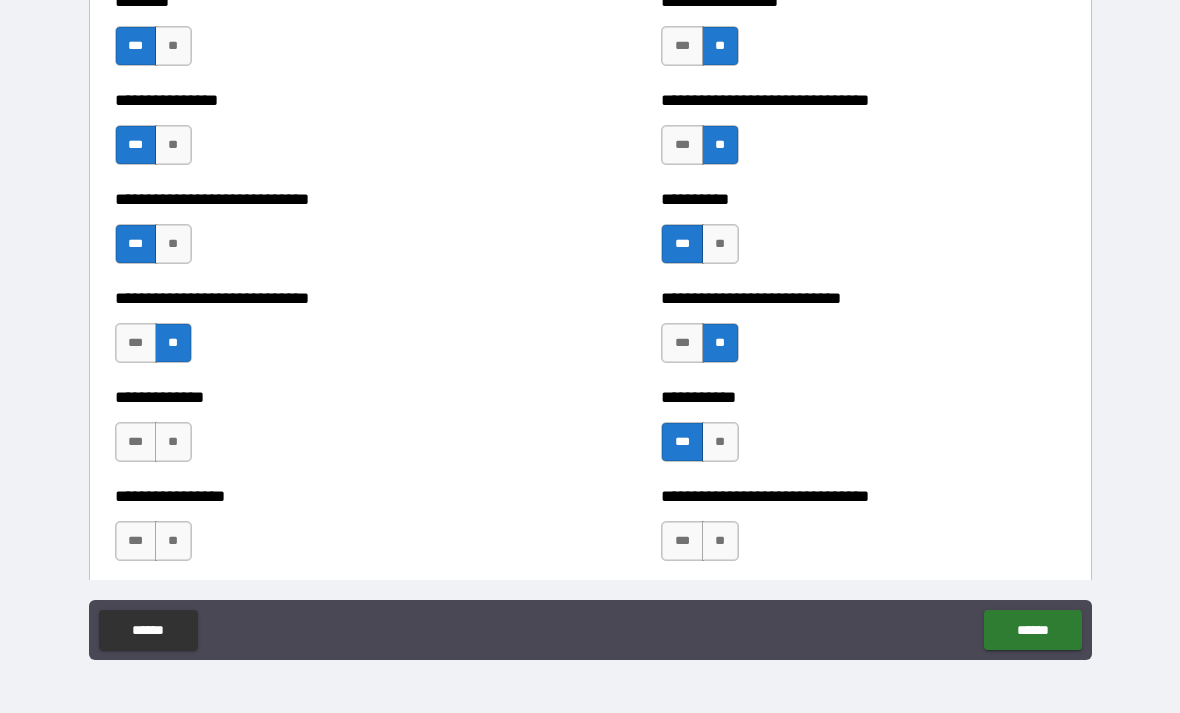 click on "**" at bounding box center (173, 442) 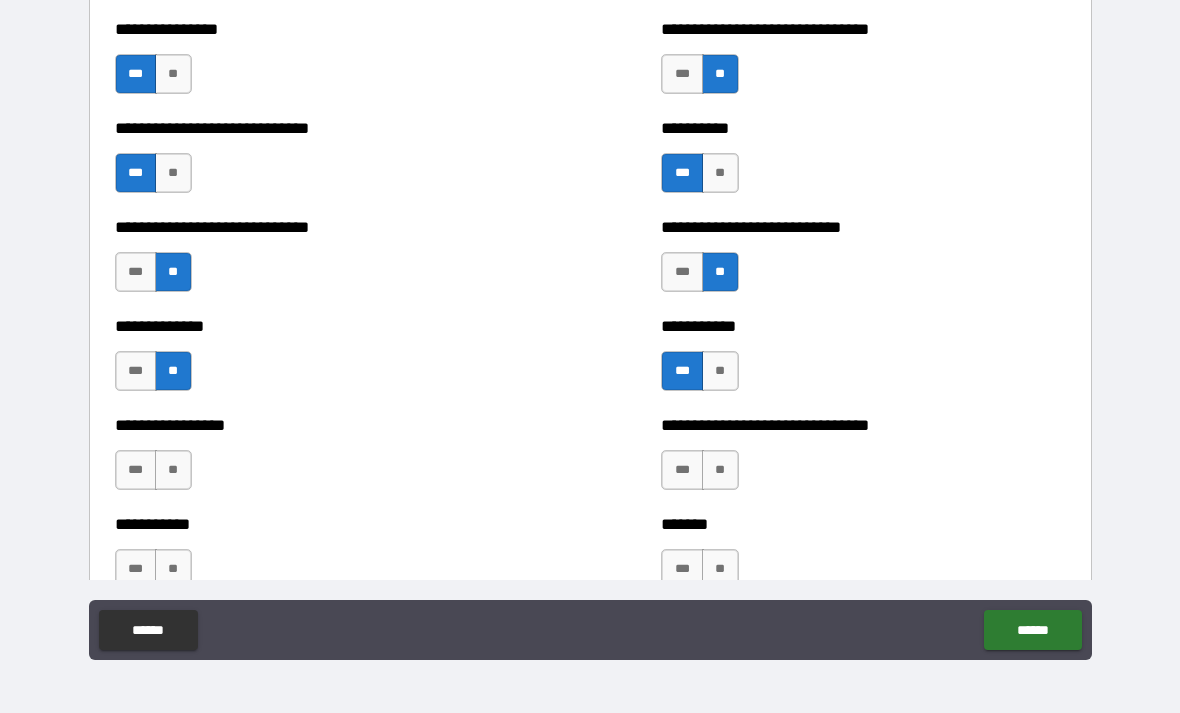scroll, scrollTop: 7461, scrollLeft: 0, axis: vertical 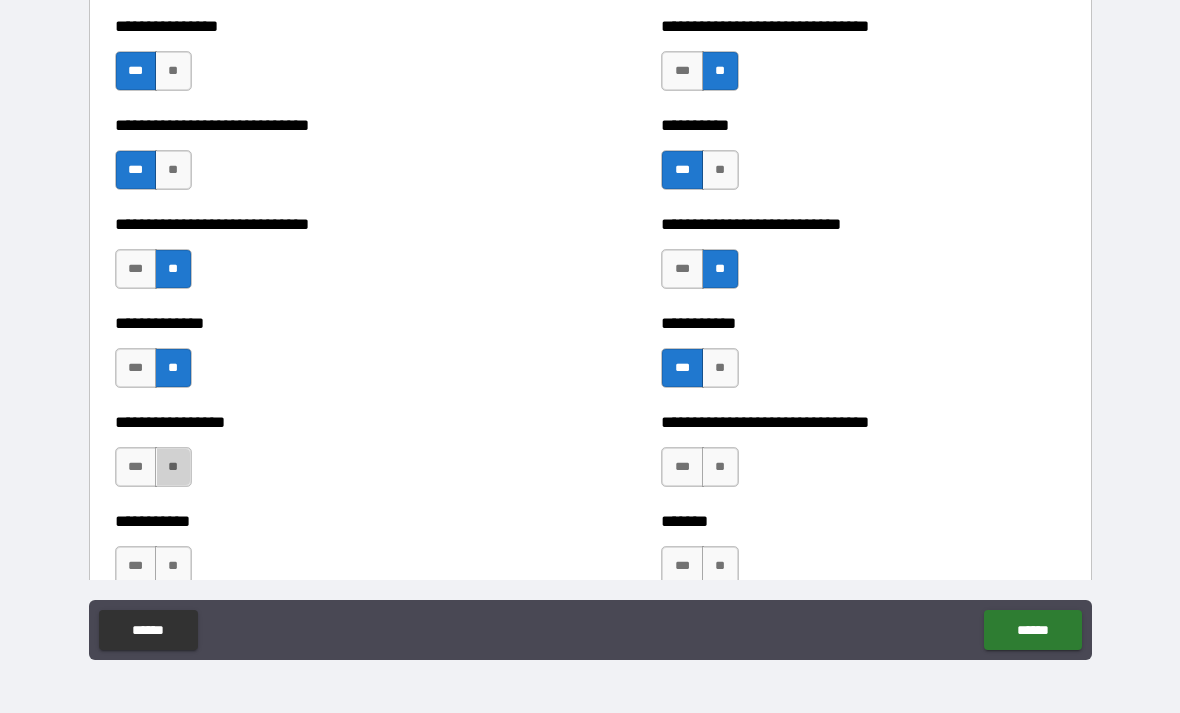 click on "**" at bounding box center [173, 467] 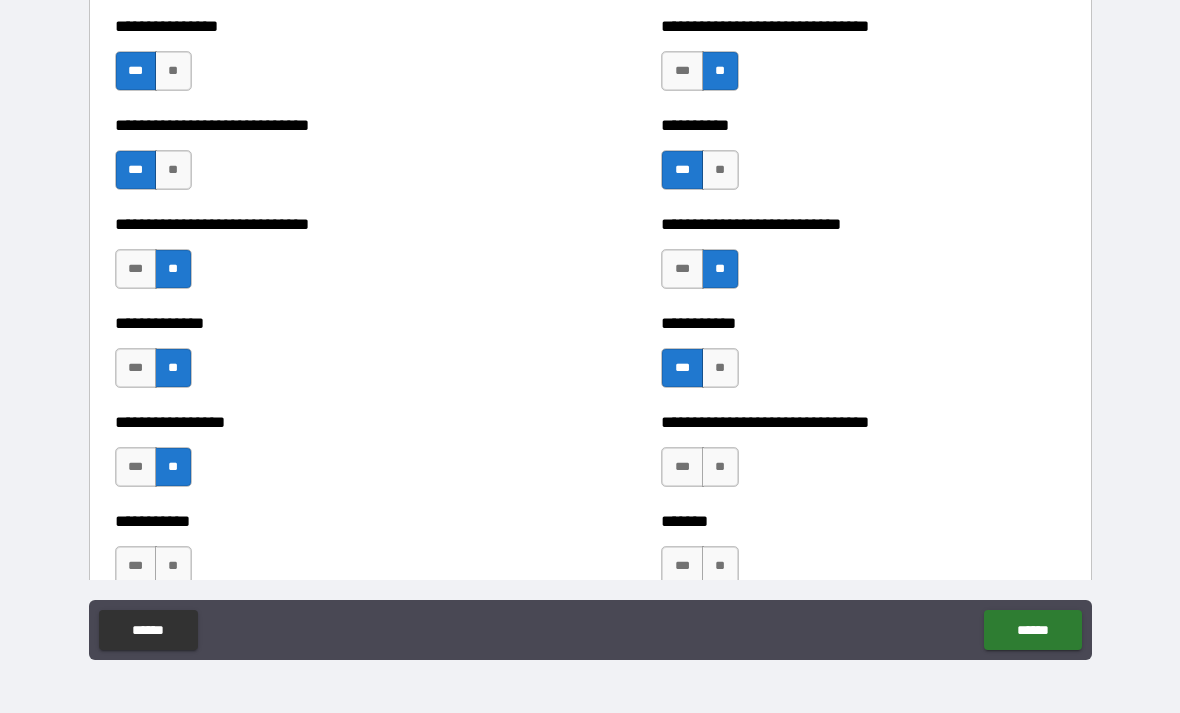 click on "**" at bounding box center [720, 467] 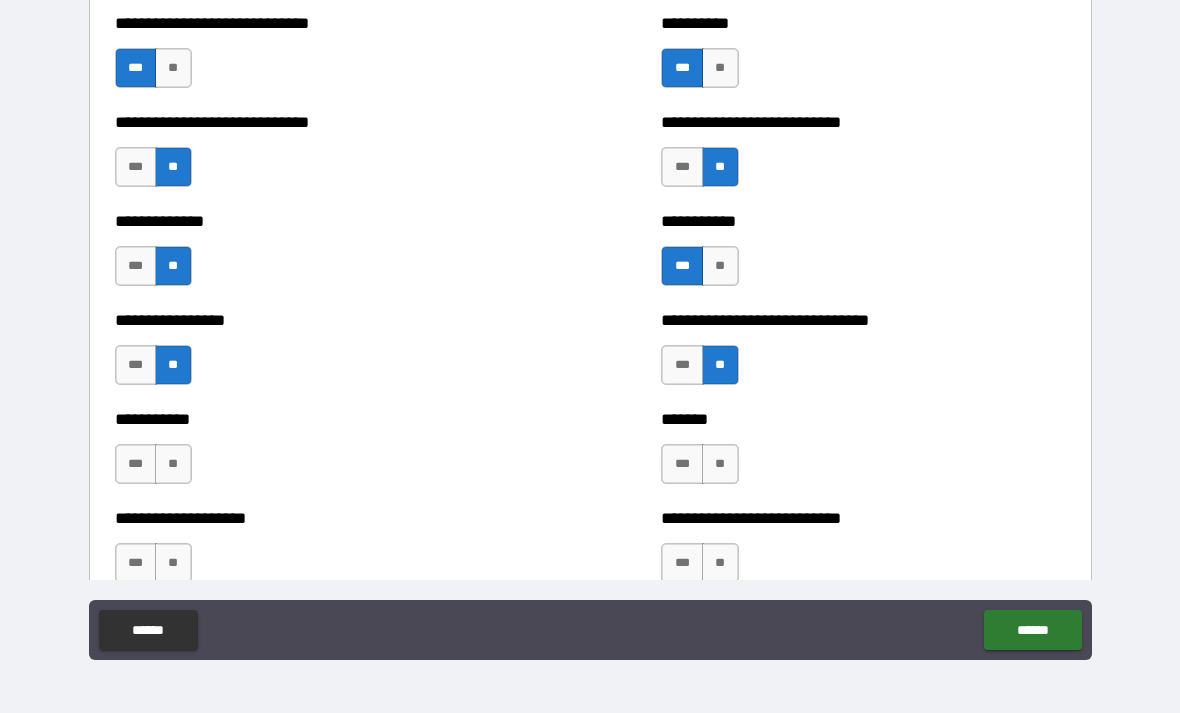 scroll, scrollTop: 7571, scrollLeft: 0, axis: vertical 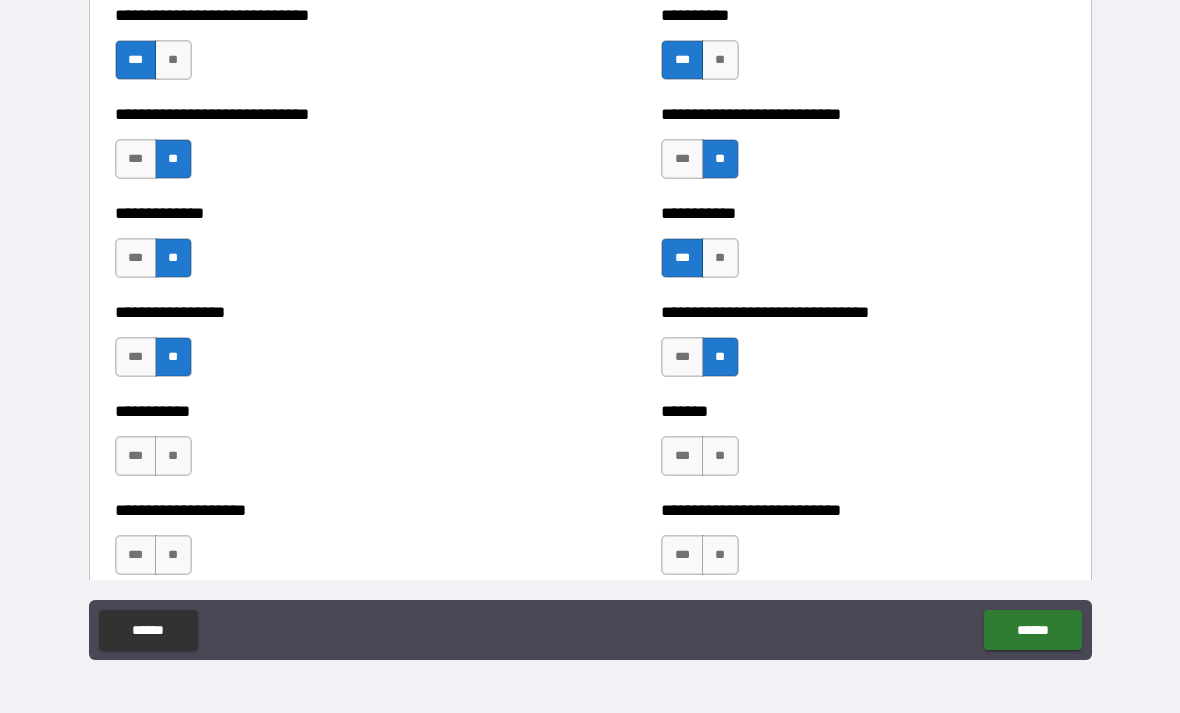 click on "**" at bounding box center [173, 456] 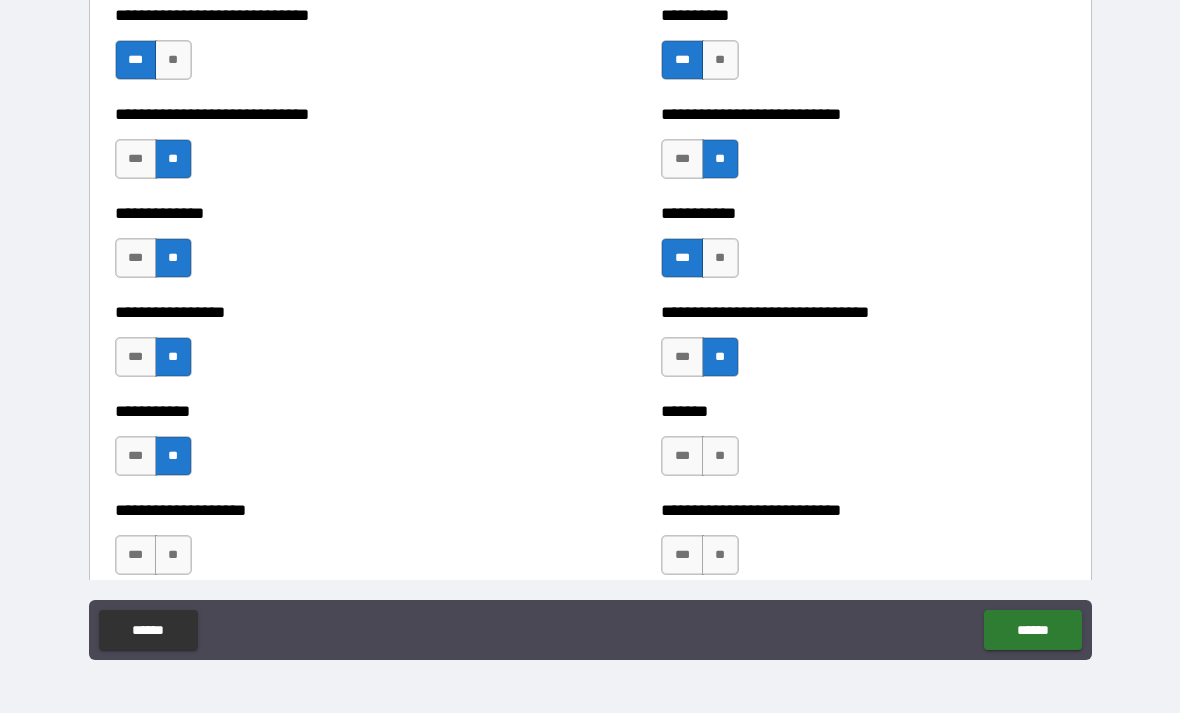 click on "***" at bounding box center [682, 456] 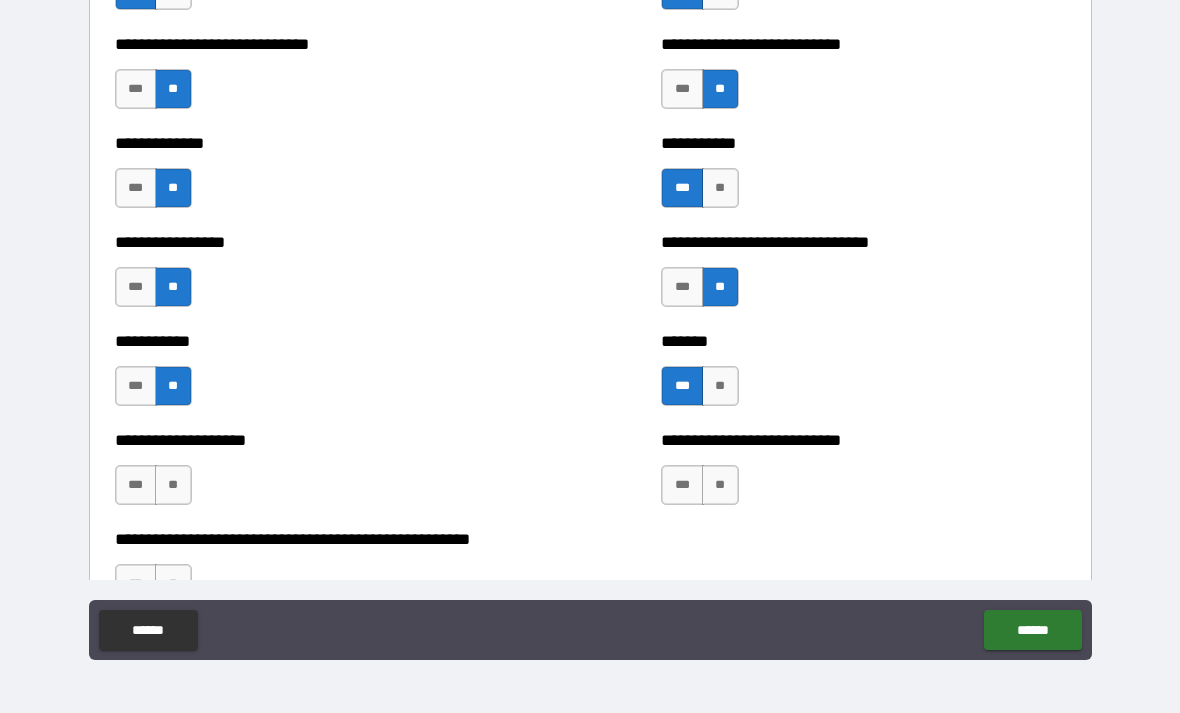 scroll, scrollTop: 7650, scrollLeft: 0, axis: vertical 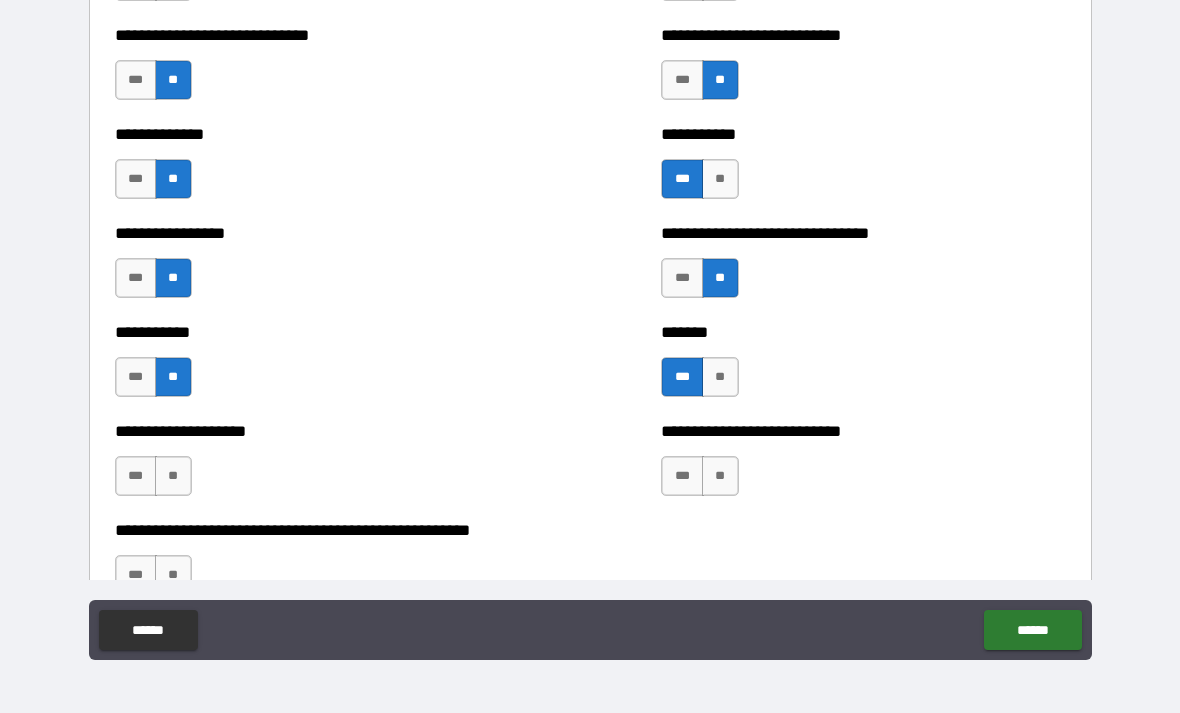 click on "**" at bounding box center [720, 476] 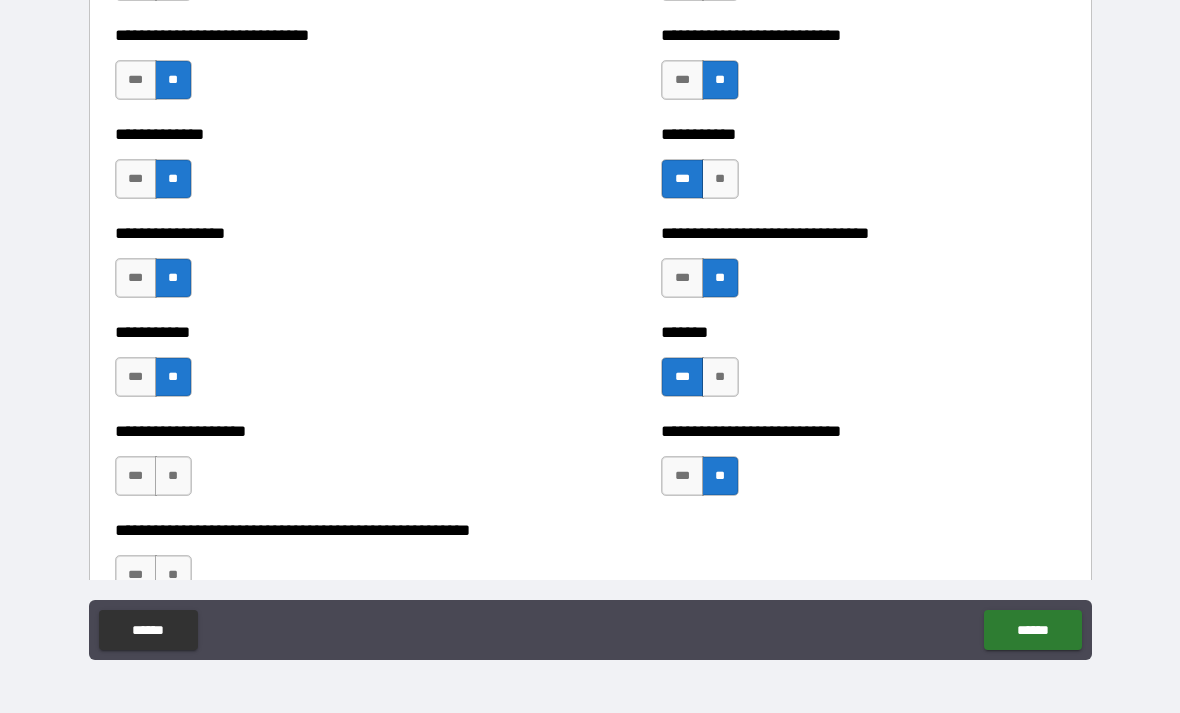 click on "***" at bounding box center [136, 476] 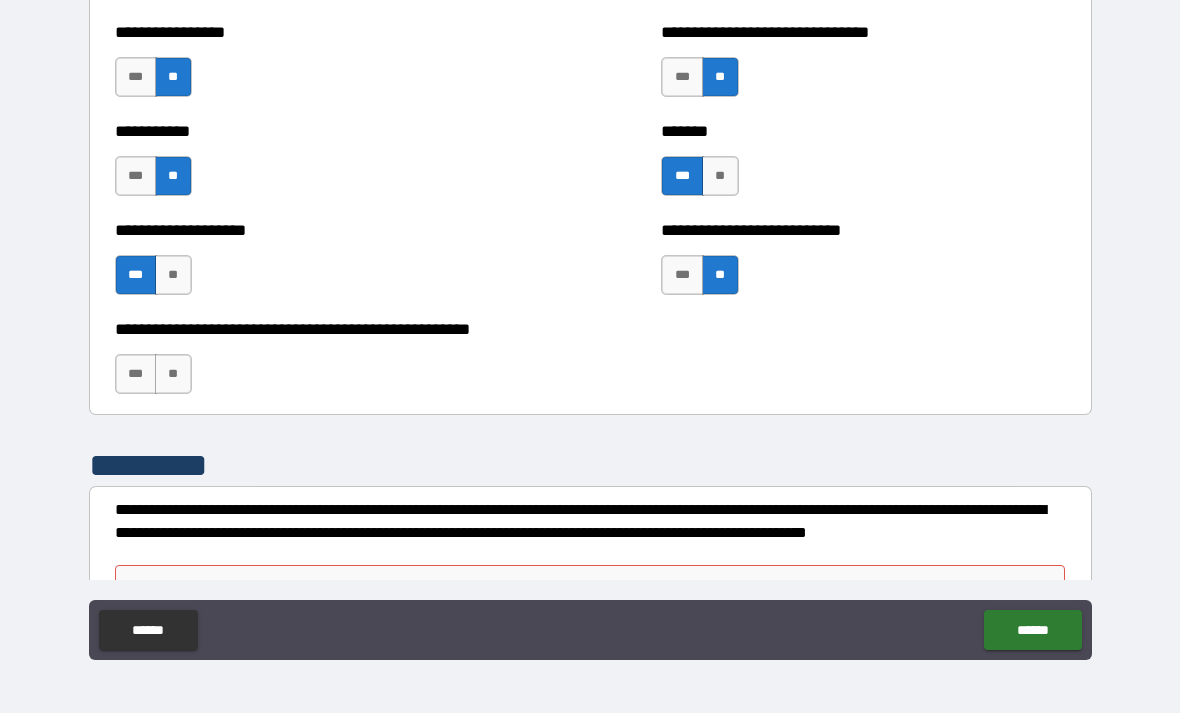 scroll, scrollTop: 7839, scrollLeft: 0, axis: vertical 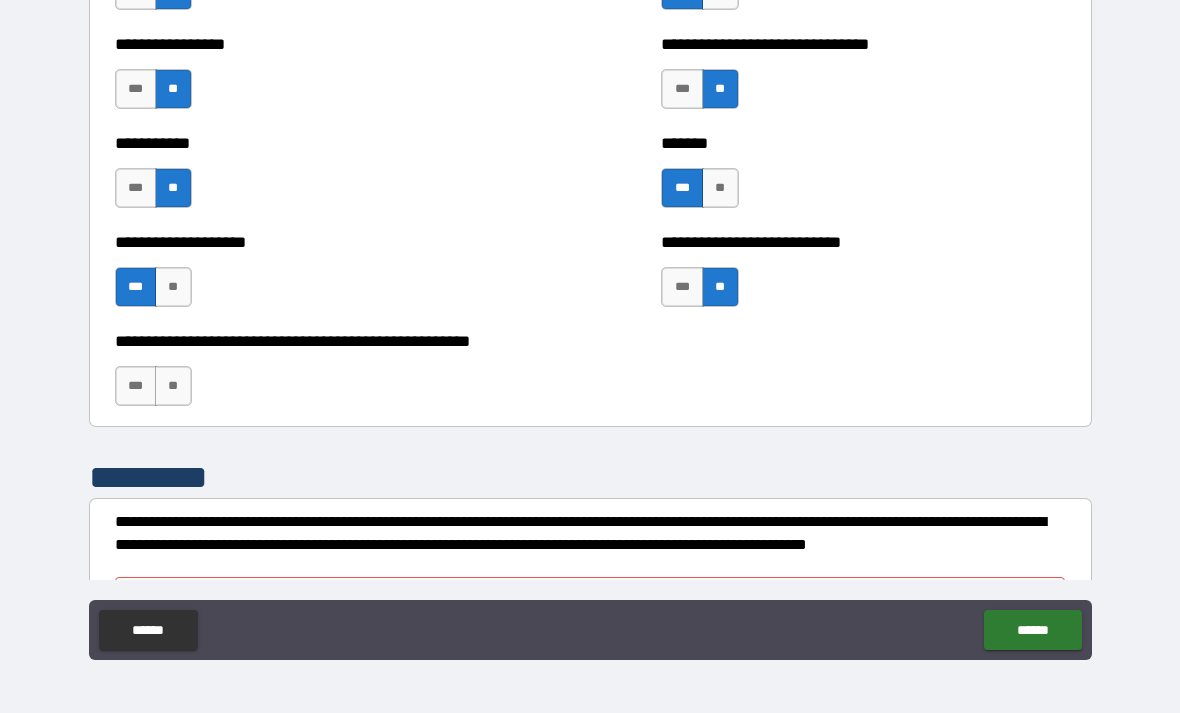 click on "**" at bounding box center (173, 386) 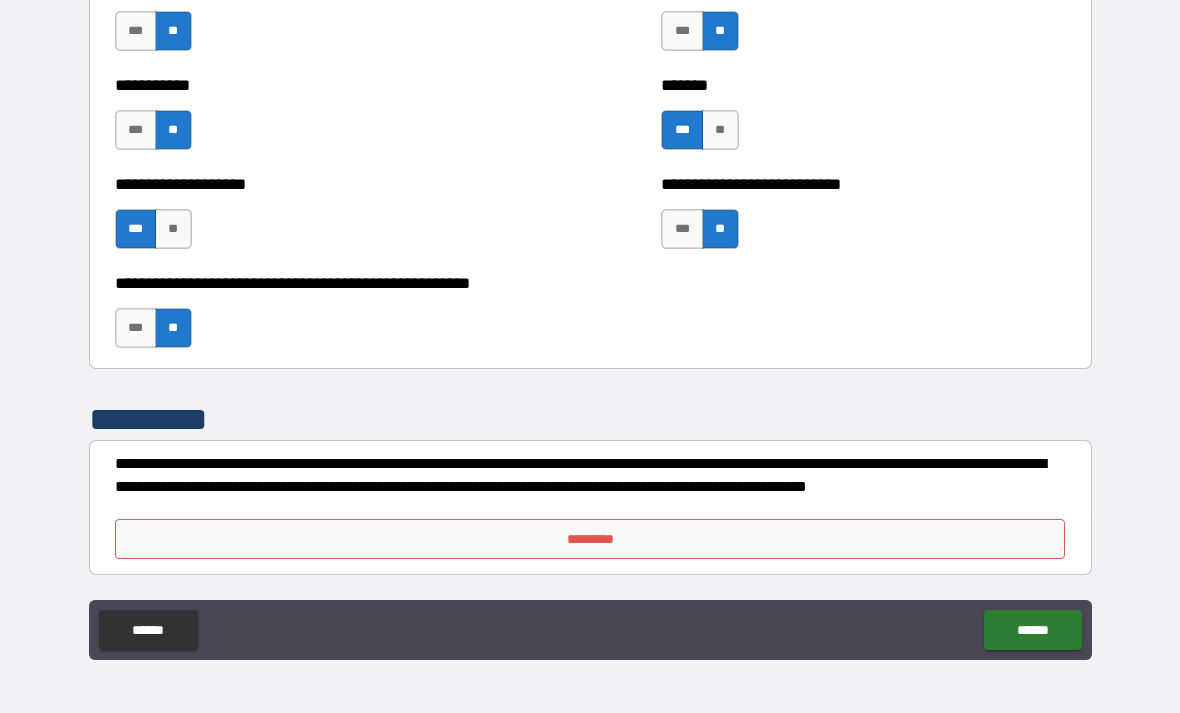 scroll, scrollTop: 7897, scrollLeft: 0, axis: vertical 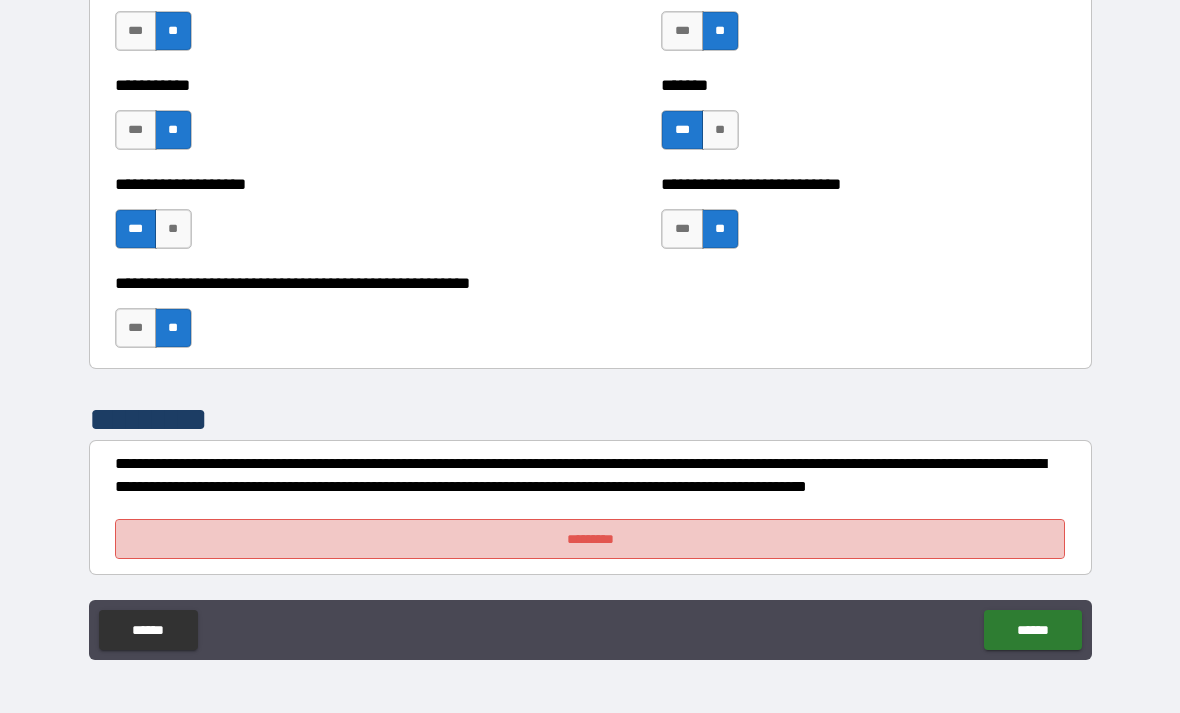 click on "*********" at bounding box center (590, 539) 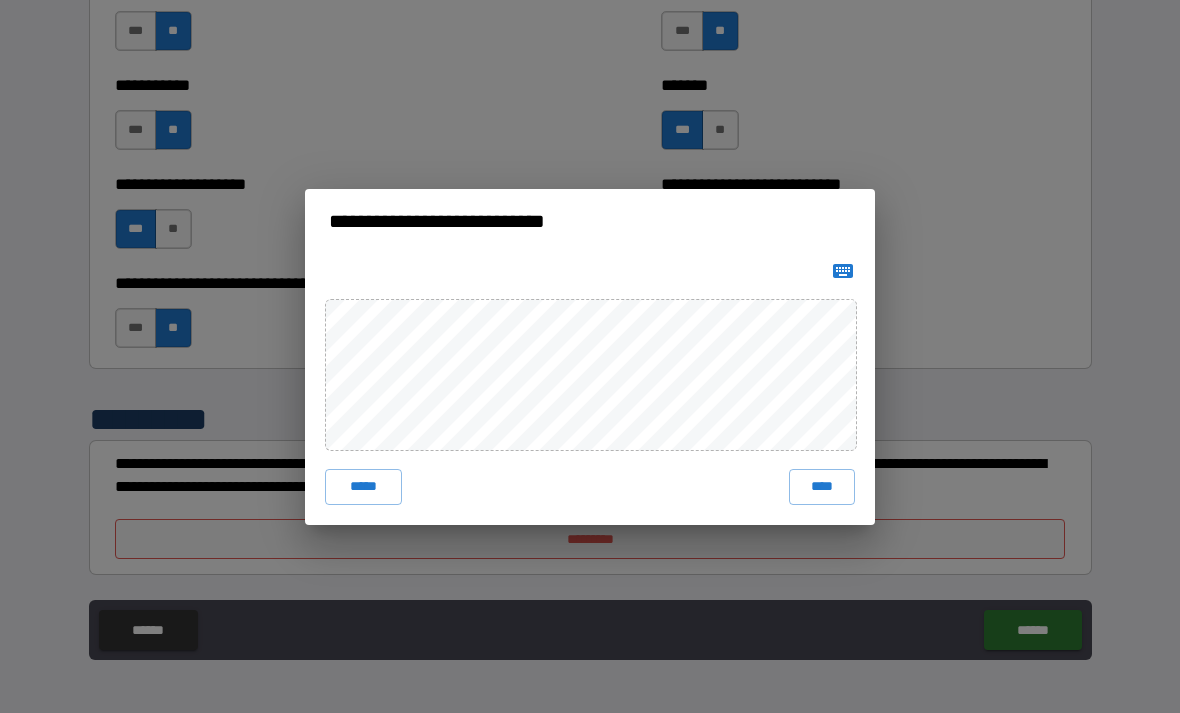 click on "****" at bounding box center [822, 487] 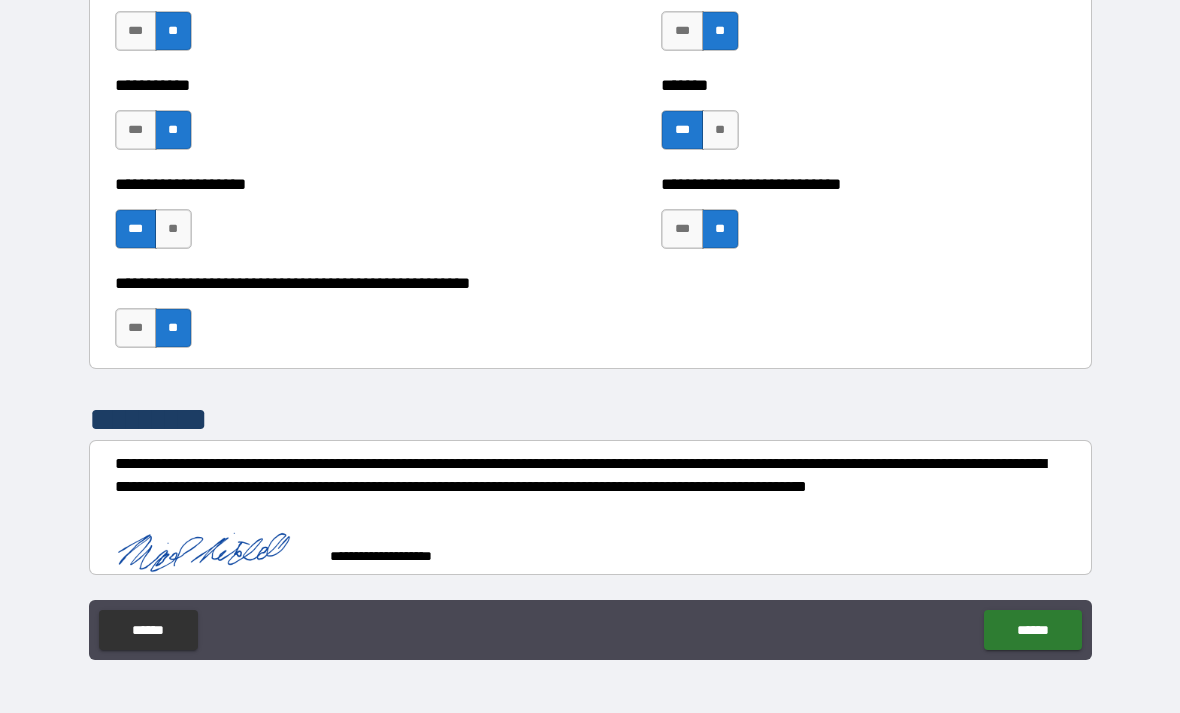 scroll, scrollTop: 7887, scrollLeft: 0, axis: vertical 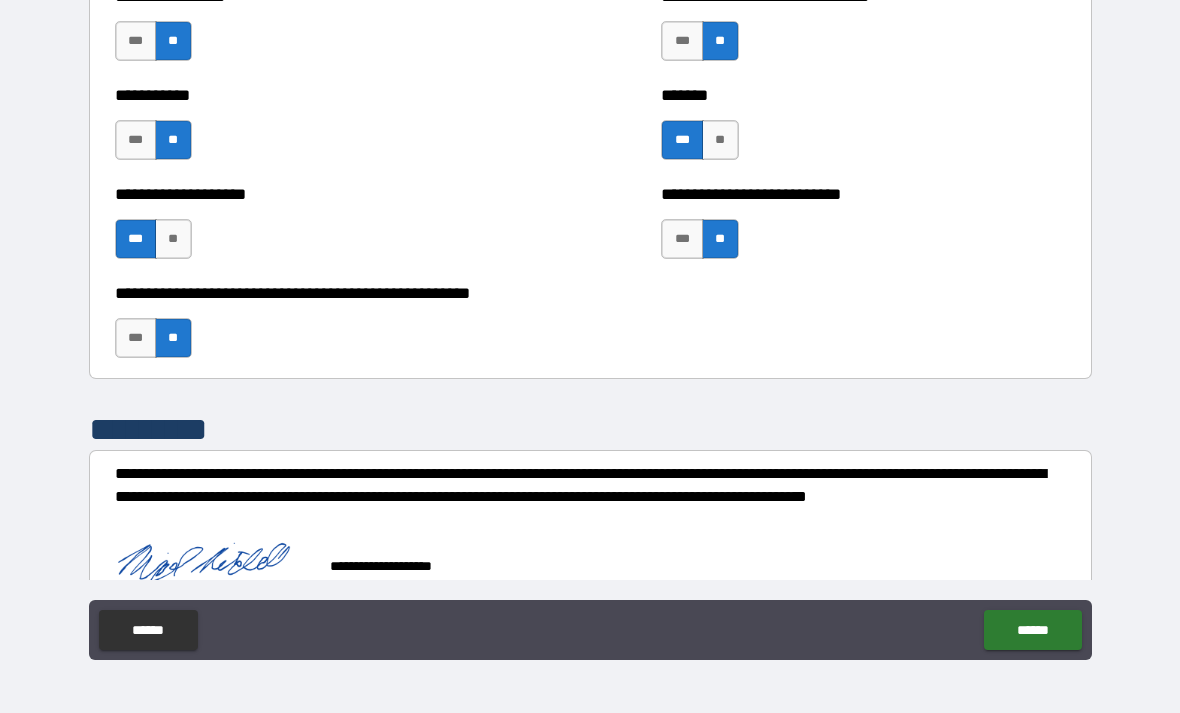 click on "******" at bounding box center [1032, 630] 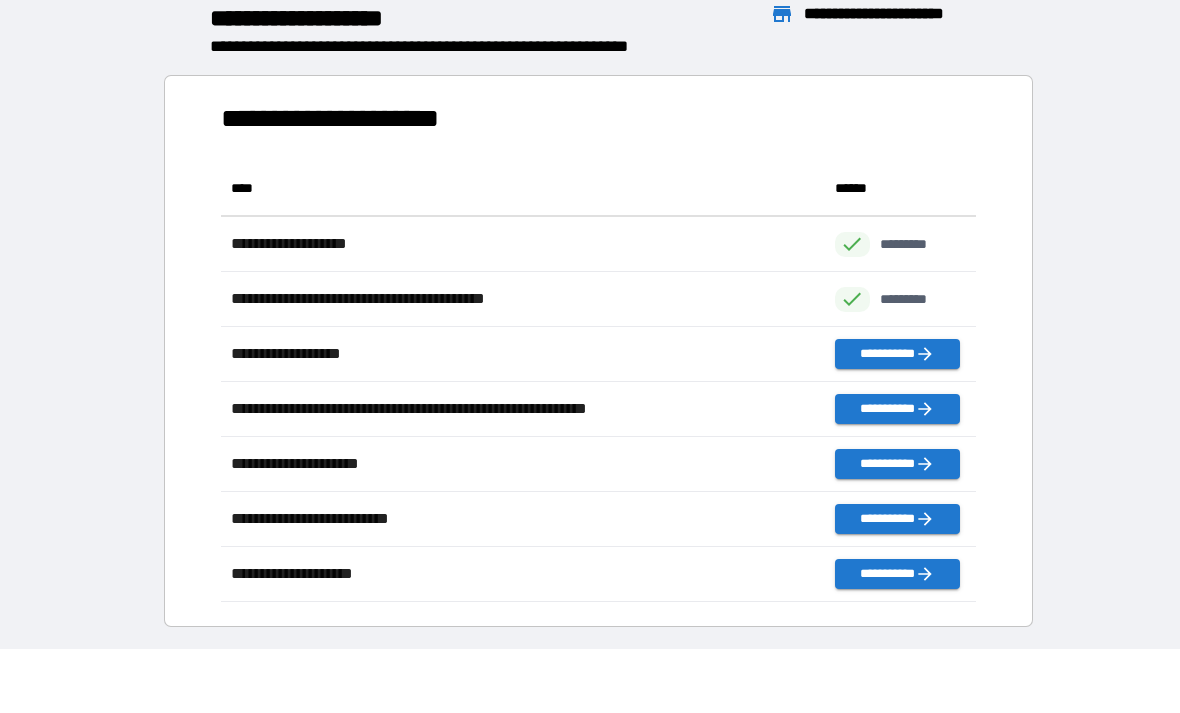 scroll, scrollTop: 1, scrollLeft: 1, axis: both 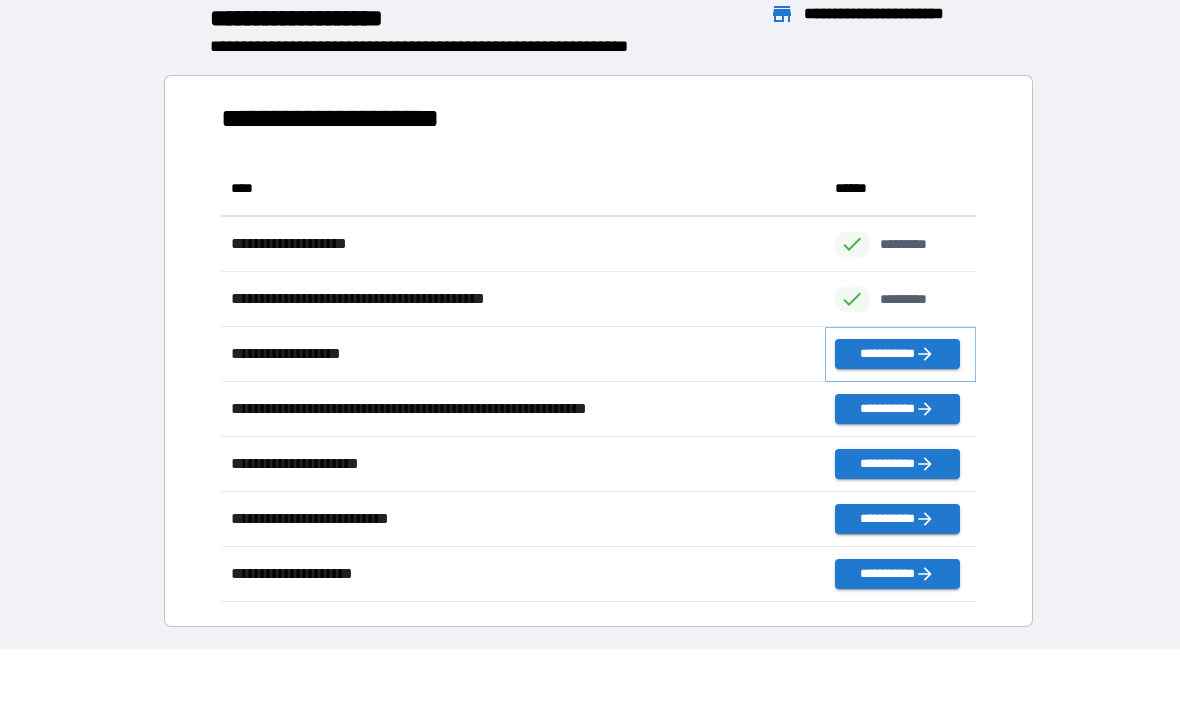 click on "**********" at bounding box center [897, 354] 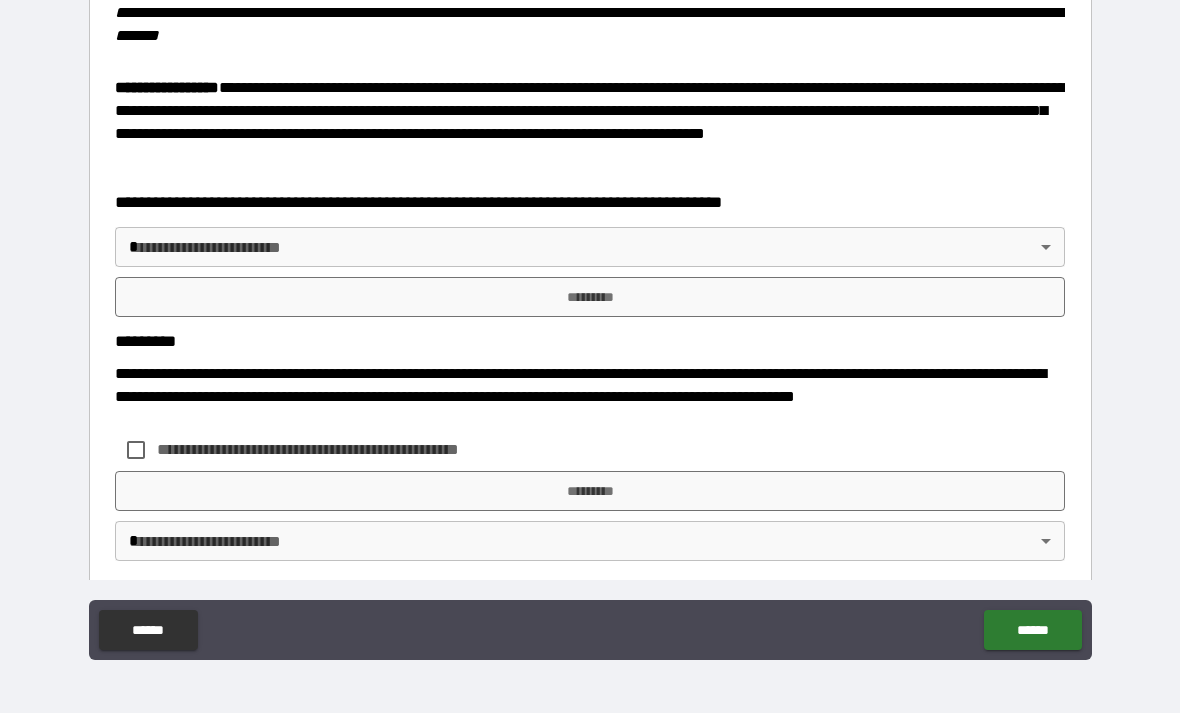 scroll, scrollTop: 3033, scrollLeft: 0, axis: vertical 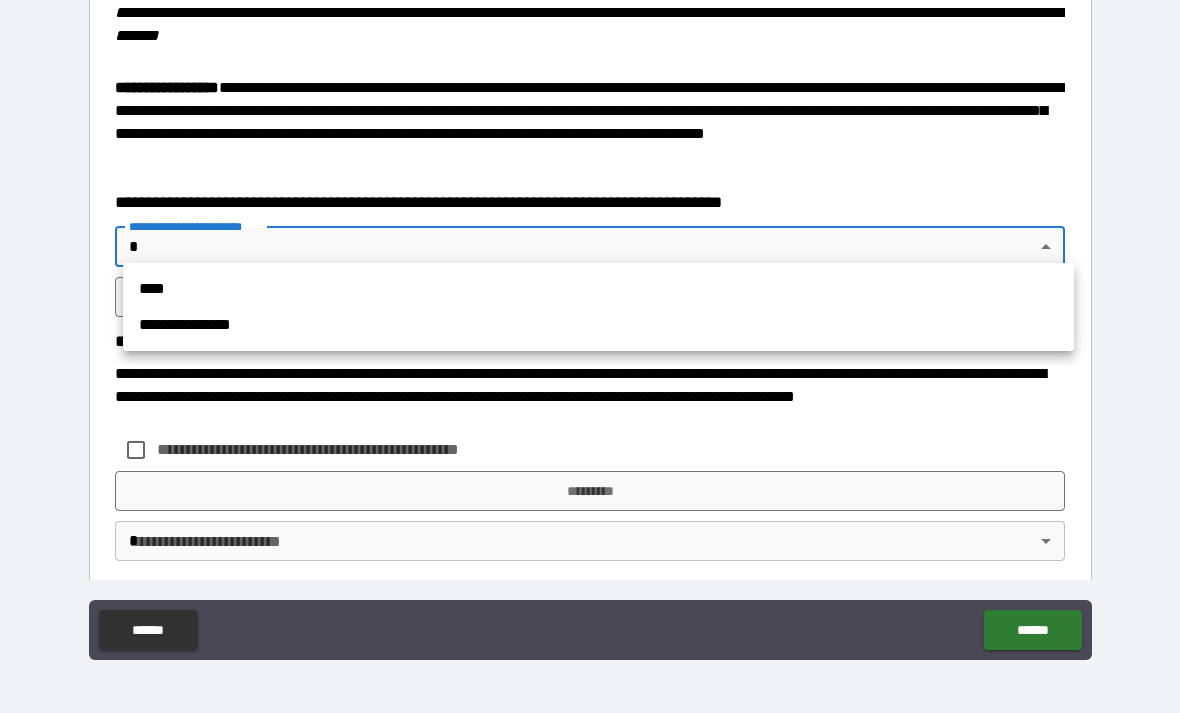 click on "****" at bounding box center (598, 289) 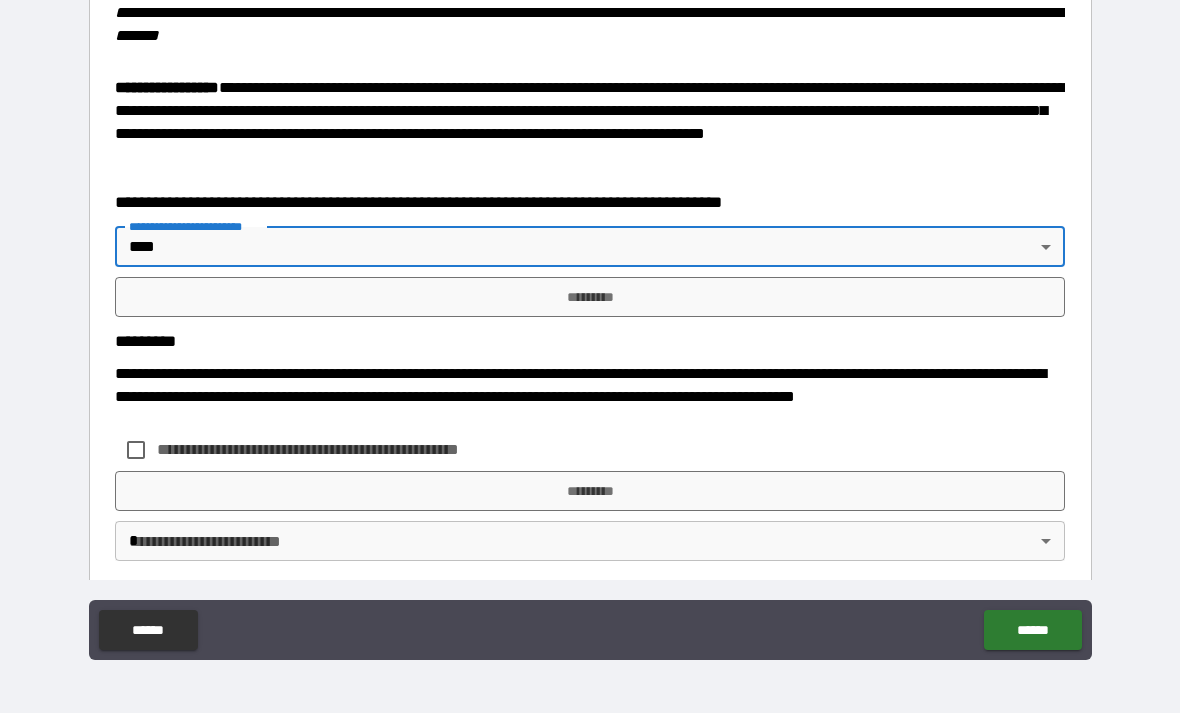click on "*********" at bounding box center (590, 297) 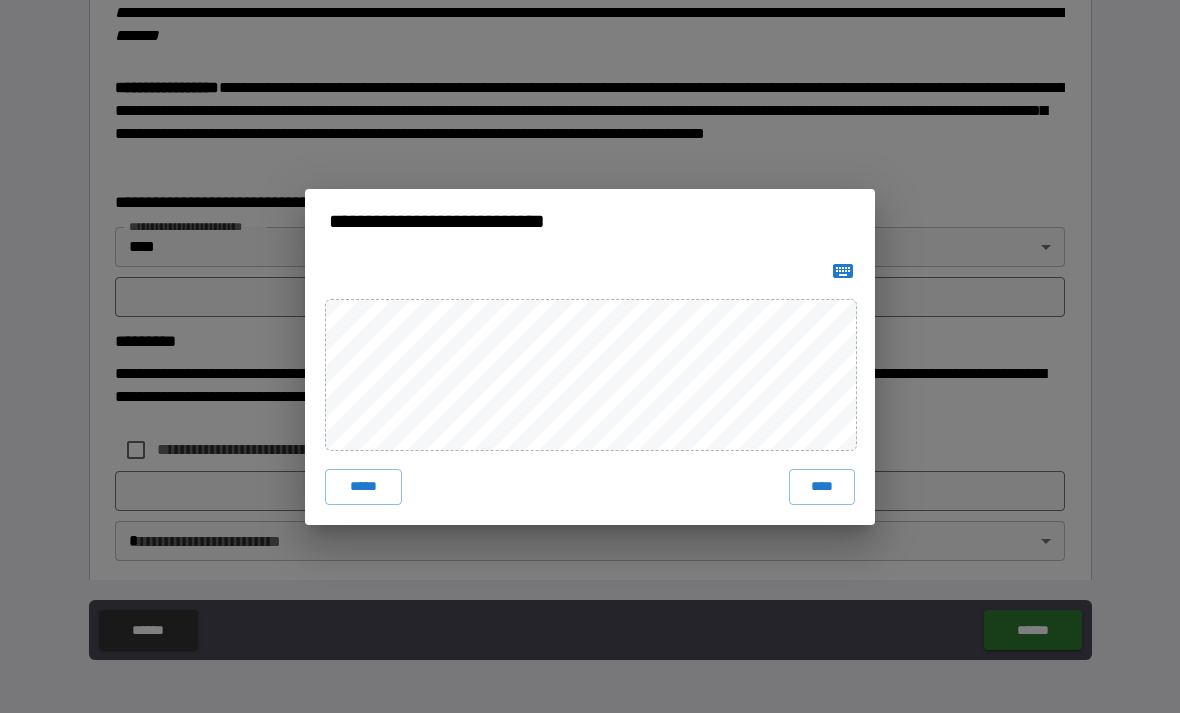 click on "****" at bounding box center [822, 487] 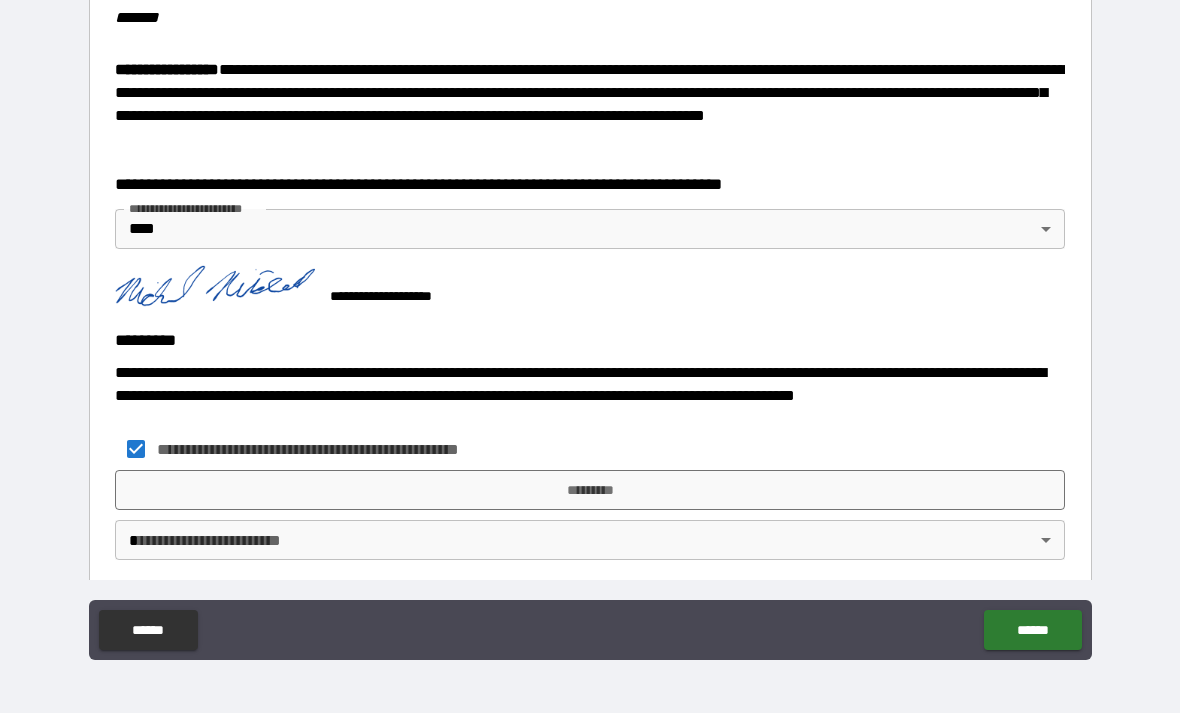 scroll, scrollTop: 3050, scrollLeft: 0, axis: vertical 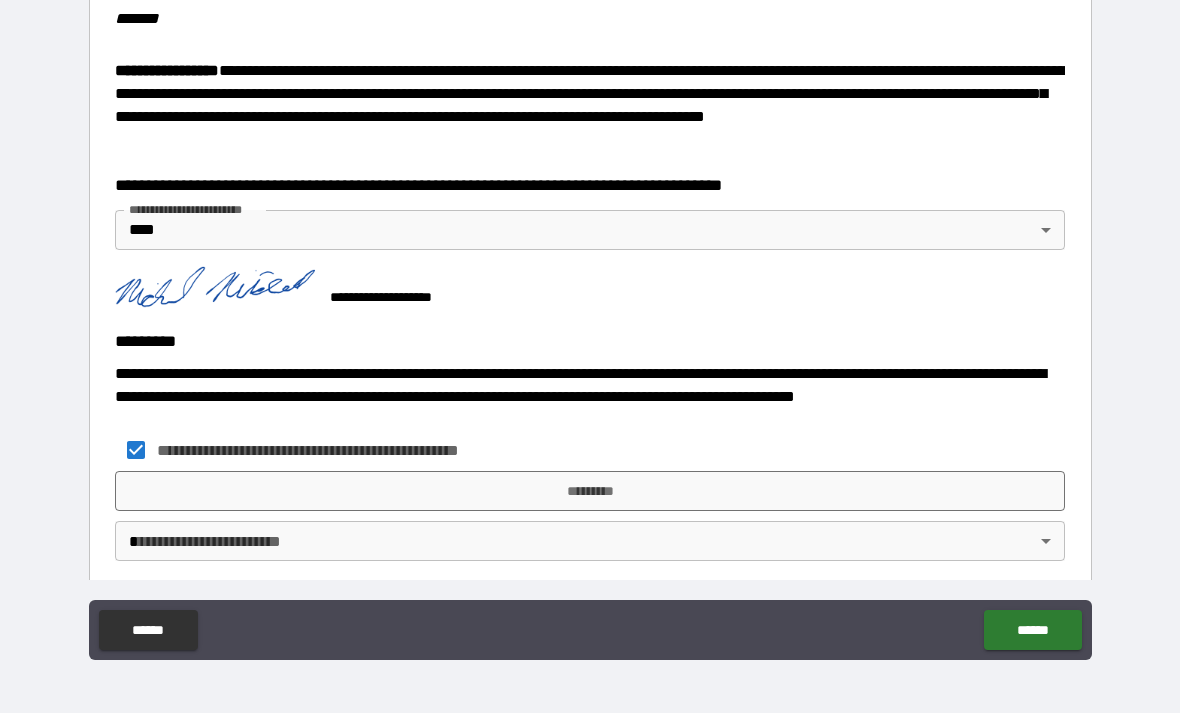 click on "**********" at bounding box center (590, 324) 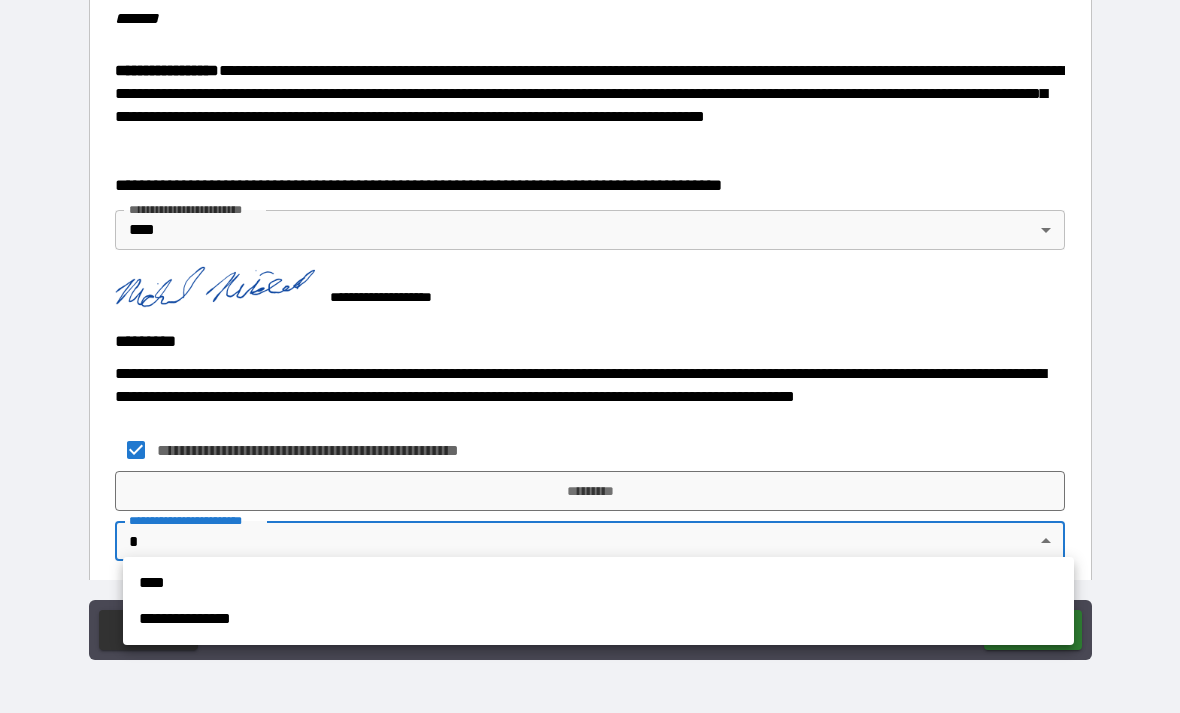 click on "****" at bounding box center [598, 583] 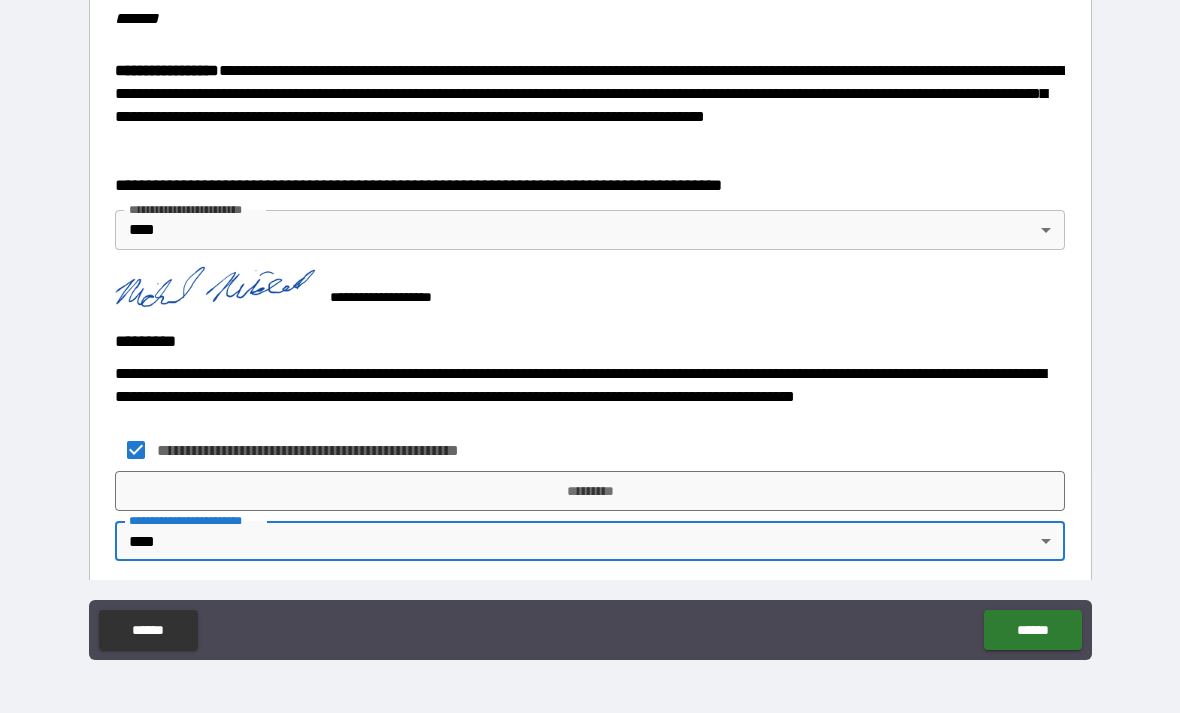 click on "*********" at bounding box center [590, 491] 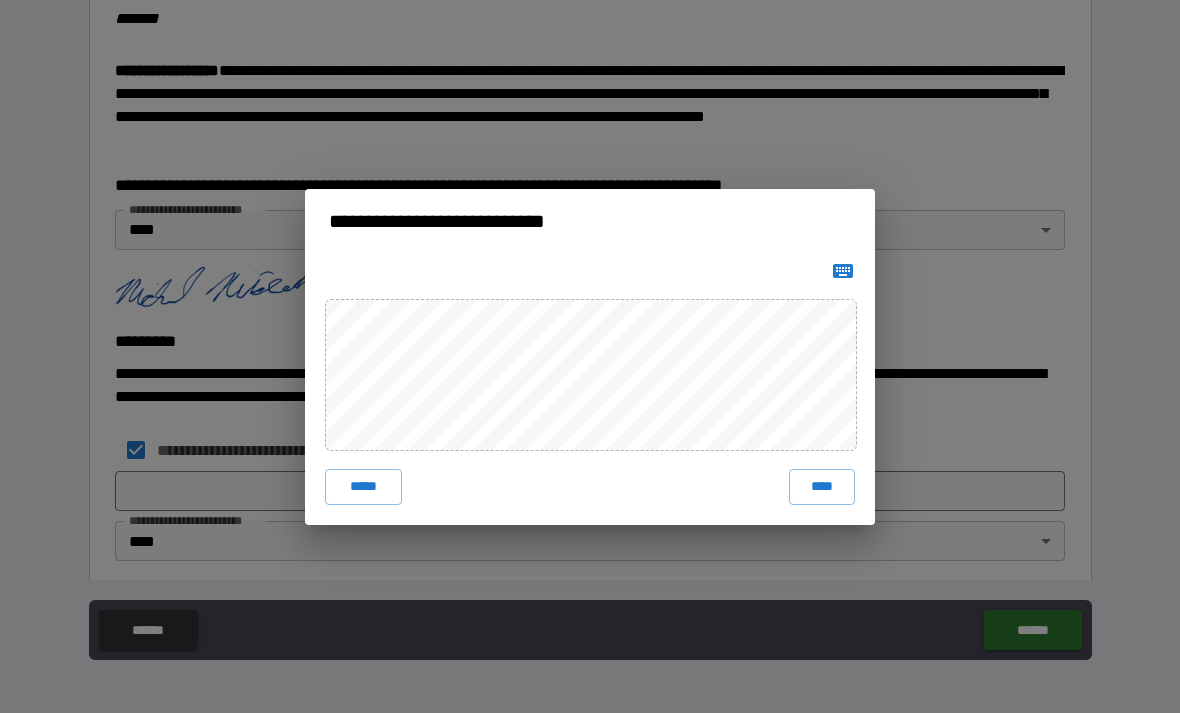 click on "****" at bounding box center (822, 487) 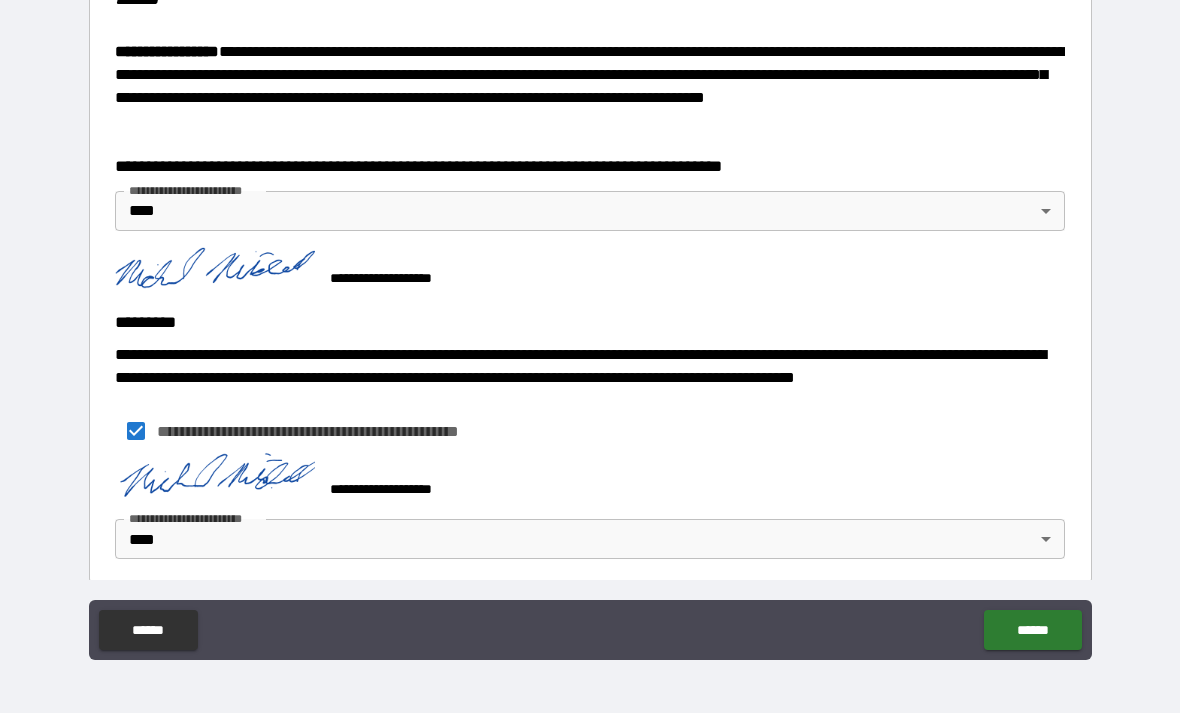 scroll, scrollTop: 3067, scrollLeft: 0, axis: vertical 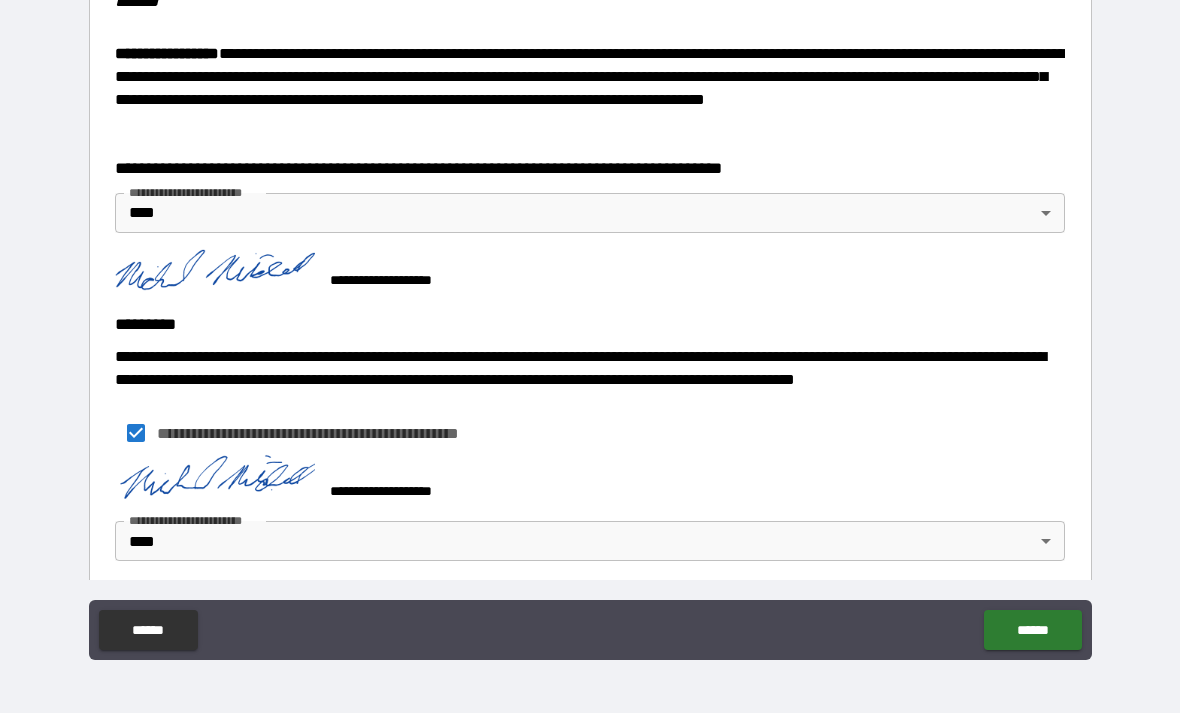 click on "******" at bounding box center [1032, 630] 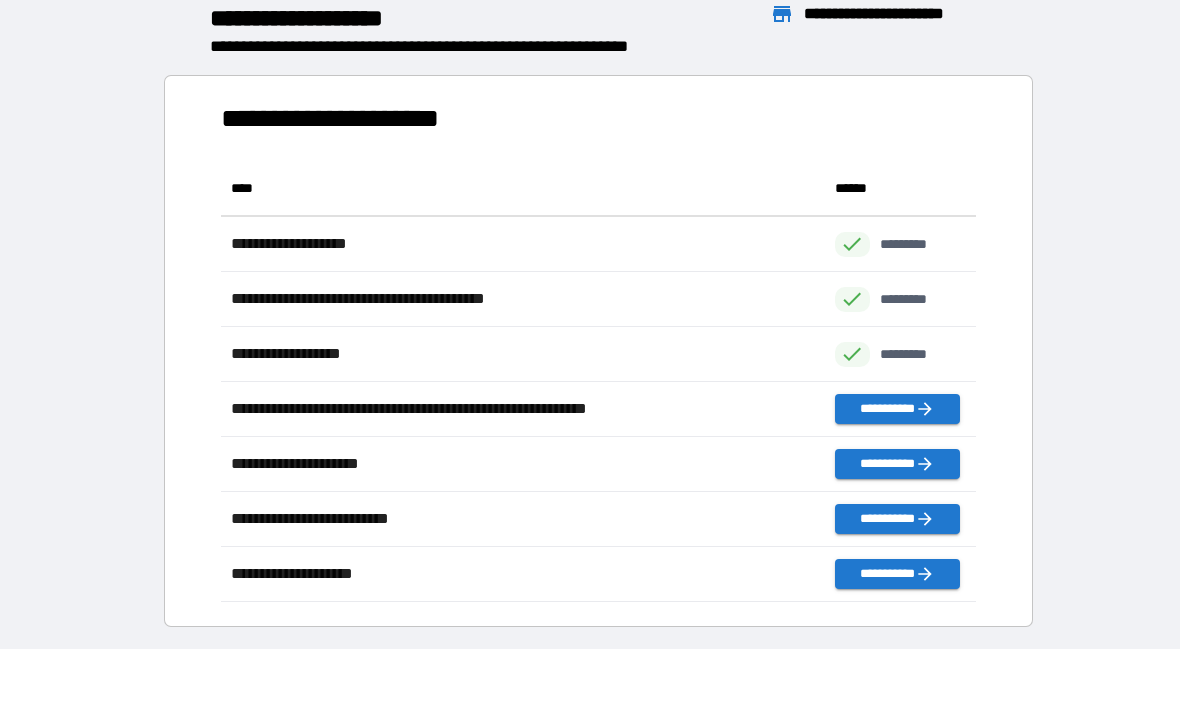 scroll, scrollTop: 1, scrollLeft: 1, axis: both 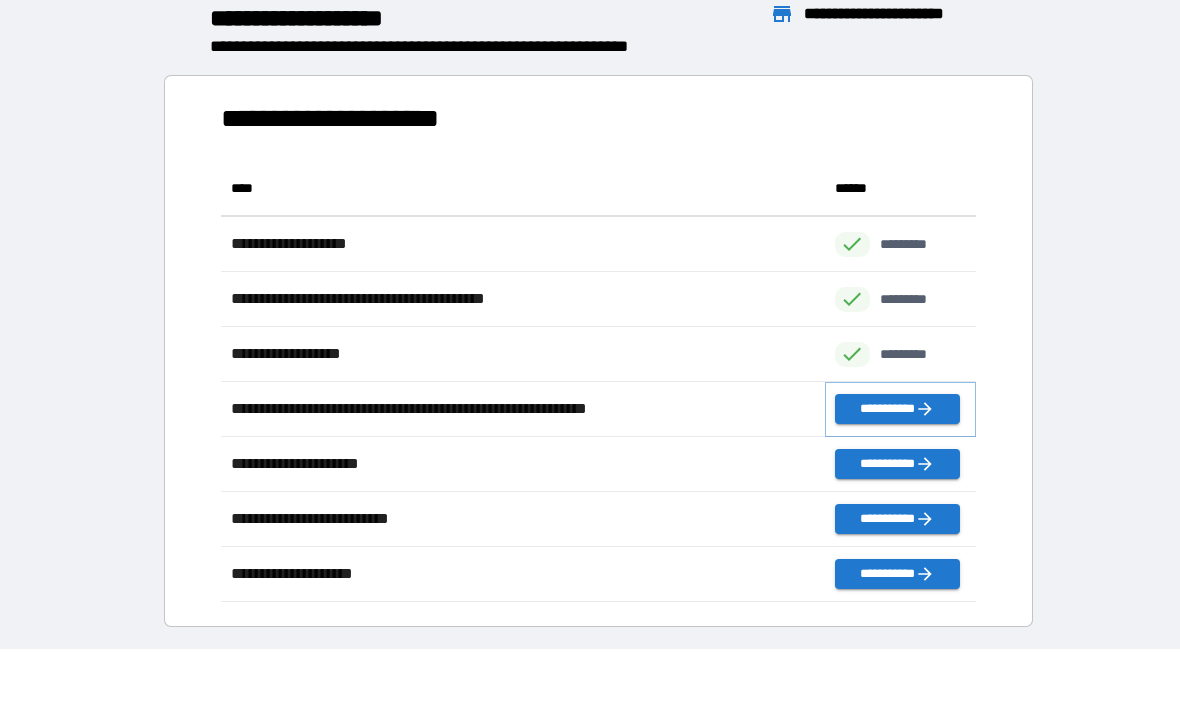 click on "**********" at bounding box center (897, 409) 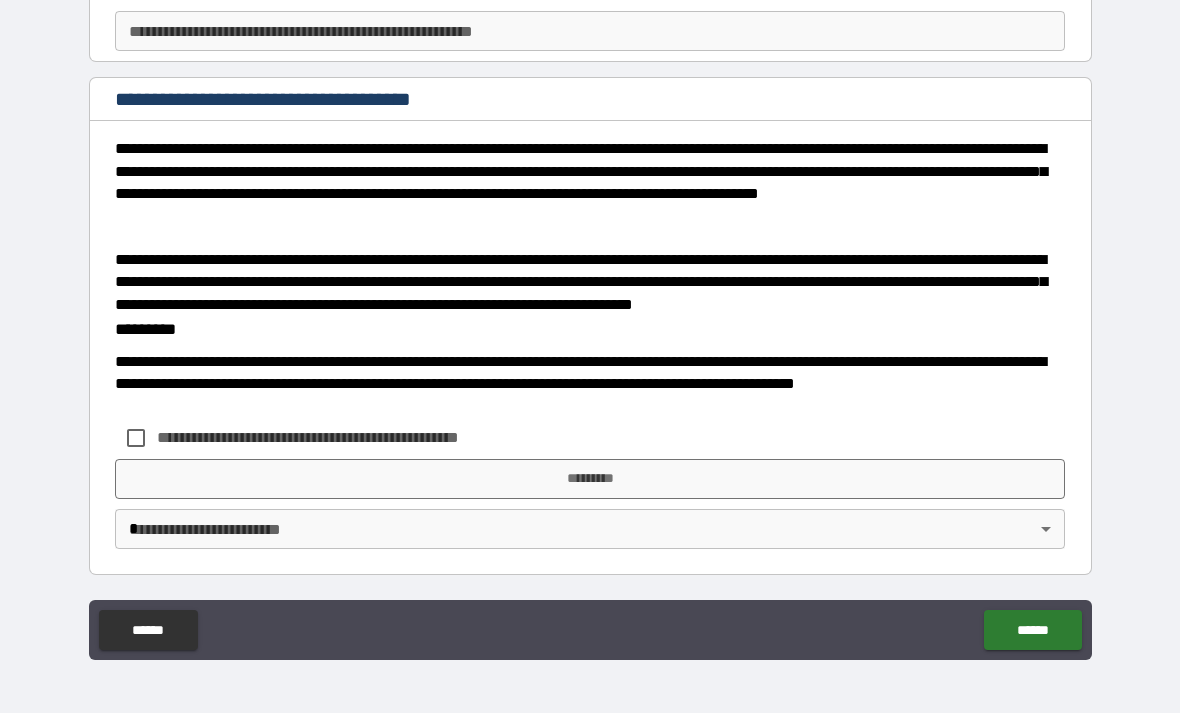 scroll, scrollTop: 340, scrollLeft: 0, axis: vertical 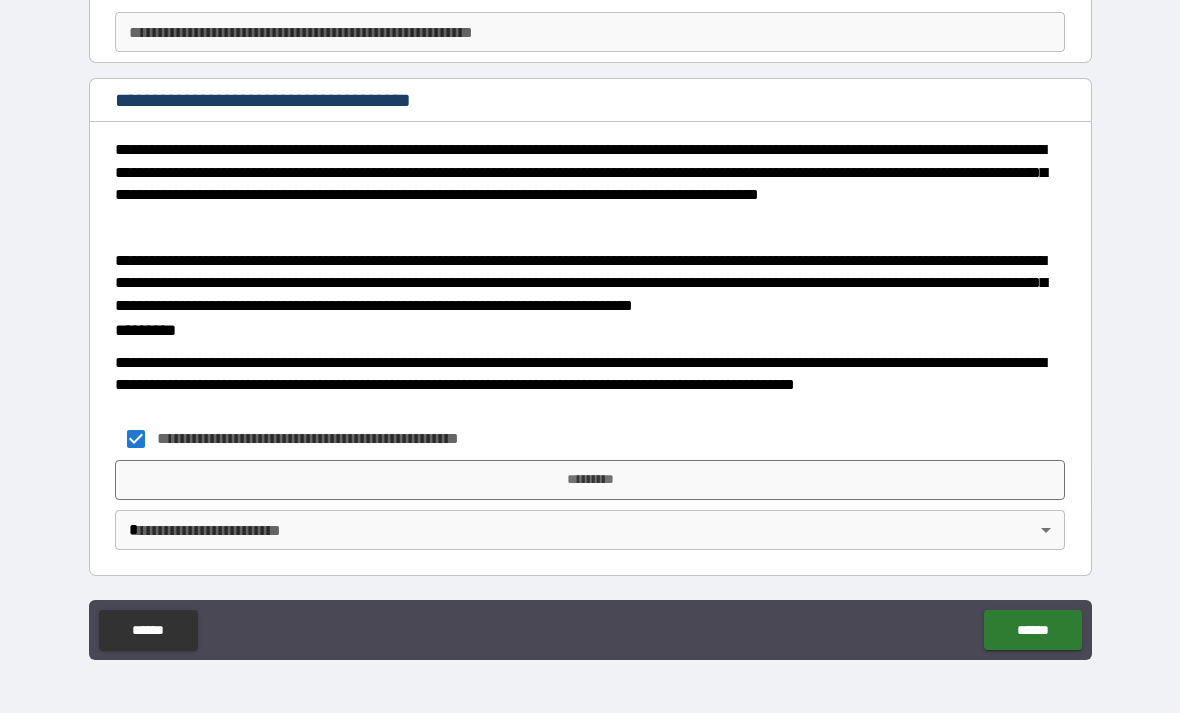 click on "**********" at bounding box center (590, 324) 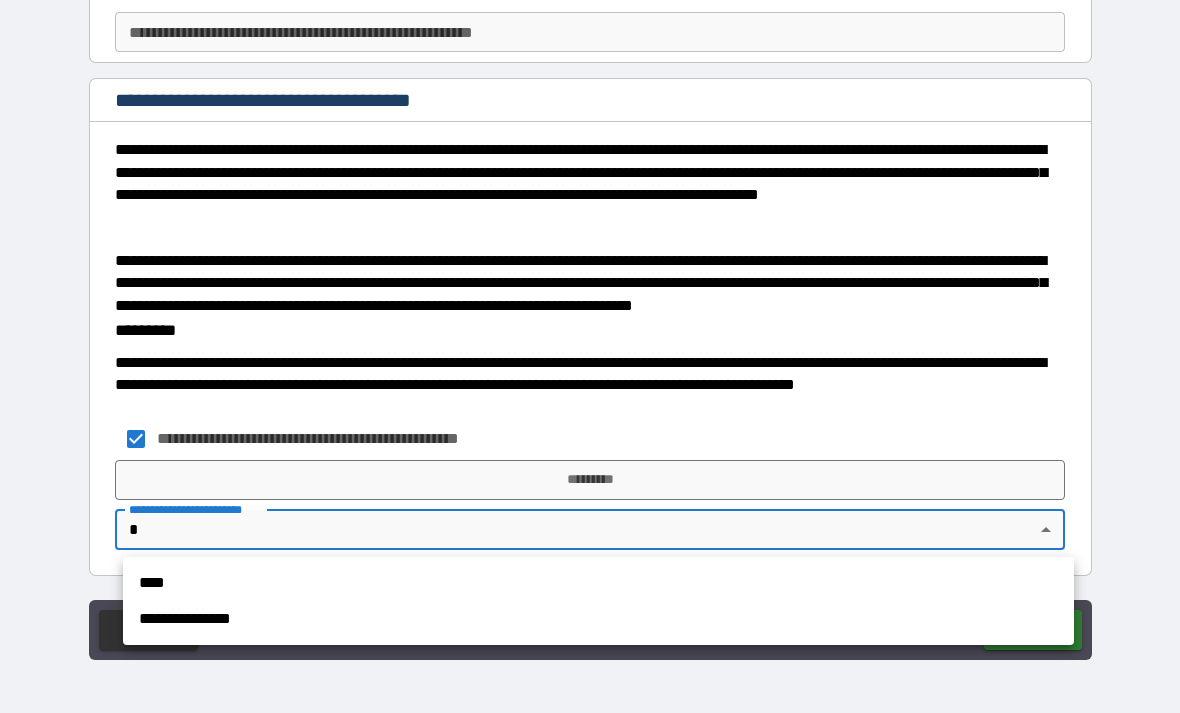 click on "****" at bounding box center [598, 583] 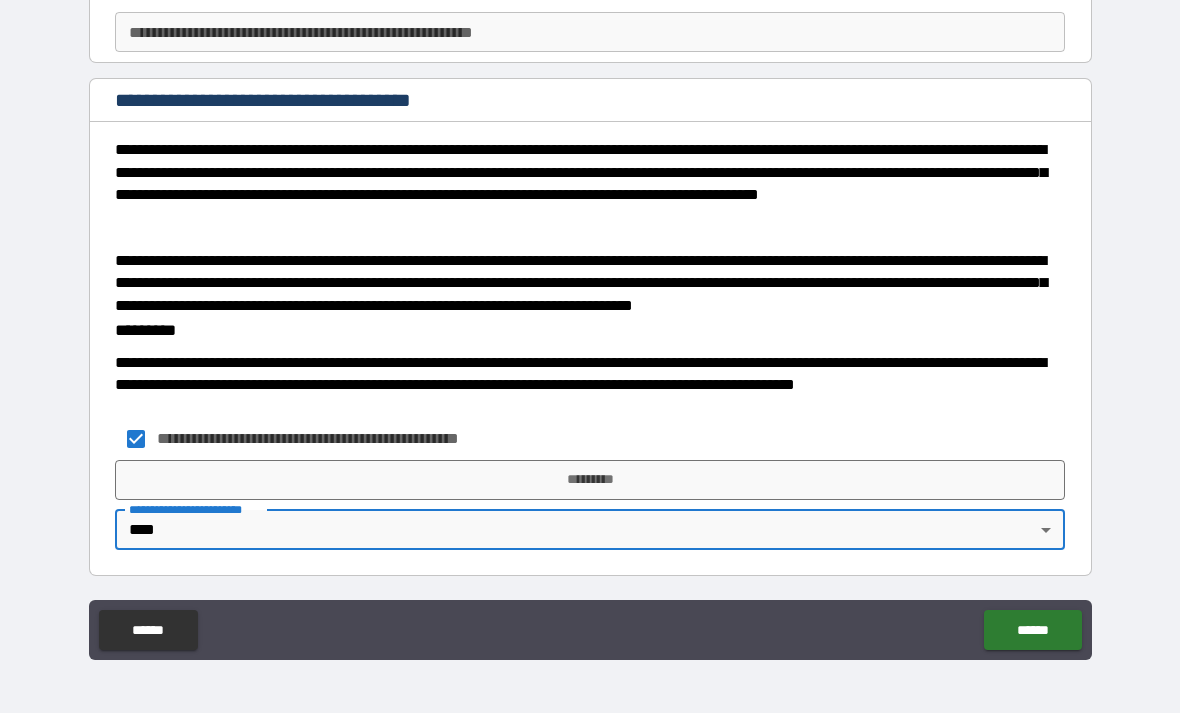 click on "******" at bounding box center (1032, 630) 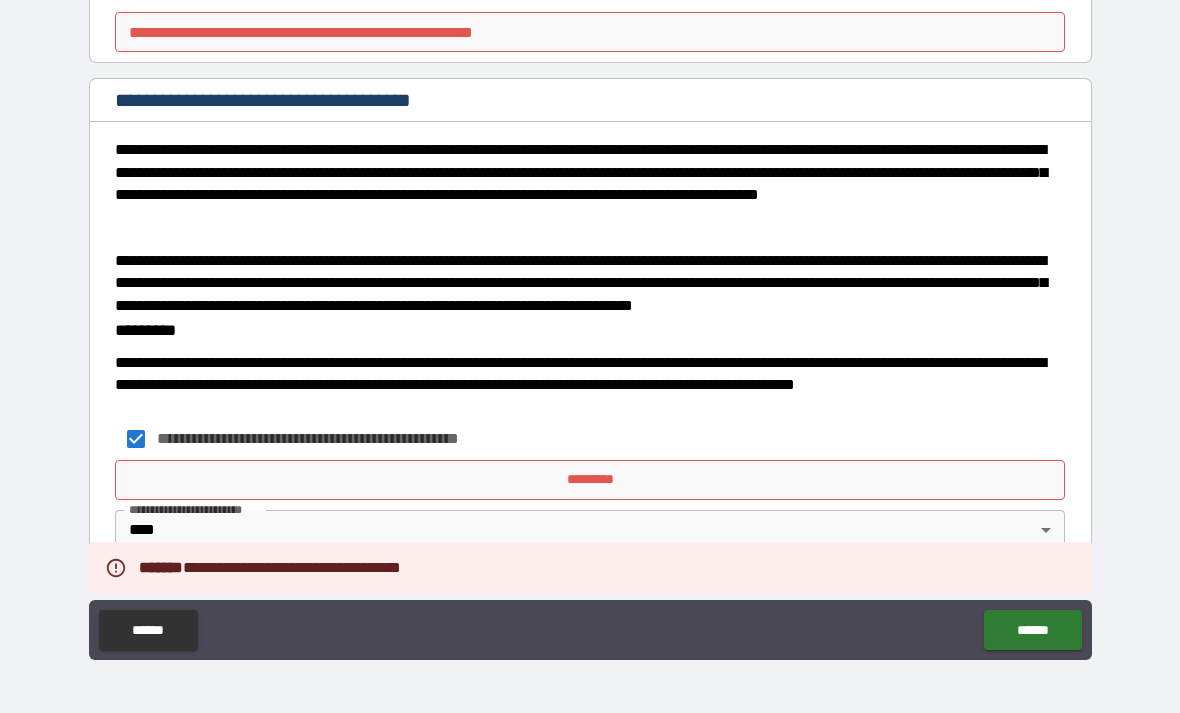 click on "*********" at bounding box center (590, 480) 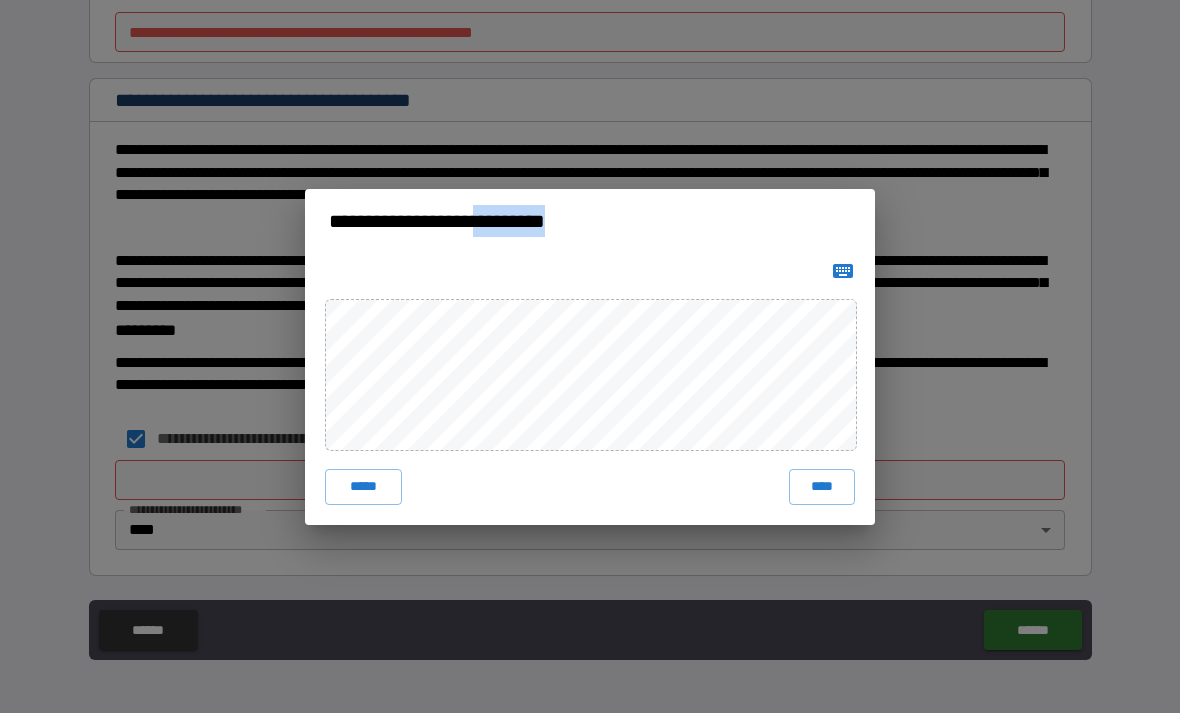 click on "****" at bounding box center (822, 487) 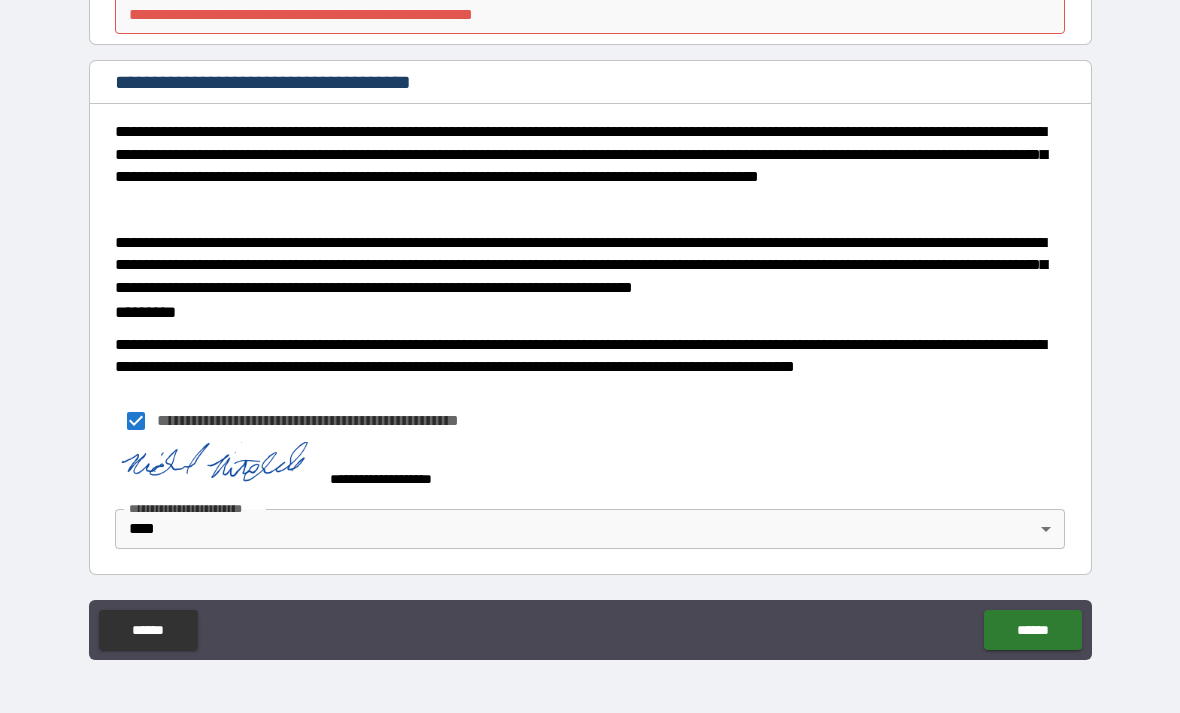 scroll, scrollTop: 357, scrollLeft: 0, axis: vertical 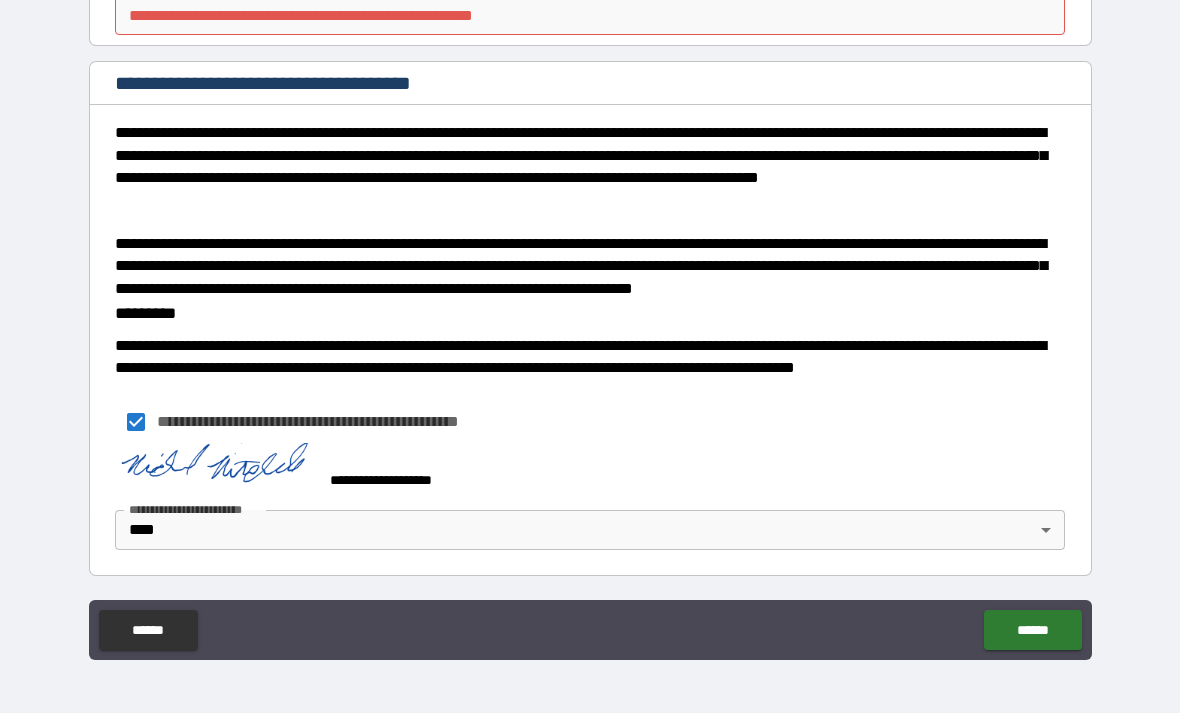 click on "******" at bounding box center (1032, 630) 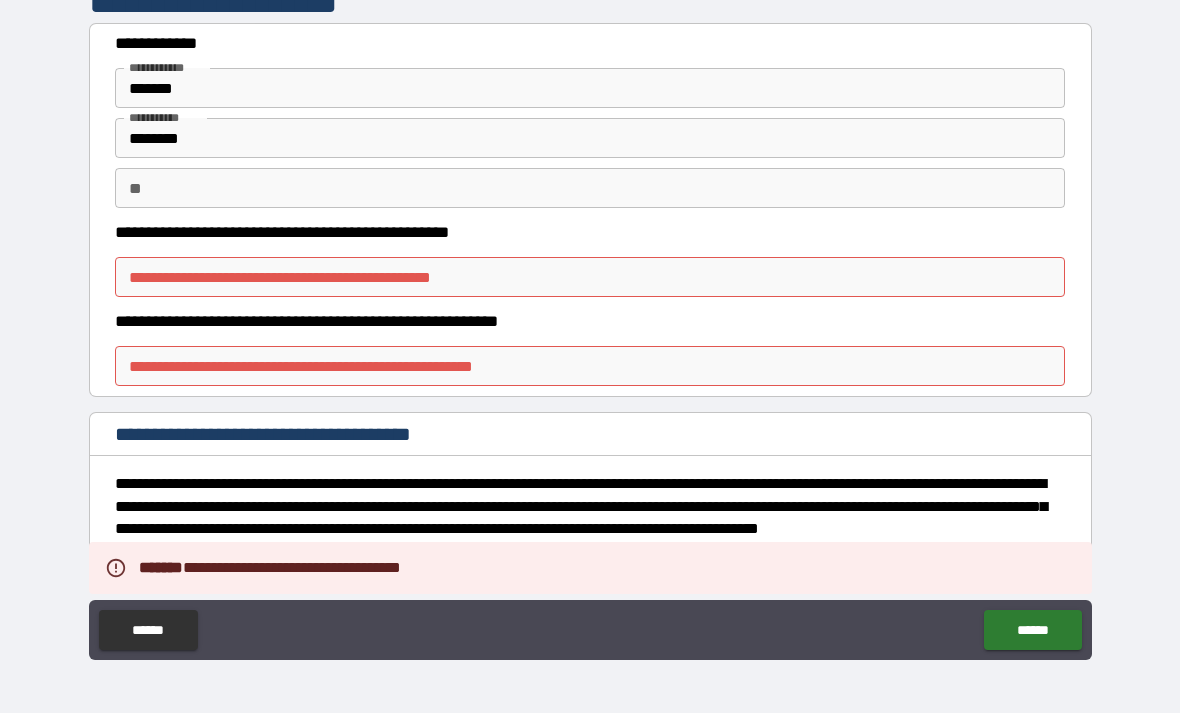 scroll, scrollTop: 8, scrollLeft: 0, axis: vertical 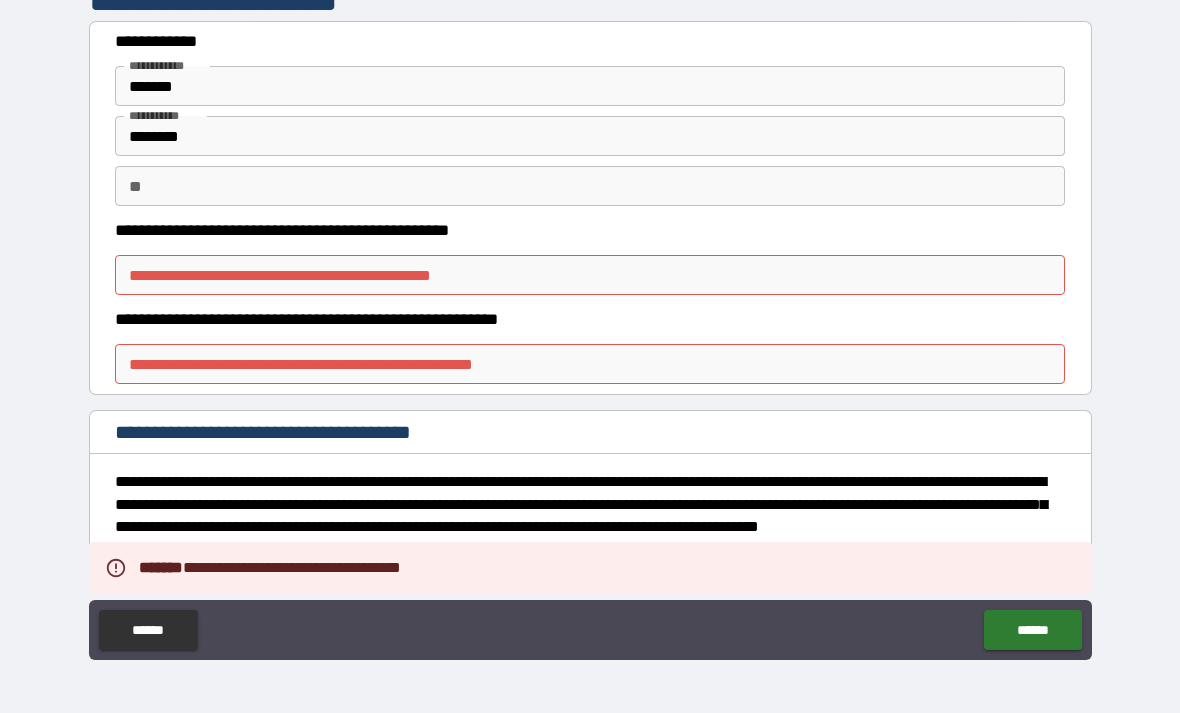 click on "**********" at bounding box center (590, 275) 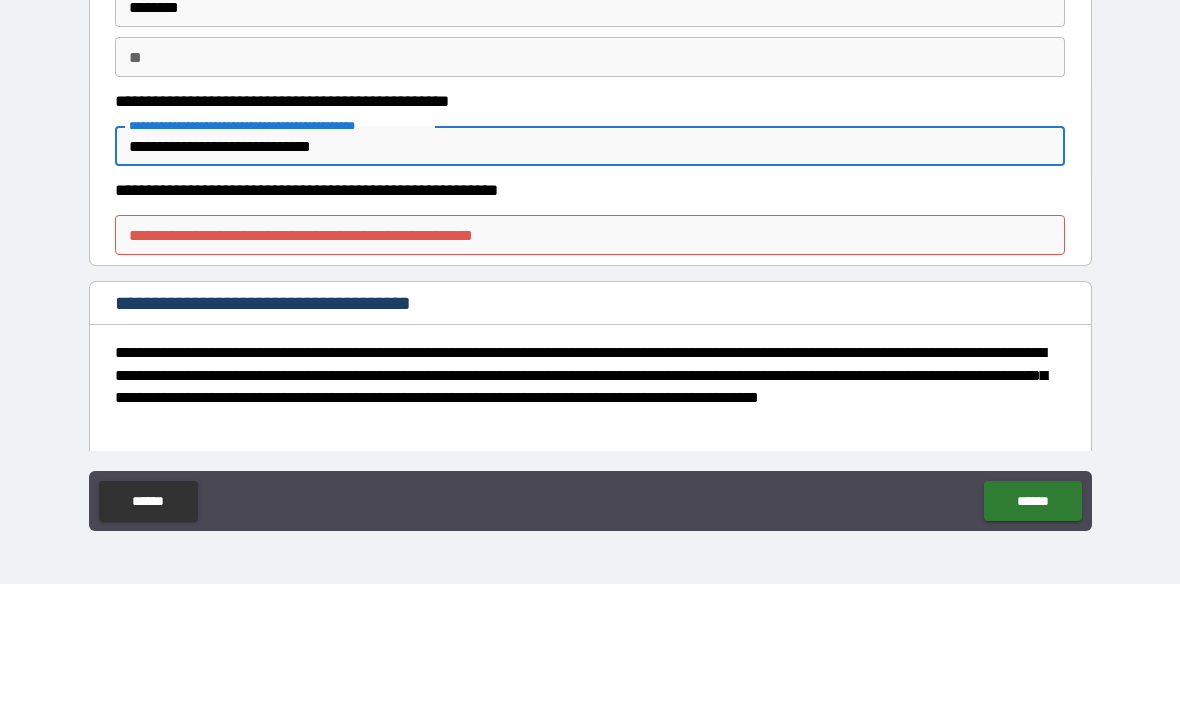 type on "**********" 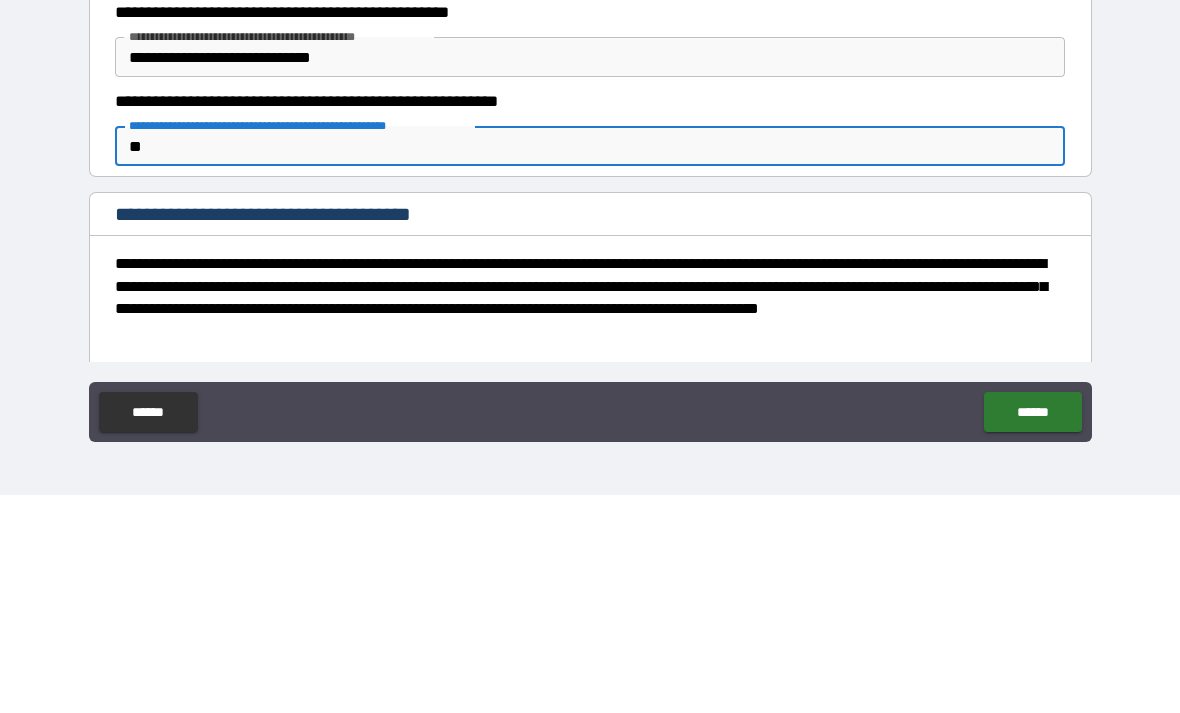 type on "***" 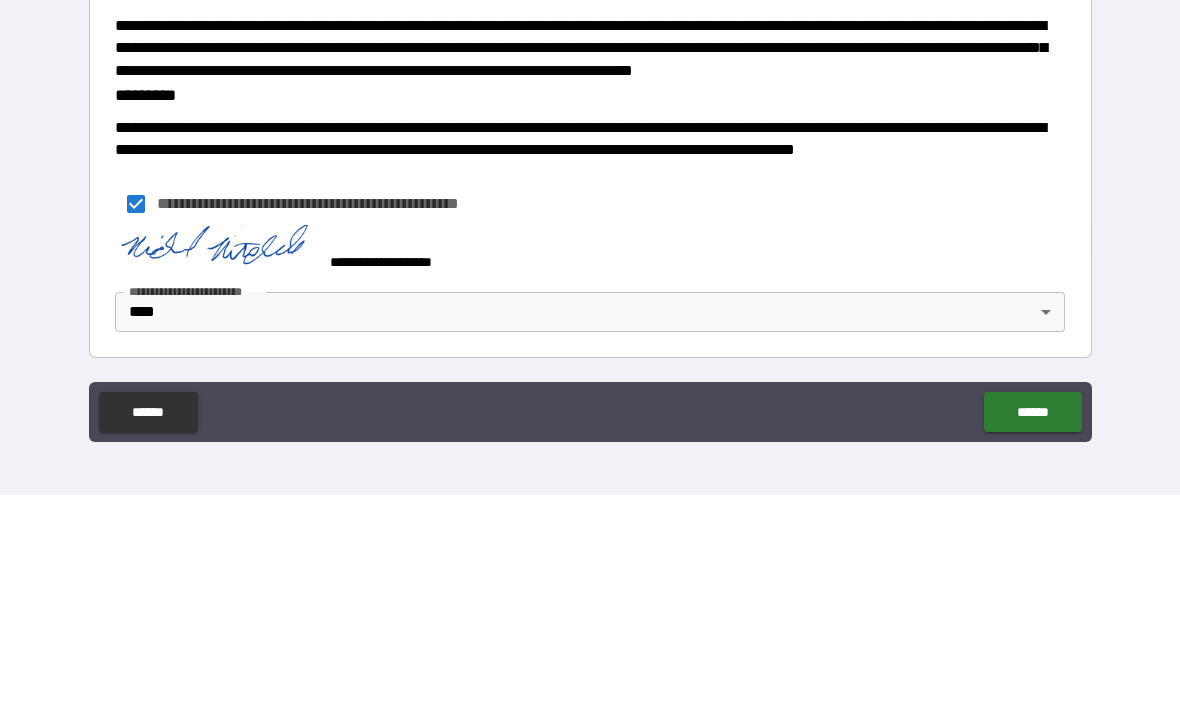 scroll, scrollTop: 357, scrollLeft: 0, axis: vertical 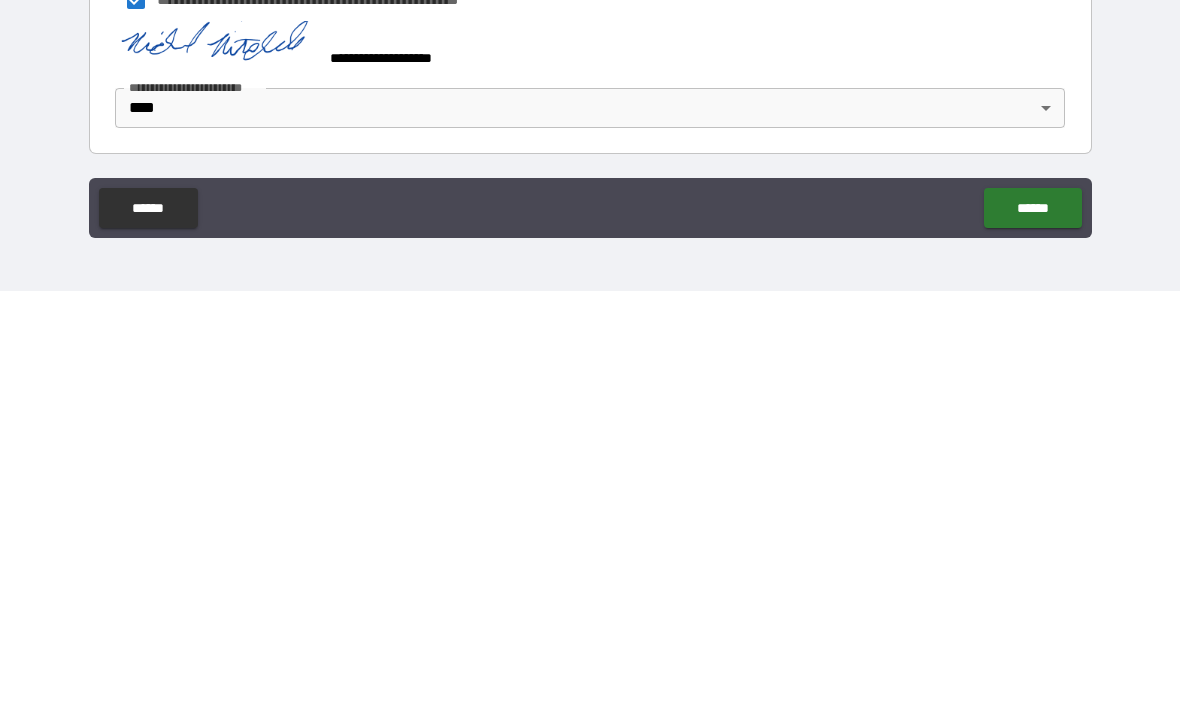 click on "******" at bounding box center [1032, 630] 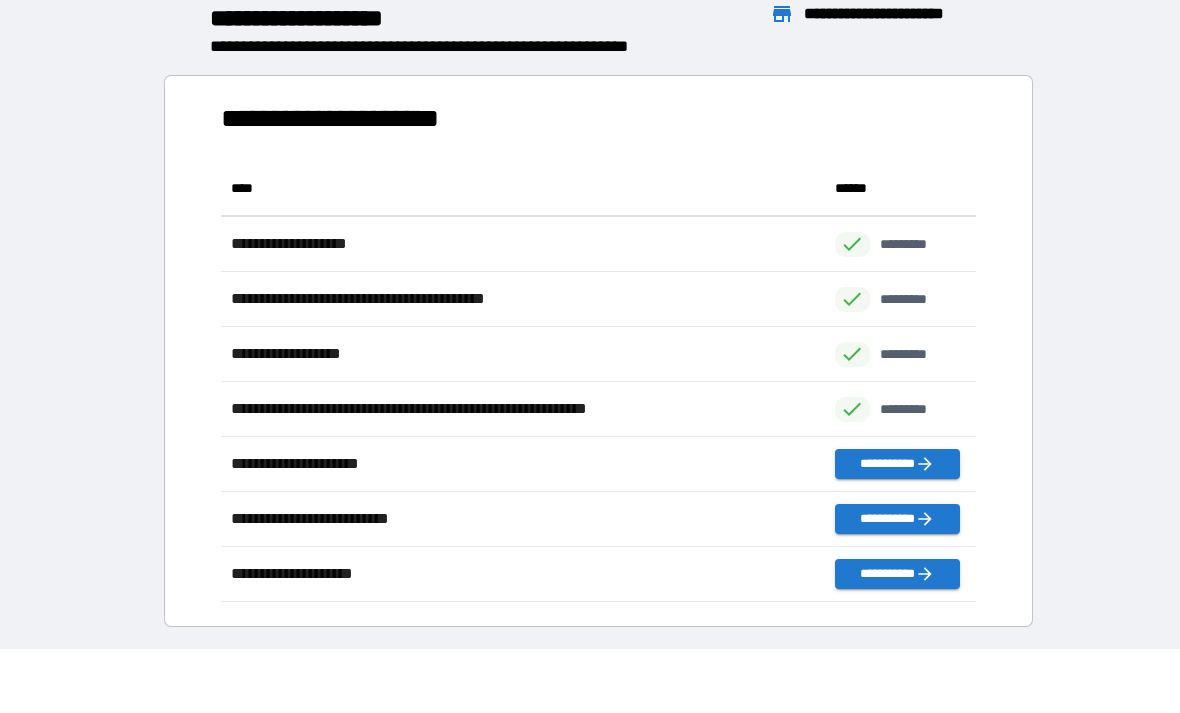 scroll, scrollTop: 1, scrollLeft: 1, axis: both 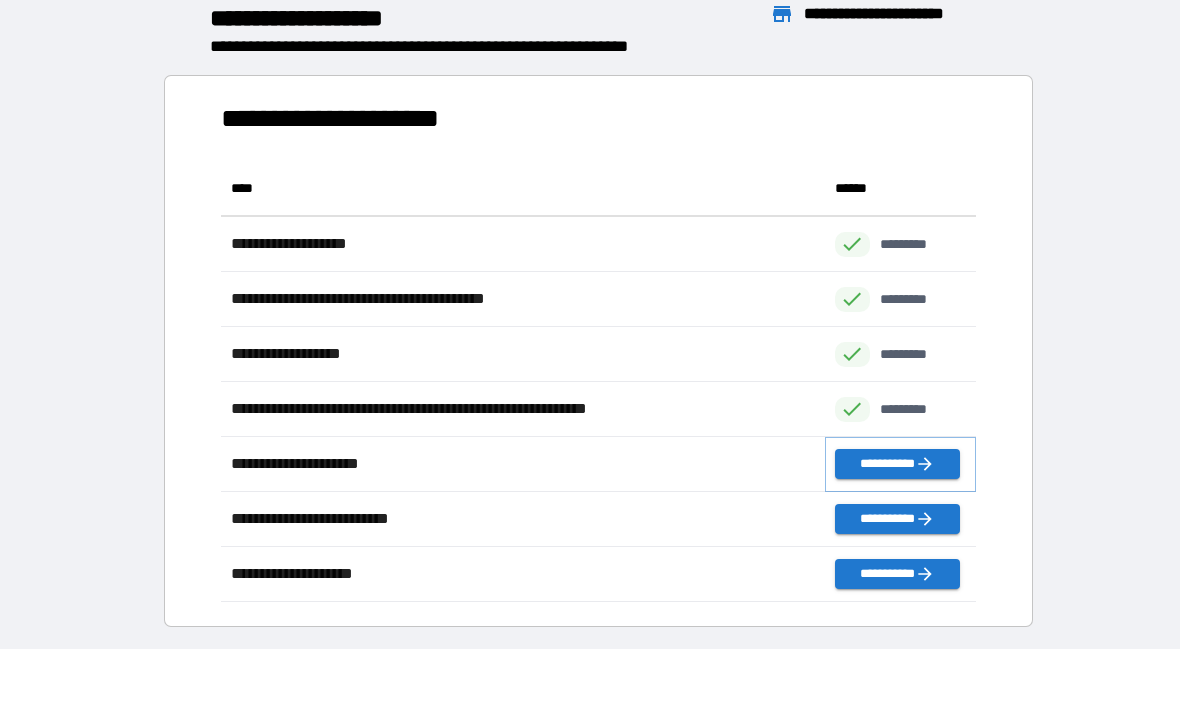 click on "**********" at bounding box center (897, 464) 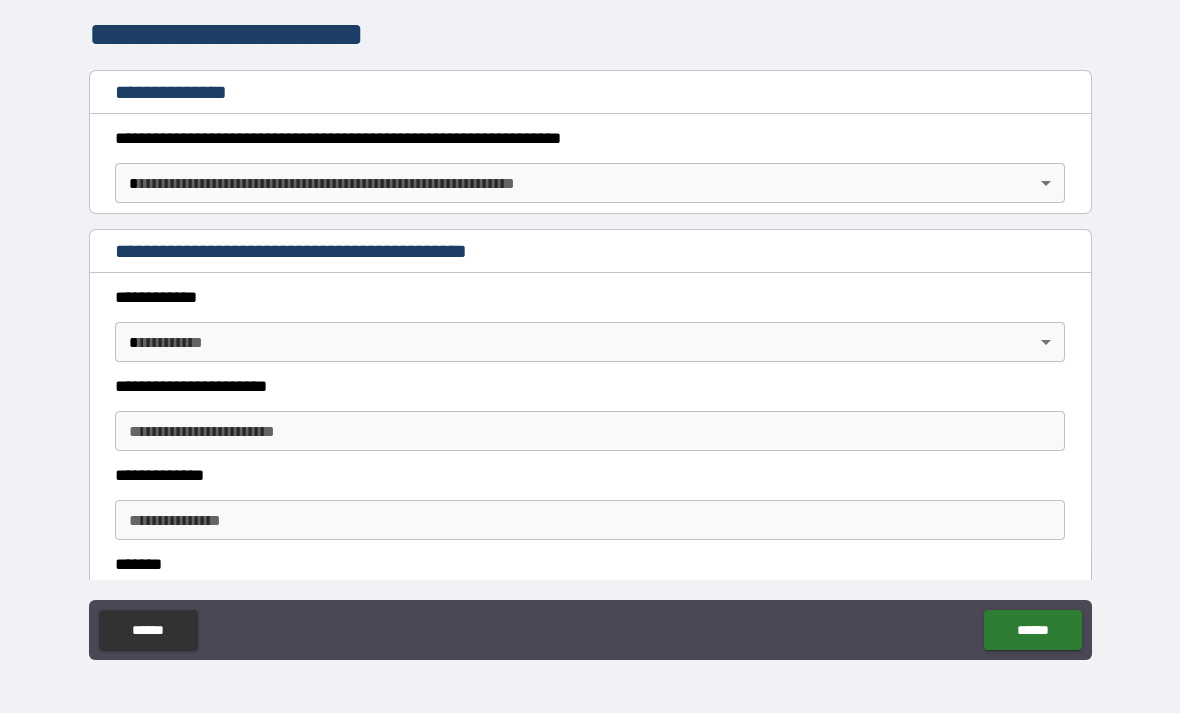 scroll, scrollTop: 247, scrollLeft: 0, axis: vertical 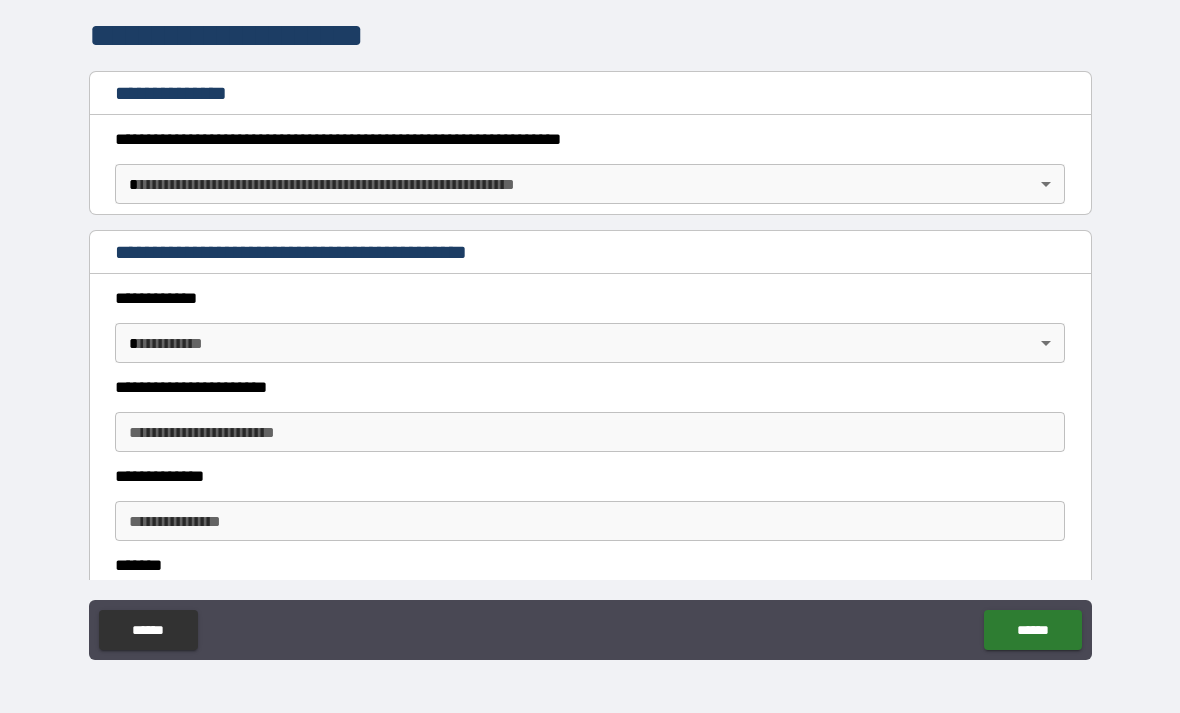 click on "**********" at bounding box center [590, 324] 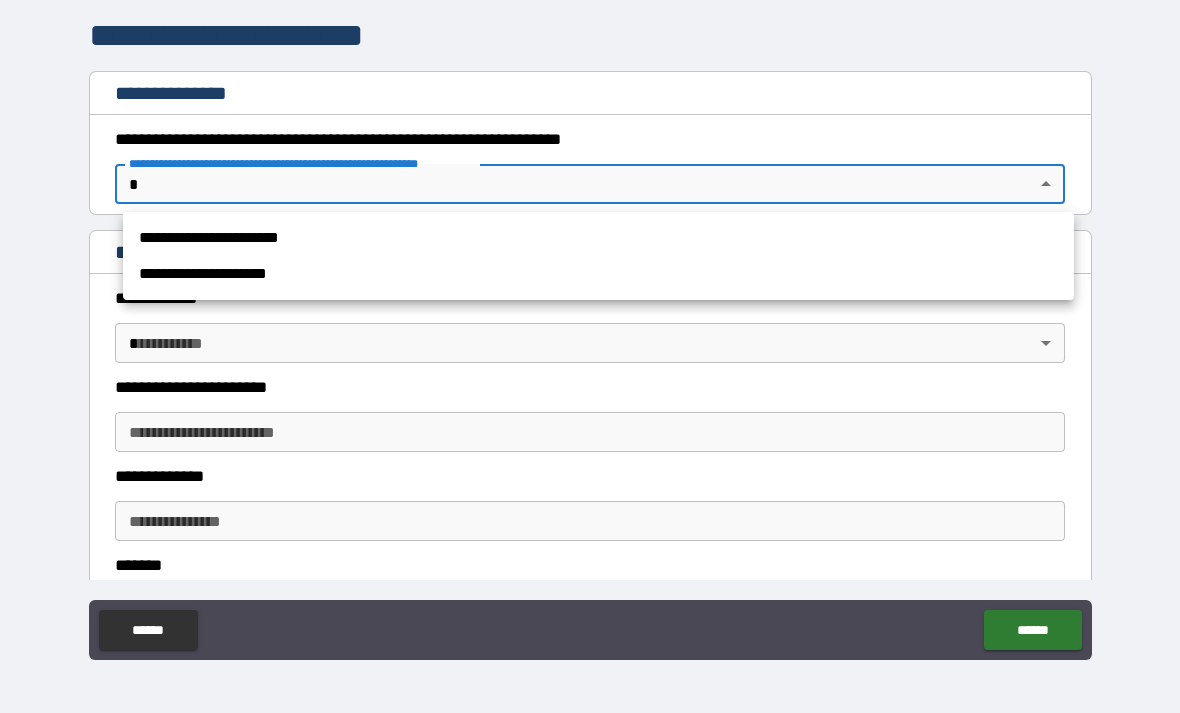 click on "**********" at bounding box center [598, 238] 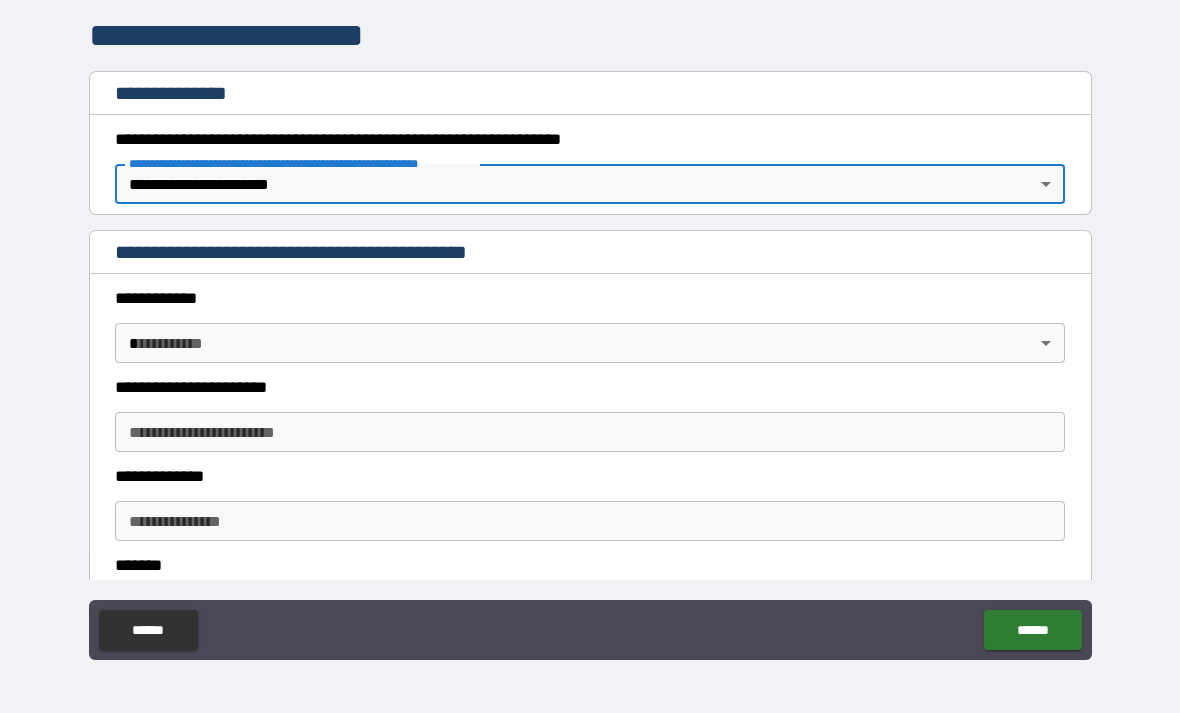 click on "**********" at bounding box center [590, 324] 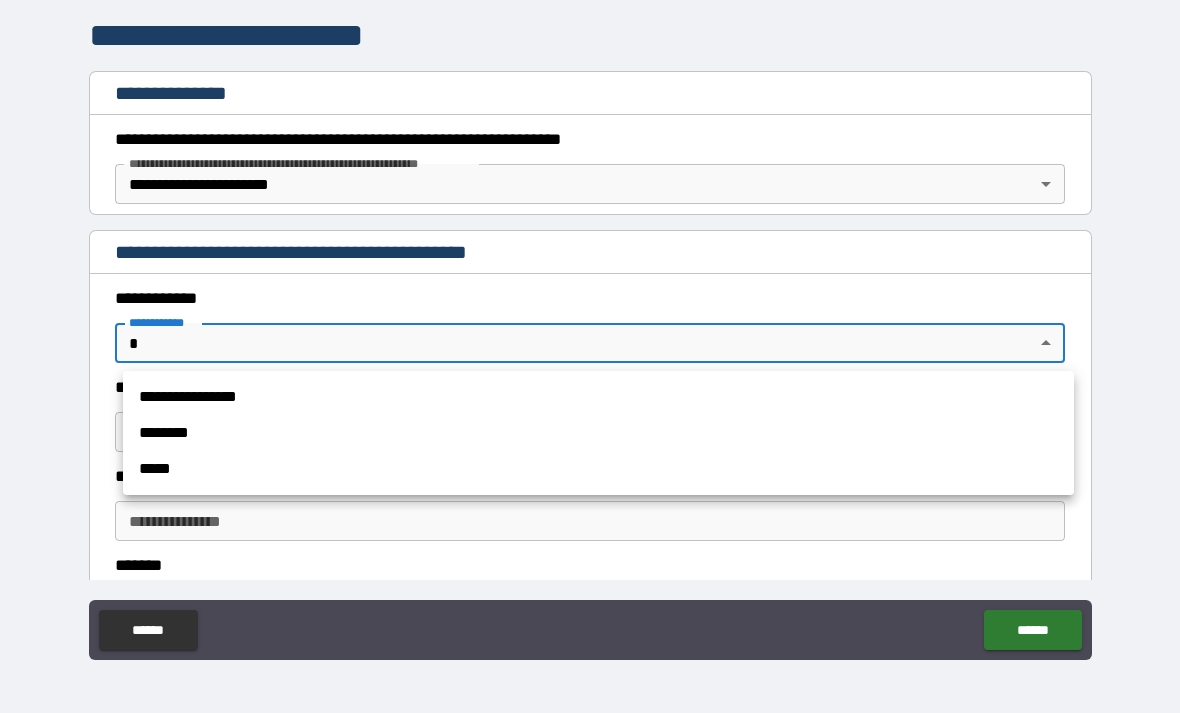 click at bounding box center [590, 356] 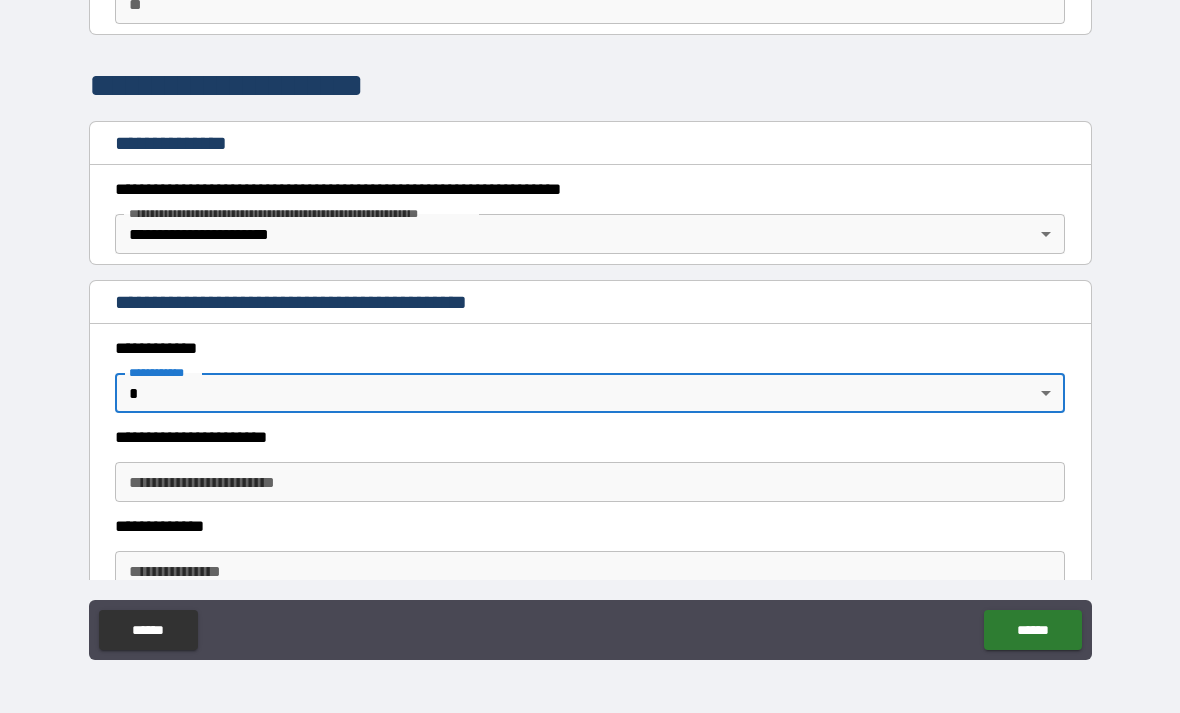 scroll, scrollTop: 195, scrollLeft: 0, axis: vertical 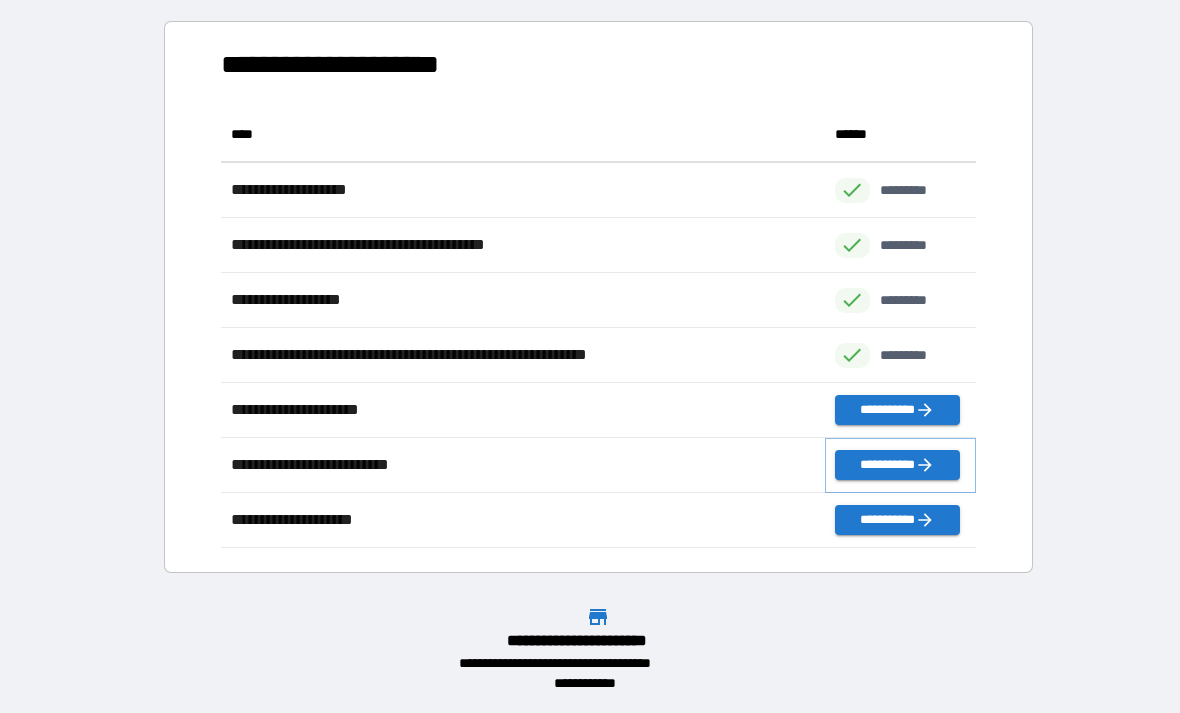 click on "**********" at bounding box center [897, 465] 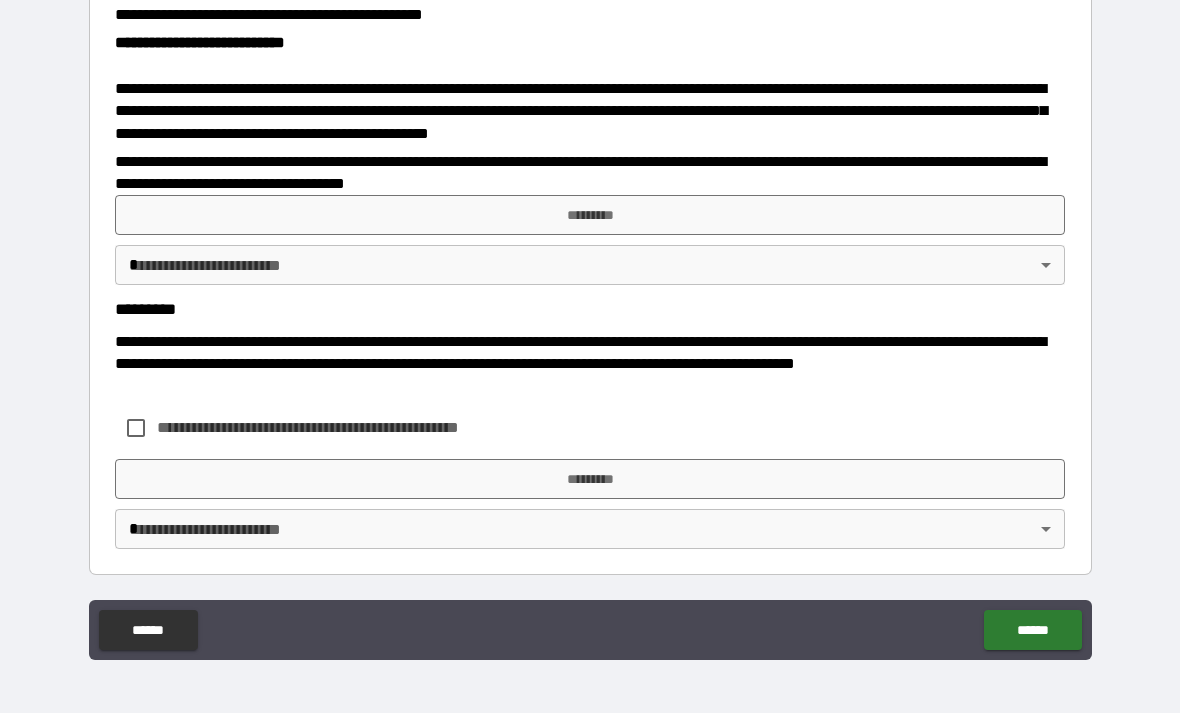scroll, scrollTop: 681, scrollLeft: 0, axis: vertical 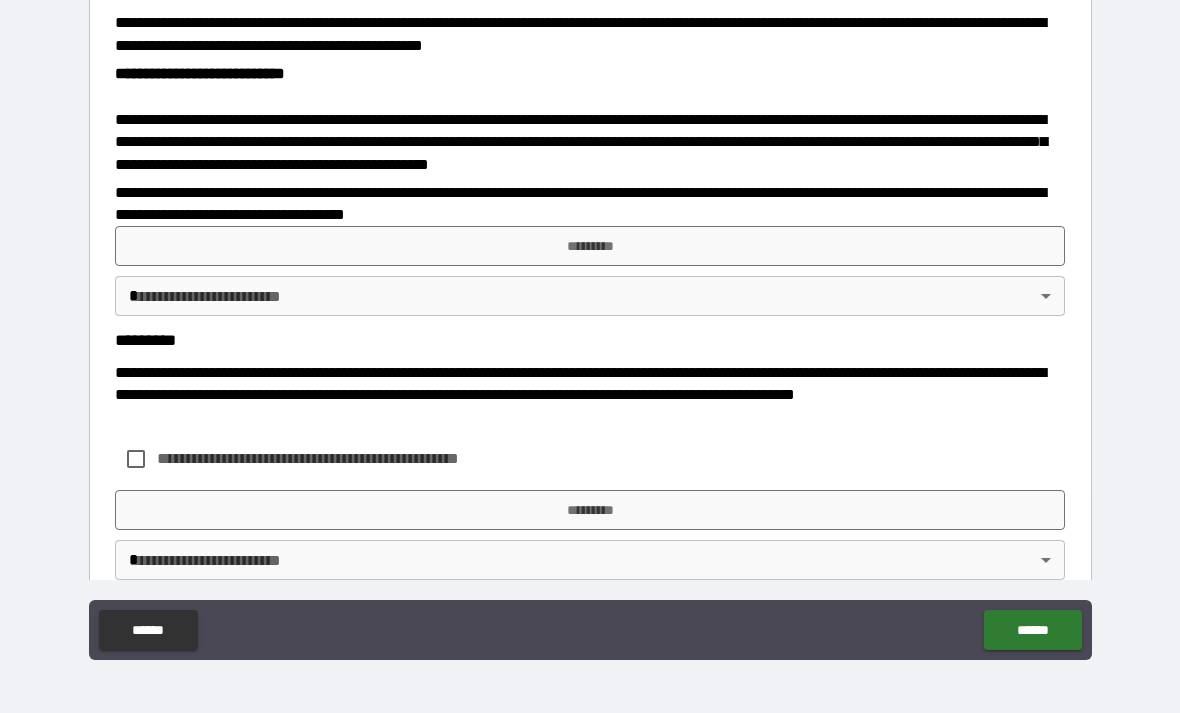 click on "**********" at bounding box center (590, 324) 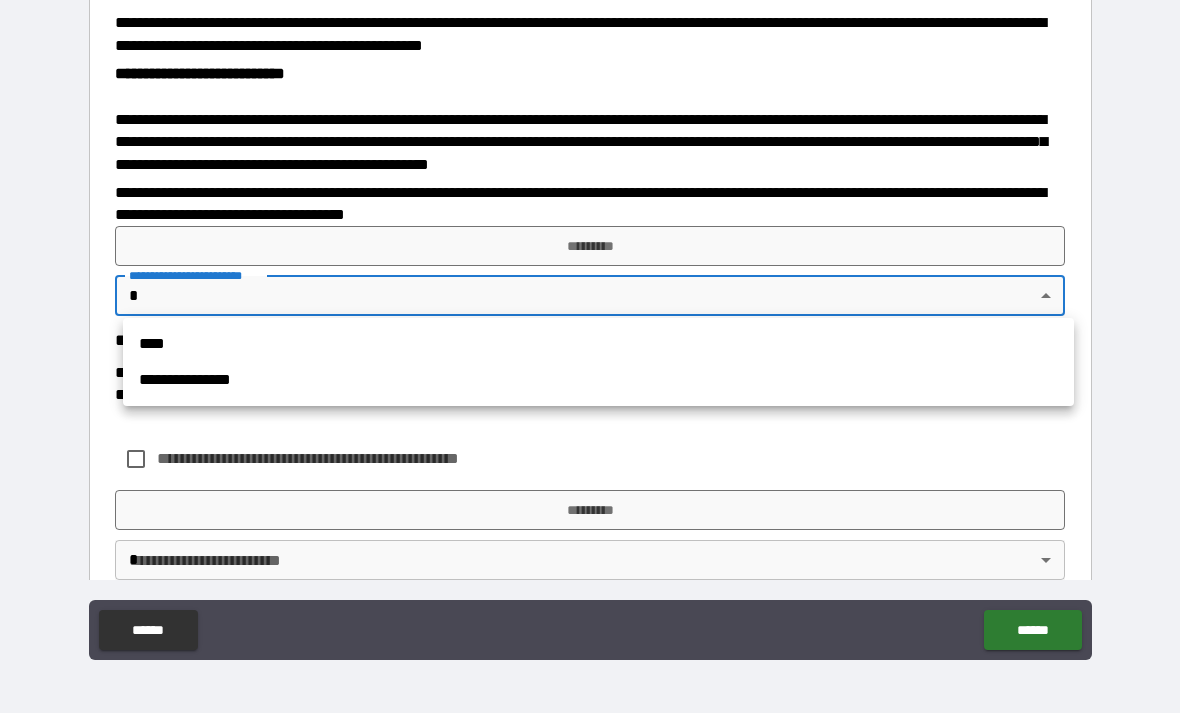 click on "****" at bounding box center [598, 344] 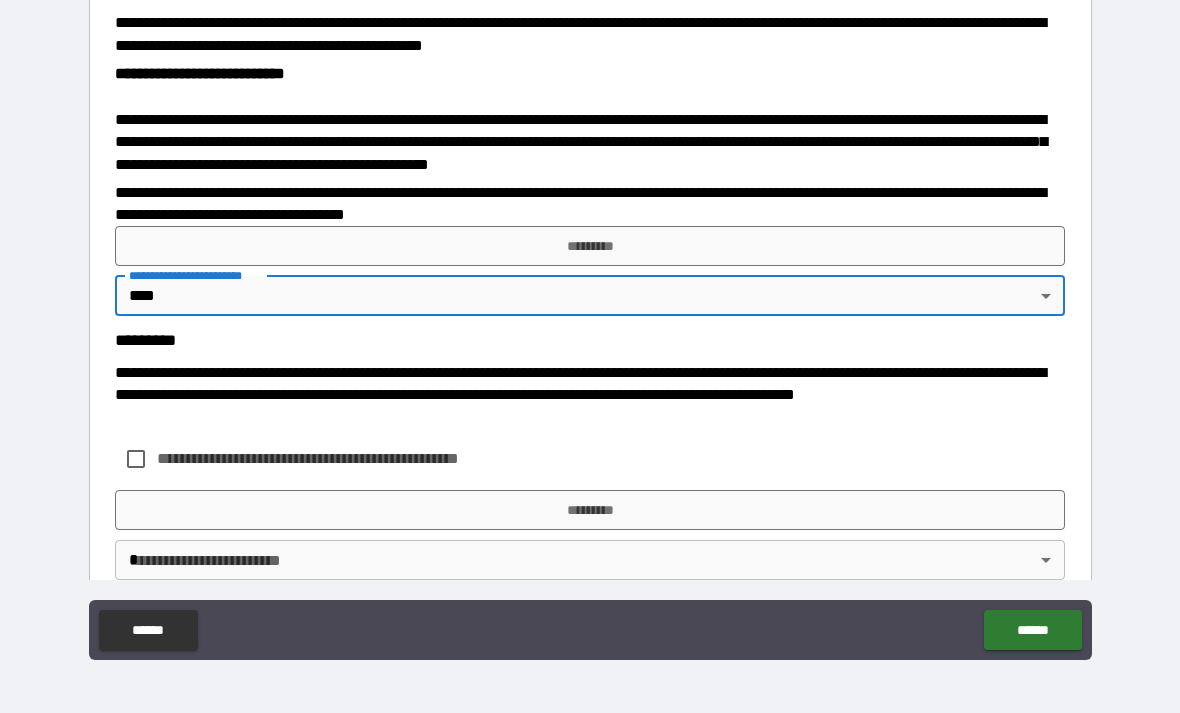 click on "**********" at bounding box center (590, 422) 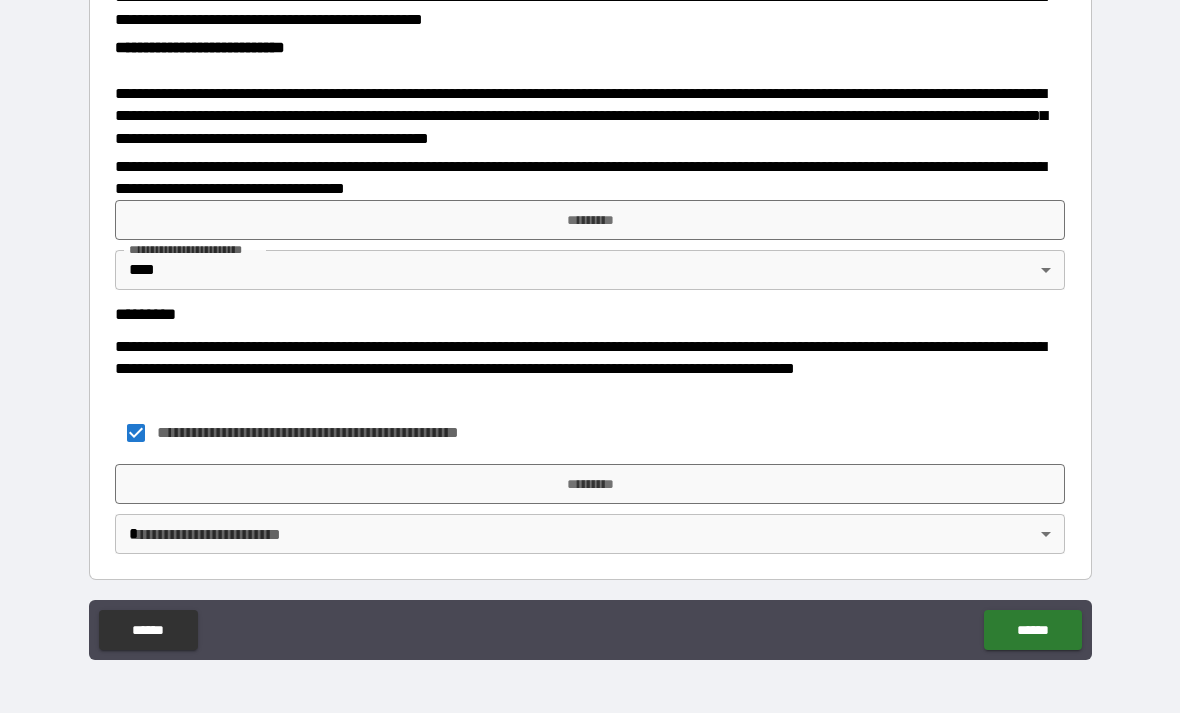 scroll, scrollTop: 706, scrollLeft: 0, axis: vertical 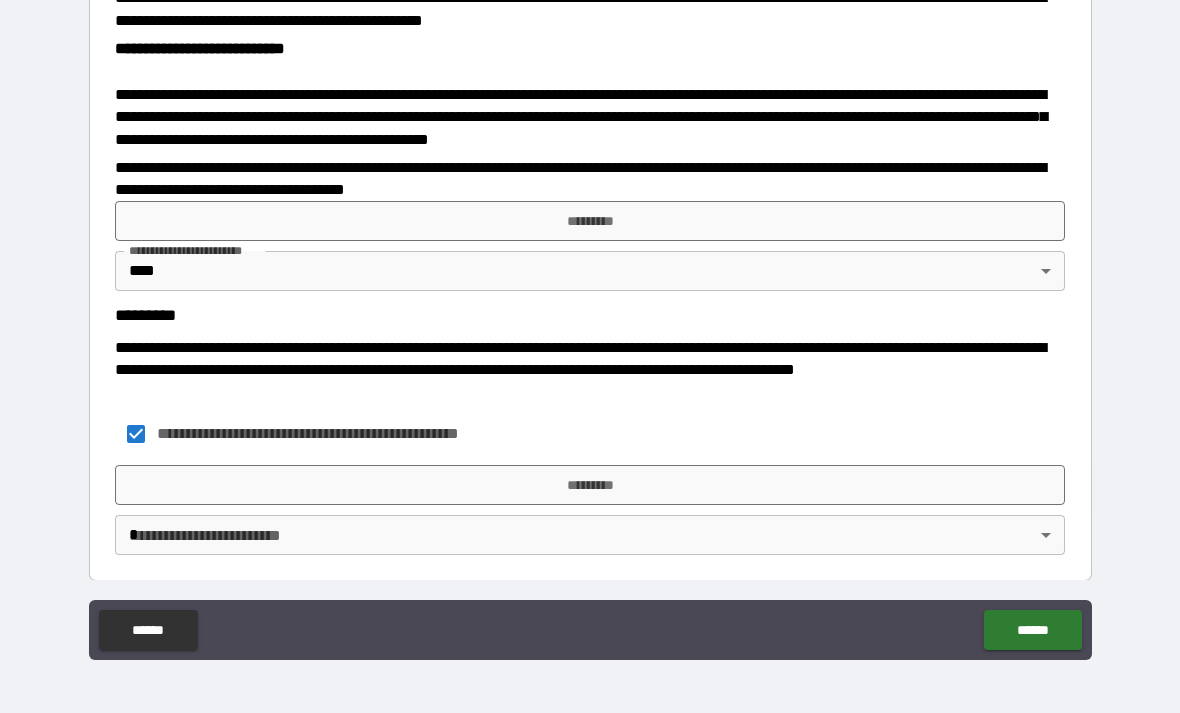 click on "**********" at bounding box center [590, 324] 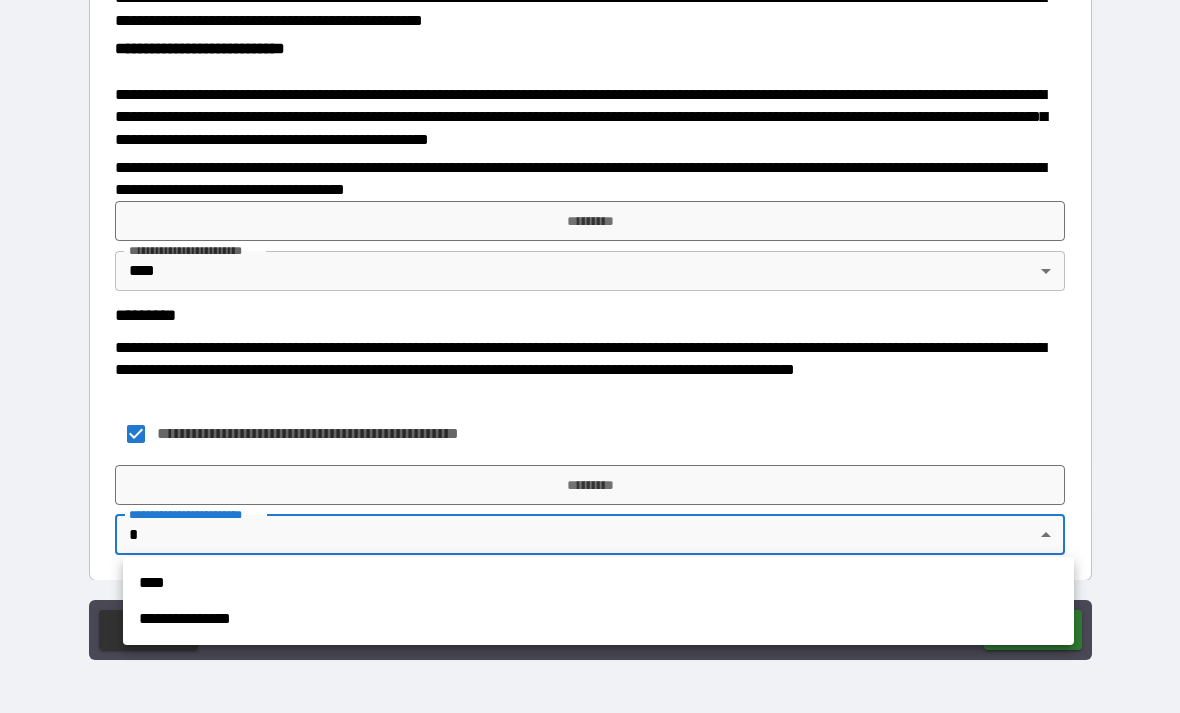 click on "****" at bounding box center (598, 583) 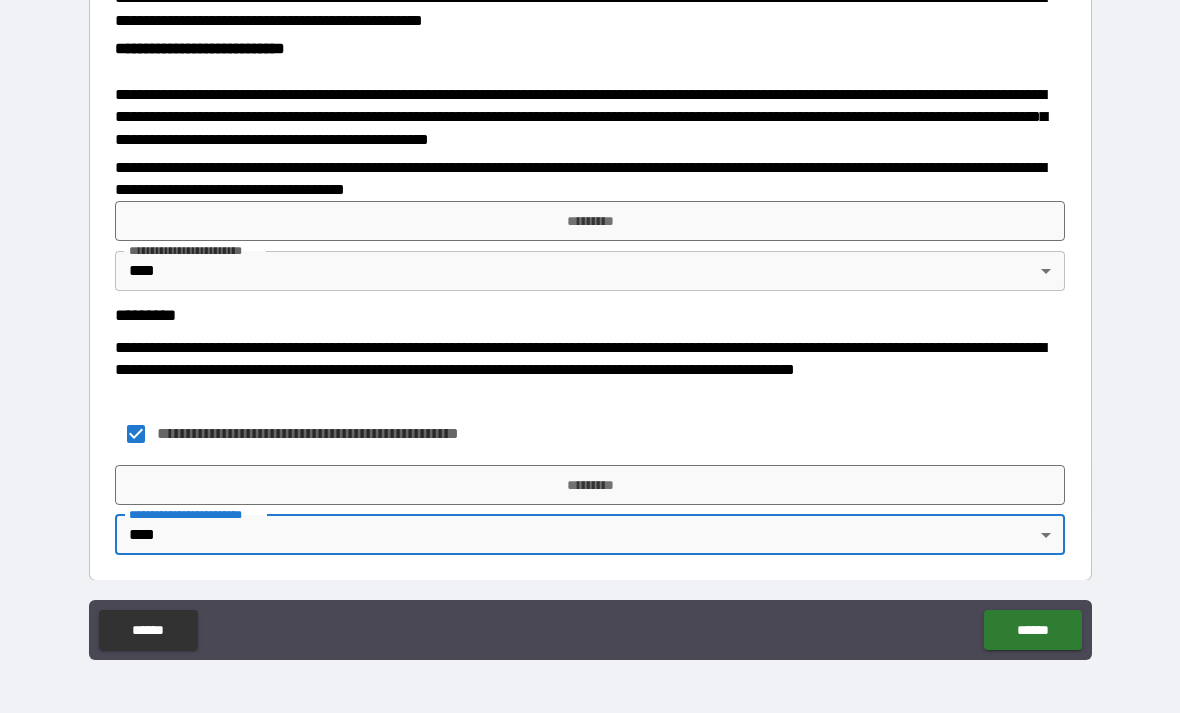 click on "*********" at bounding box center [590, 221] 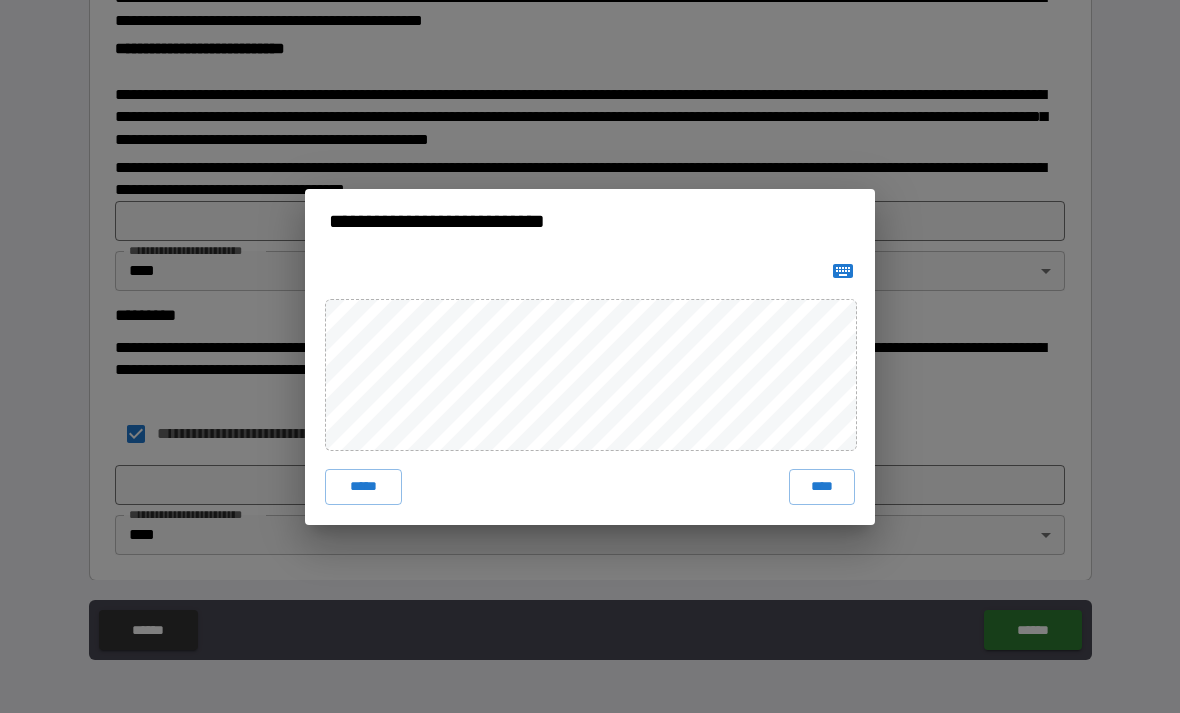 click on "****" at bounding box center [822, 487] 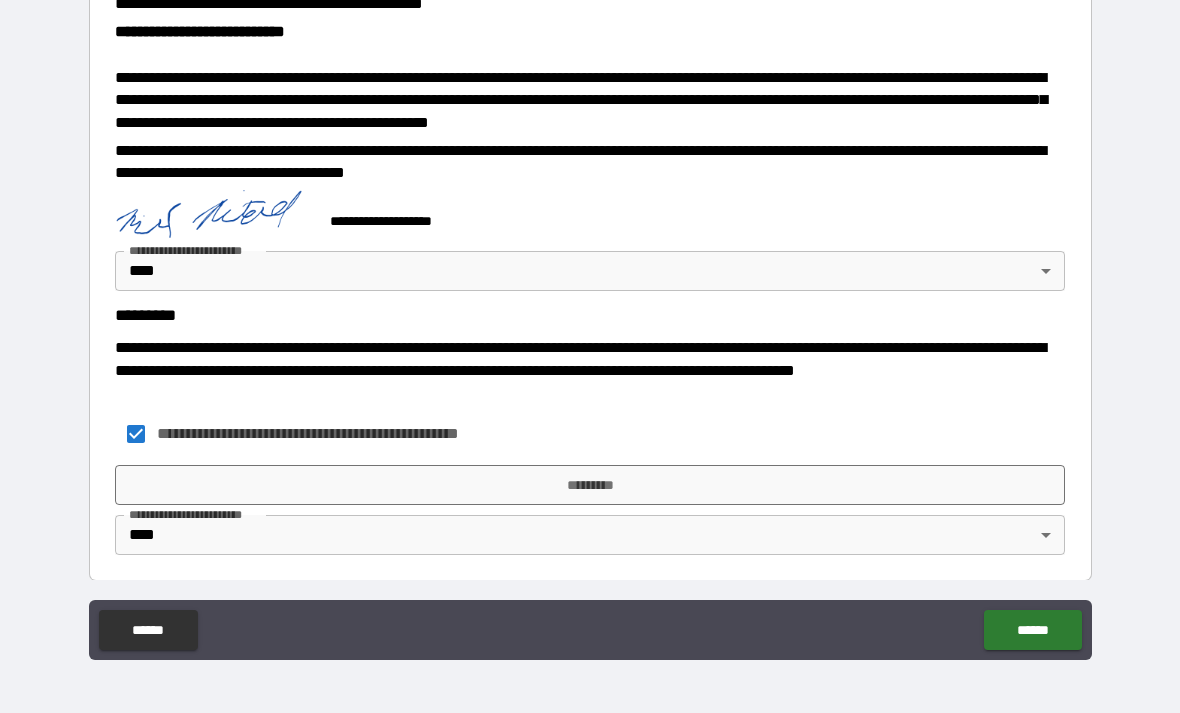 scroll, scrollTop: 723, scrollLeft: 0, axis: vertical 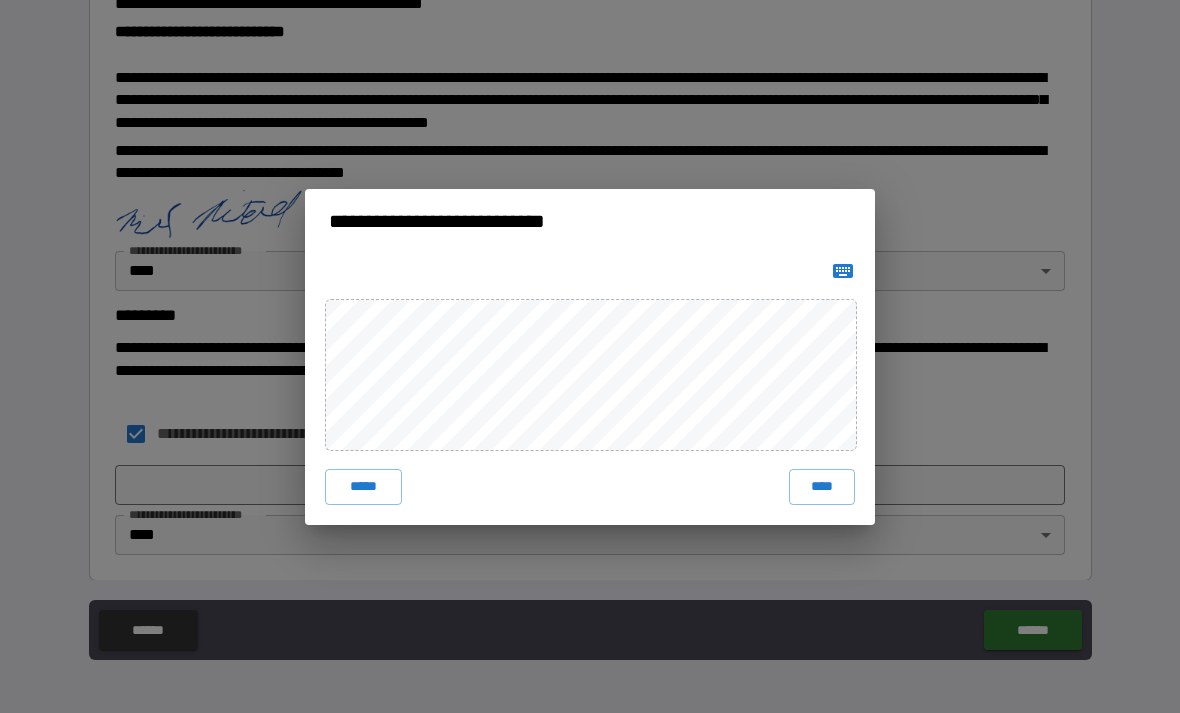 click on "****" at bounding box center (822, 487) 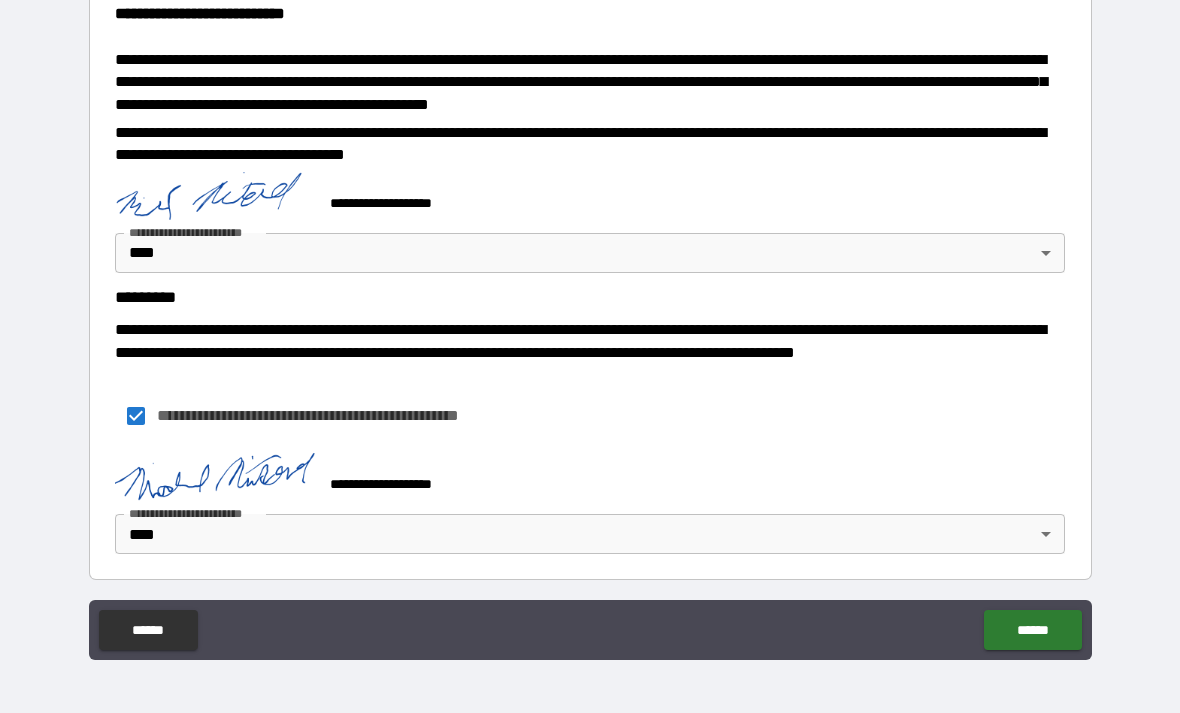 scroll, scrollTop: 740, scrollLeft: 0, axis: vertical 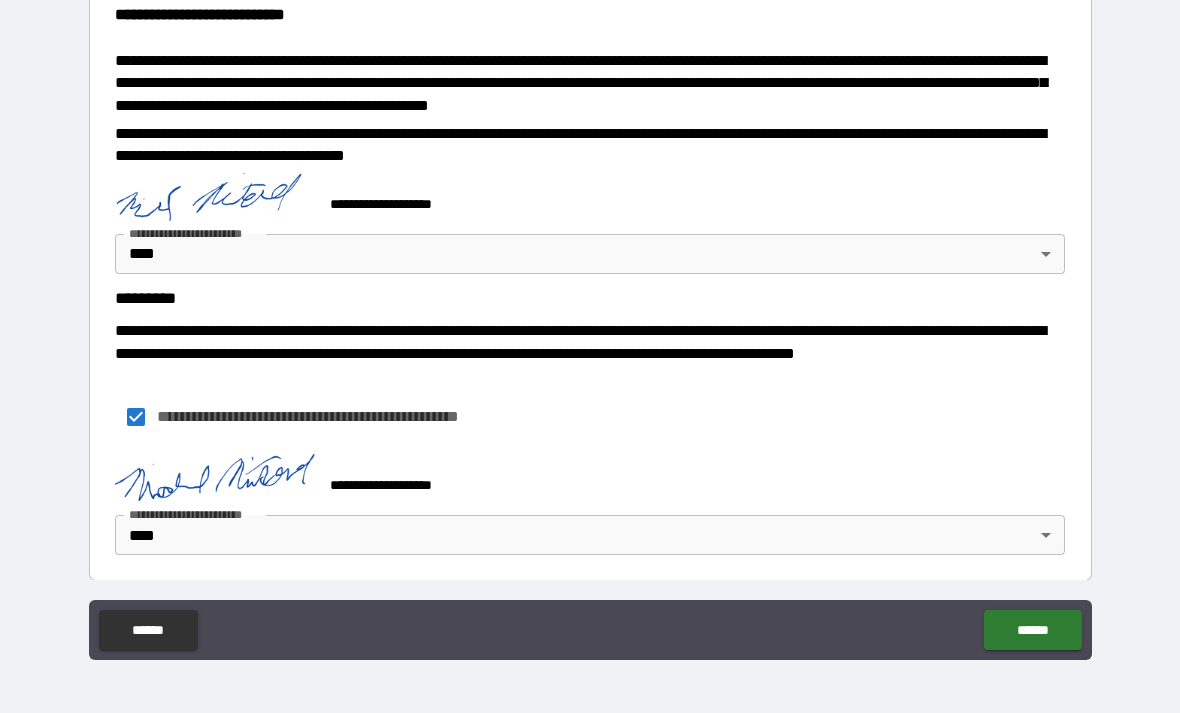 click on "******" at bounding box center (1032, 630) 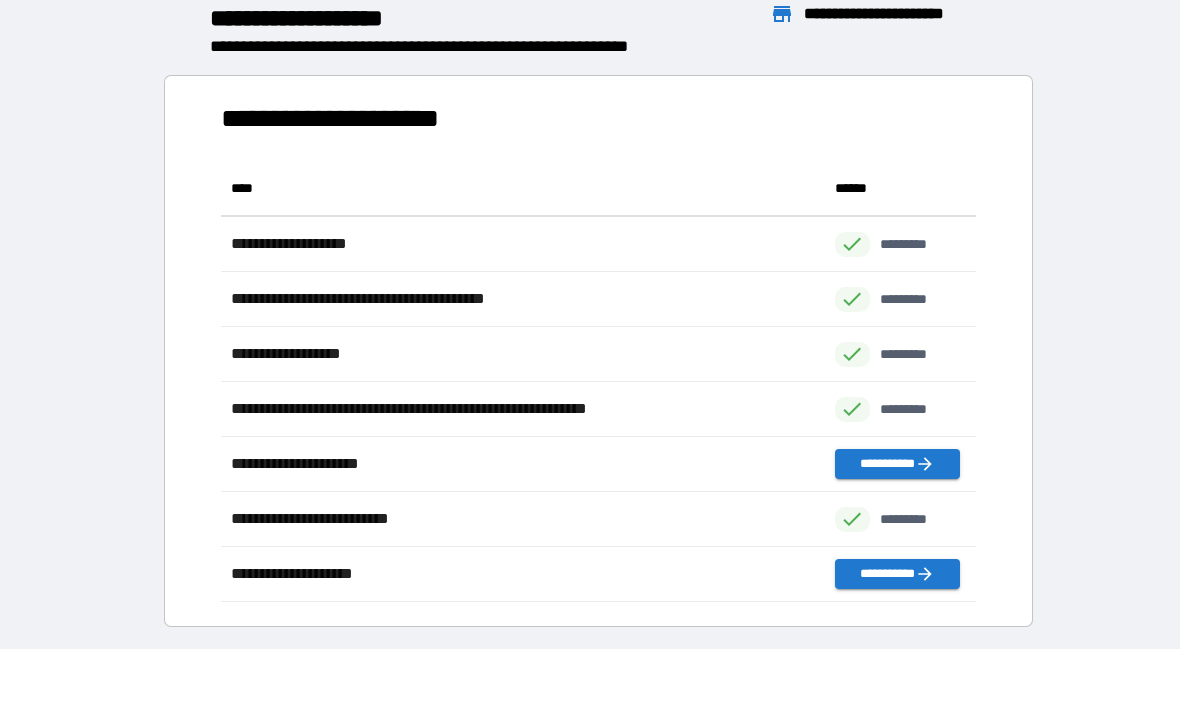 scroll, scrollTop: 441, scrollLeft: 755, axis: both 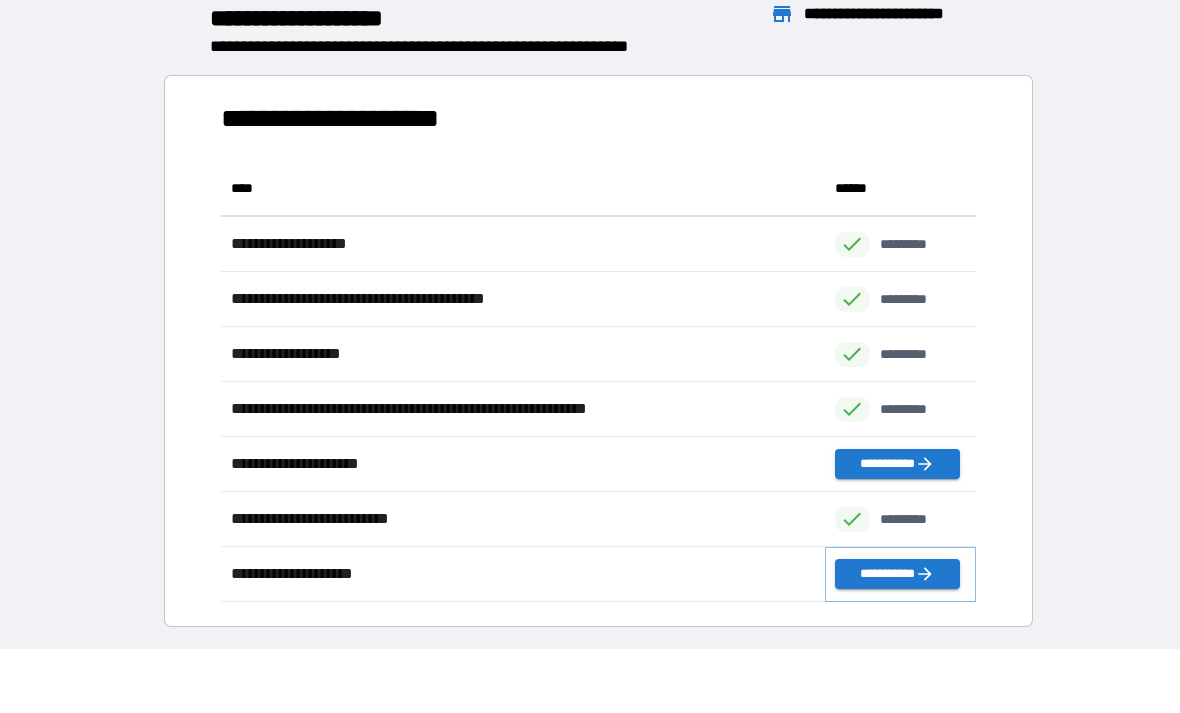 click on "**********" at bounding box center (897, 574) 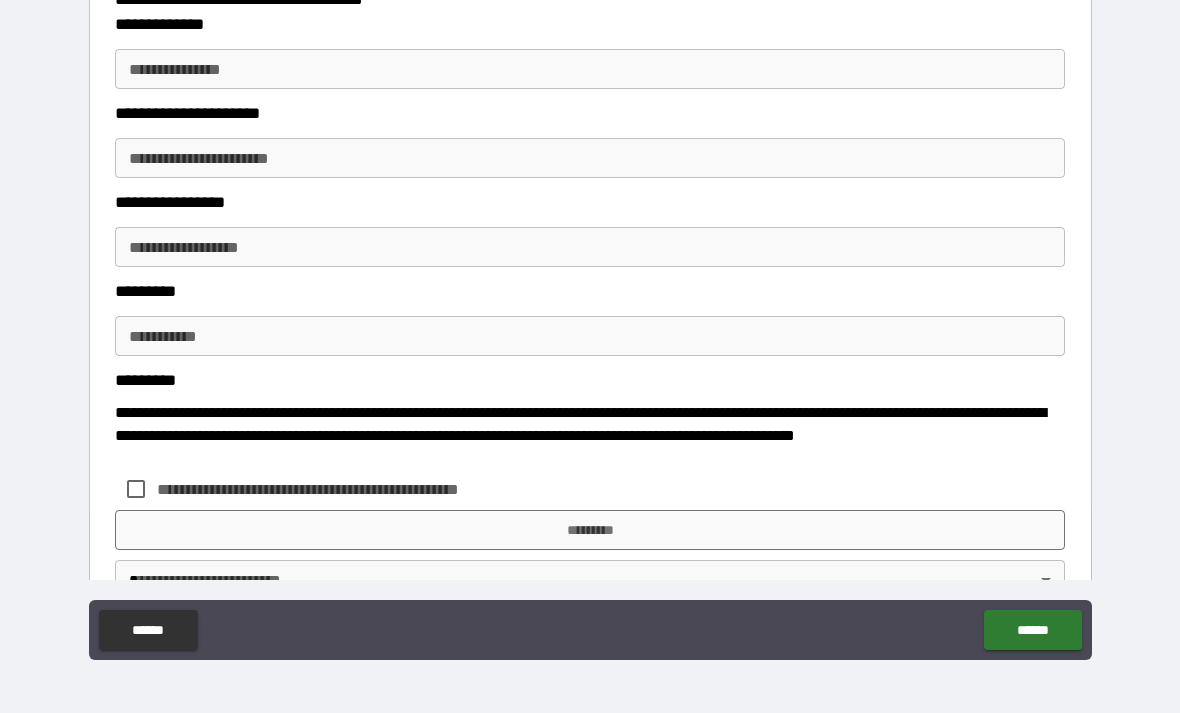 scroll, scrollTop: 308, scrollLeft: 0, axis: vertical 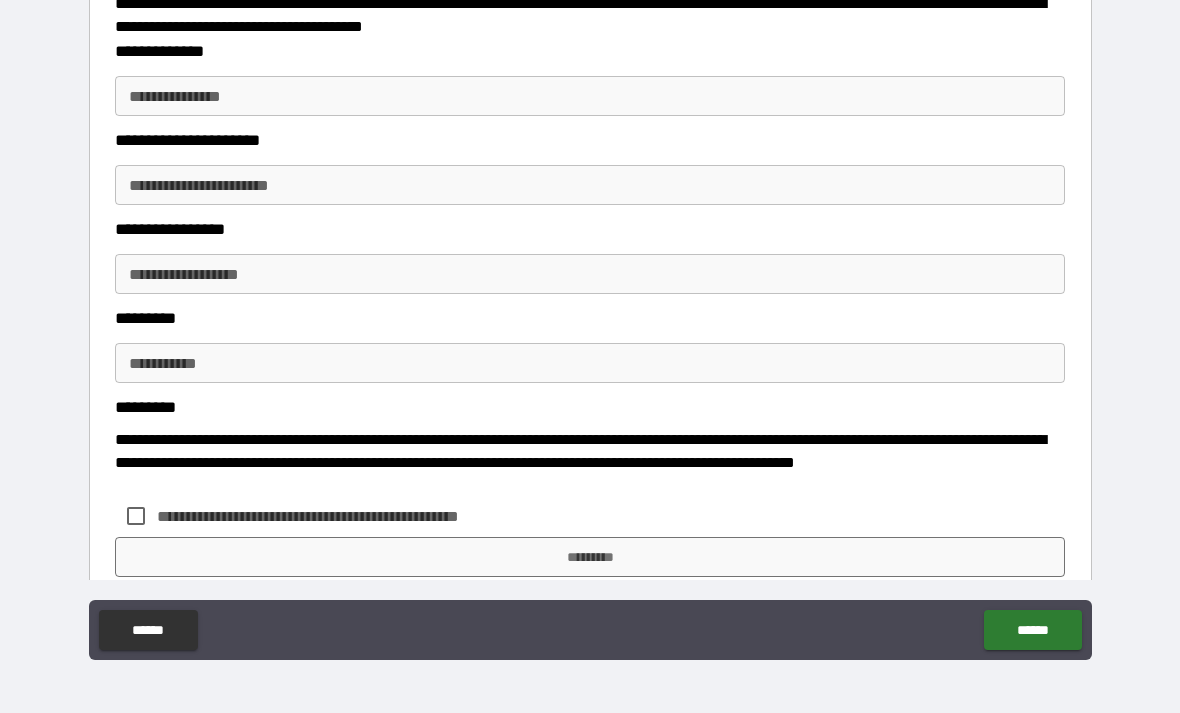 click on "**********" at bounding box center [590, 96] 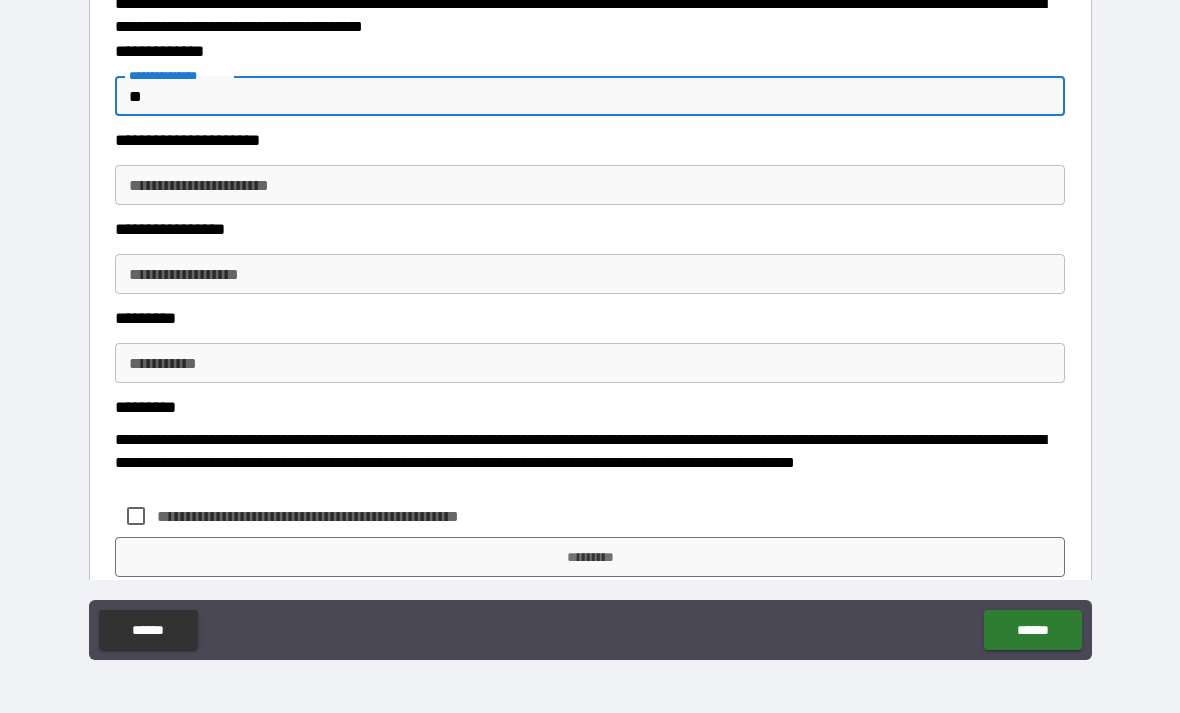 type on "*" 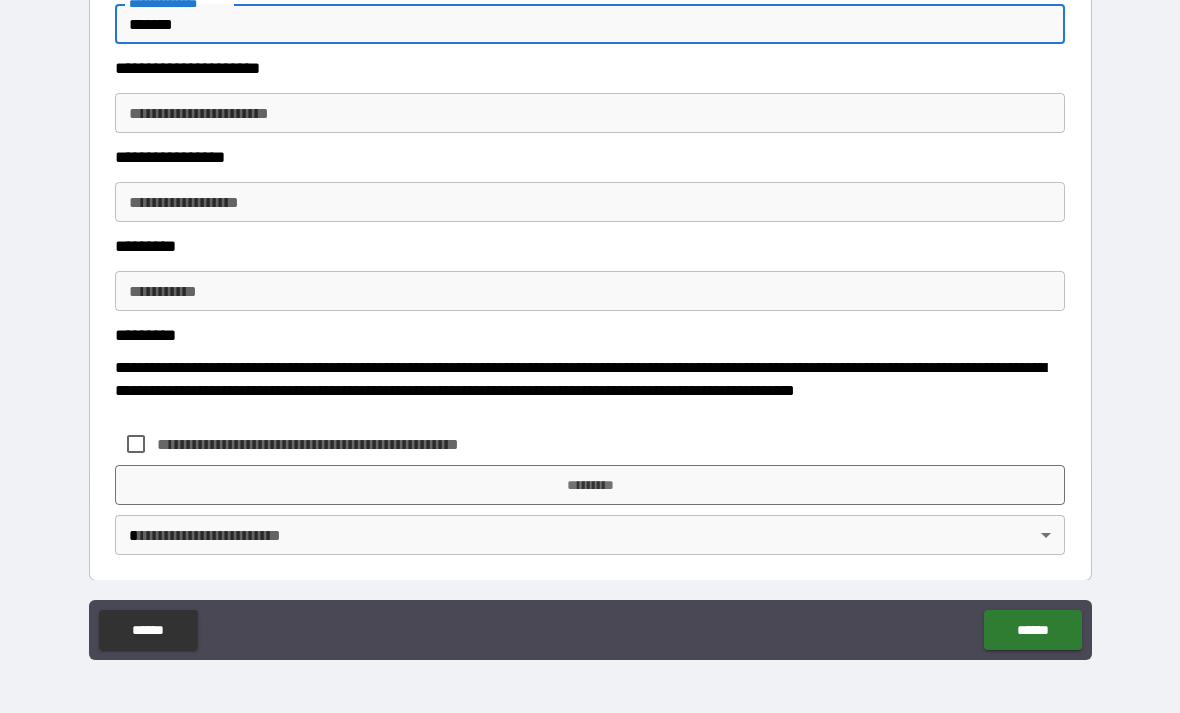 scroll, scrollTop: 386, scrollLeft: 0, axis: vertical 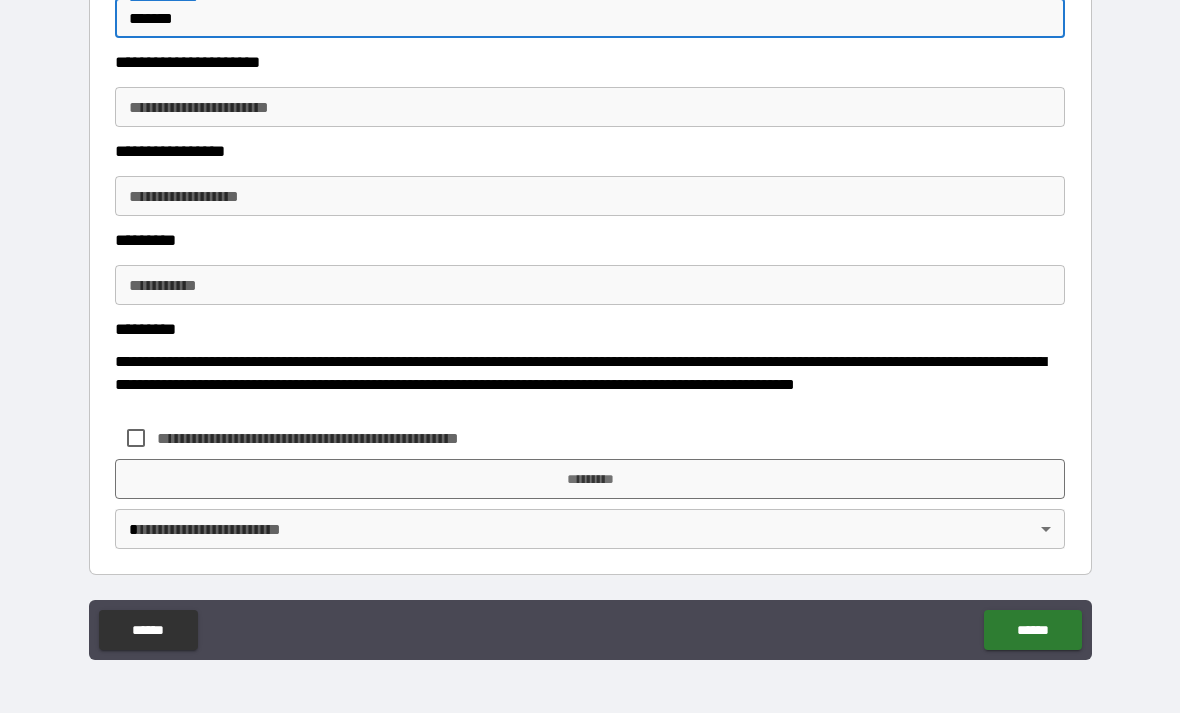 type on "*******" 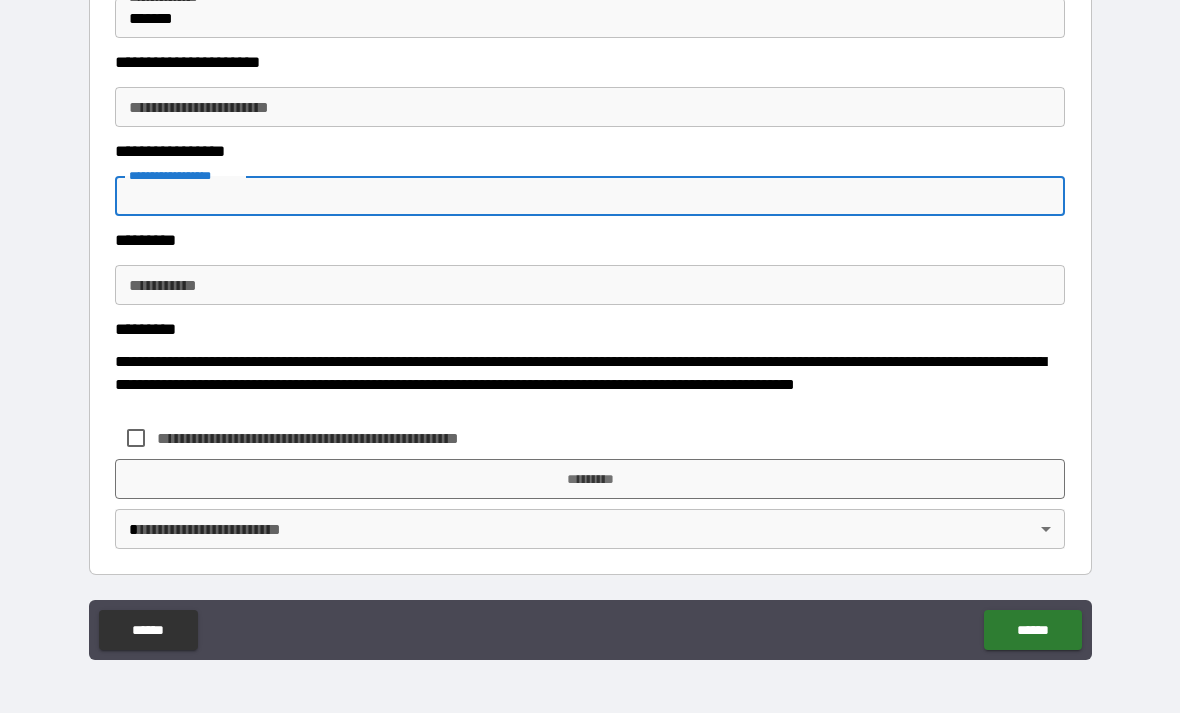 type on "*" 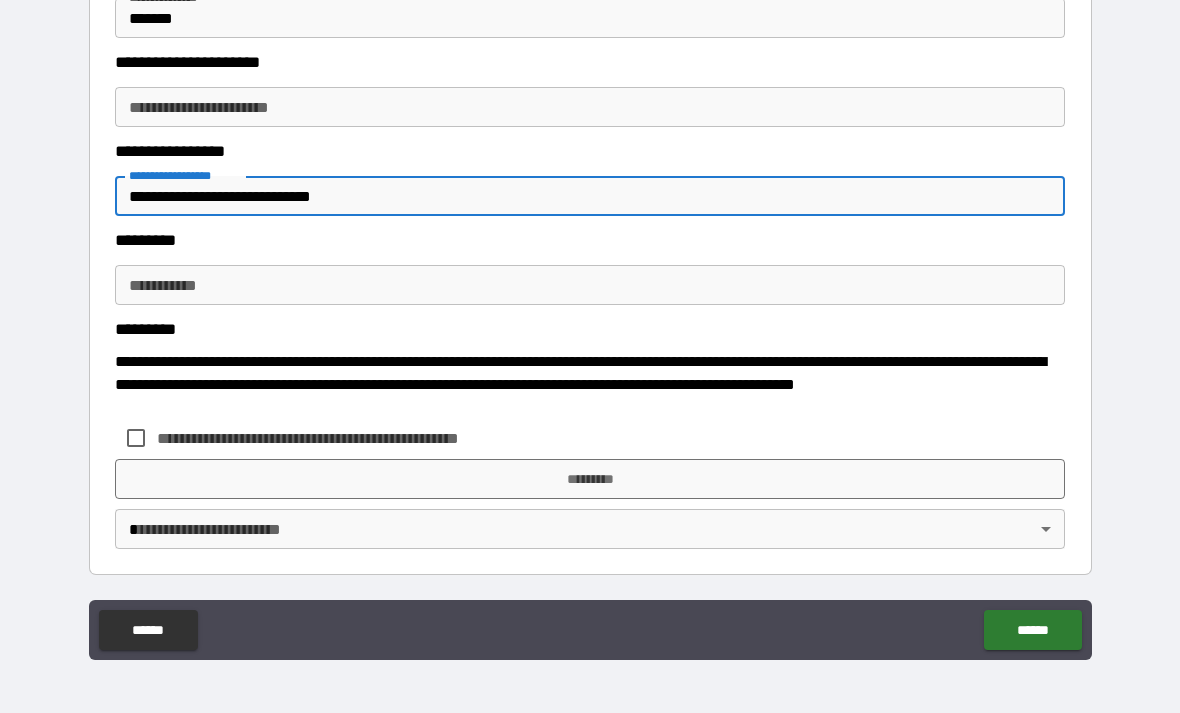scroll, scrollTop: 386, scrollLeft: 0, axis: vertical 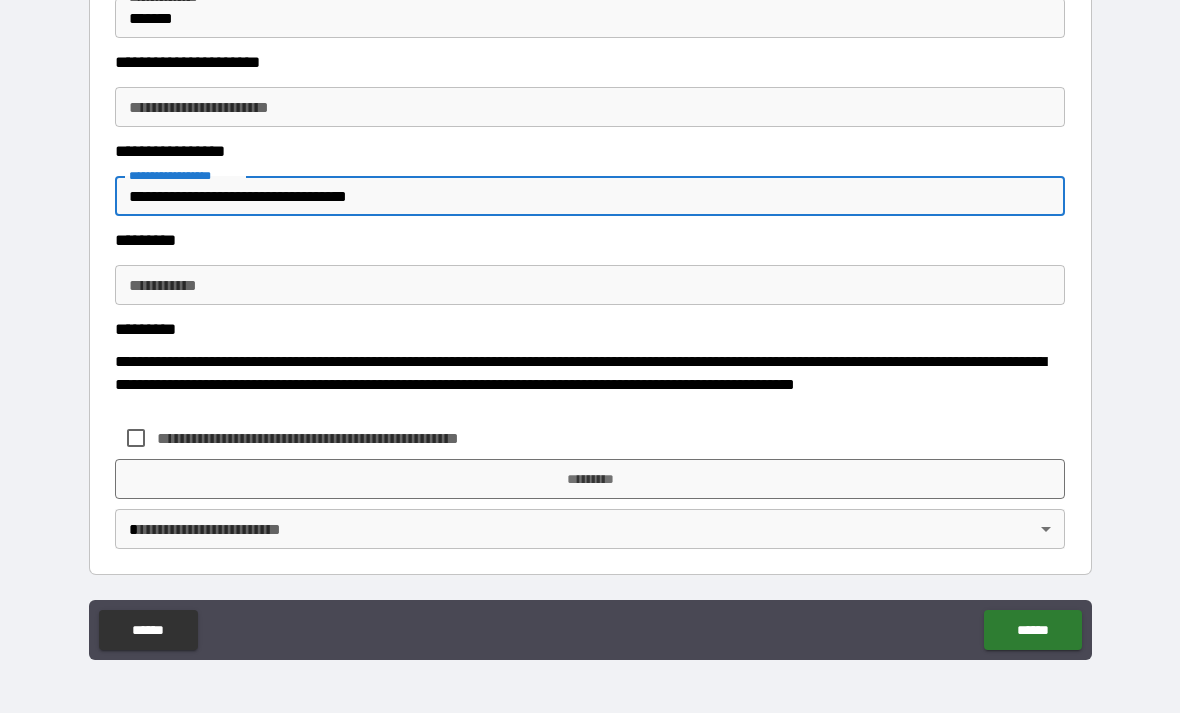 type on "**********" 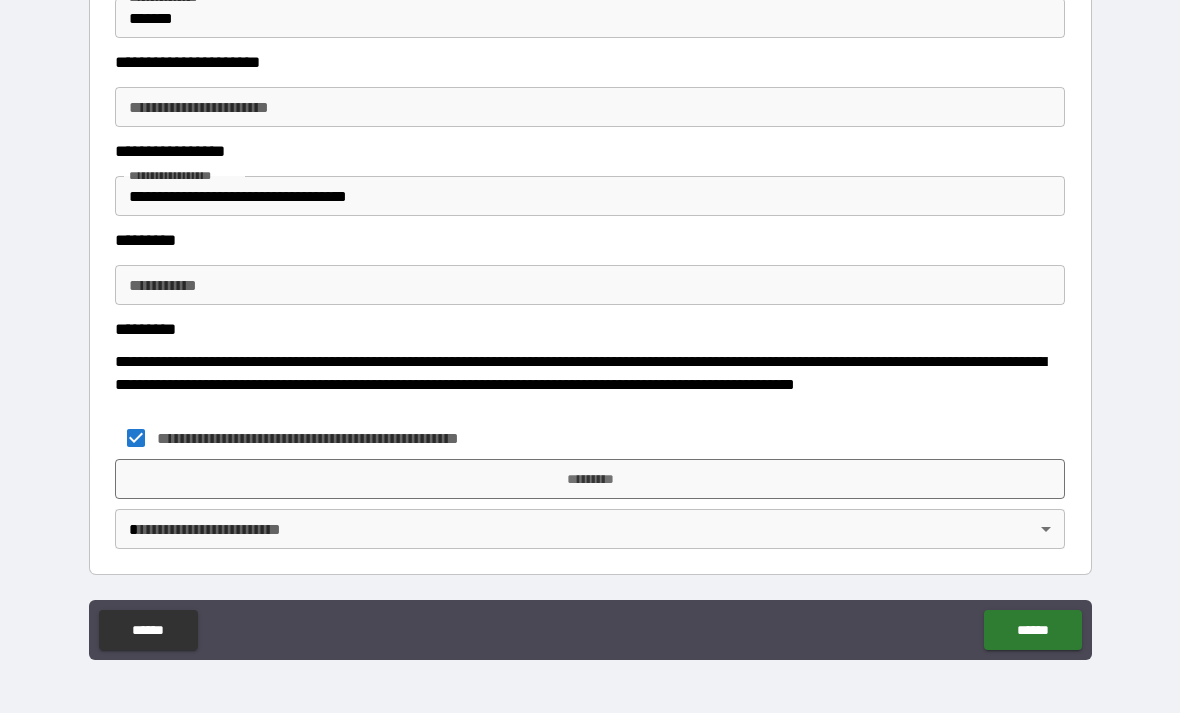 click on "*********" at bounding box center (590, 479) 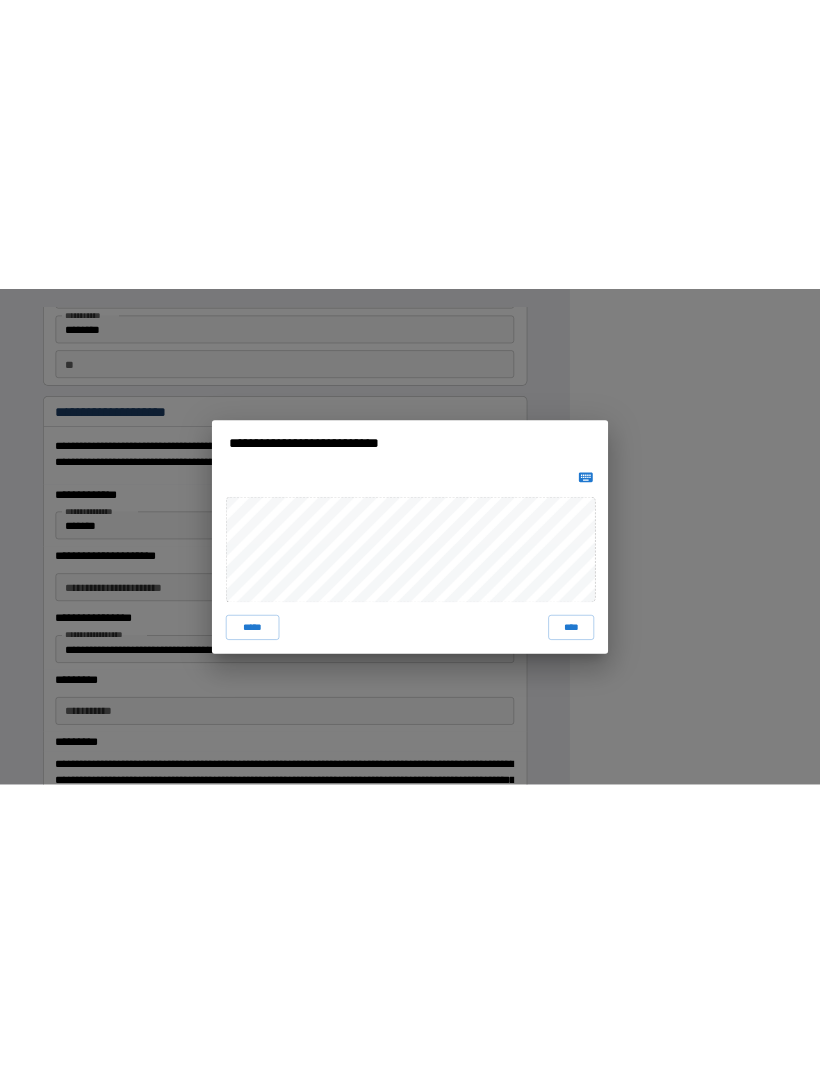 scroll, scrollTop: 0, scrollLeft: 0, axis: both 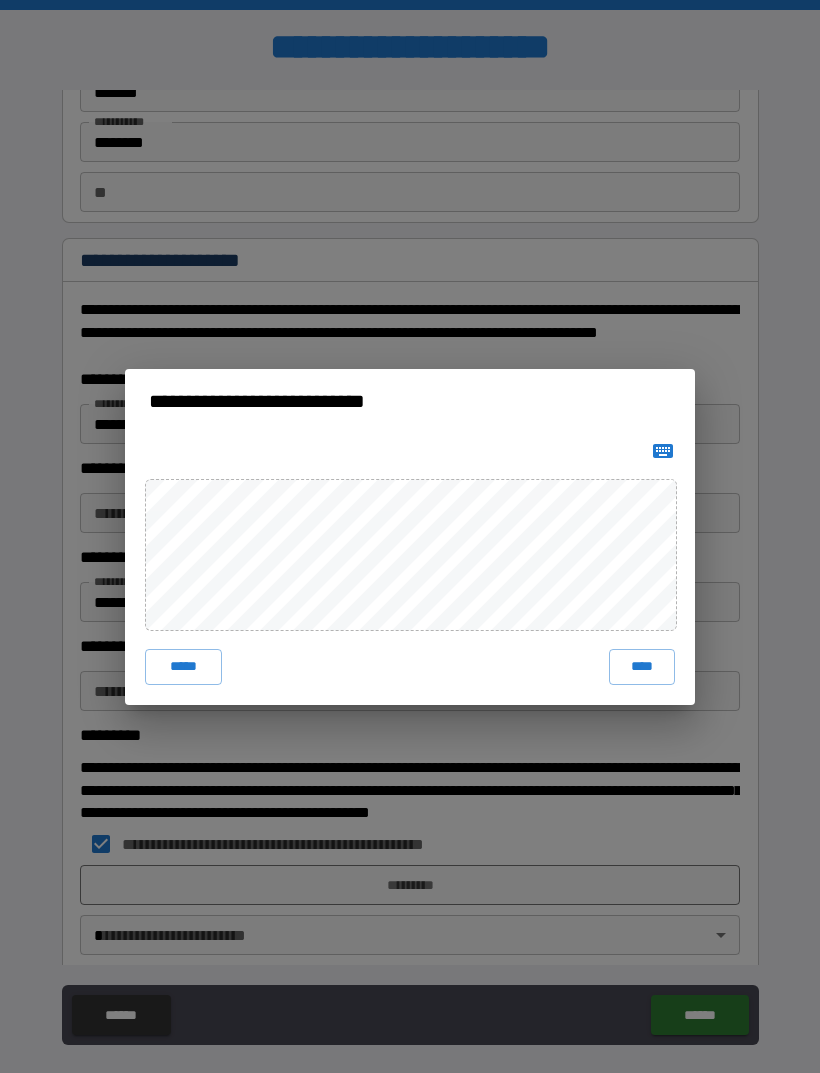 click on "****" at bounding box center [642, 667] 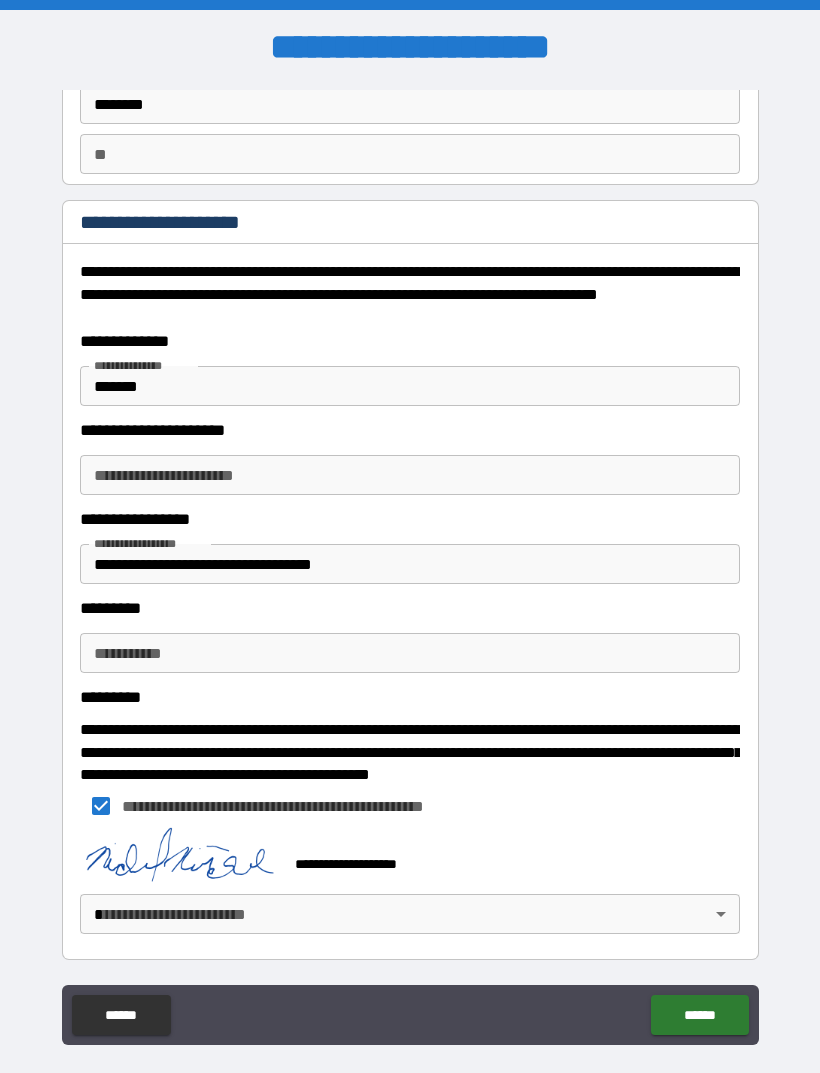 scroll, scrollTop: 142, scrollLeft: 0, axis: vertical 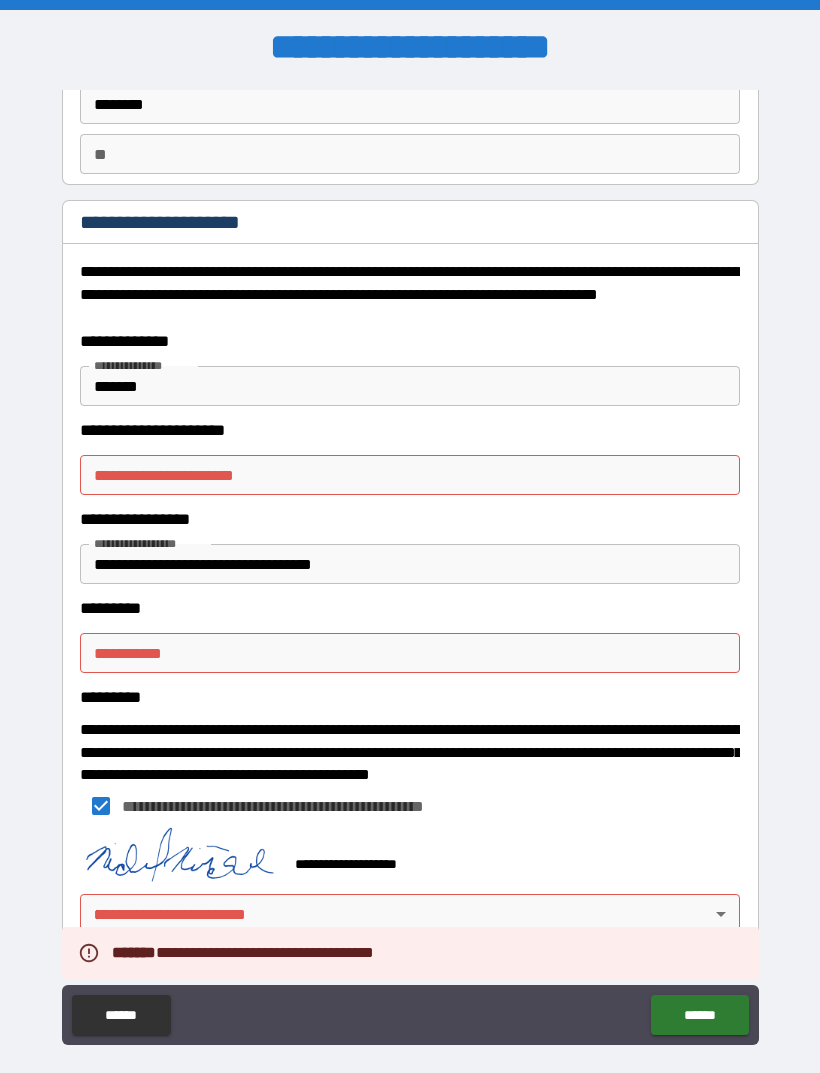 click on "**********" at bounding box center [410, 885] 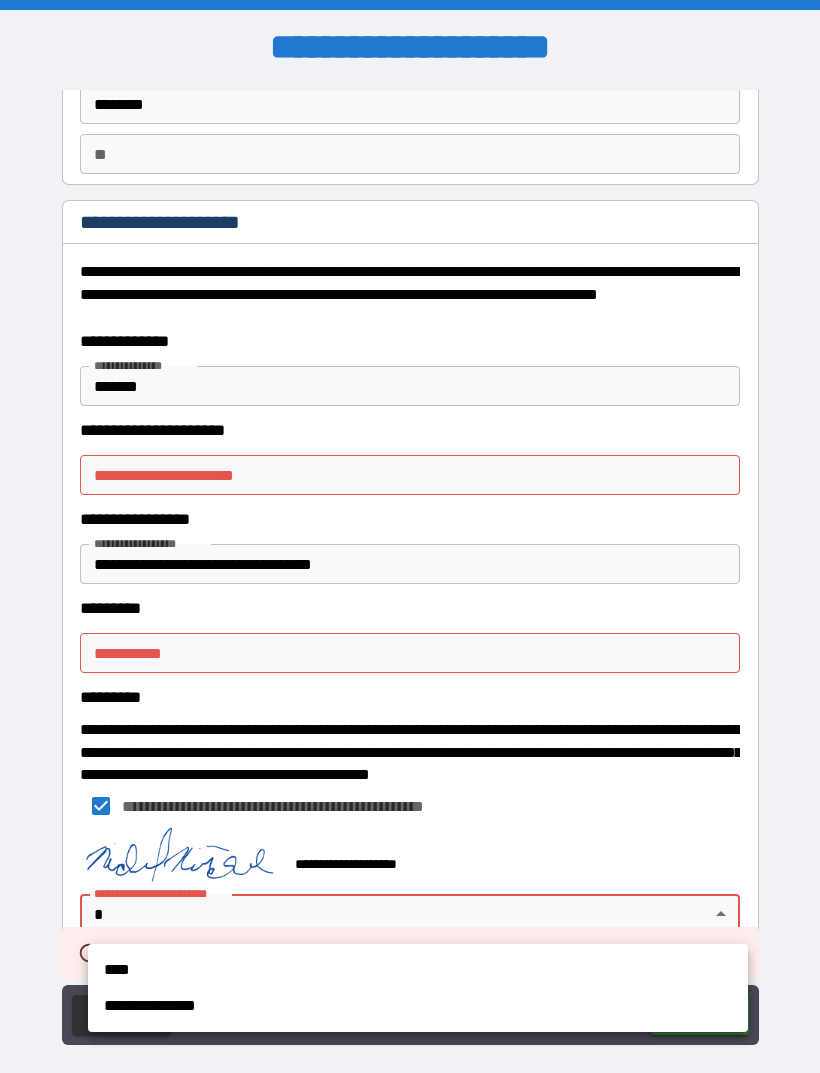 click at bounding box center [410, 536] 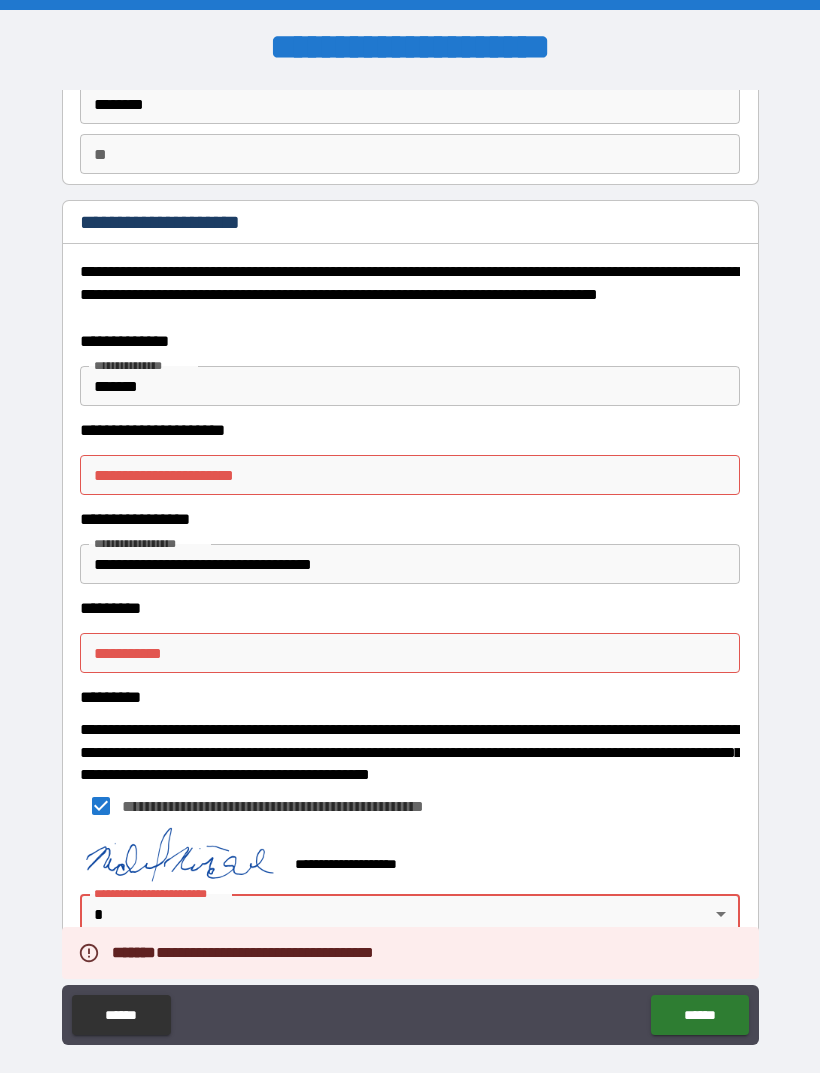 scroll, scrollTop: 142, scrollLeft: 0, axis: vertical 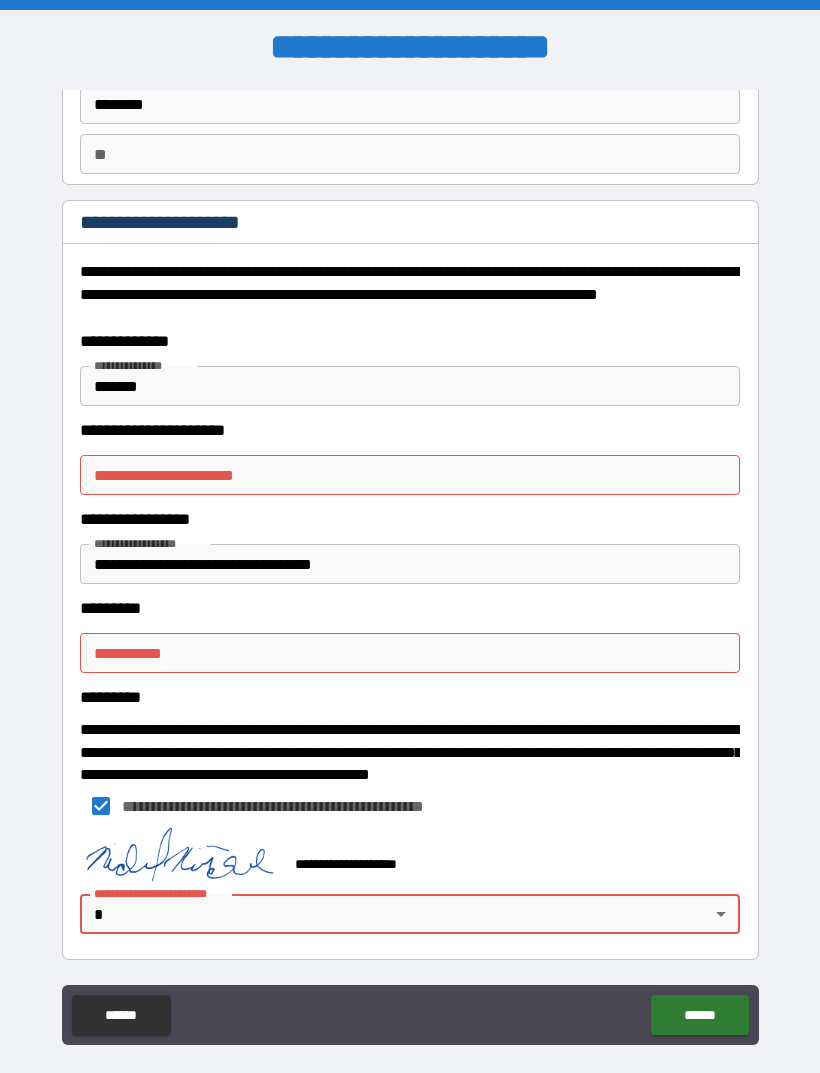 click on "**********" at bounding box center [410, 568] 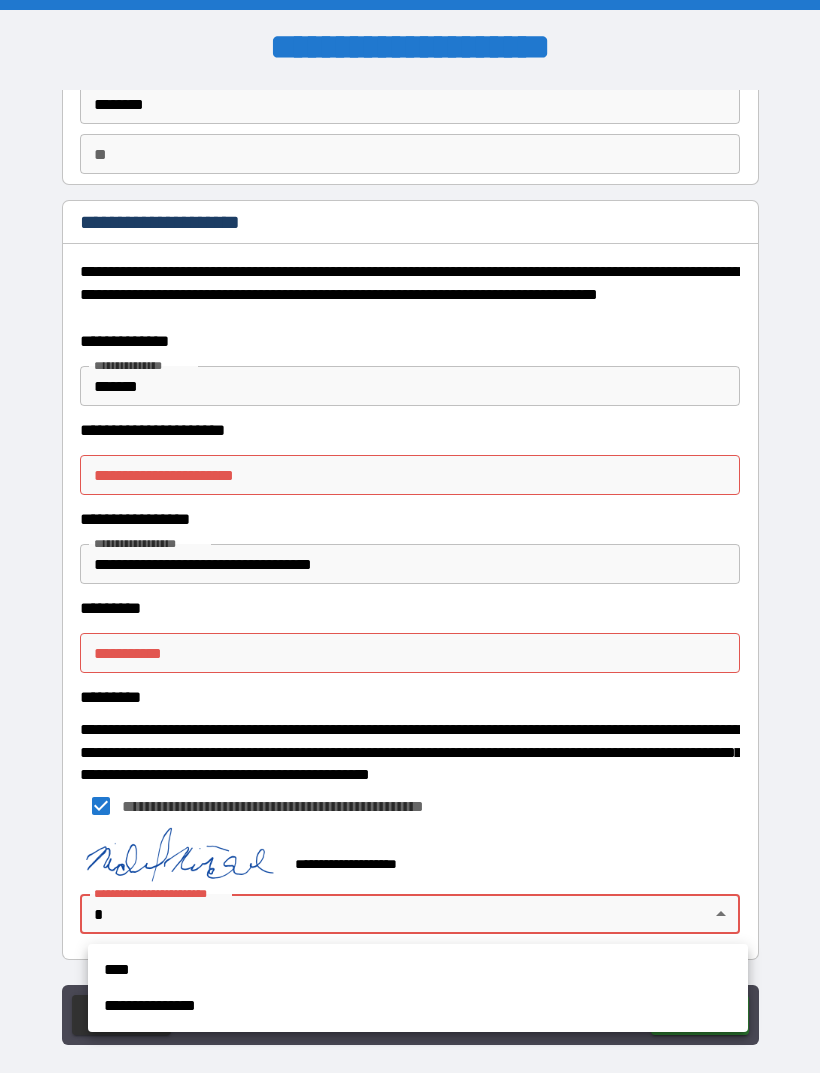click on "**********" at bounding box center [418, 1006] 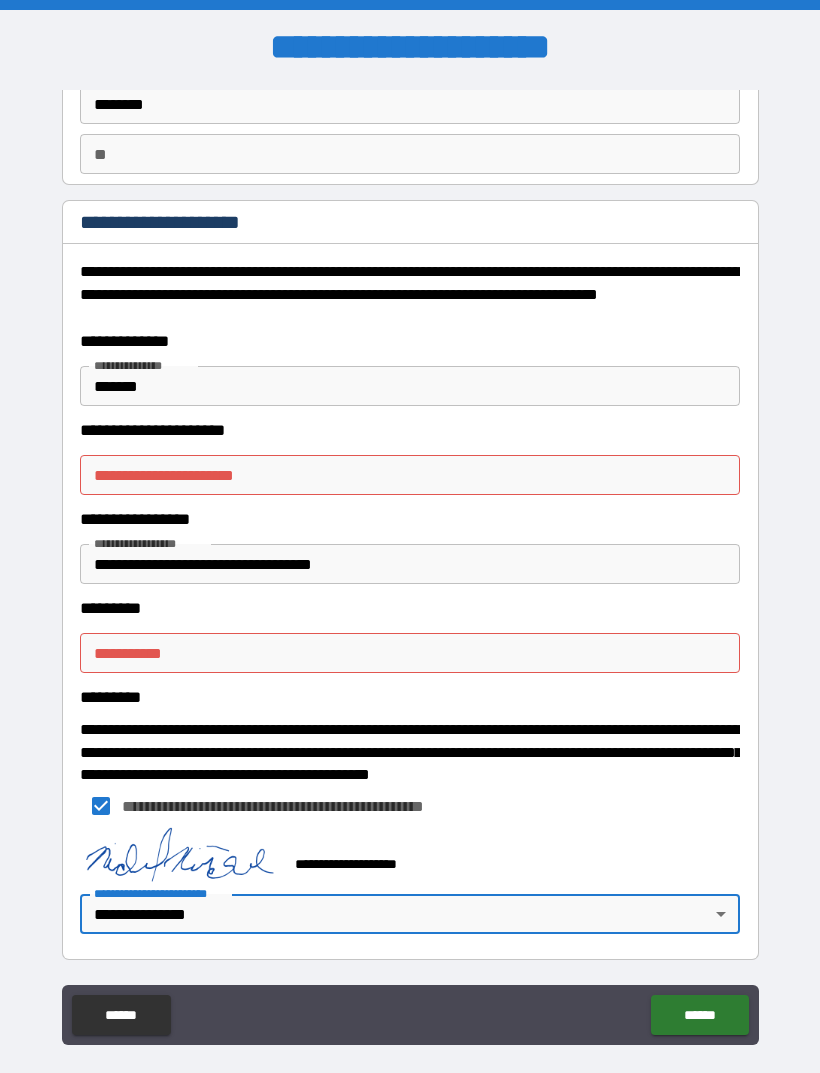 click on "**********" at bounding box center (410, 568) 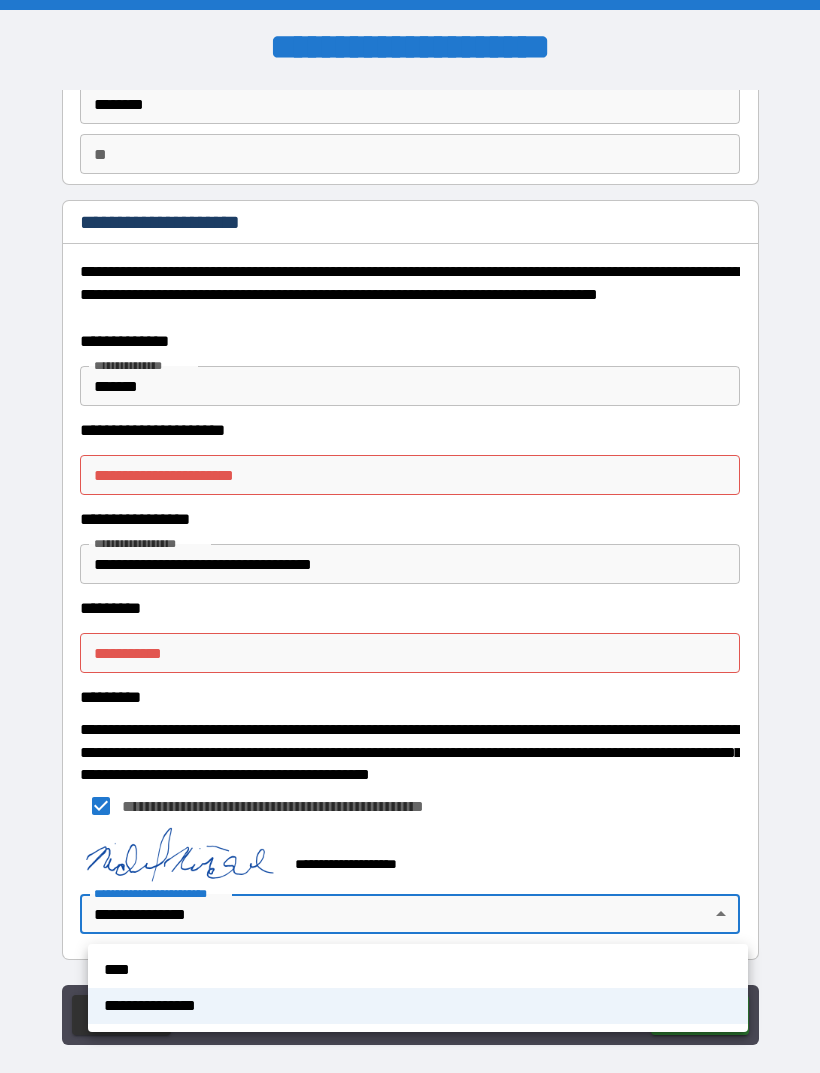 click on "****" at bounding box center [418, 970] 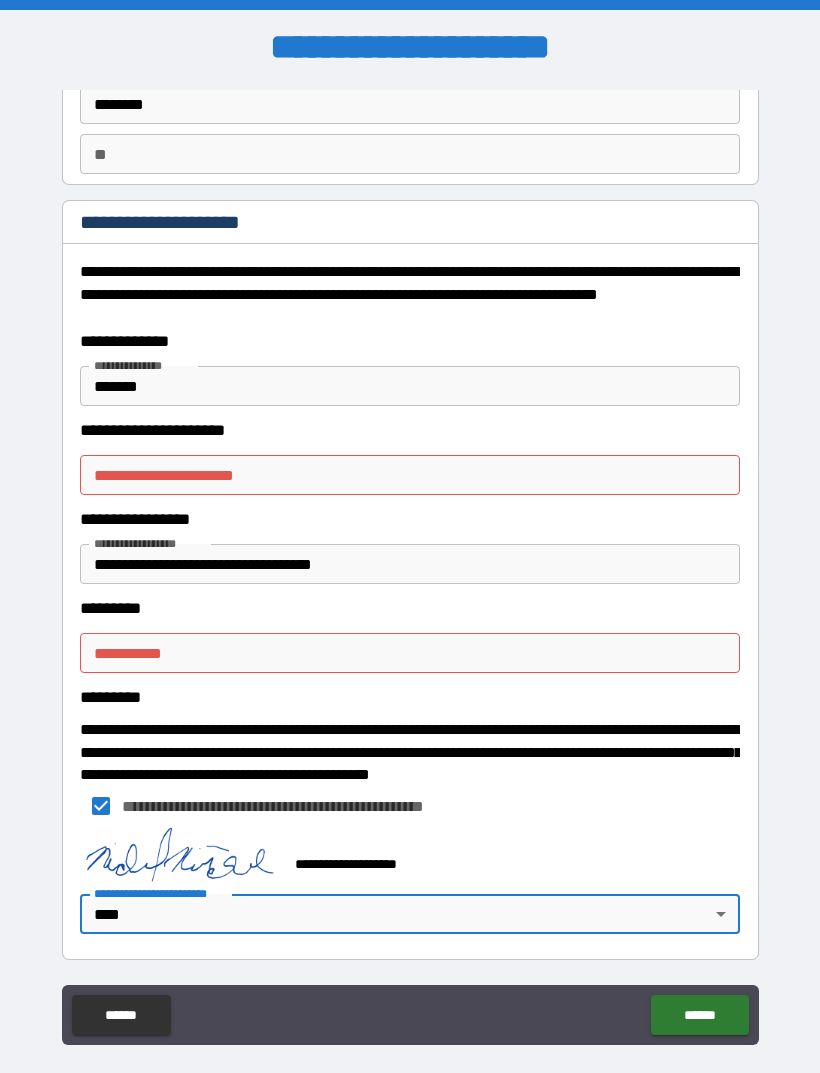 click on "******" at bounding box center (699, 1015) 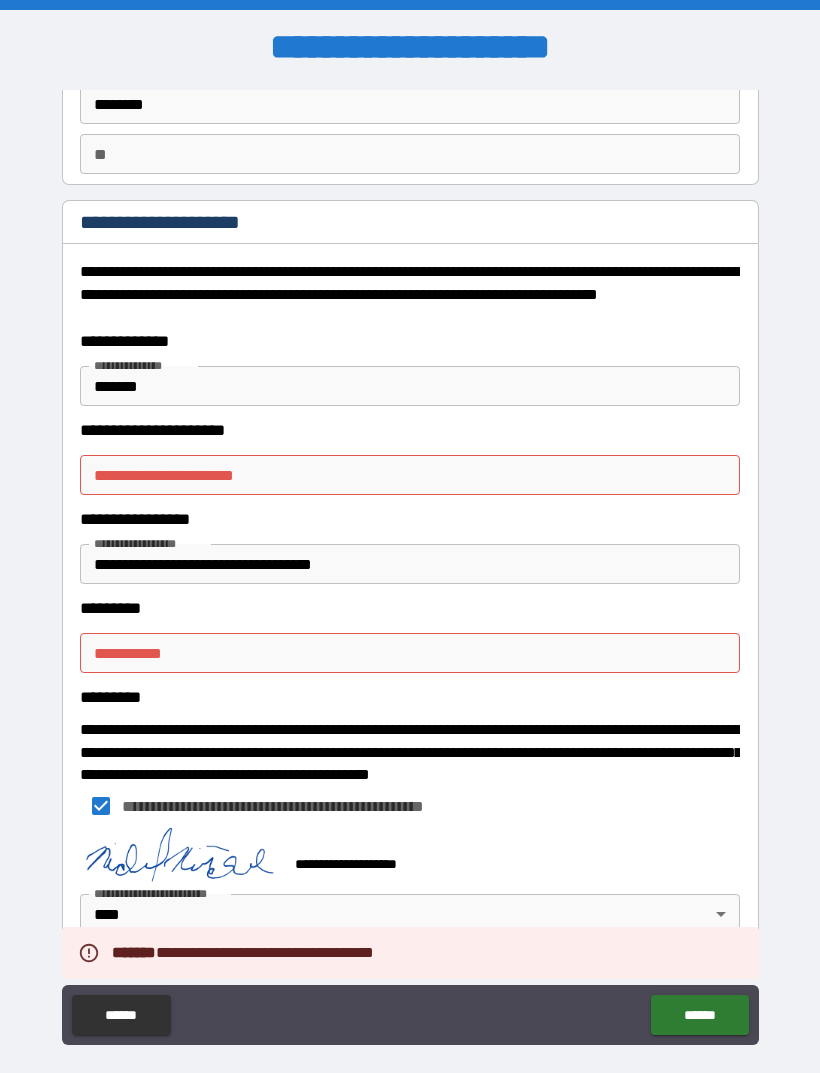 scroll, scrollTop: 142, scrollLeft: 0, axis: vertical 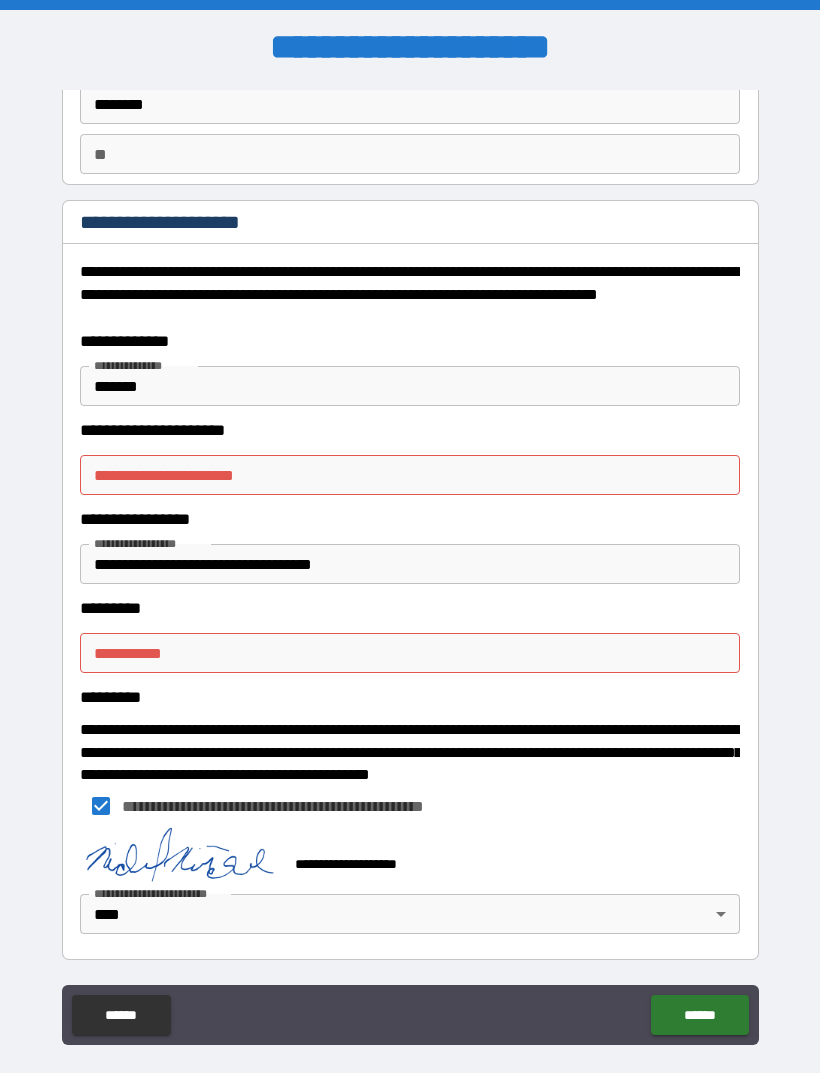 click on "*********   * *********   *" at bounding box center (410, 653) 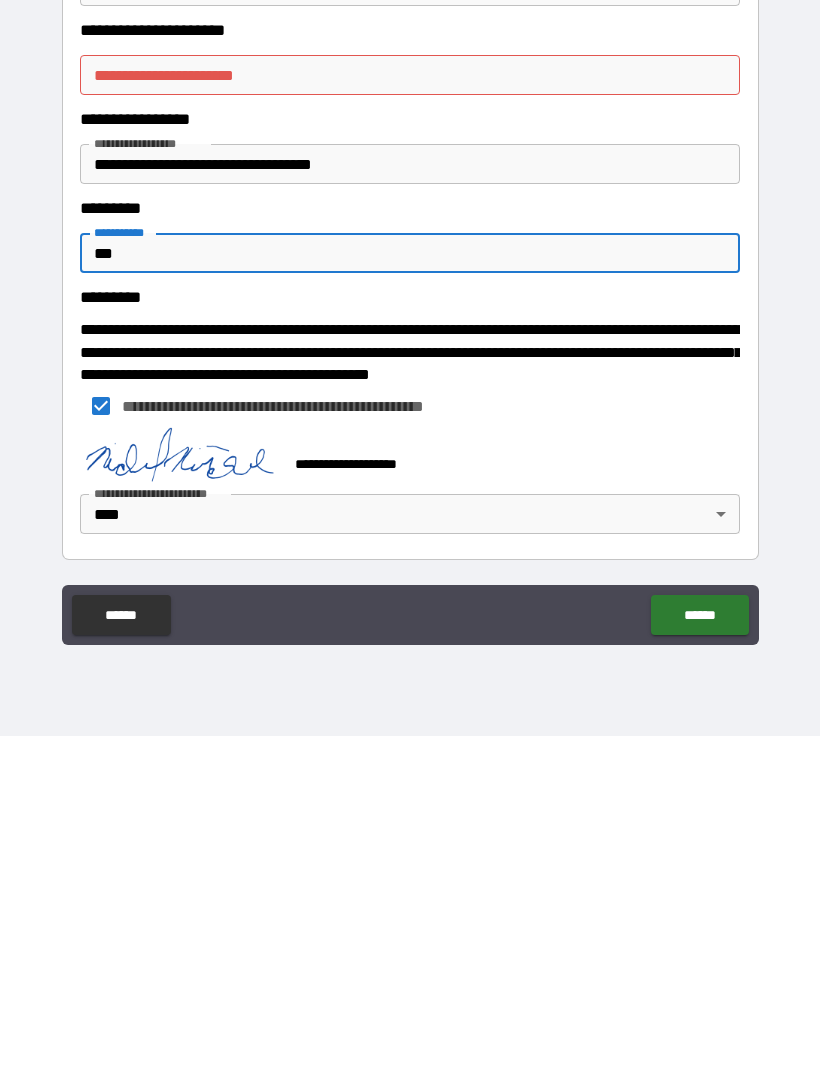 scroll, scrollTop: 64, scrollLeft: 0, axis: vertical 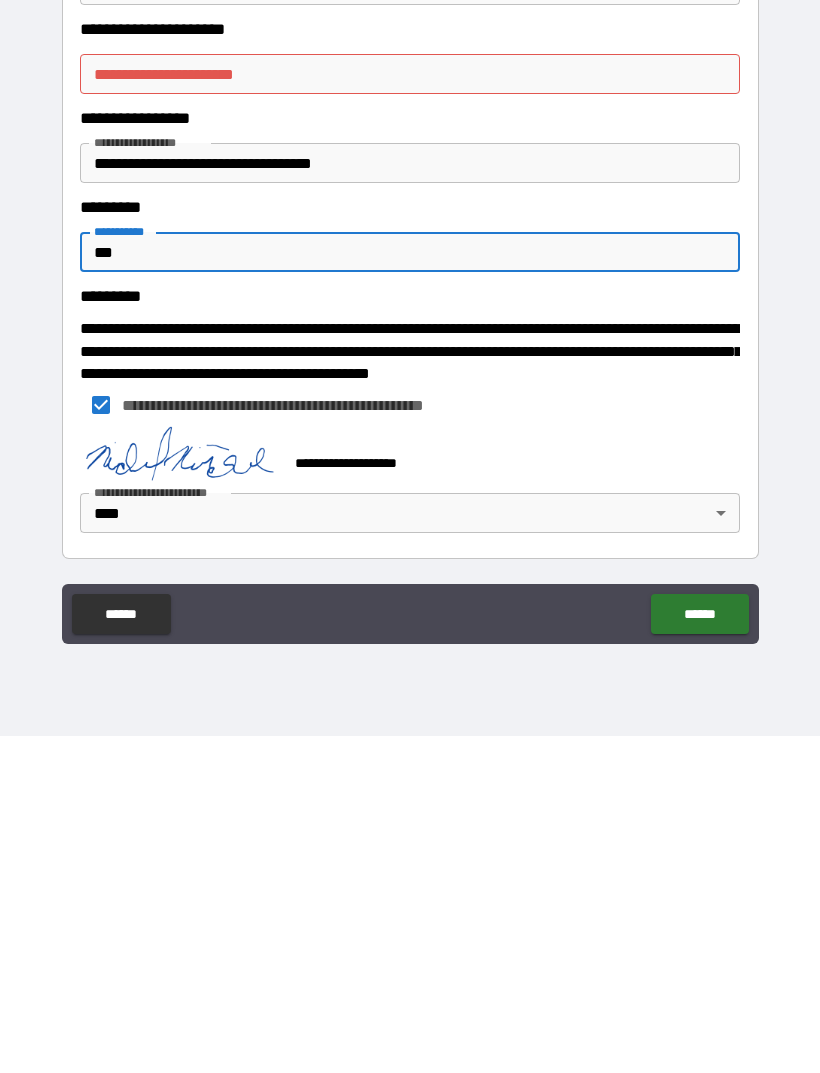 type on "***" 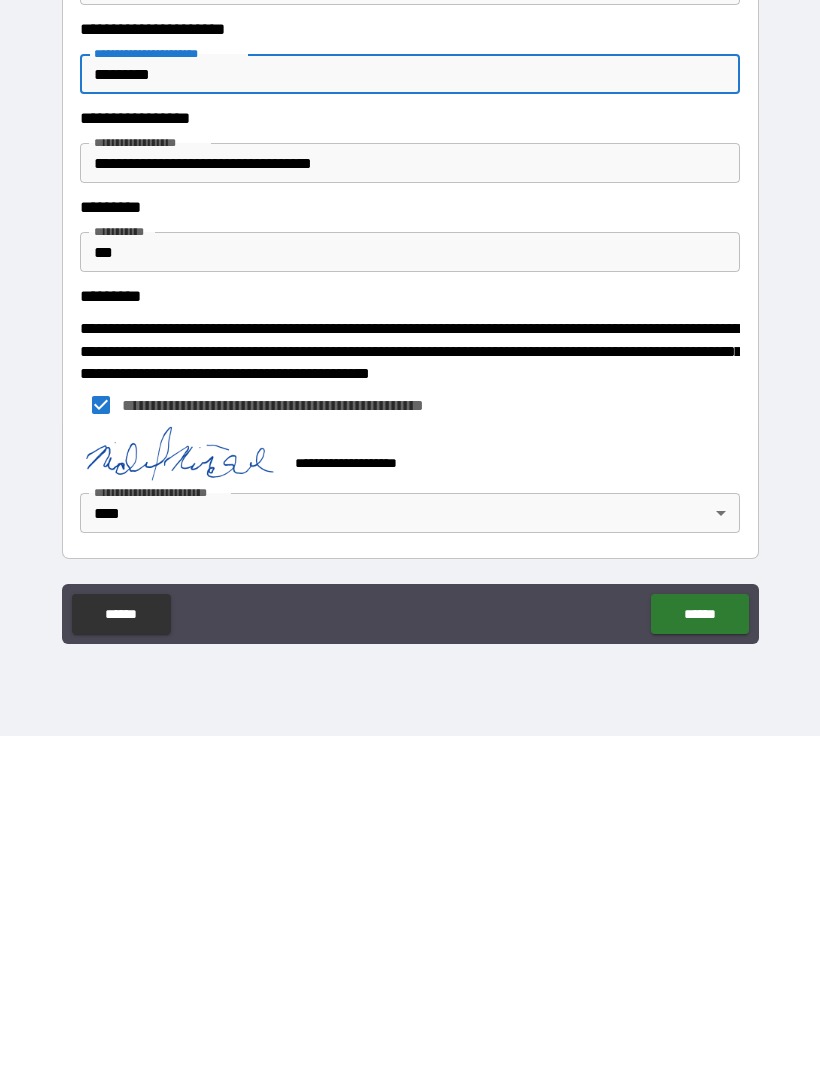 type on "**********" 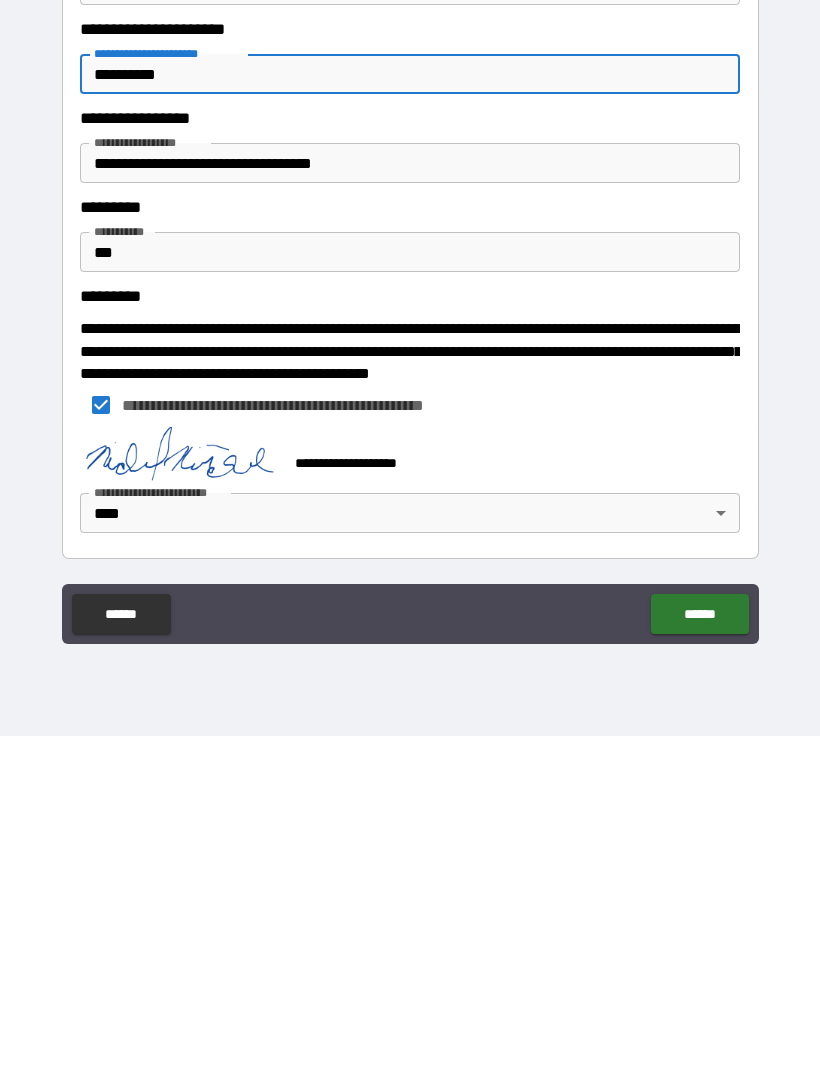 click on "******" at bounding box center (699, 951) 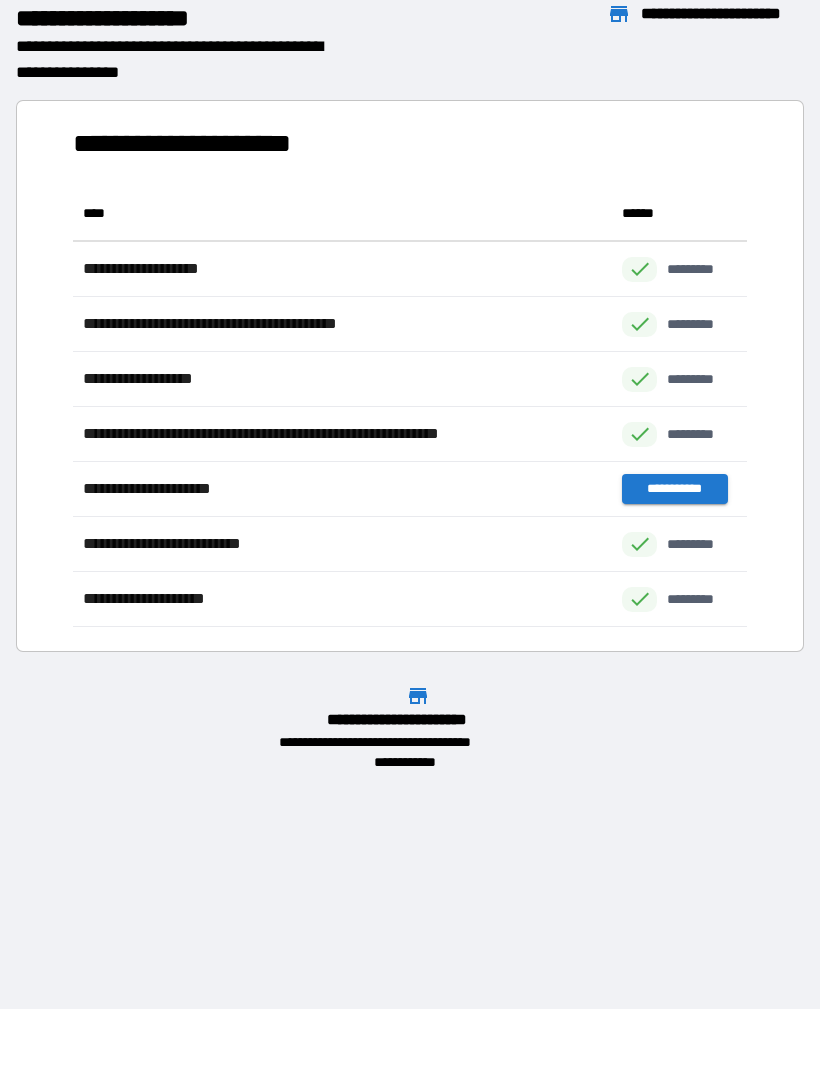 scroll, scrollTop: 1, scrollLeft: 1, axis: both 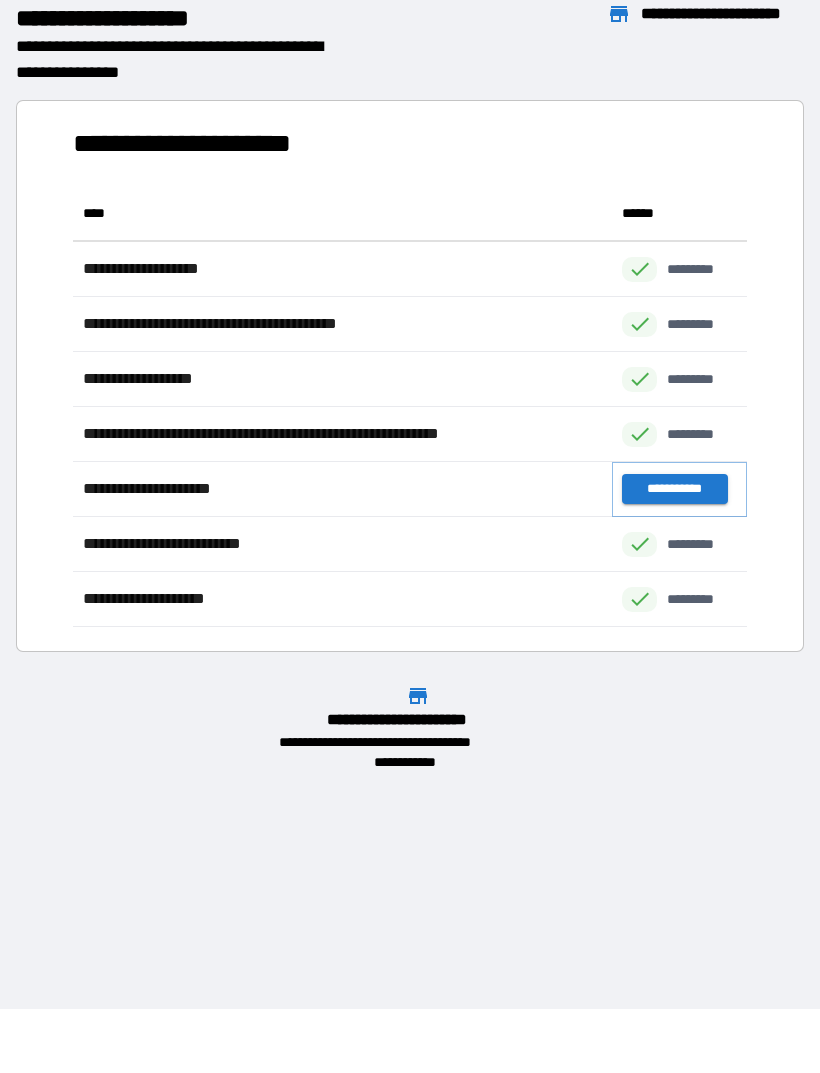 click on "**********" at bounding box center [674, 489] 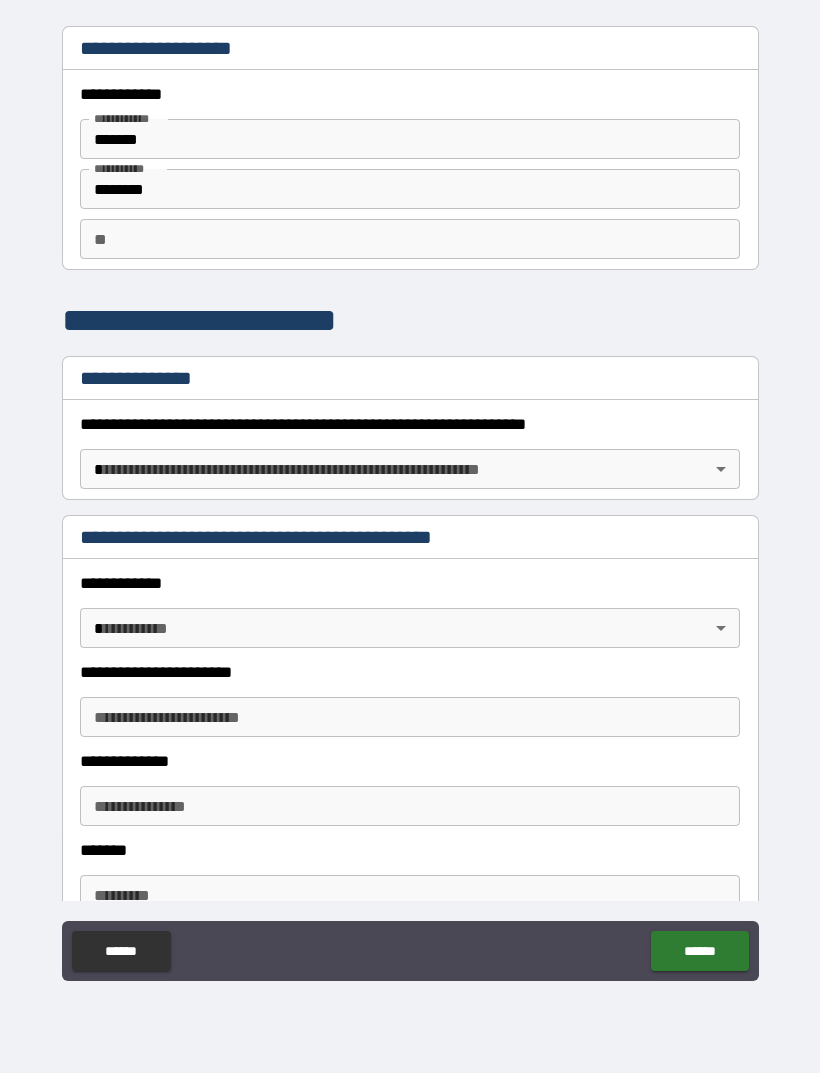 click on "**********" at bounding box center (410, 504) 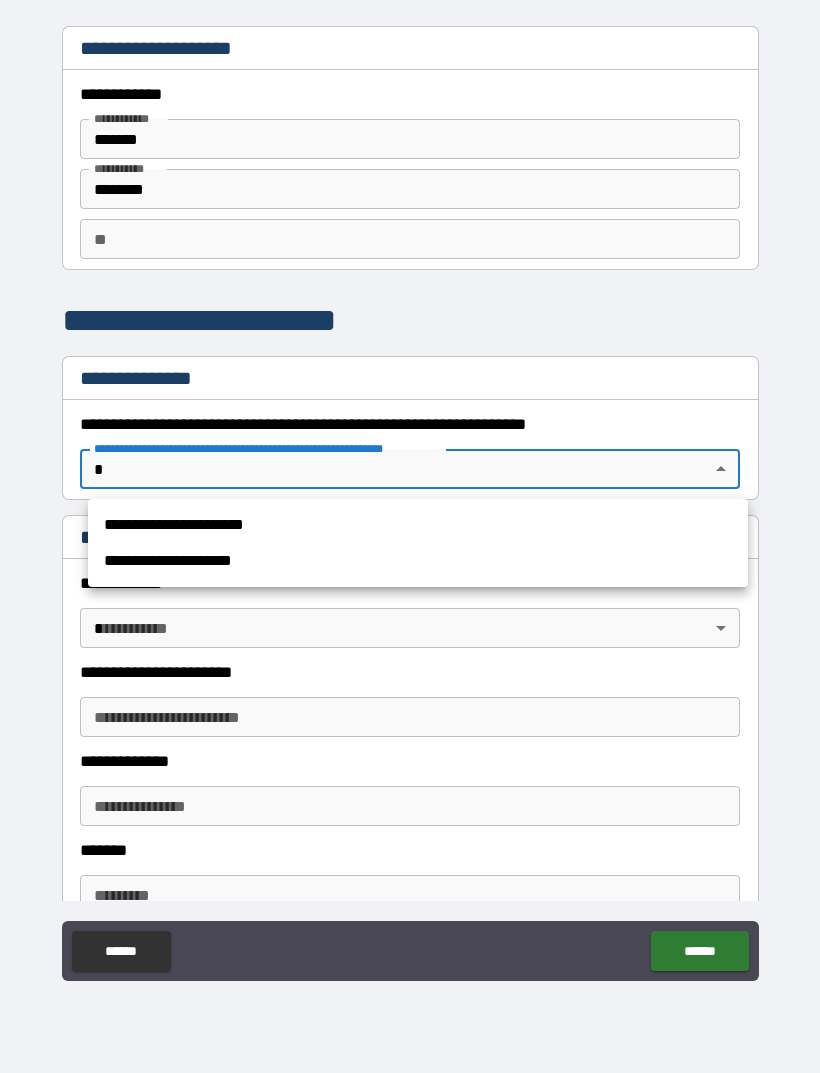 click on "**********" at bounding box center [418, 525] 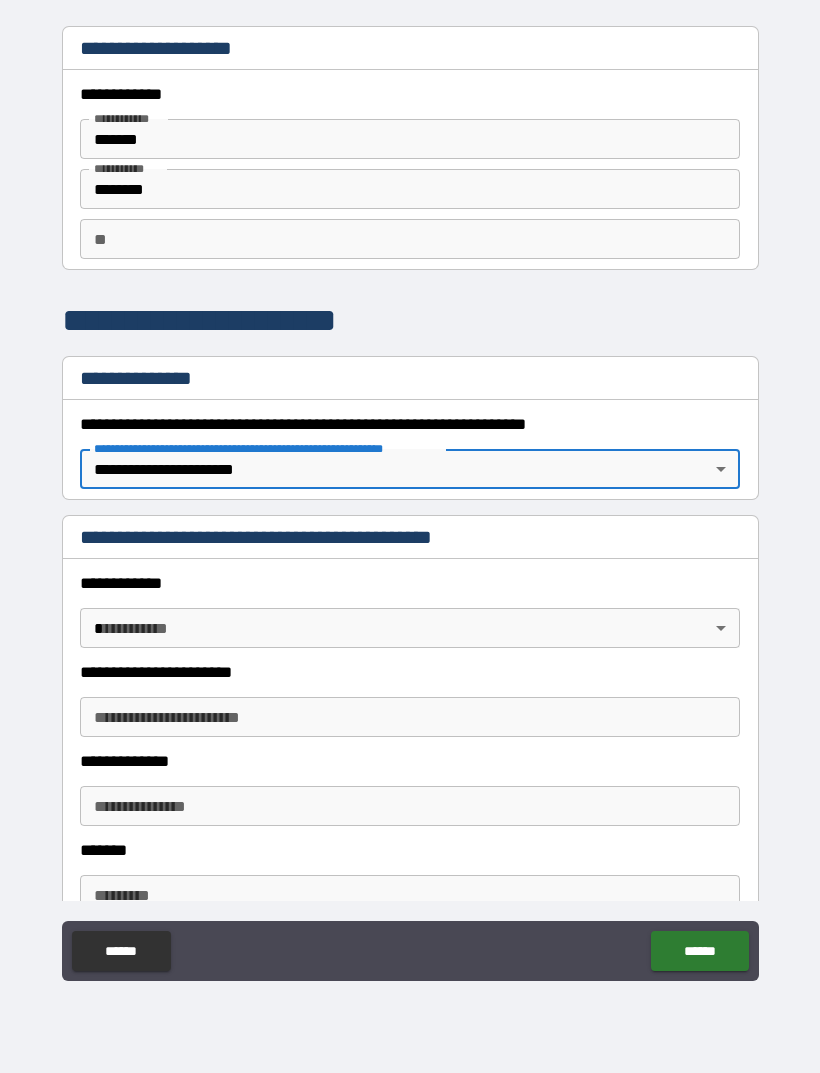 click on "**********" at bounding box center [410, 504] 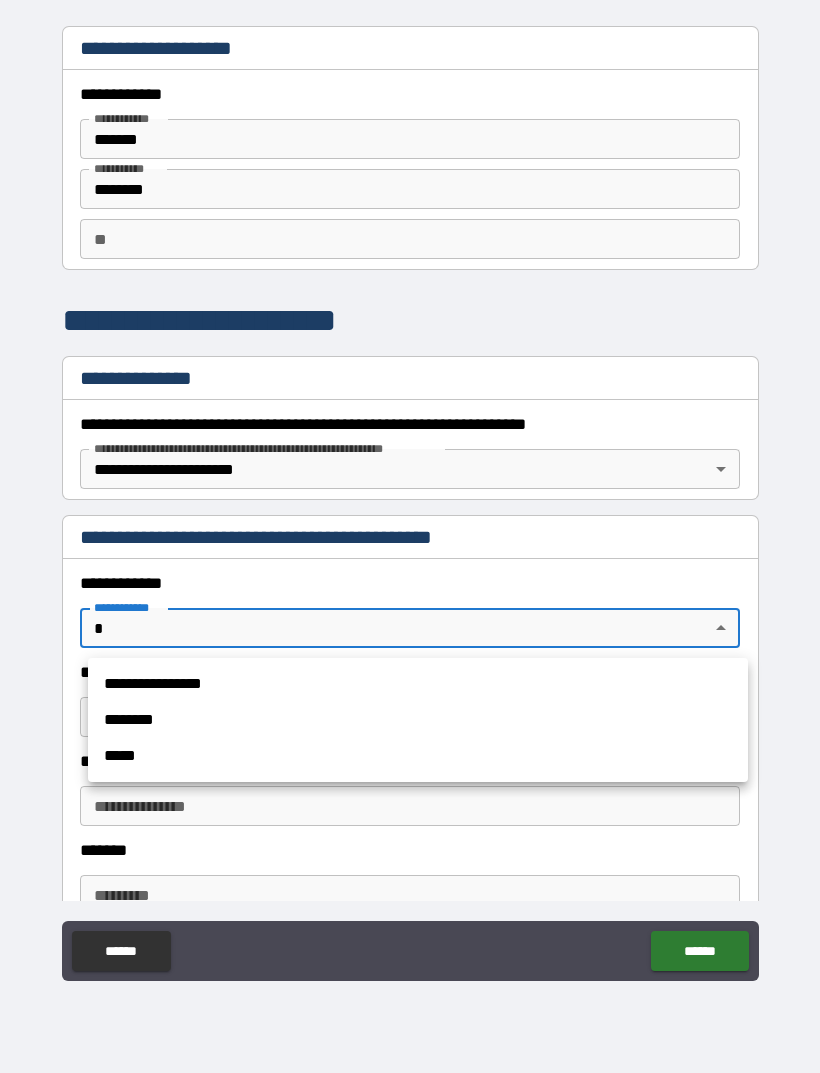 click on "**********" at bounding box center [418, 684] 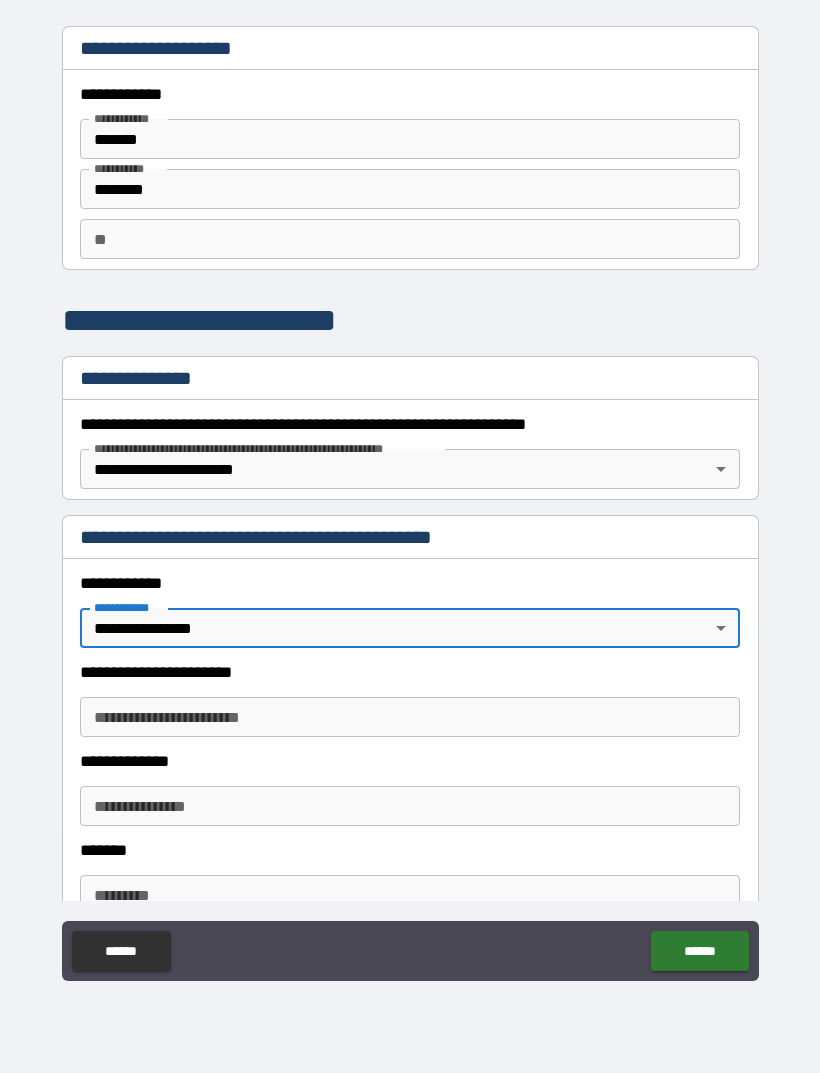 click on "**********" at bounding box center (410, 717) 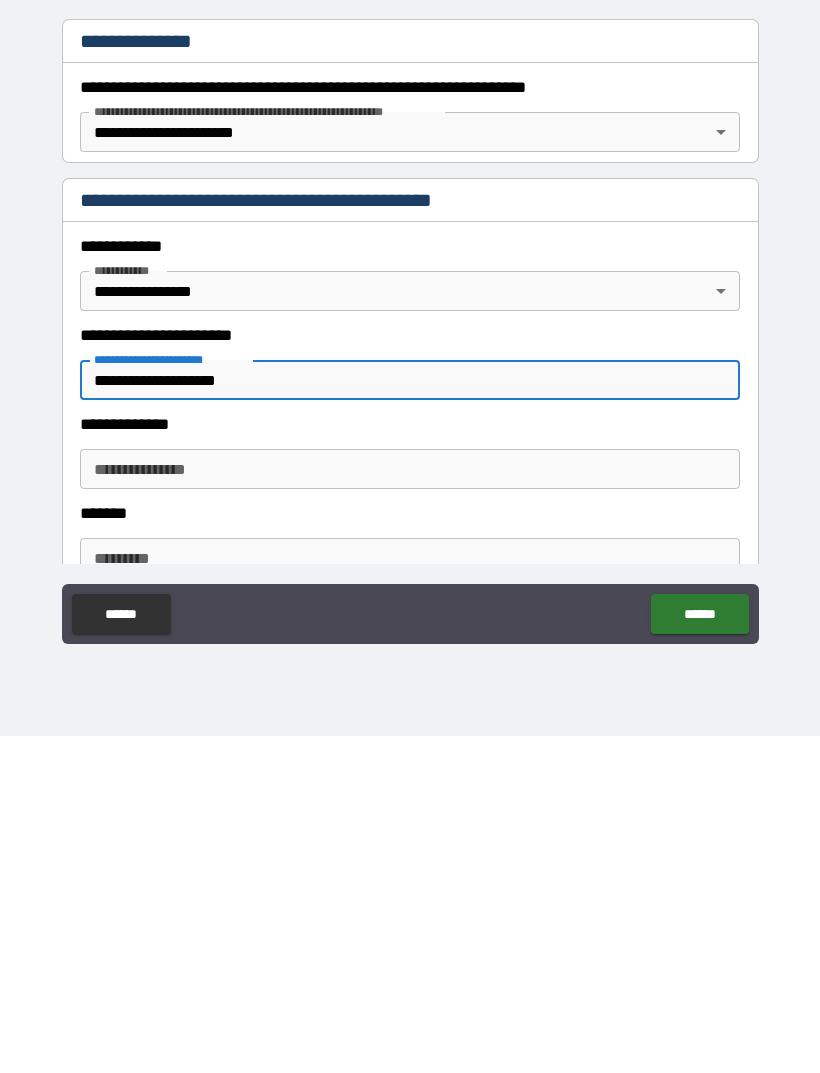type on "**********" 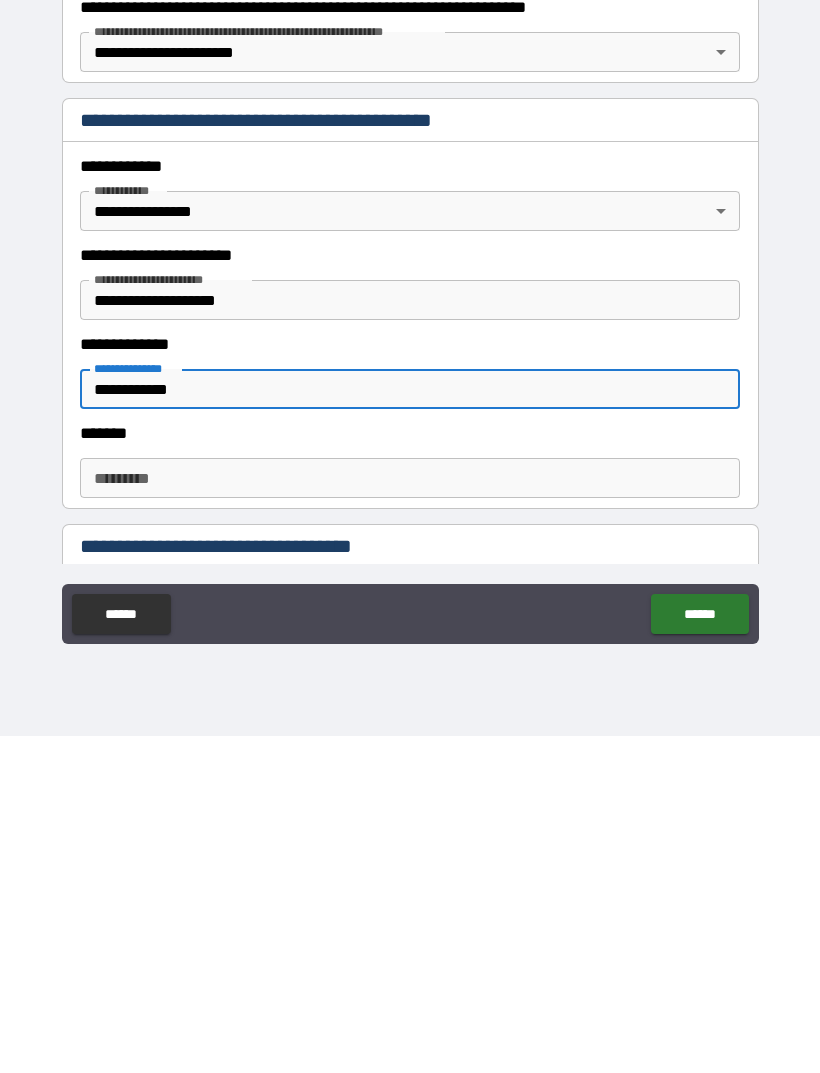 scroll, scrollTop: 81, scrollLeft: 0, axis: vertical 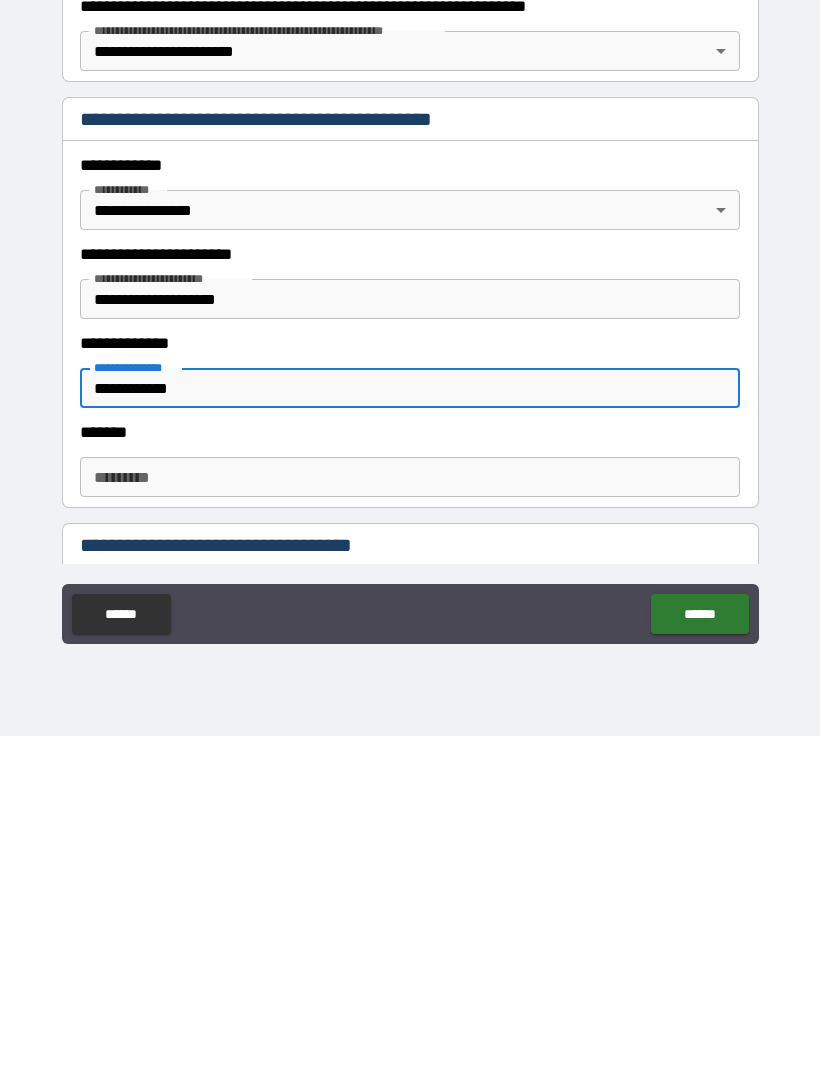 type on "**********" 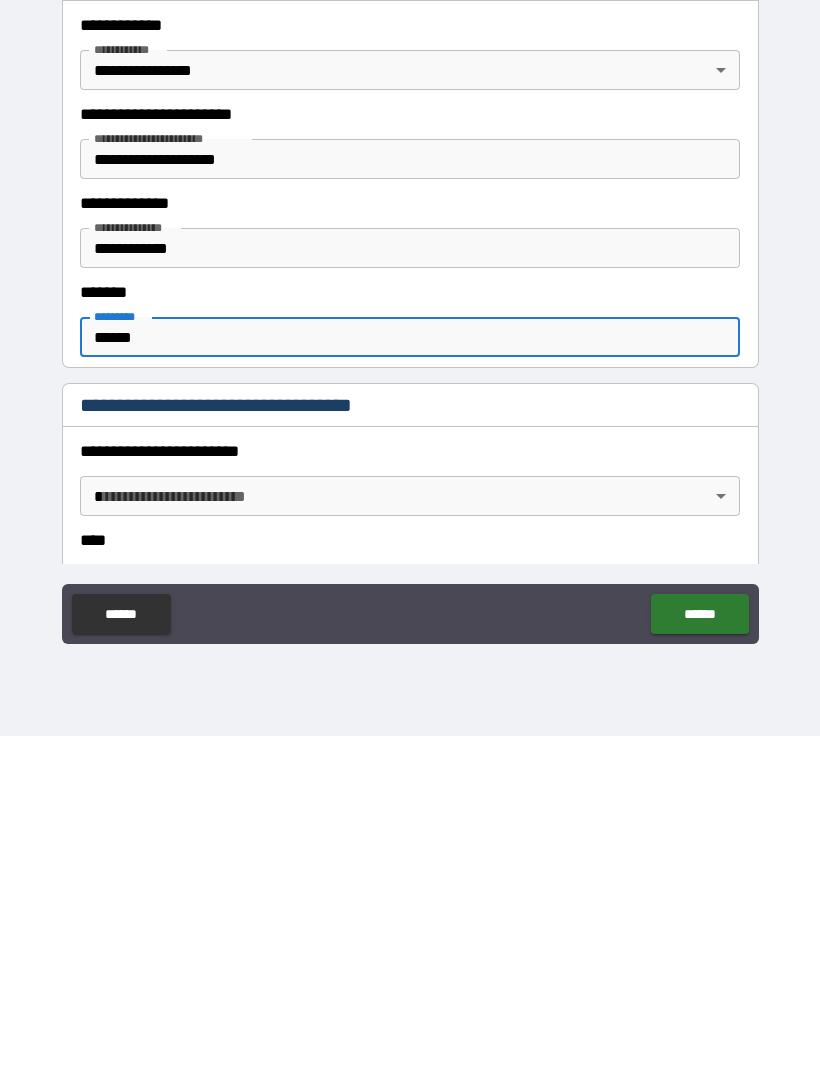 scroll, scrollTop: 222, scrollLeft: 0, axis: vertical 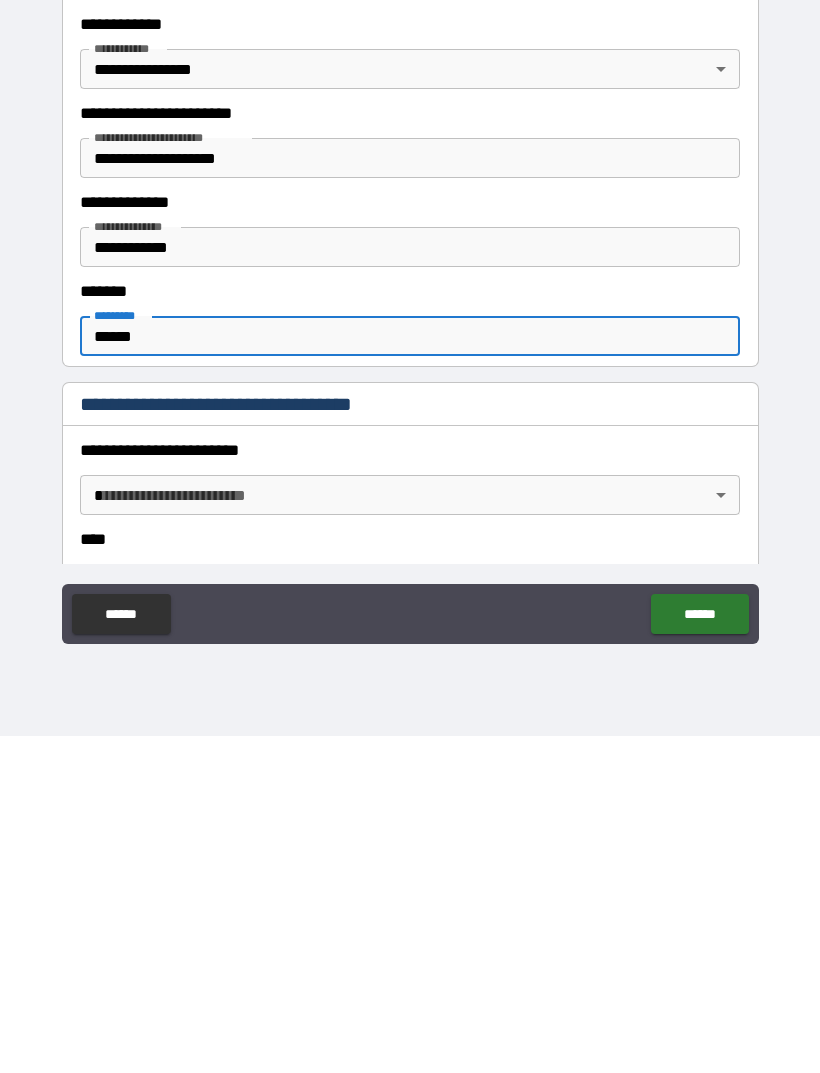type on "******" 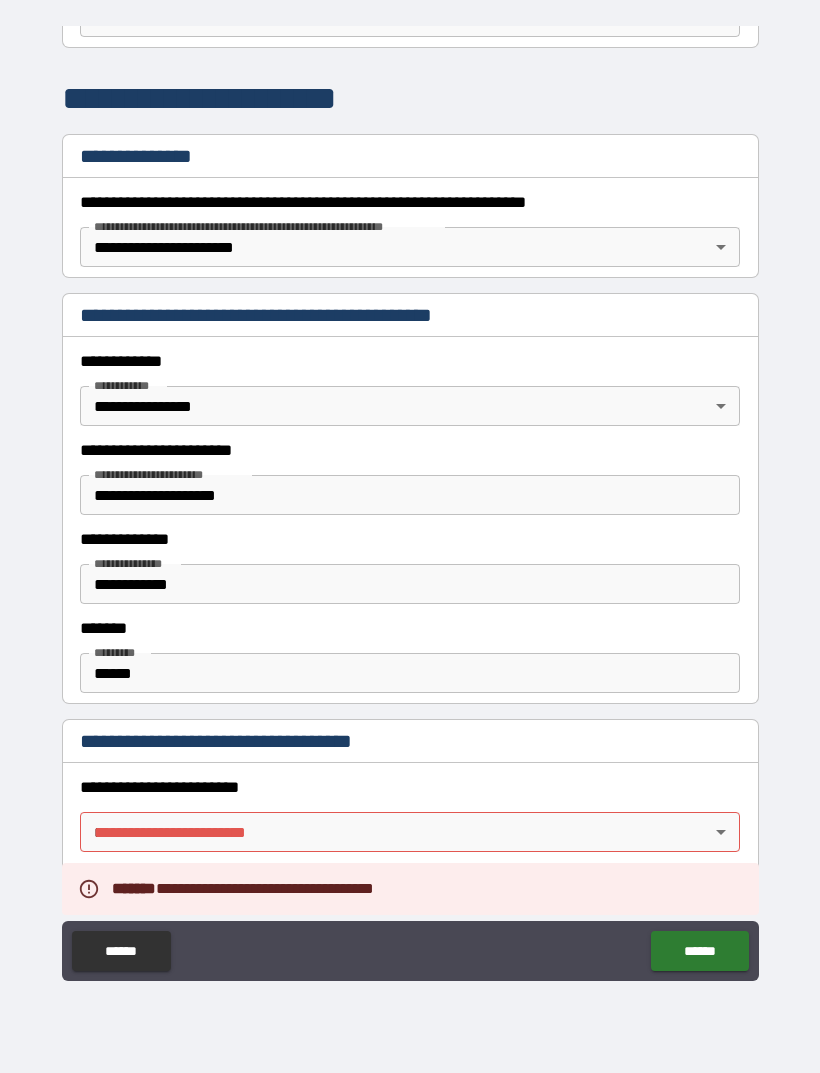 click on "**********" at bounding box center [410, 504] 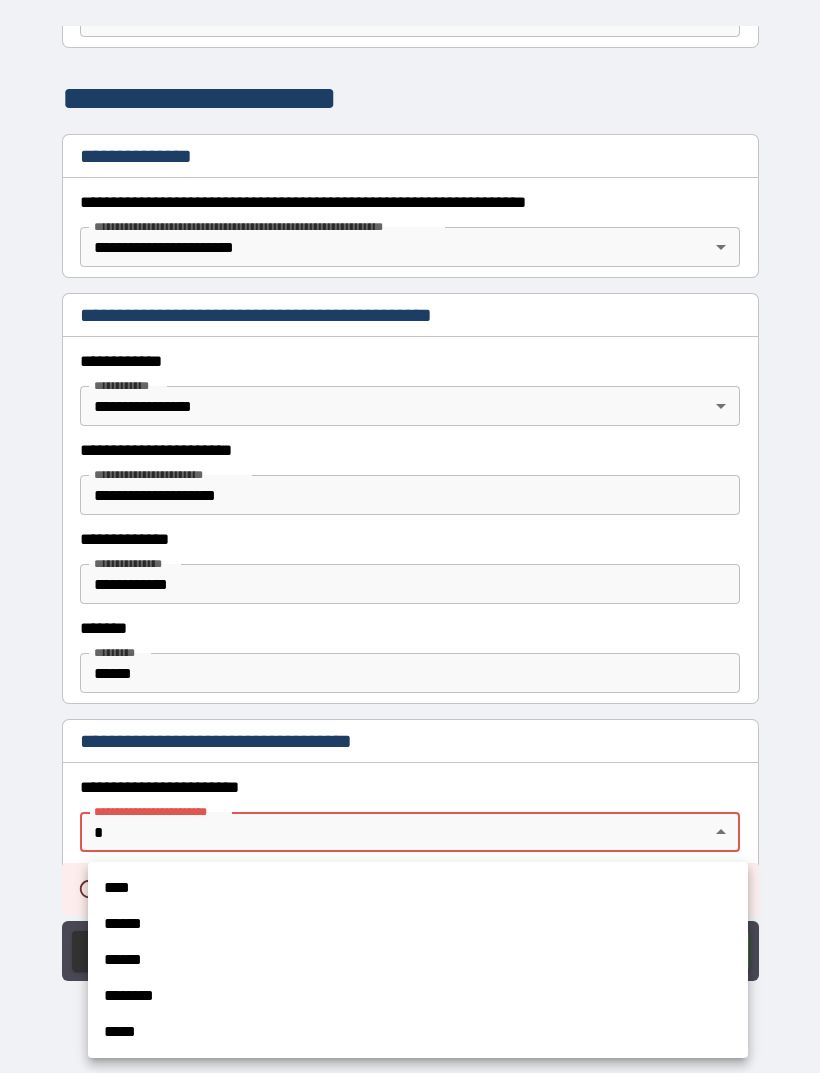 click at bounding box center [410, 536] 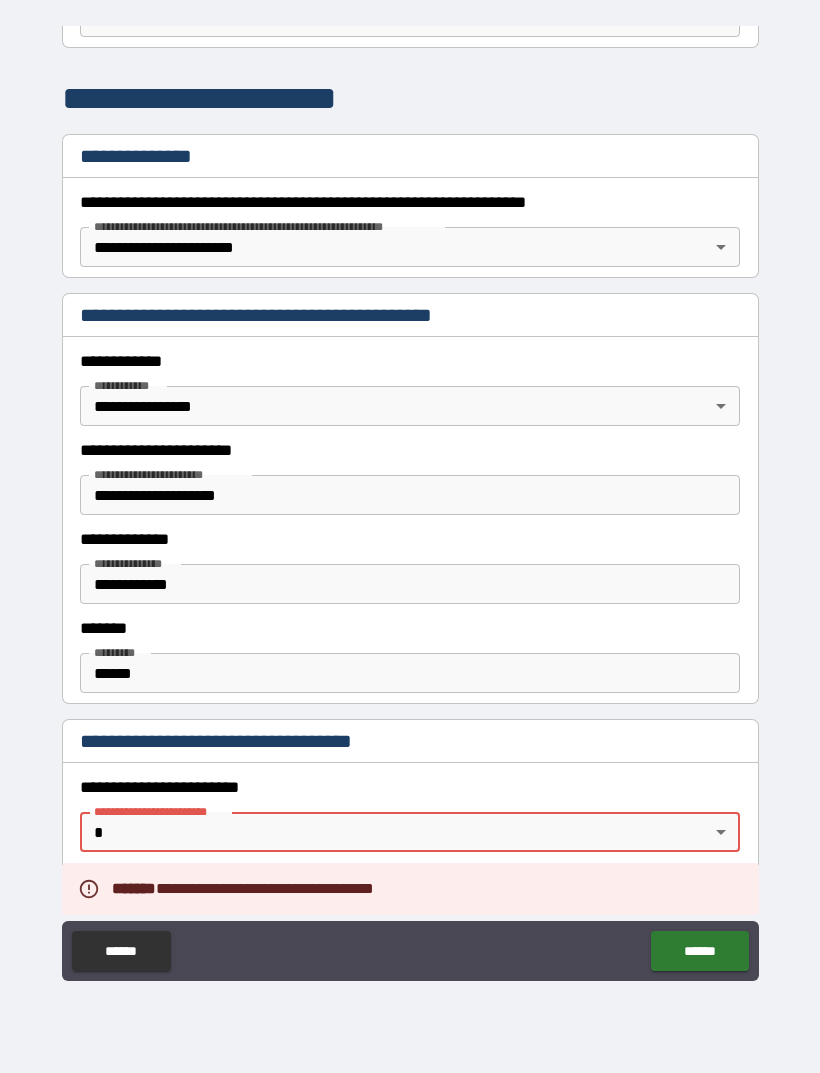 click on "**********" at bounding box center [410, 817] 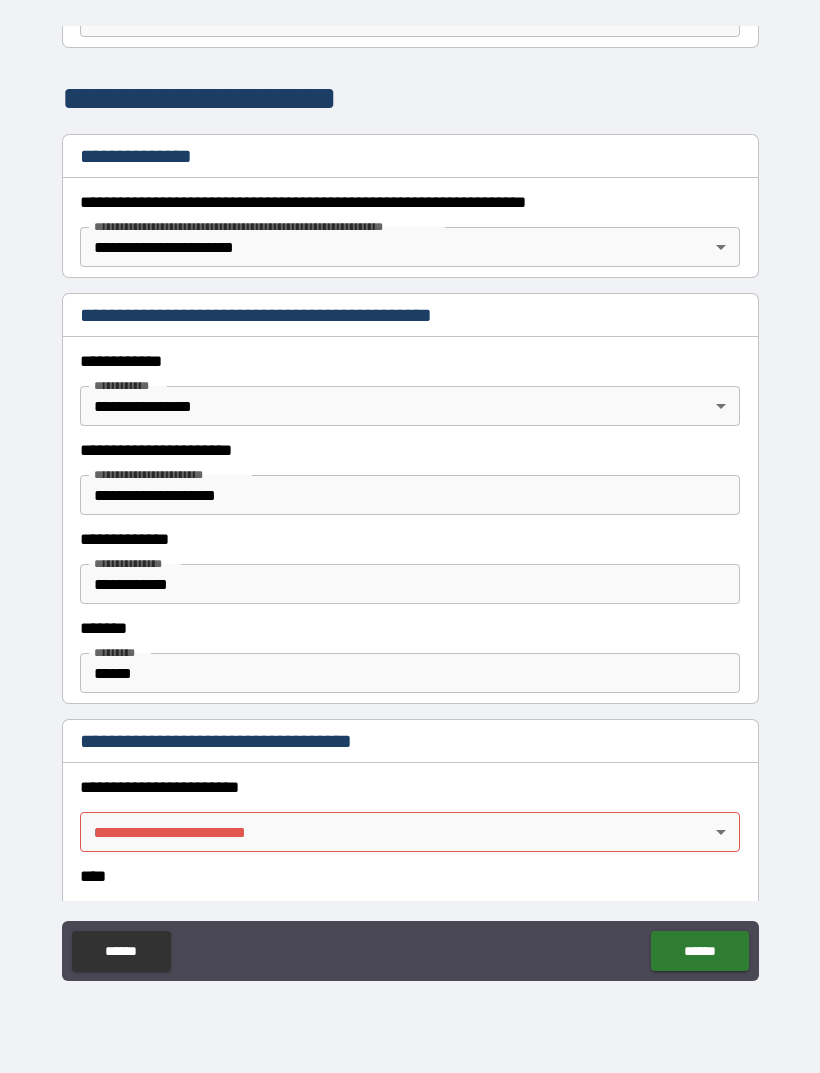 click on "**********" at bounding box center (410, 504) 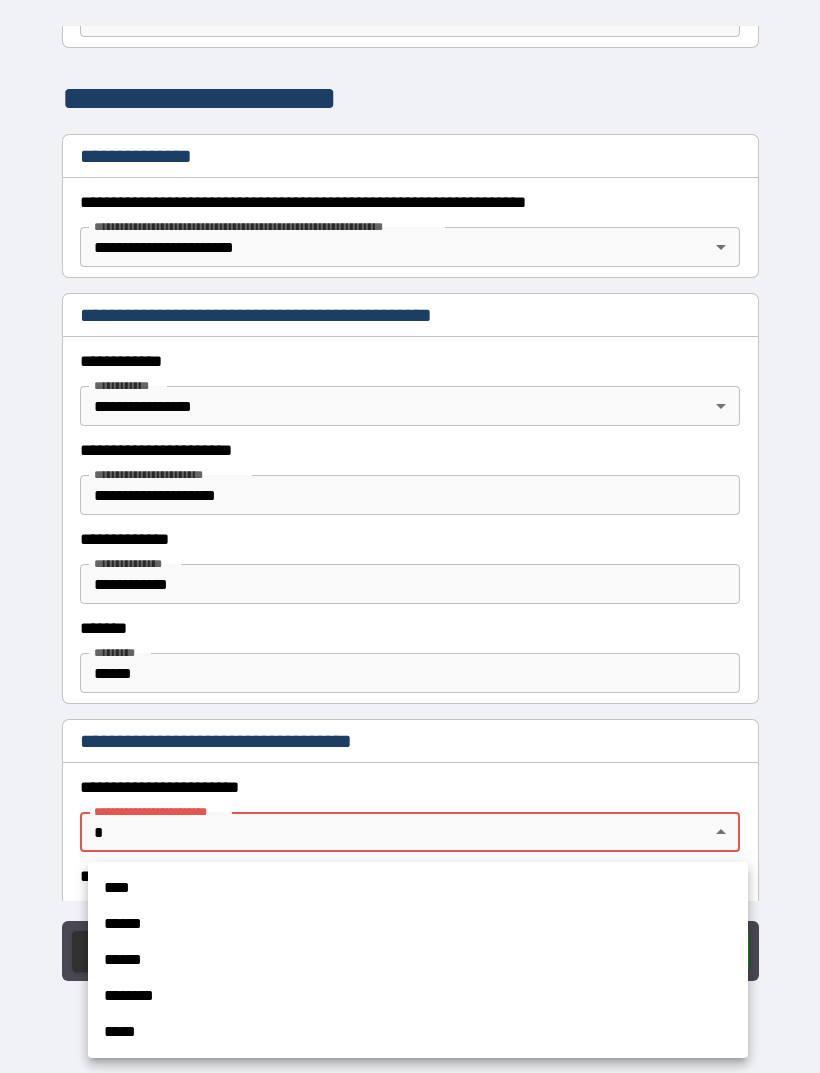 click at bounding box center (410, 536) 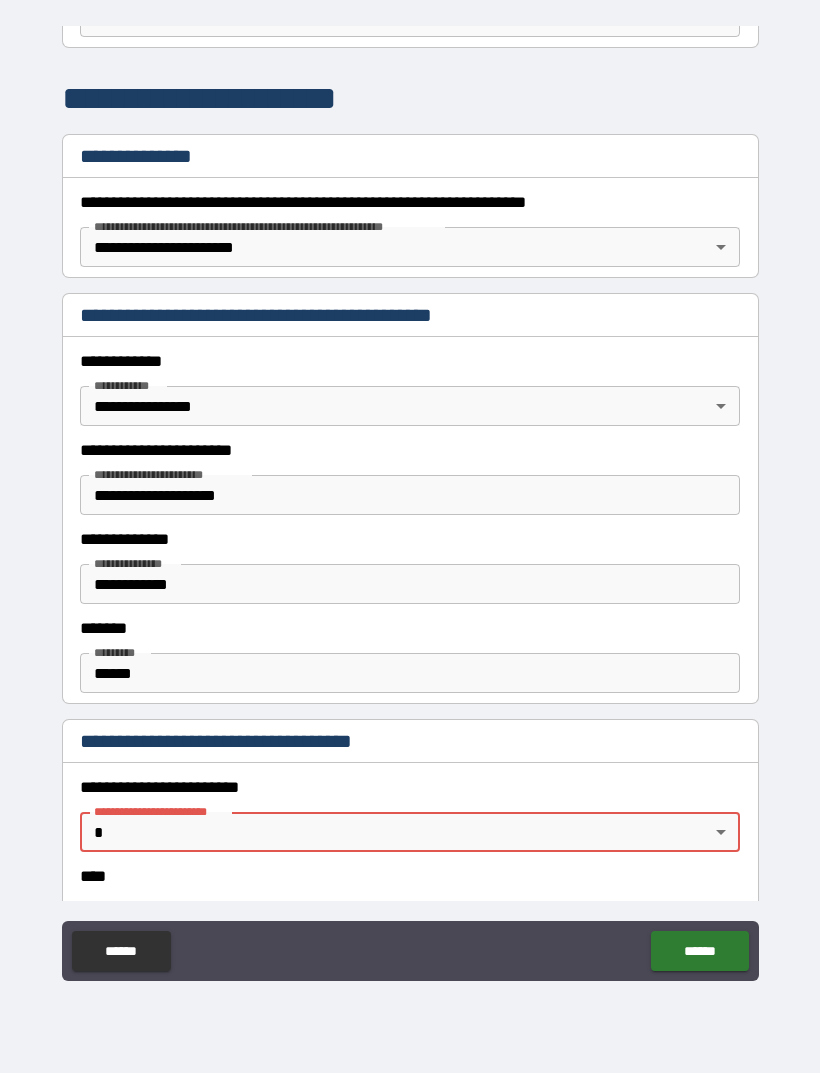 click on "**********" at bounding box center [410, 504] 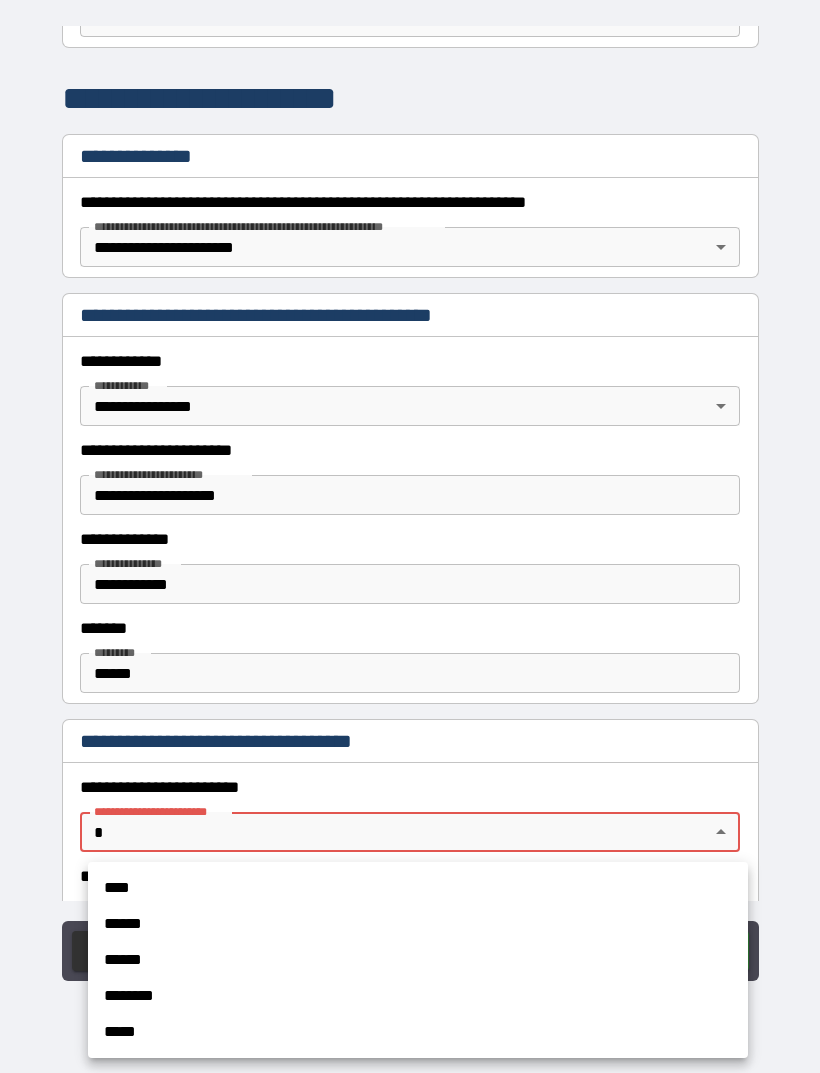 click on "****" at bounding box center [418, 888] 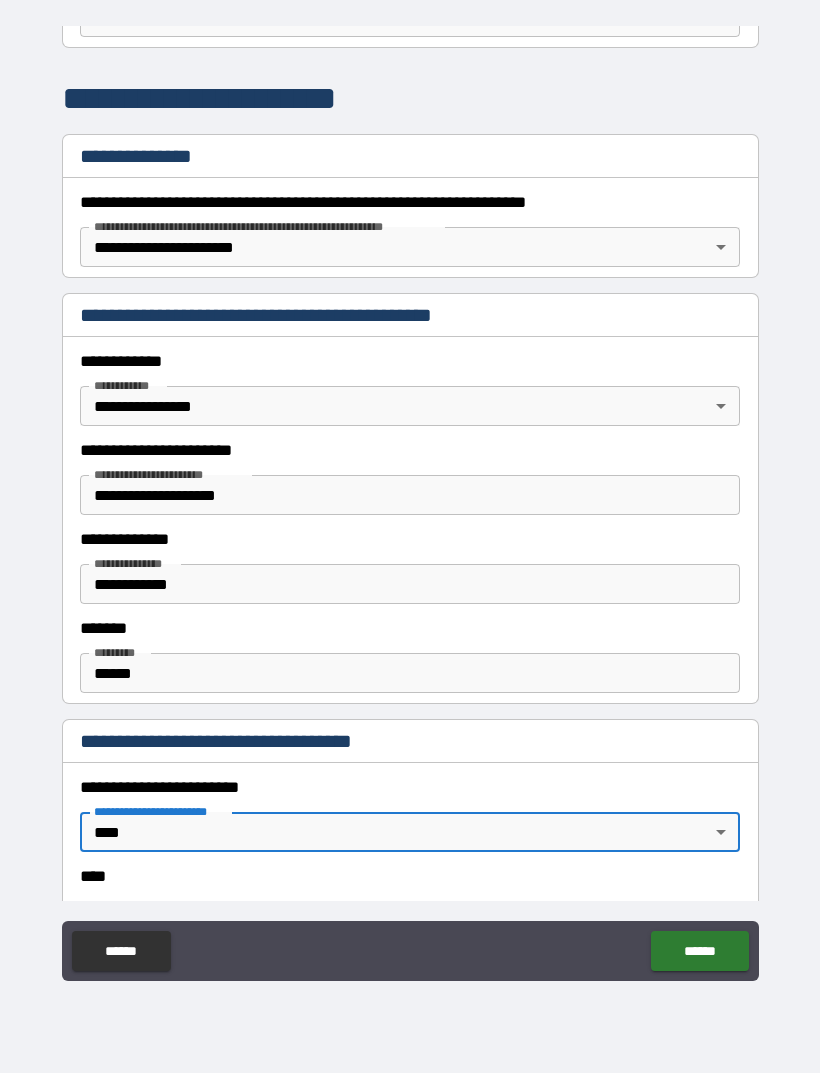 type on "*" 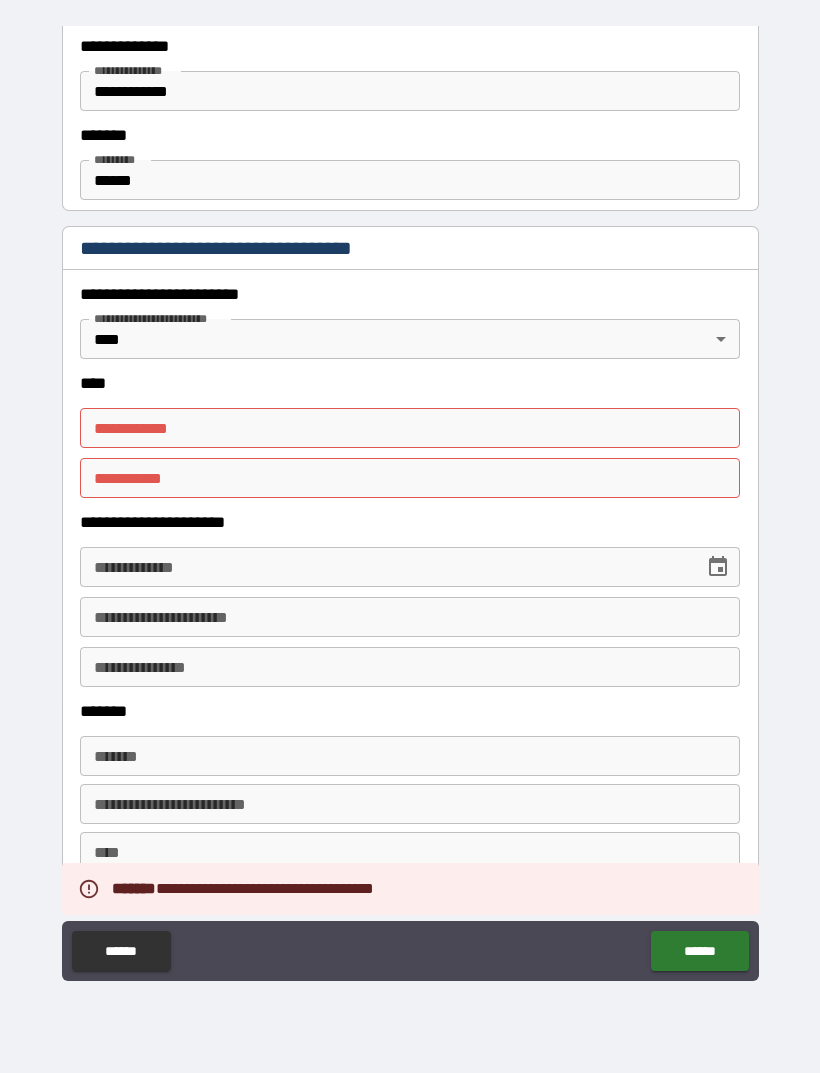 scroll, scrollTop: 697, scrollLeft: 0, axis: vertical 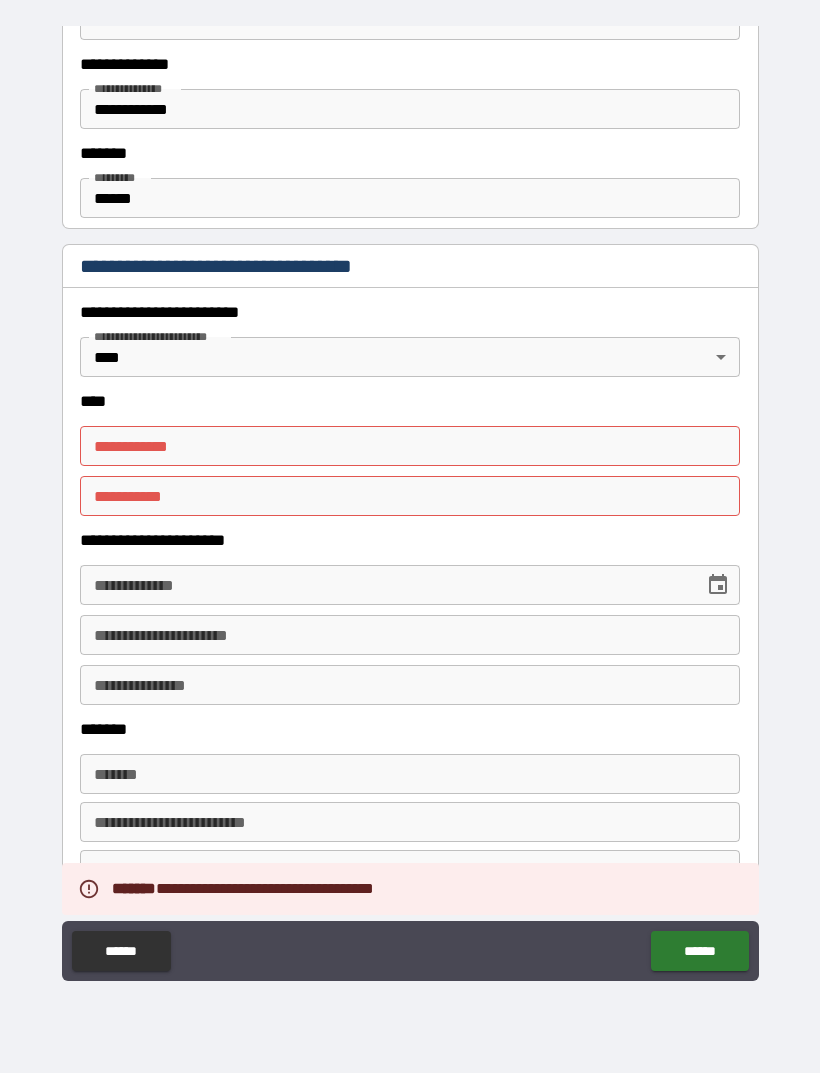 click on "**********" at bounding box center (410, 446) 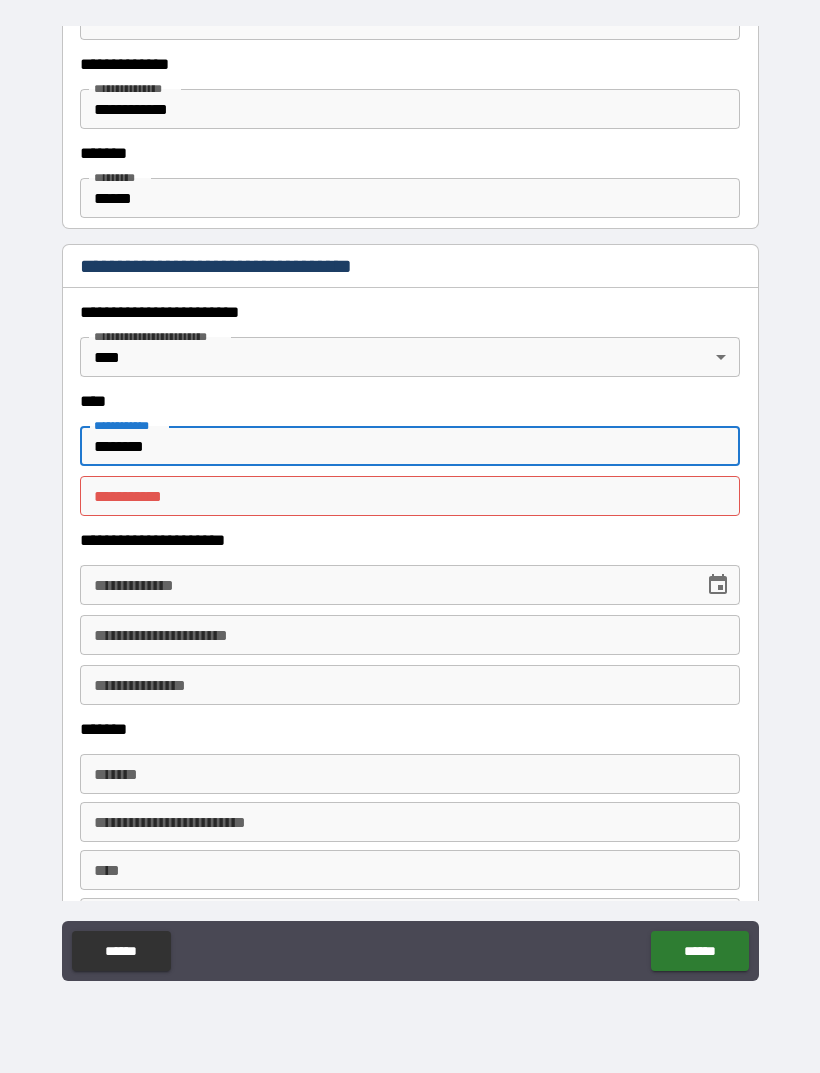 type on "*******" 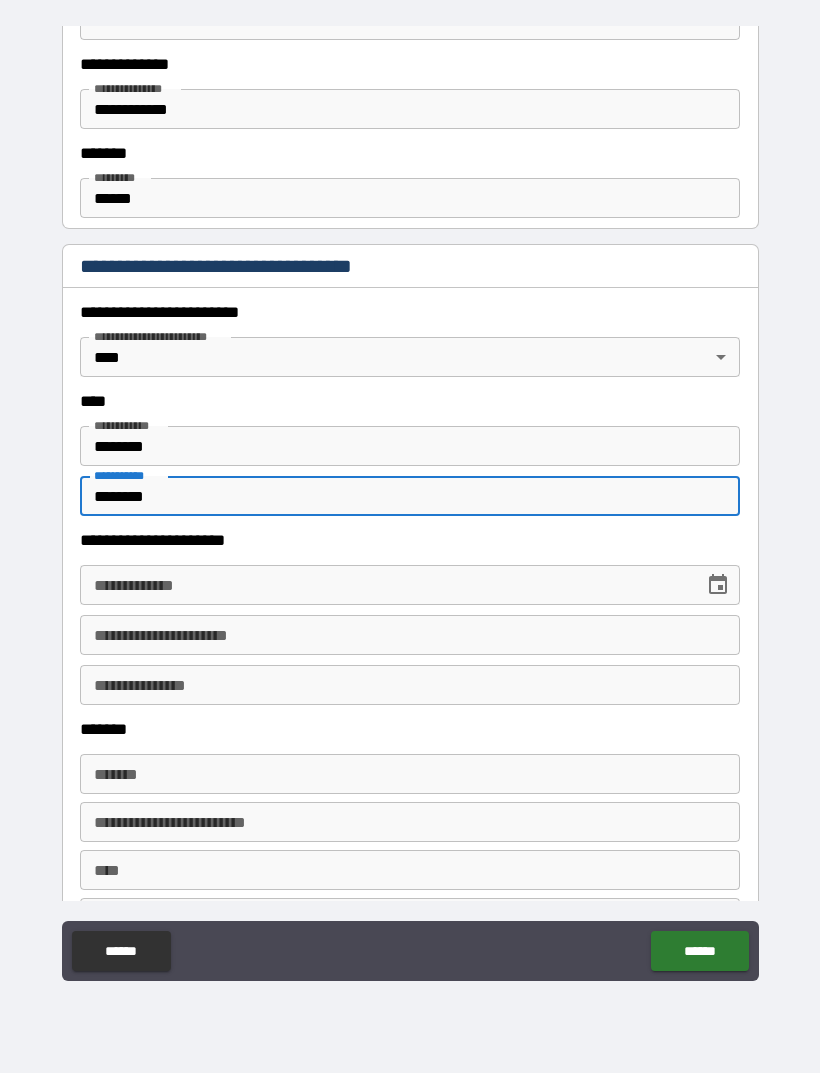 type on "********" 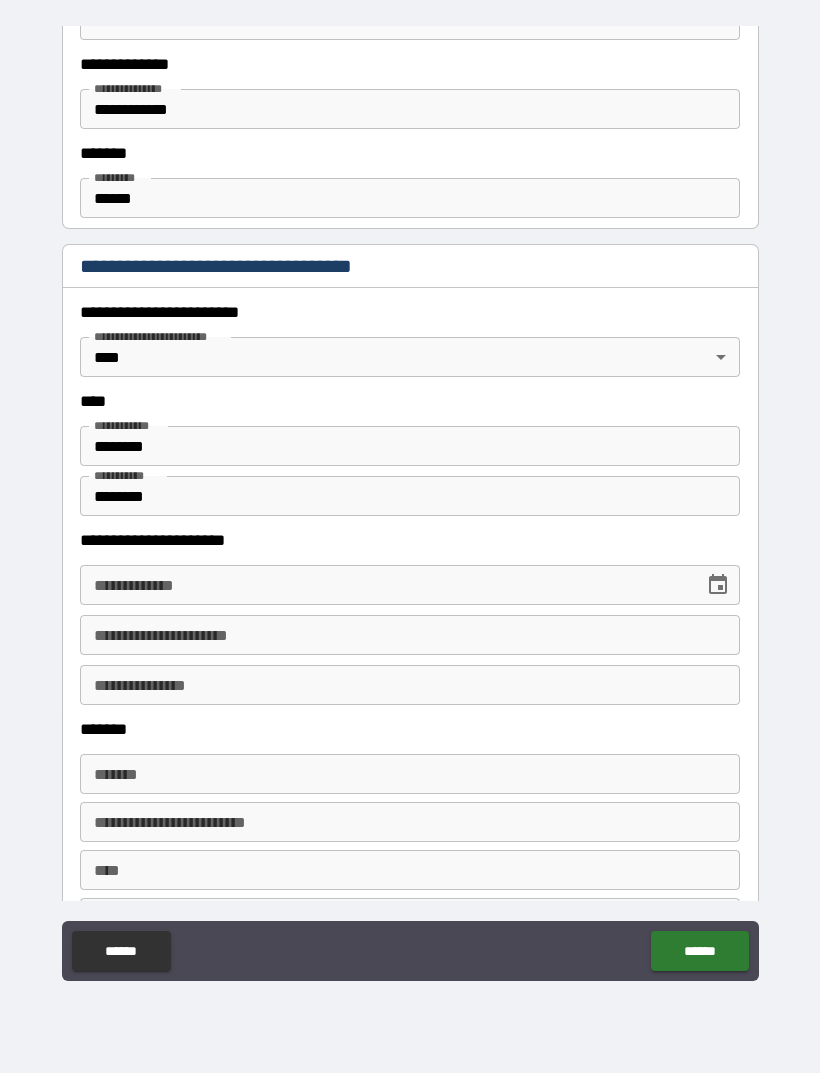 click on "******" at bounding box center (699, 951) 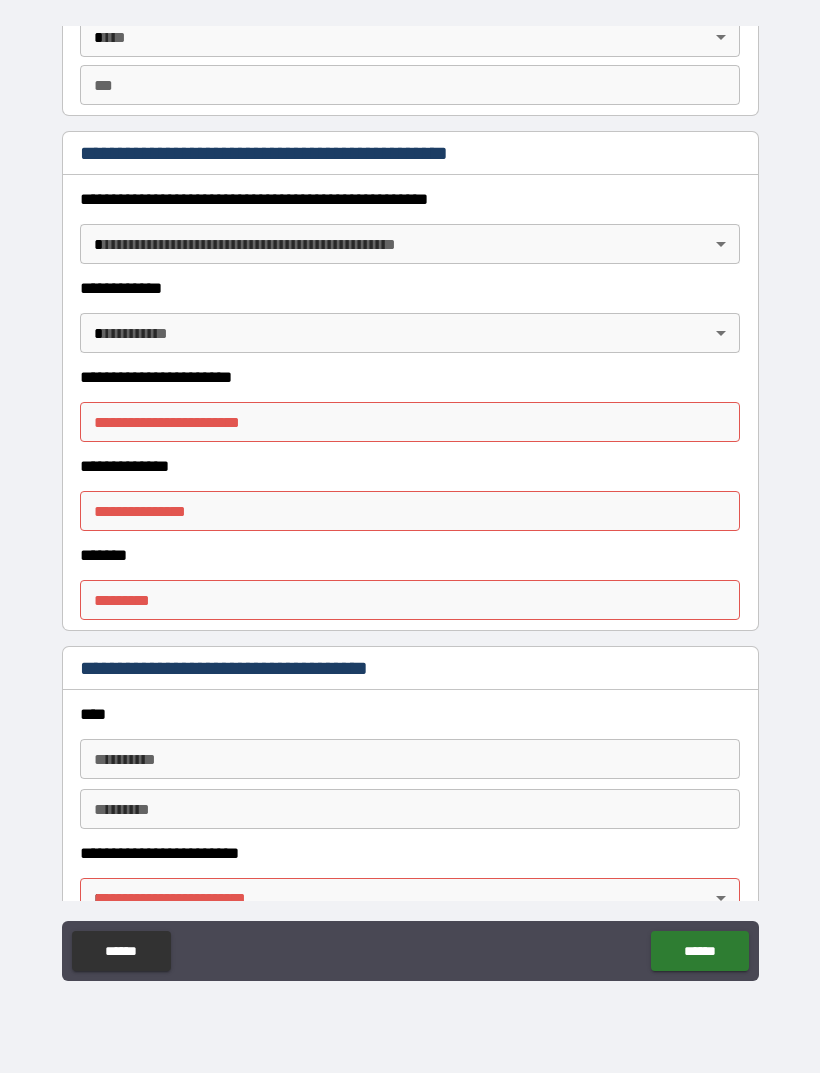 scroll, scrollTop: 2110, scrollLeft: 0, axis: vertical 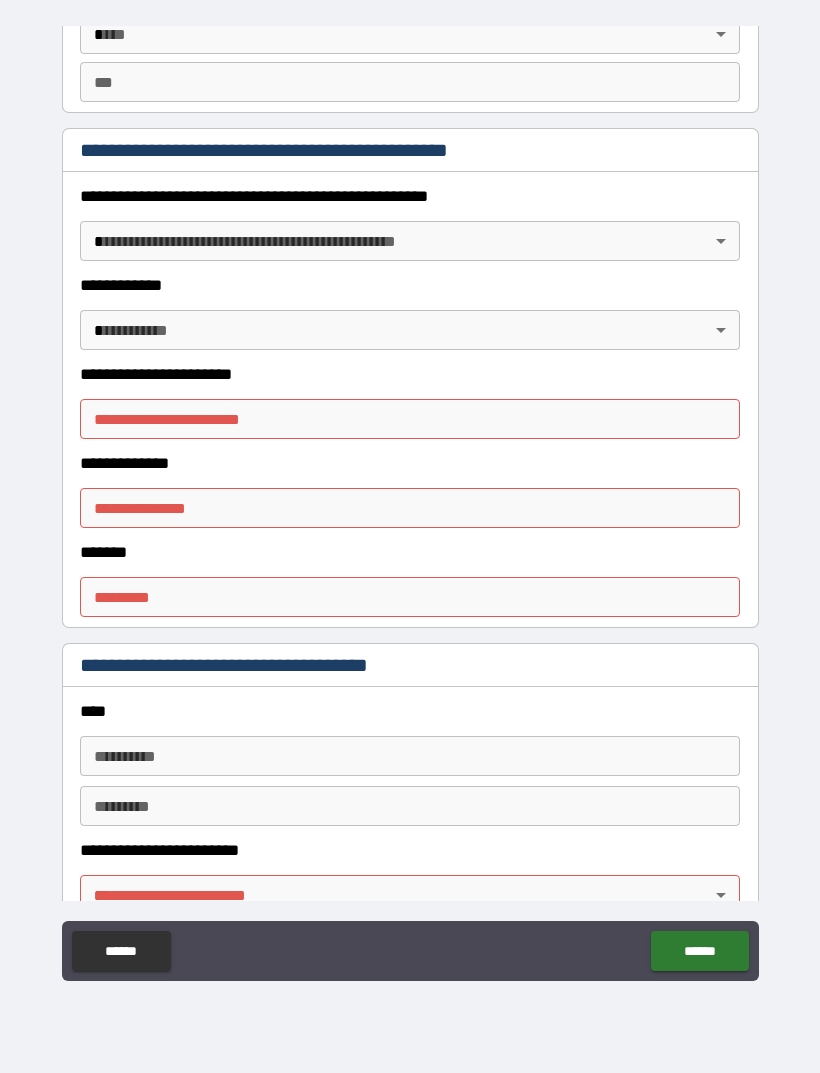 click on "**********" at bounding box center (410, 419) 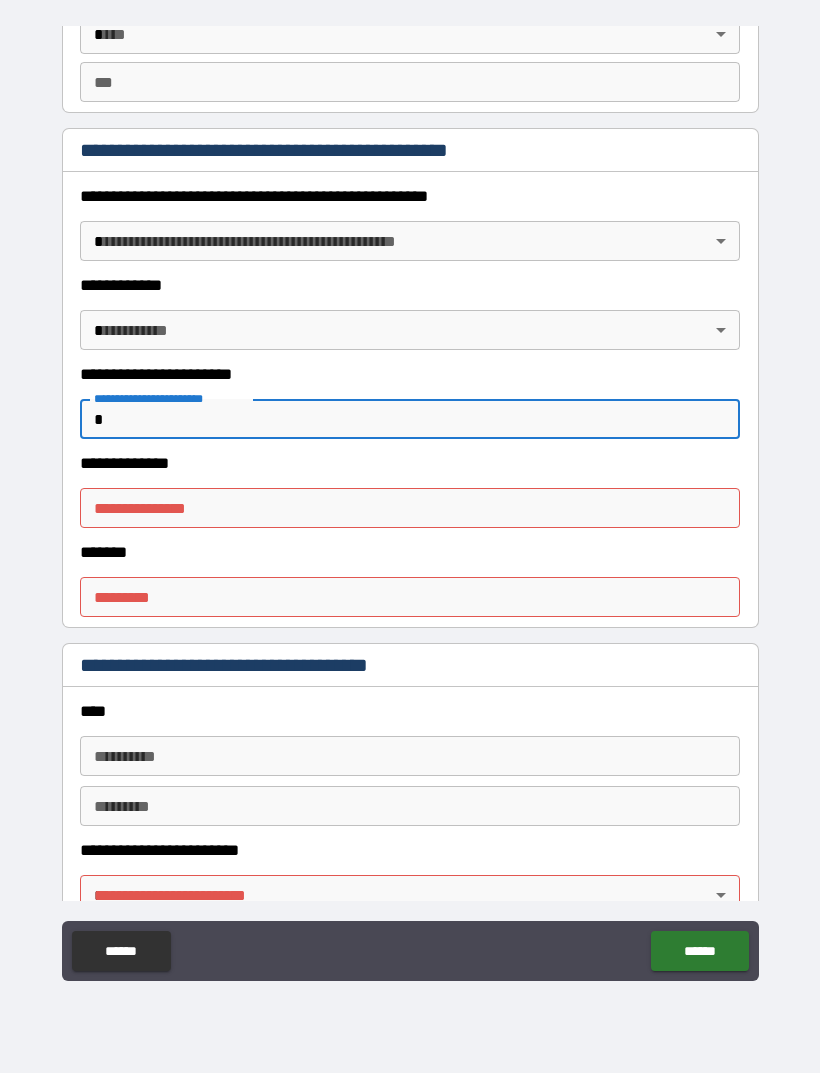 type on "**" 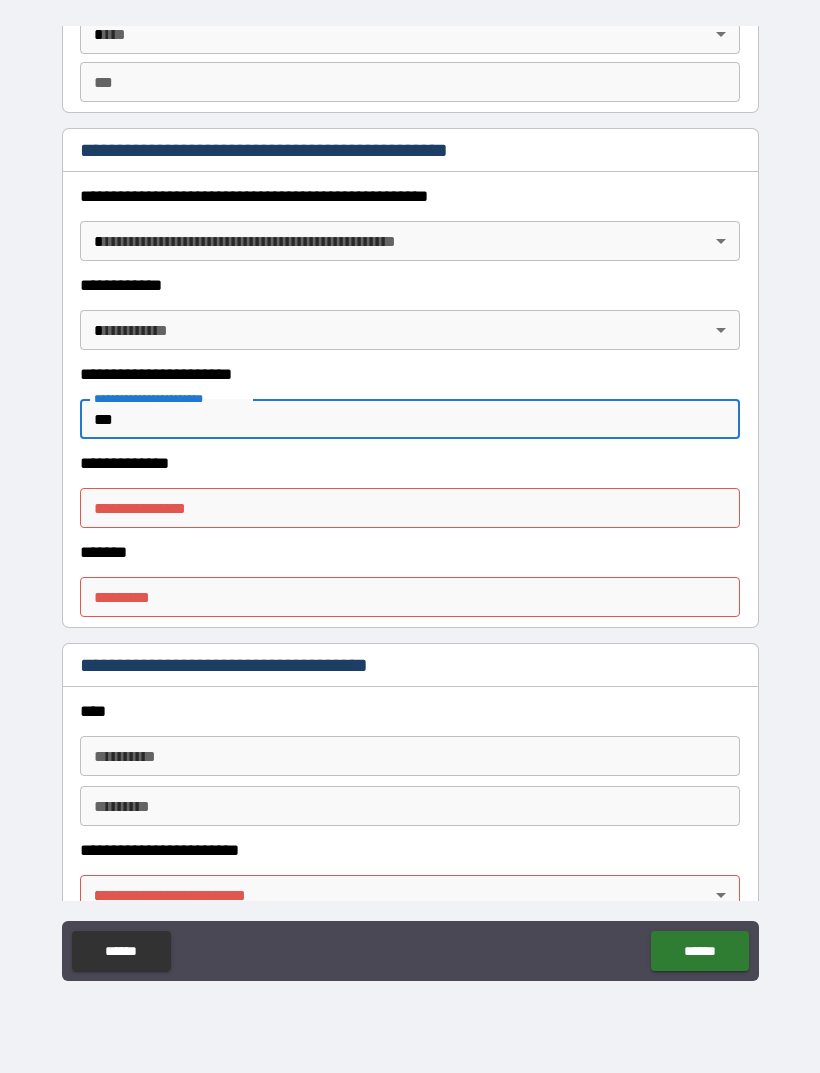 type on "***" 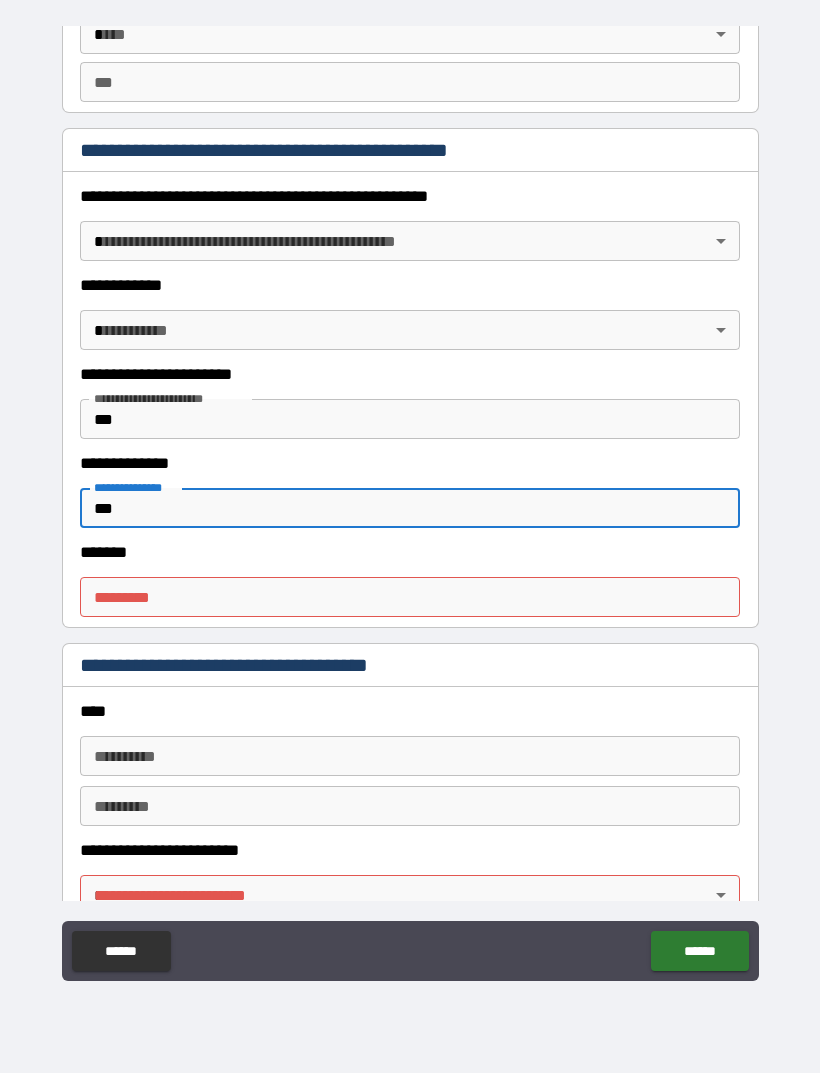 type on "***" 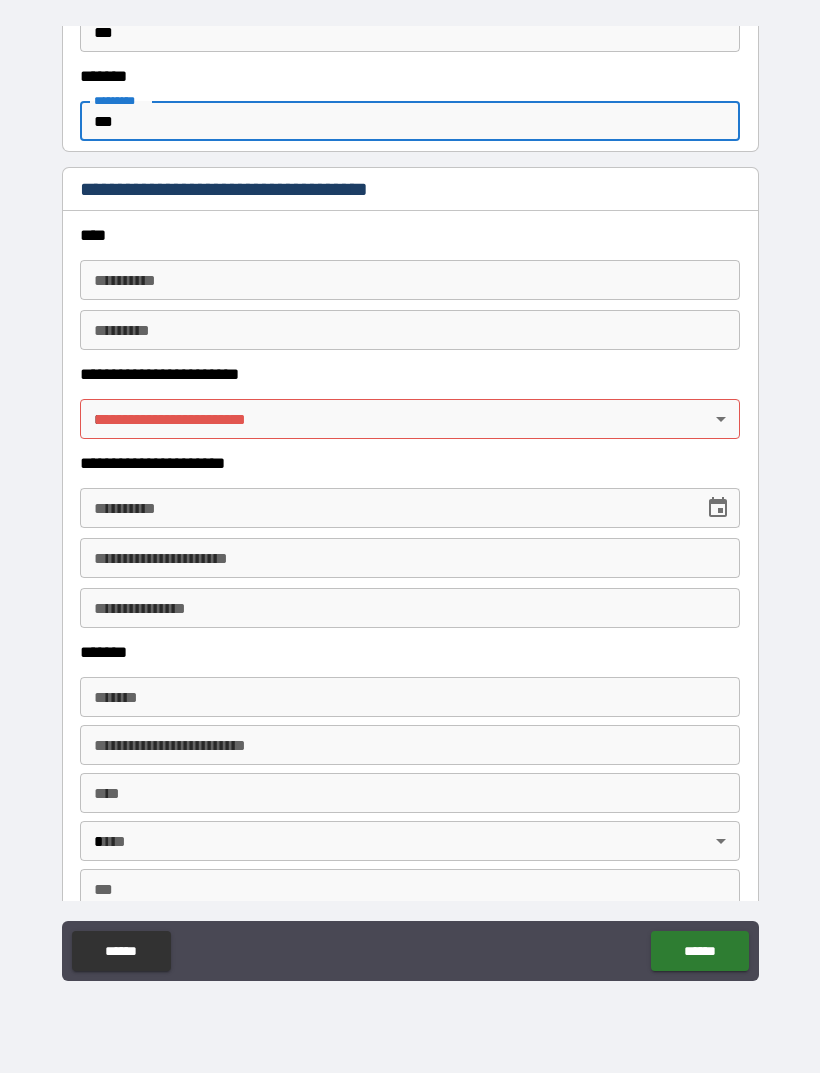 scroll, scrollTop: 2587, scrollLeft: 0, axis: vertical 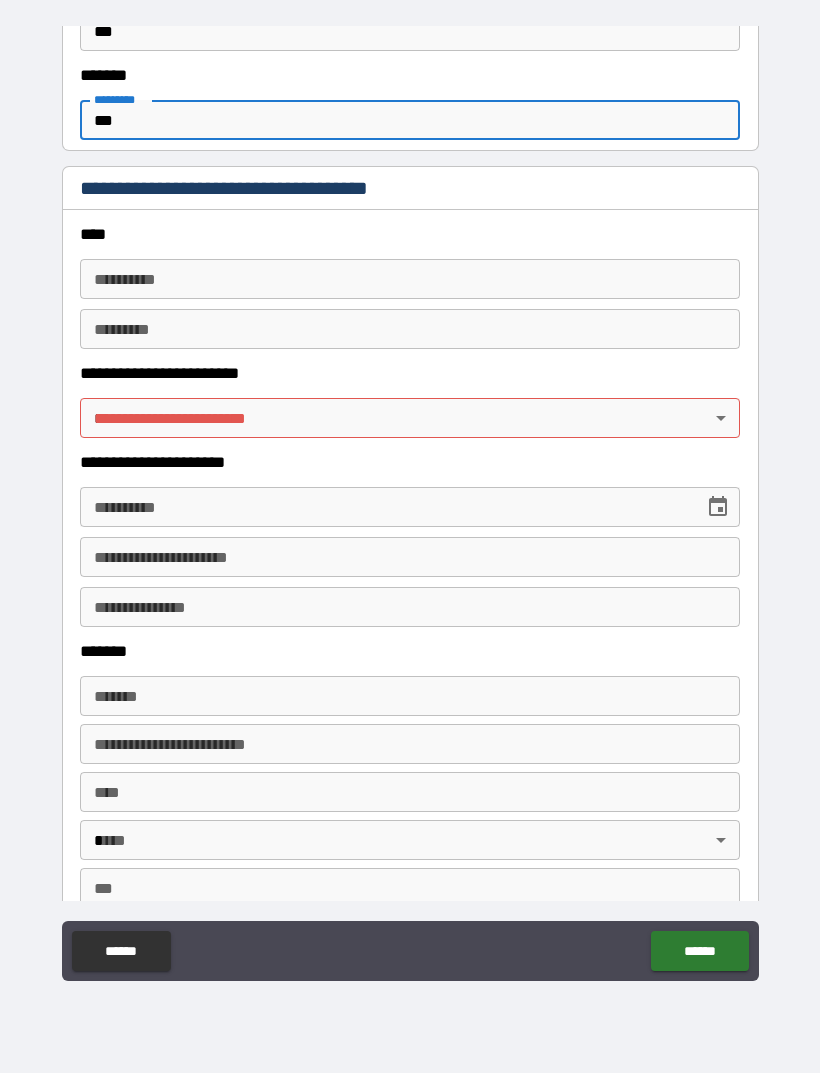 type on "***" 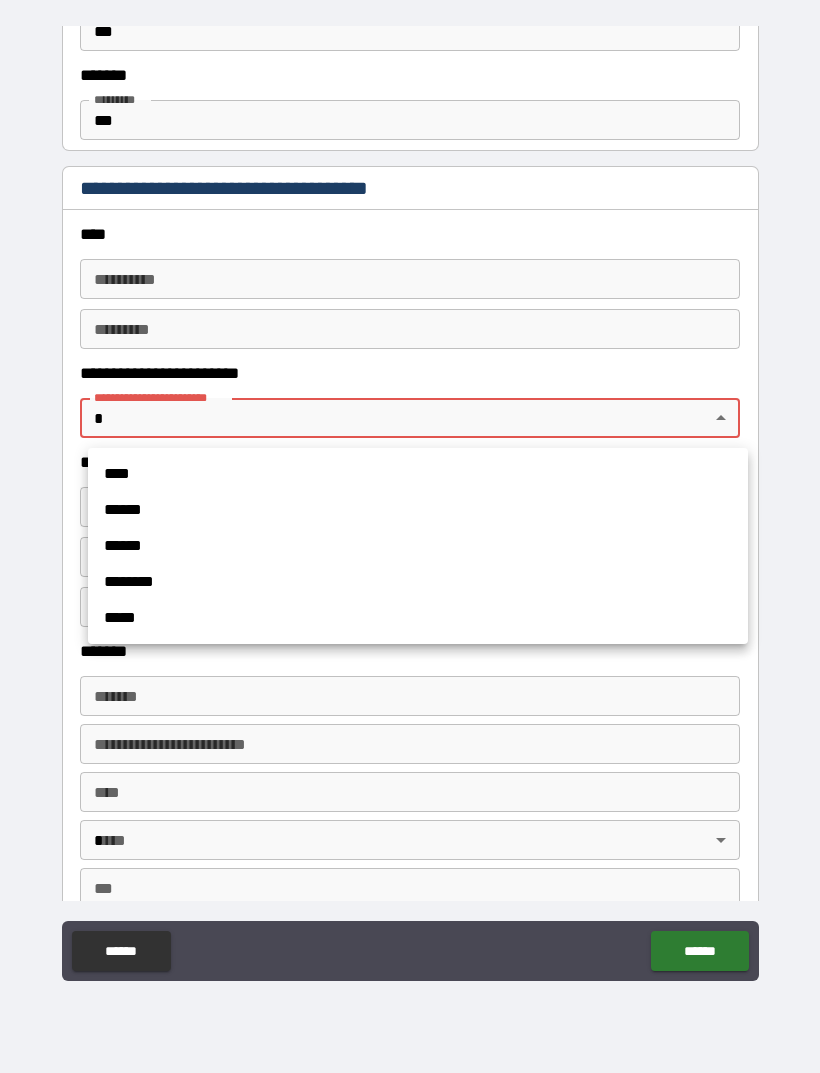 click on "*****" at bounding box center (418, 618) 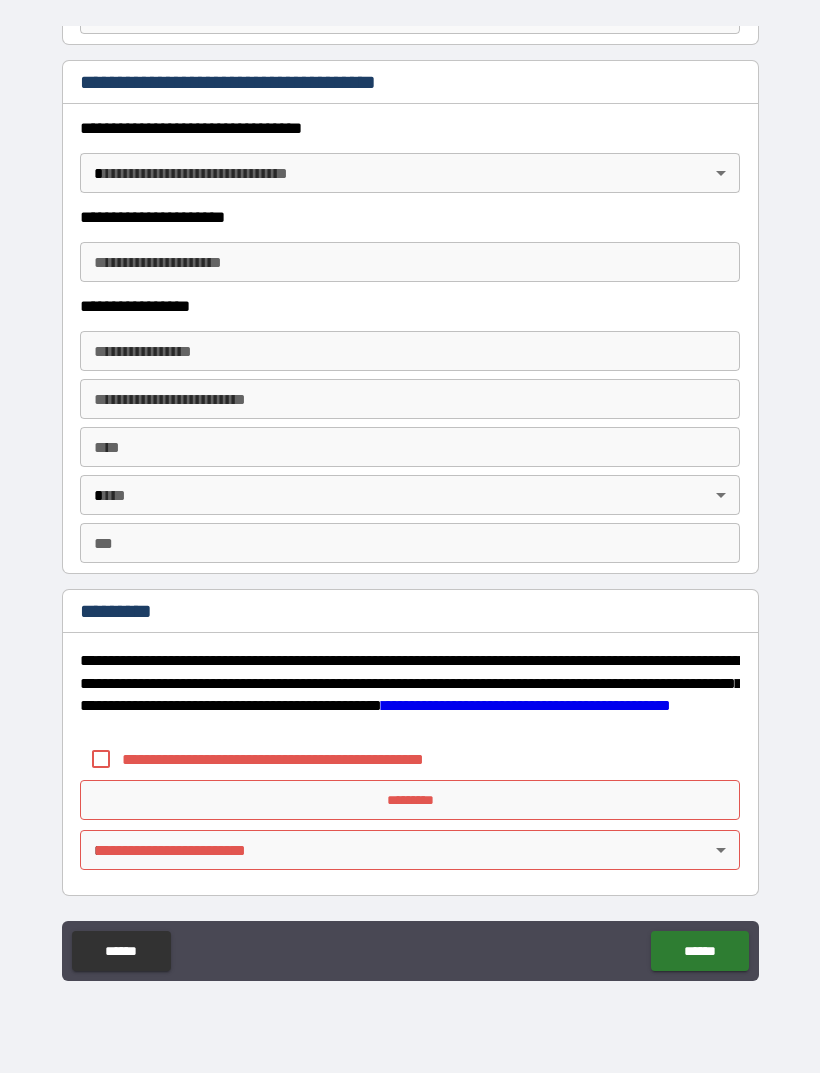 scroll, scrollTop: 3461, scrollLeft: 0, axis: vertical 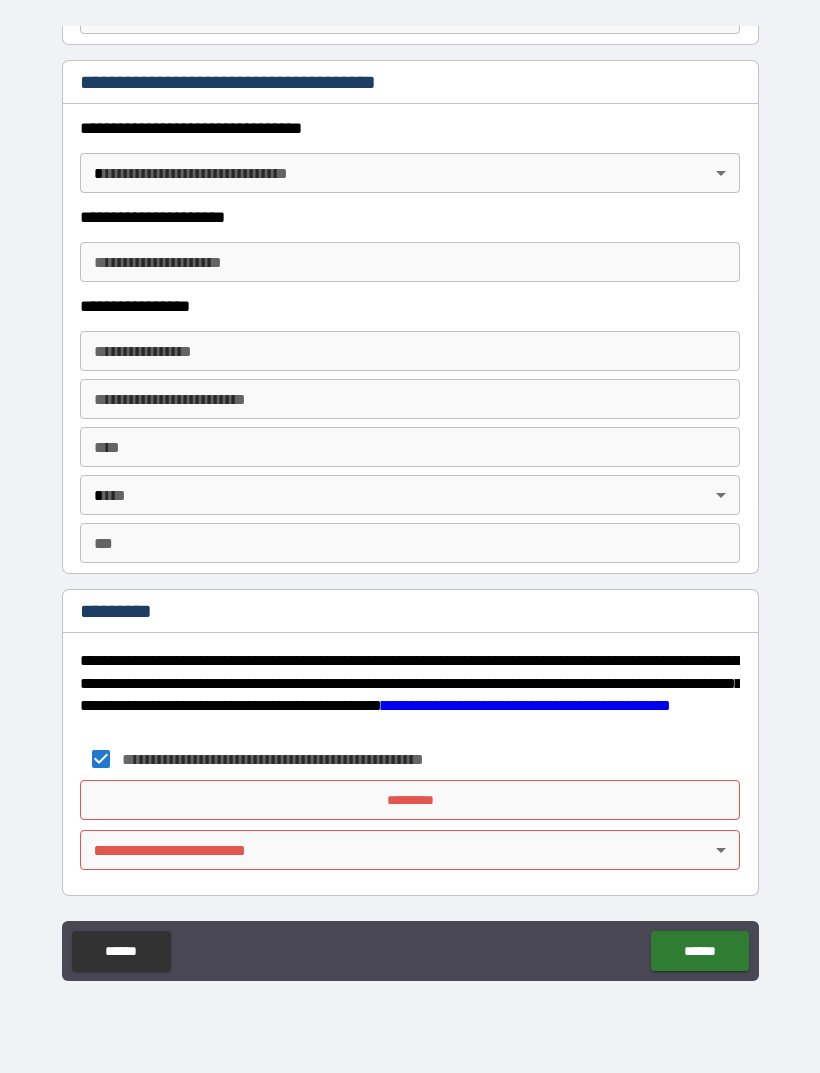 click on "*********" at bounding box center [410, 800] 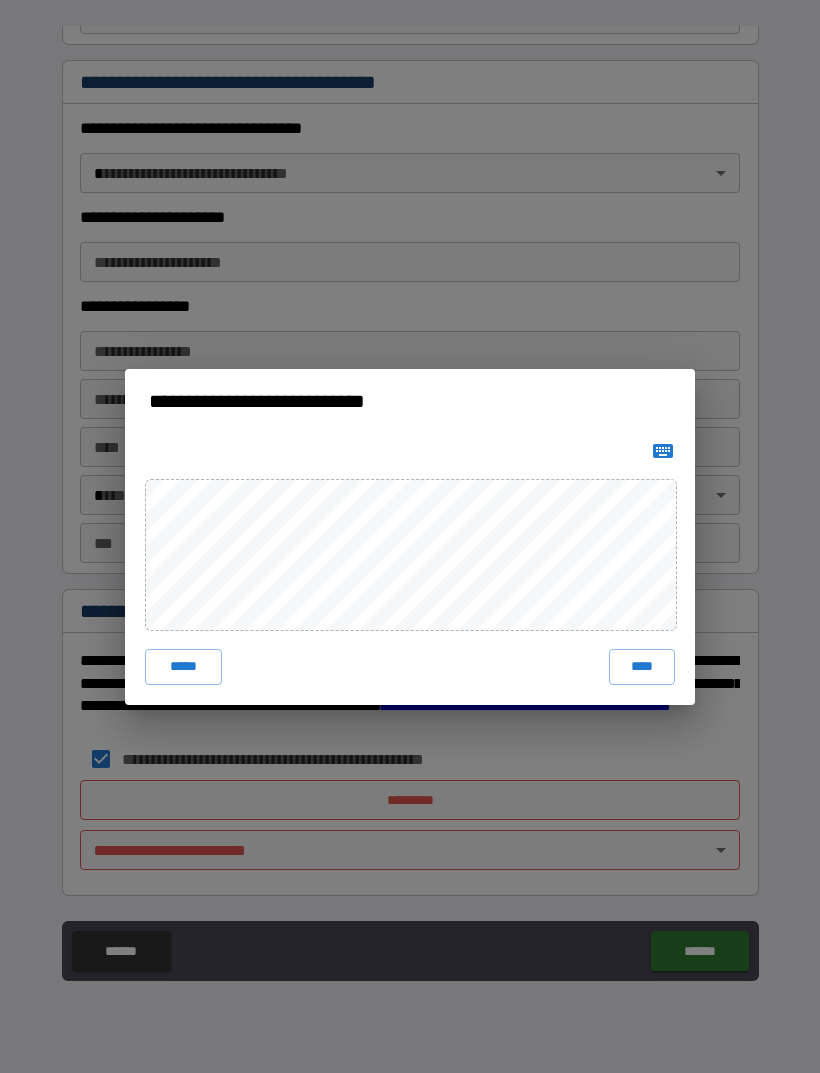 click on "*****" at bounding box center (183, 667) 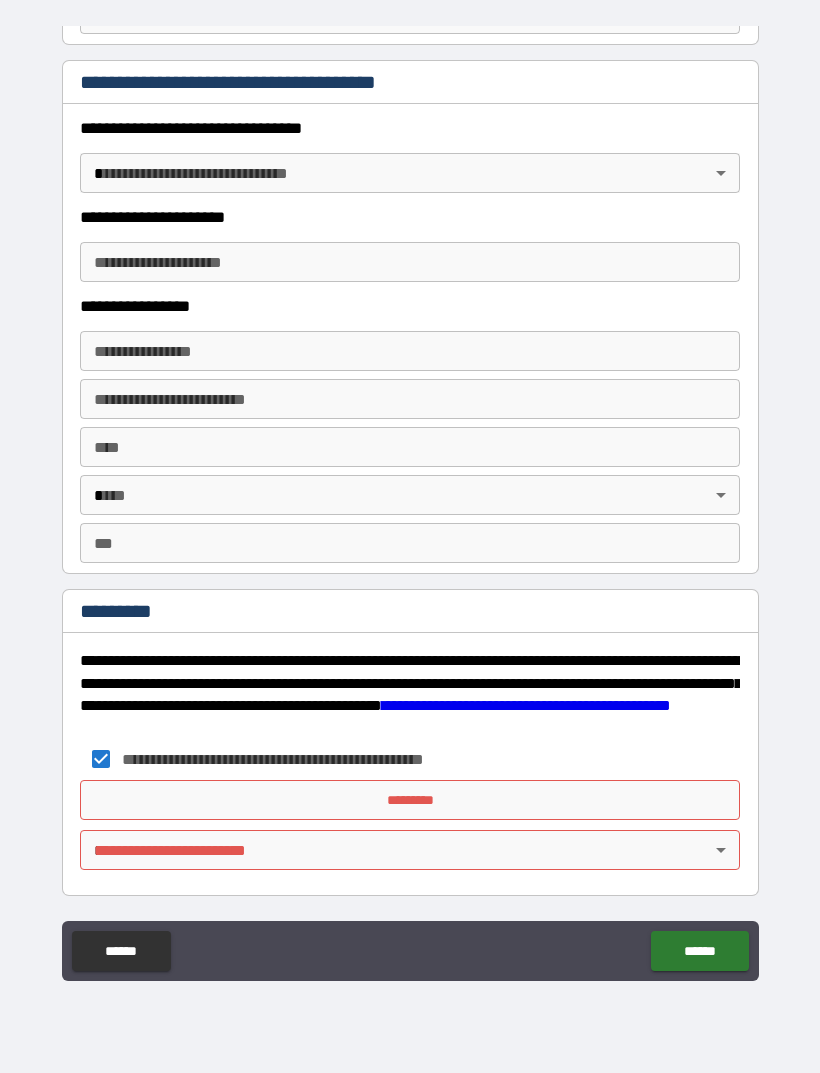 click on "*********" at bounding box center [410, 800] 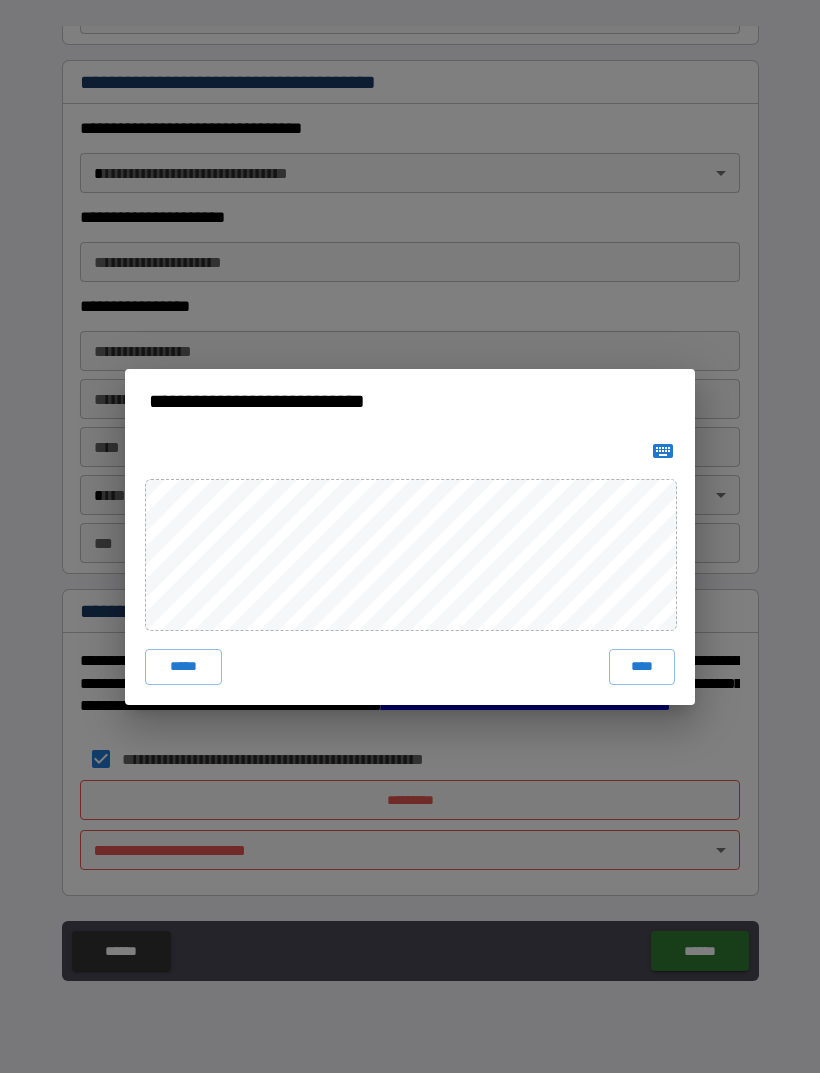 click on "****" at bounding box center [642, 667] 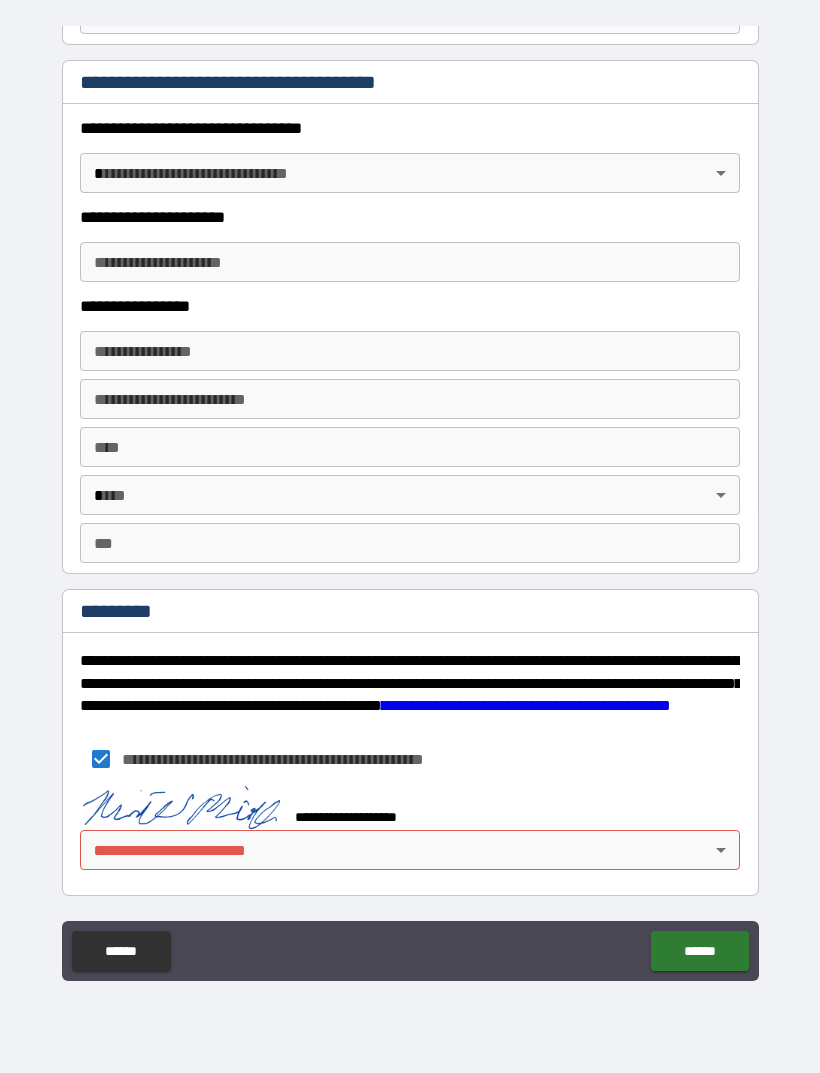 scroll, scrollTop: 3451, scrollLeft: 0, axis: vertical 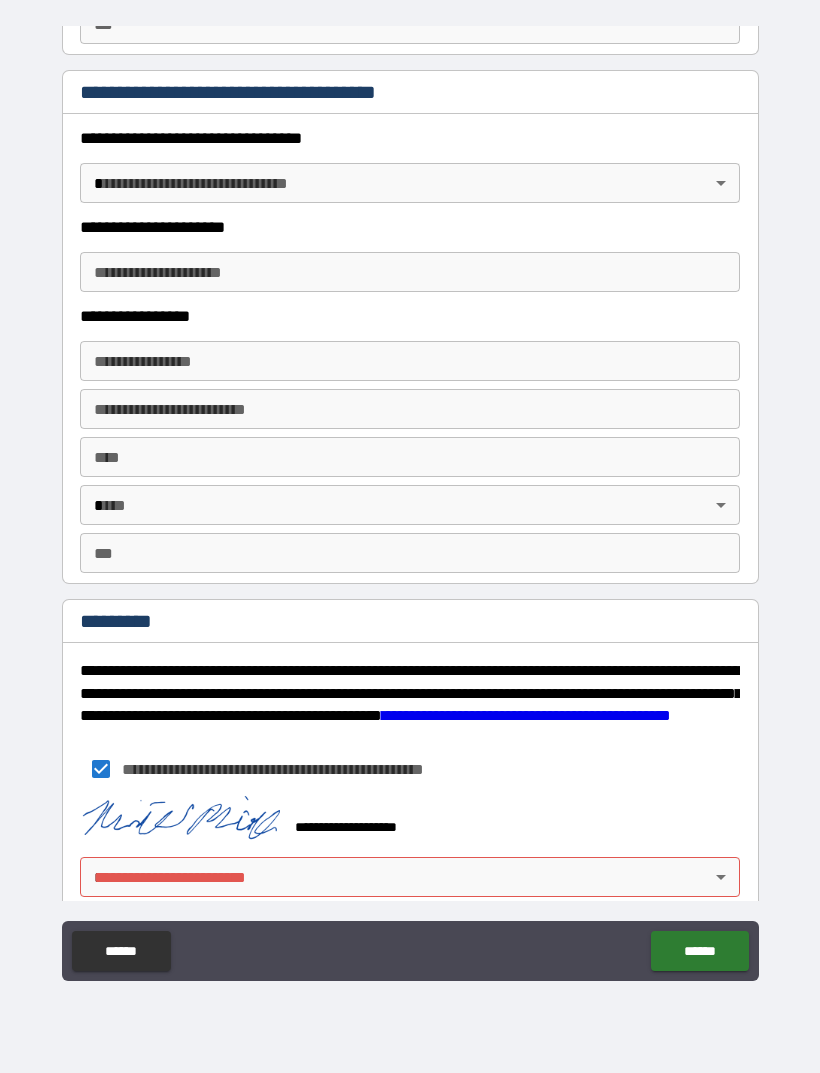 click on "******" at bounding box center [699, 951] 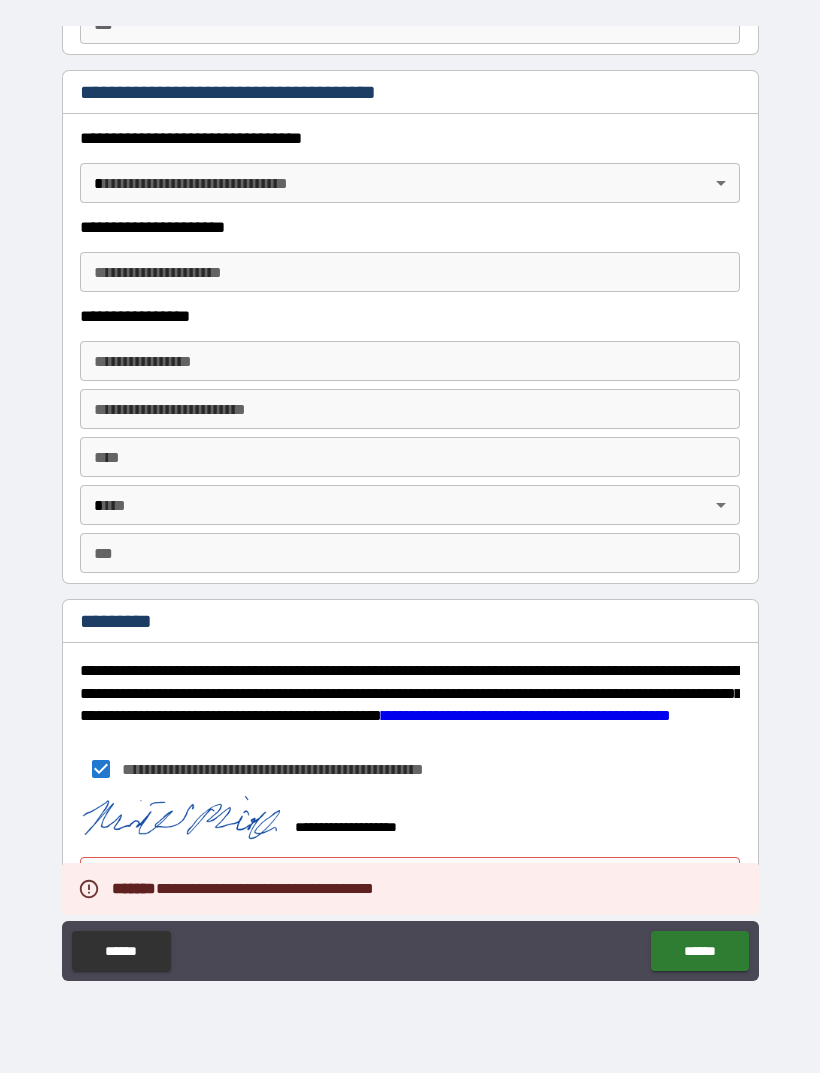 scroll, scrollTop: 3449, scrollLeft: 0, axis: vertical 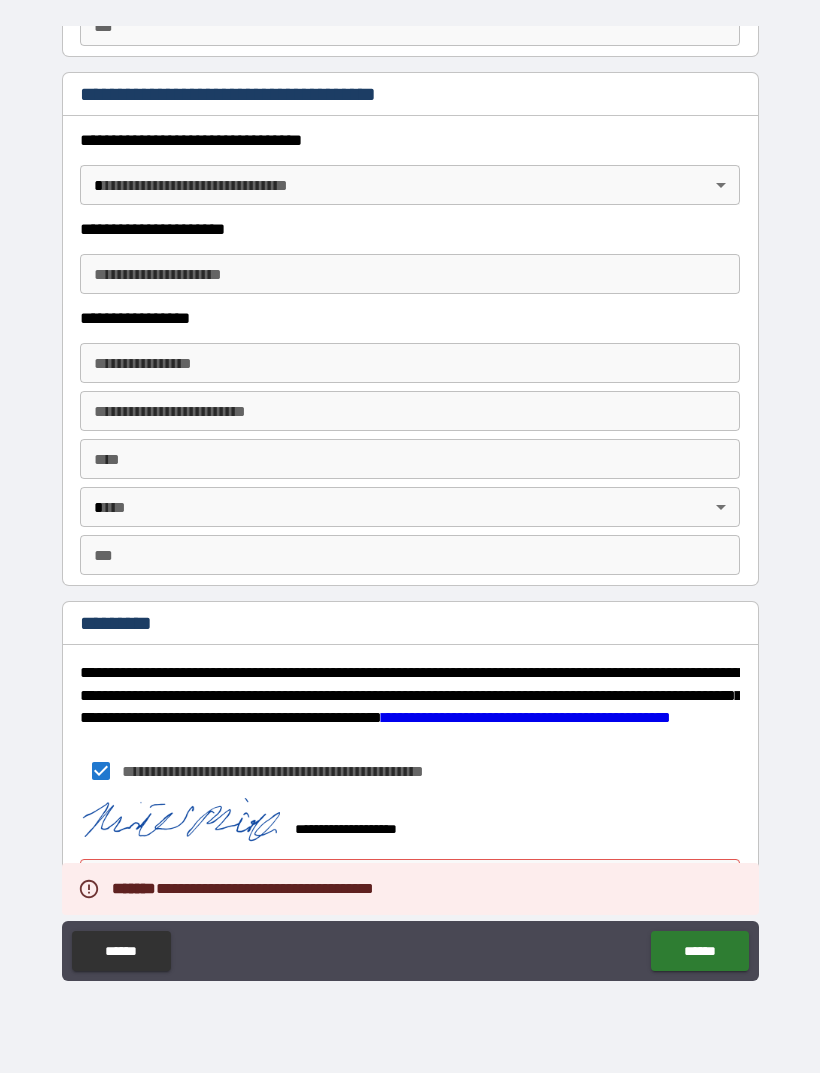 click on "**********" at bounding box center (410, 507) 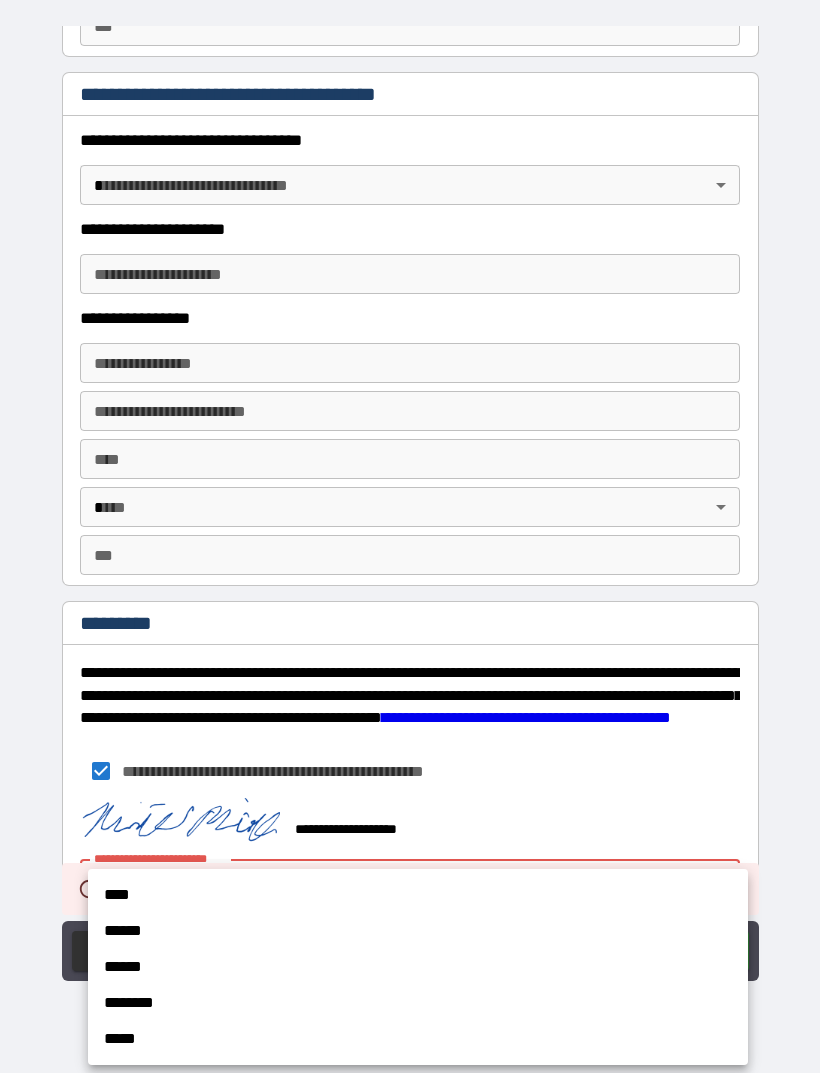 click on "****" at bounding box center (418, 895) 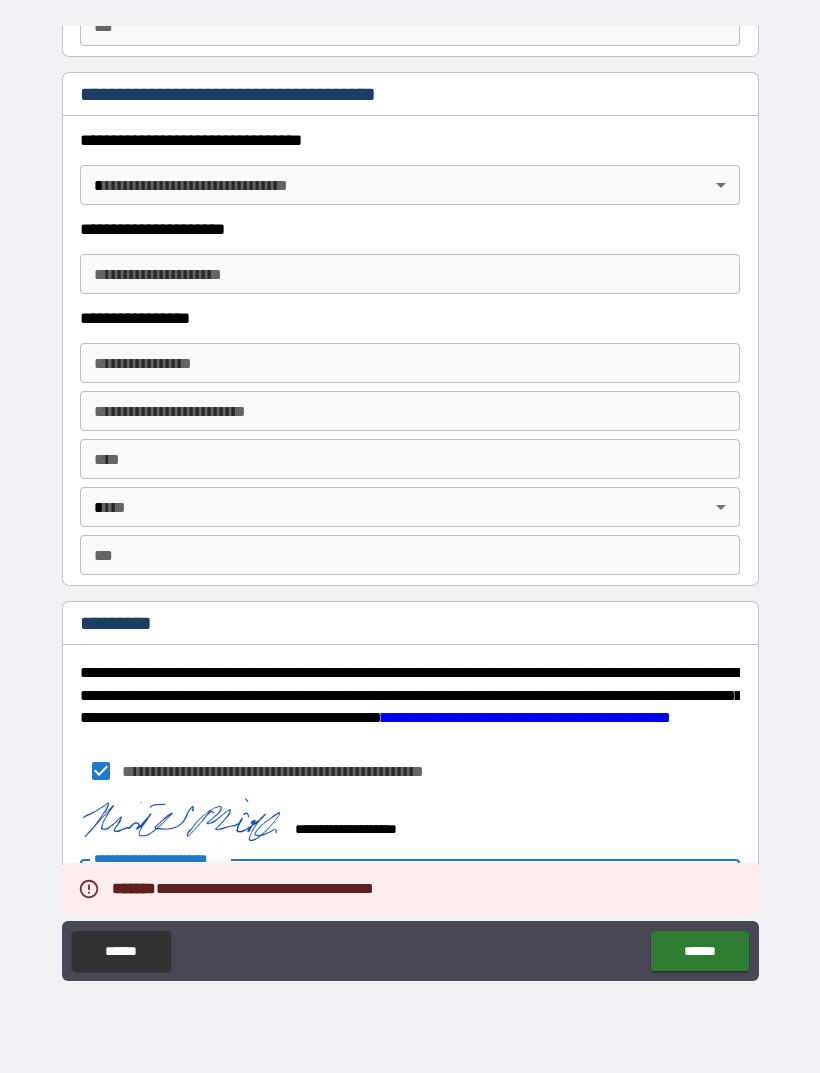 type on "*" 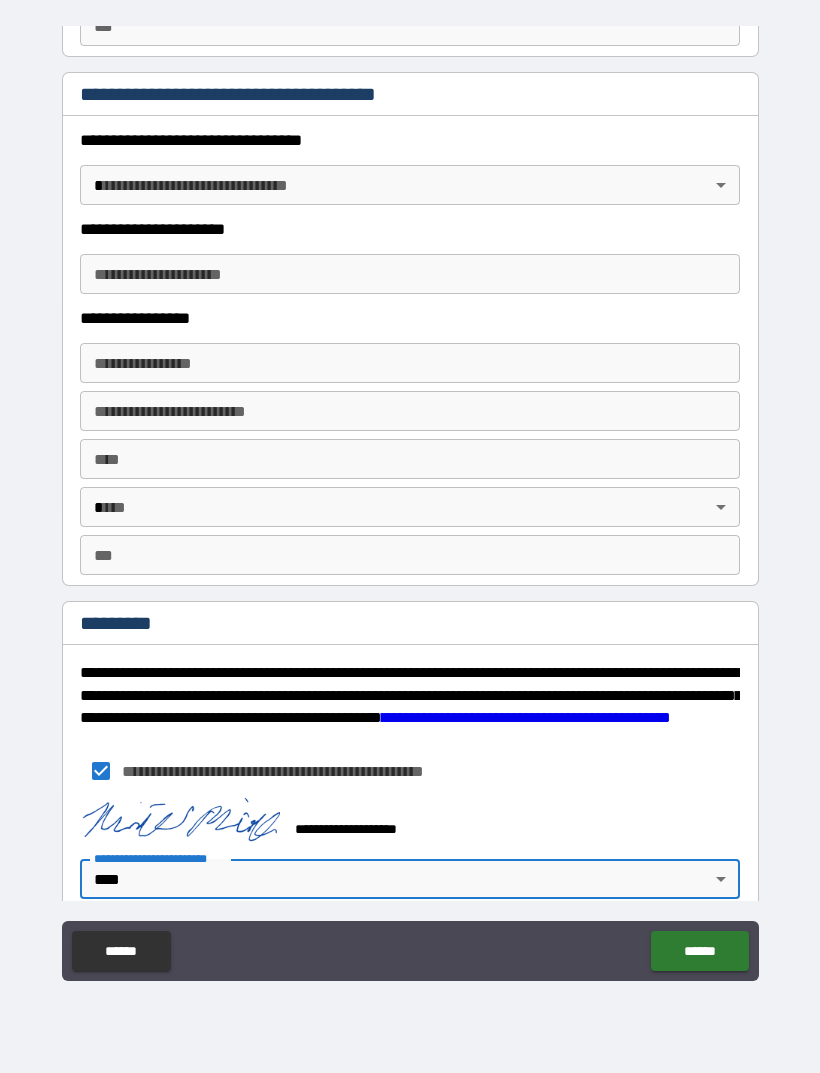 click on "******" at bounding box center (699, 951) 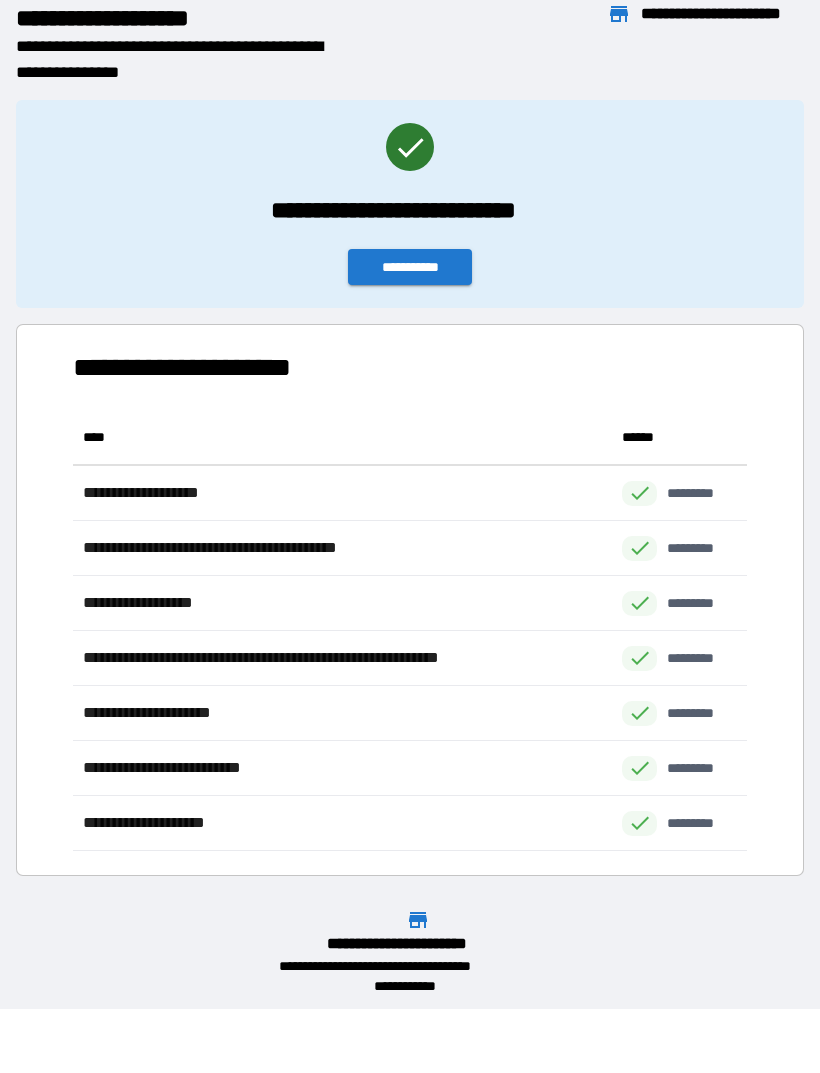 scroll, scrollTop: 1, scrollLeft: 1, axis: both 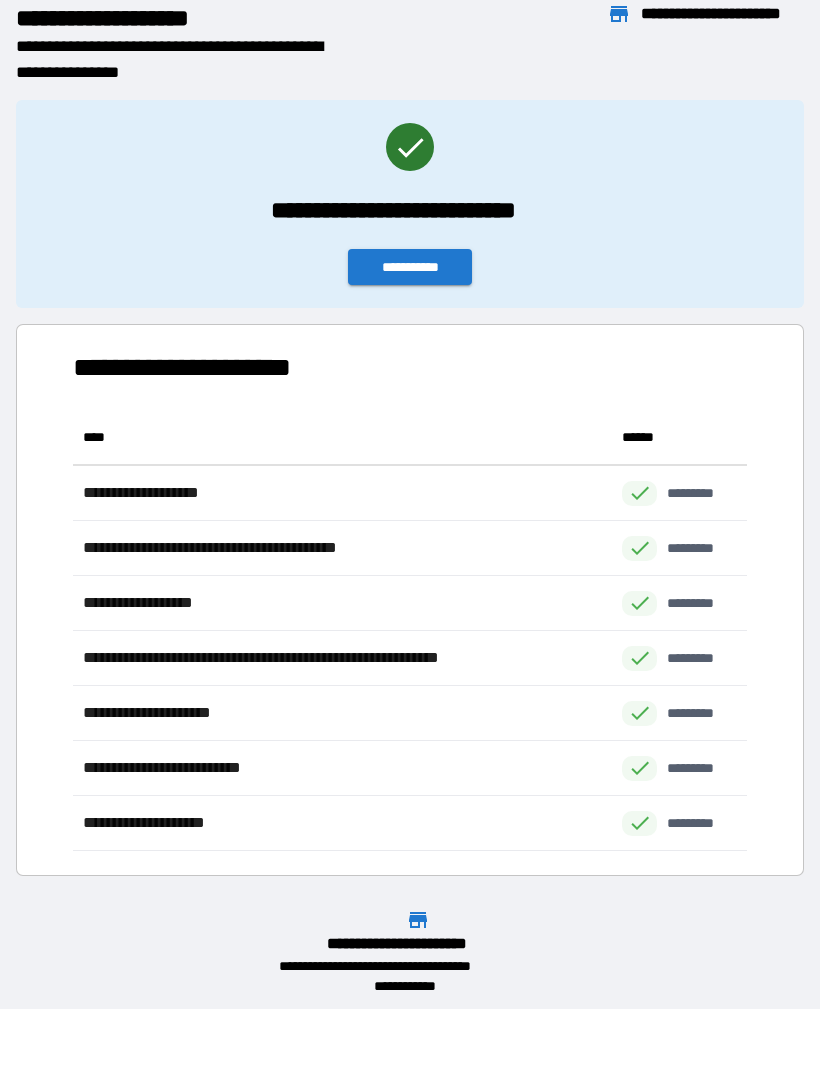 click on "**********" at bounding box center [410, 267] 